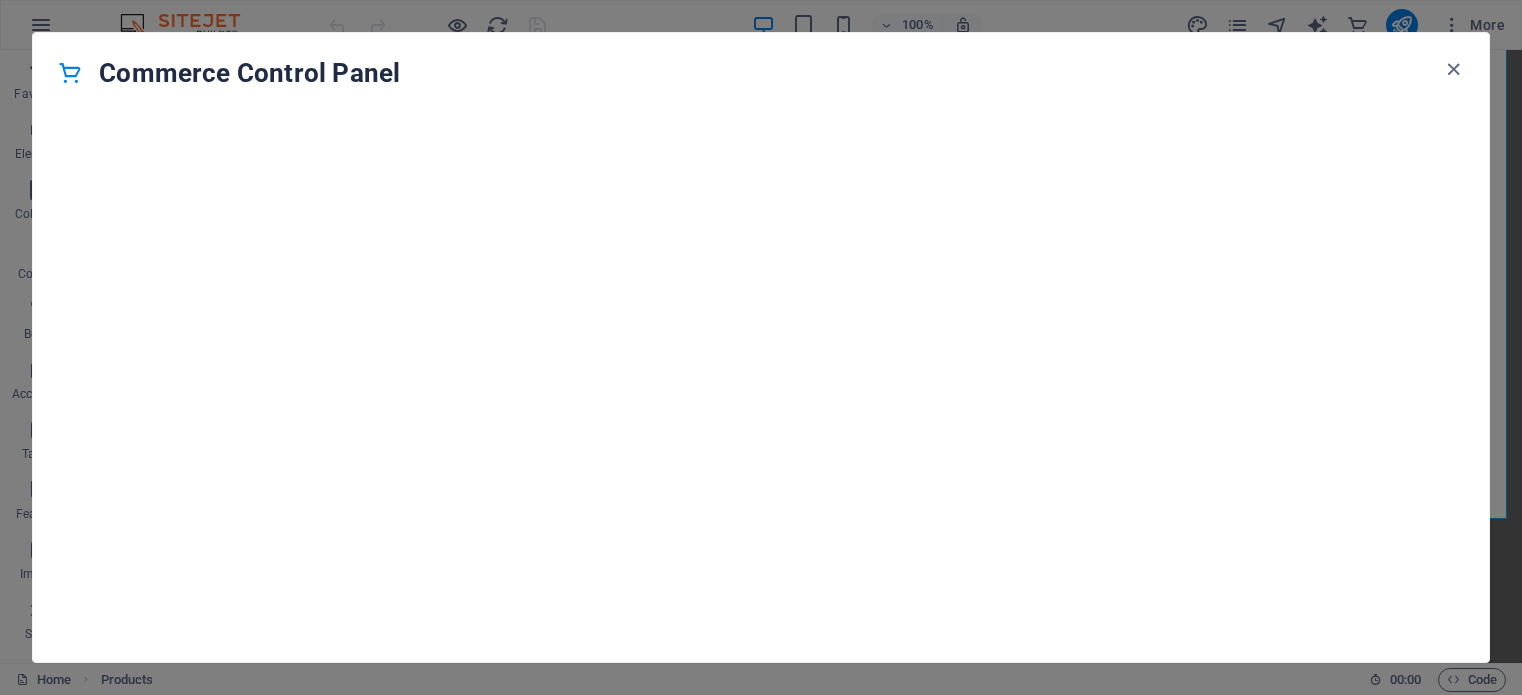scroll, scrollTop: 0, scrollLeft: 0, axis: both 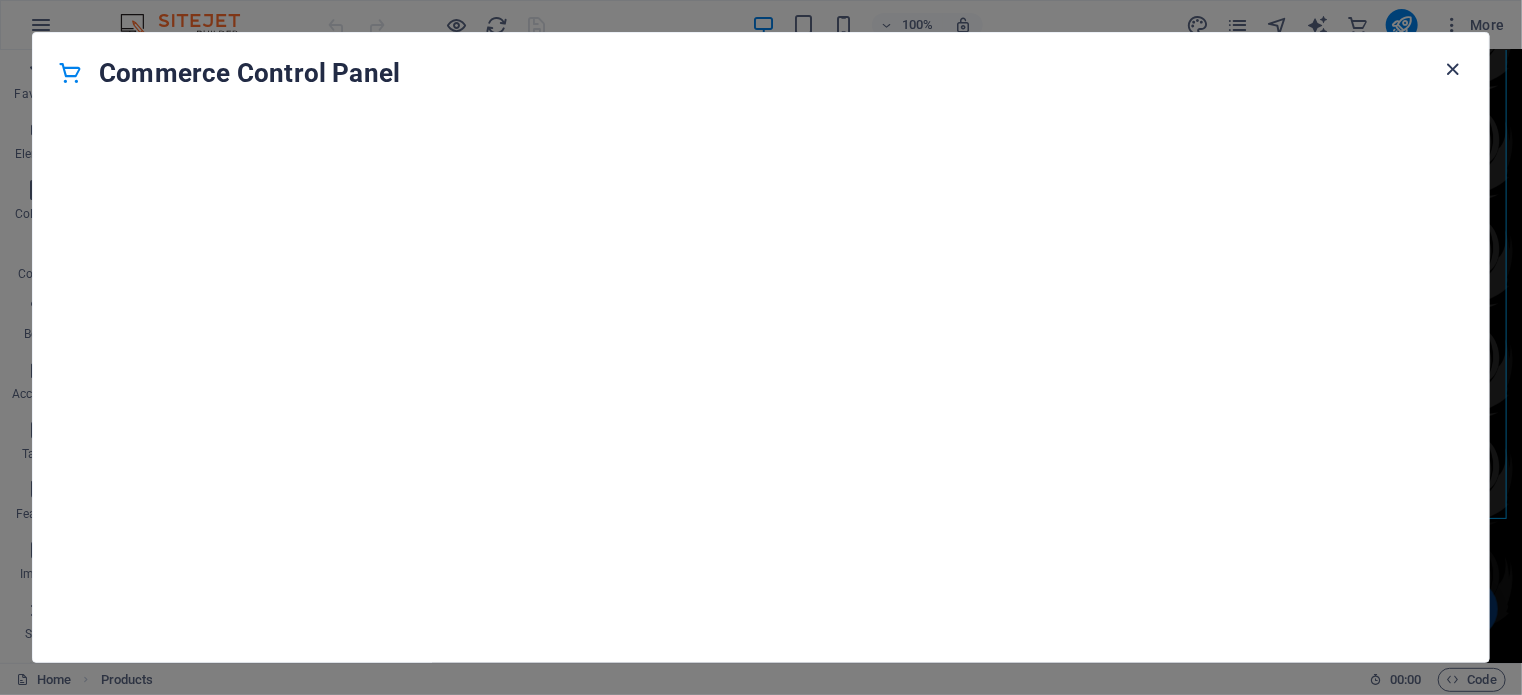 click at bounding box center (1453, 69) 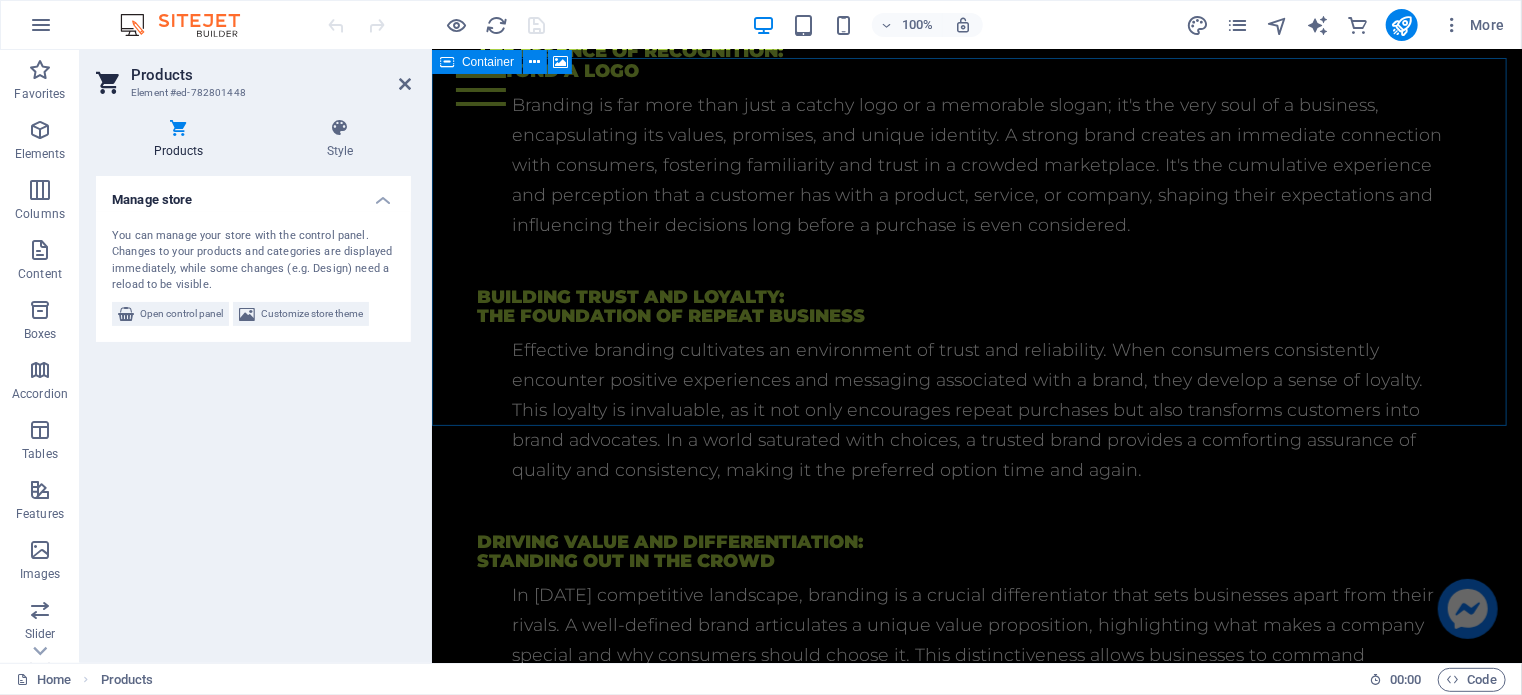 scroll, scrollTop: 3504, scrollLeft: 0, axis: vertical 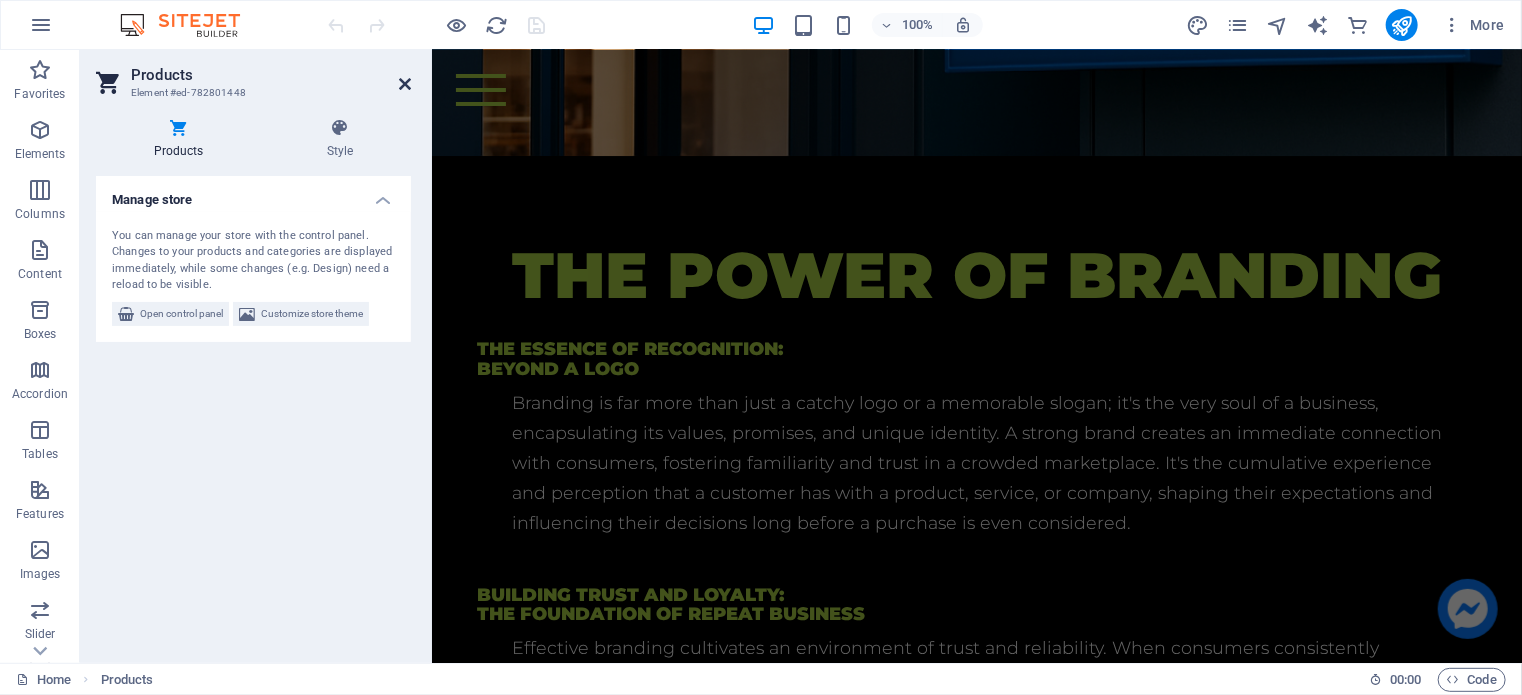 click at bounding box center (405, 84) 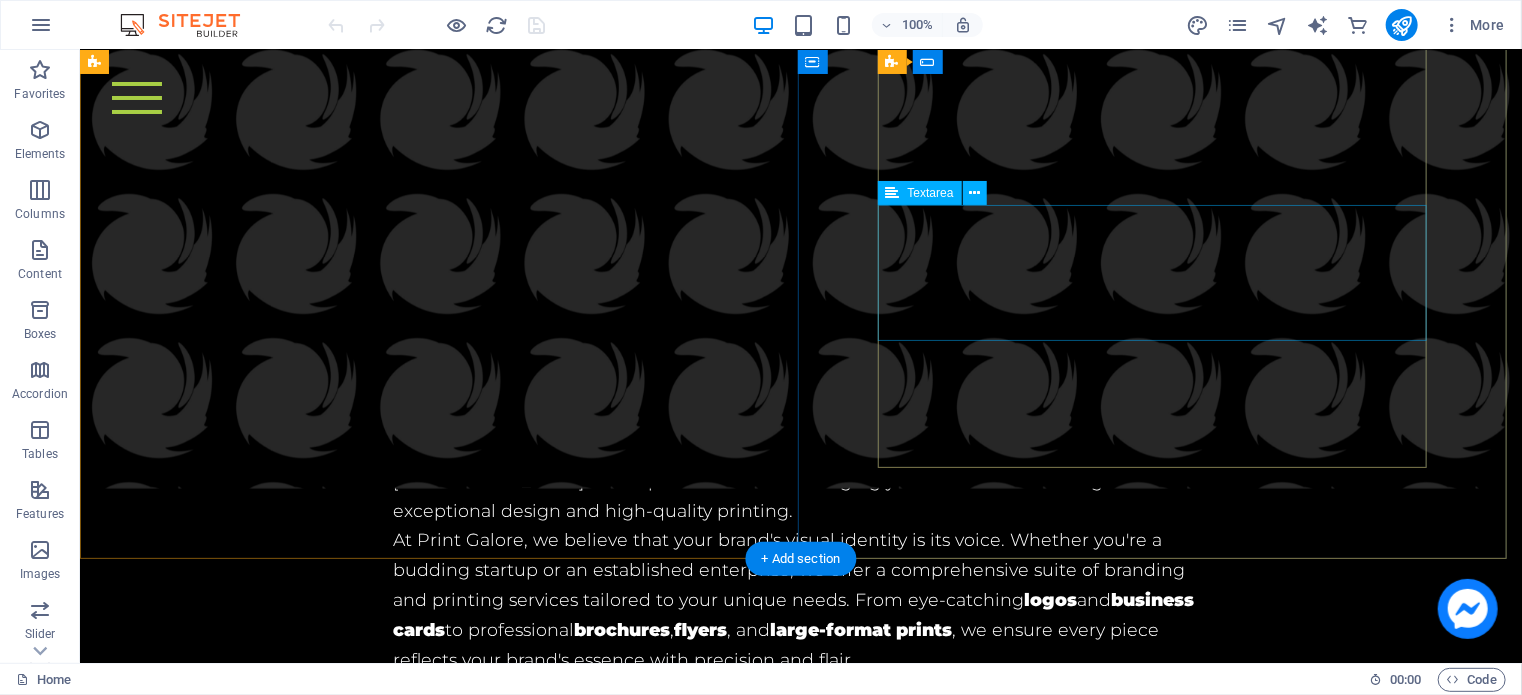 scroll, scrollTop: 6294, scrollLeft: 0, axis: vertical 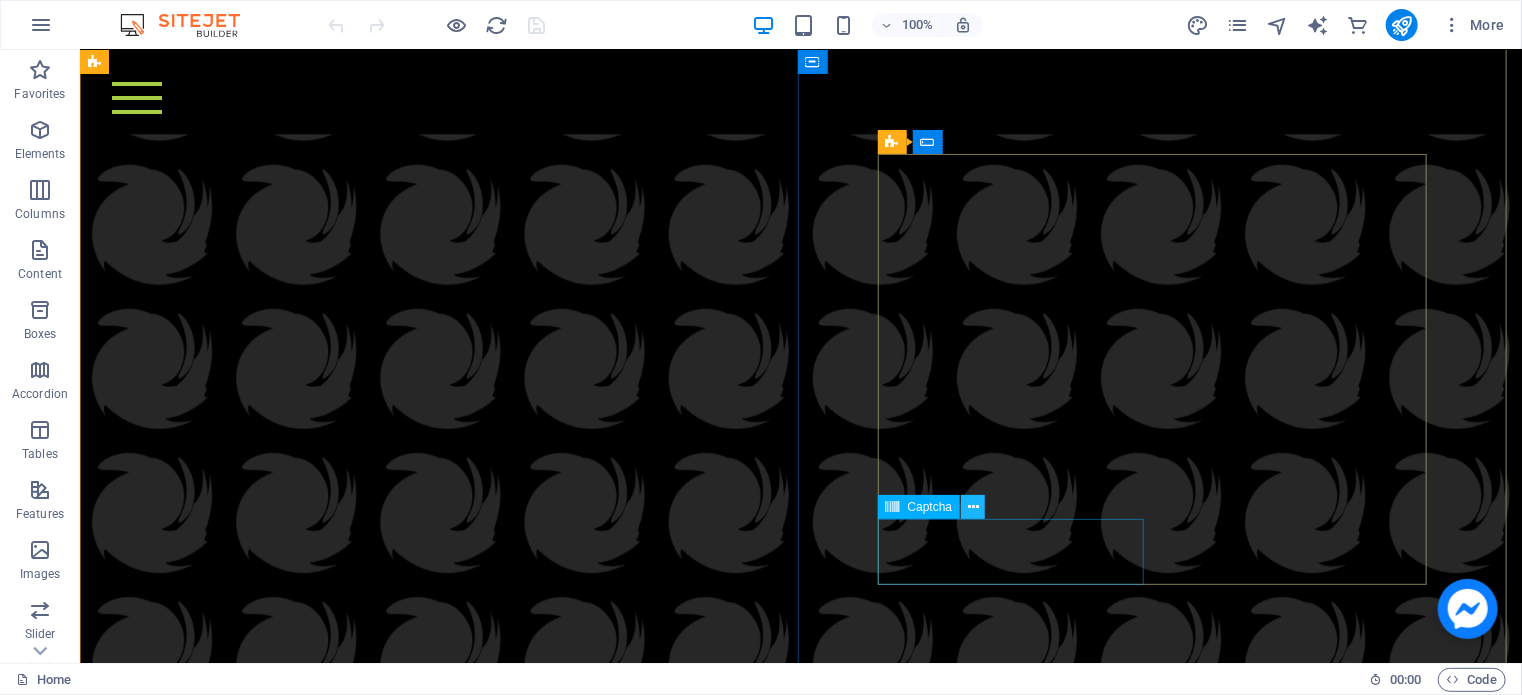 click at bounding box center [973, 507] 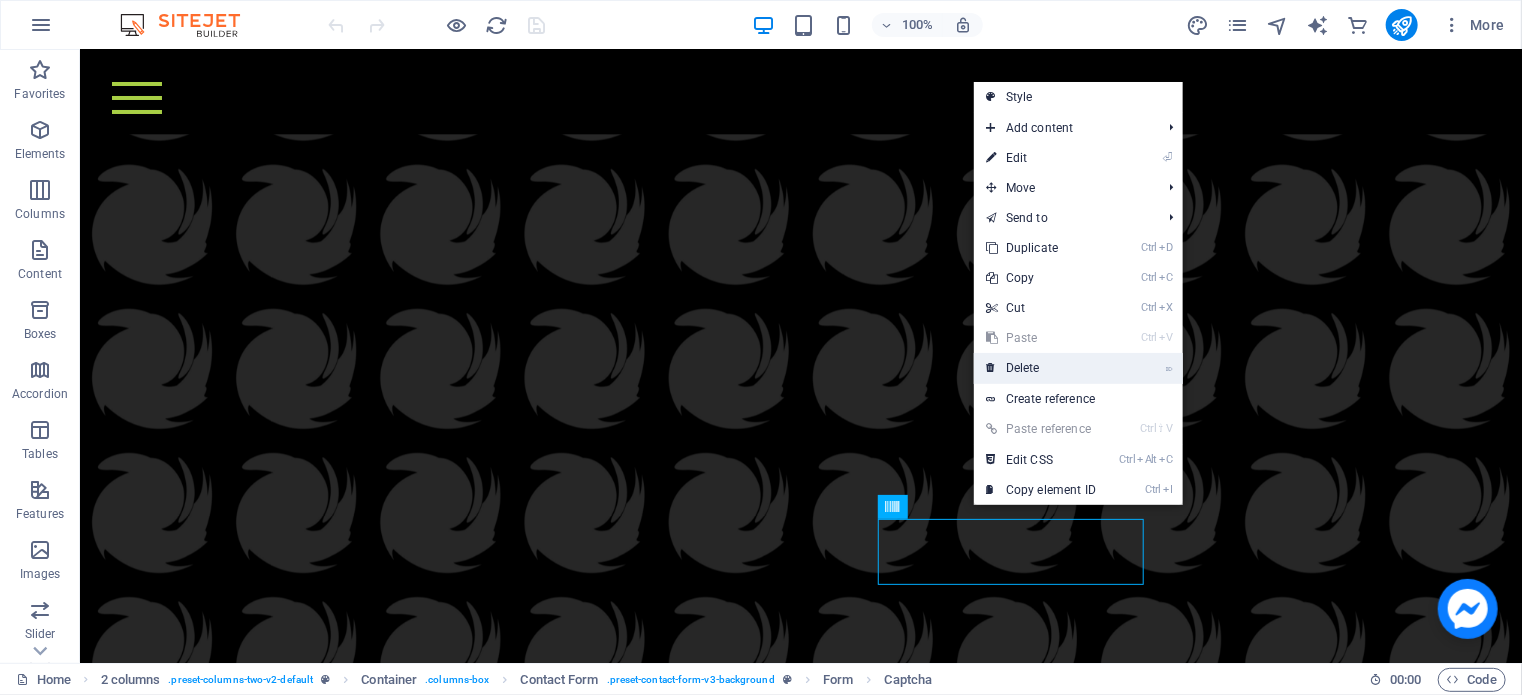 click on "⌦  Delete" at bounding box center (1041, 368) 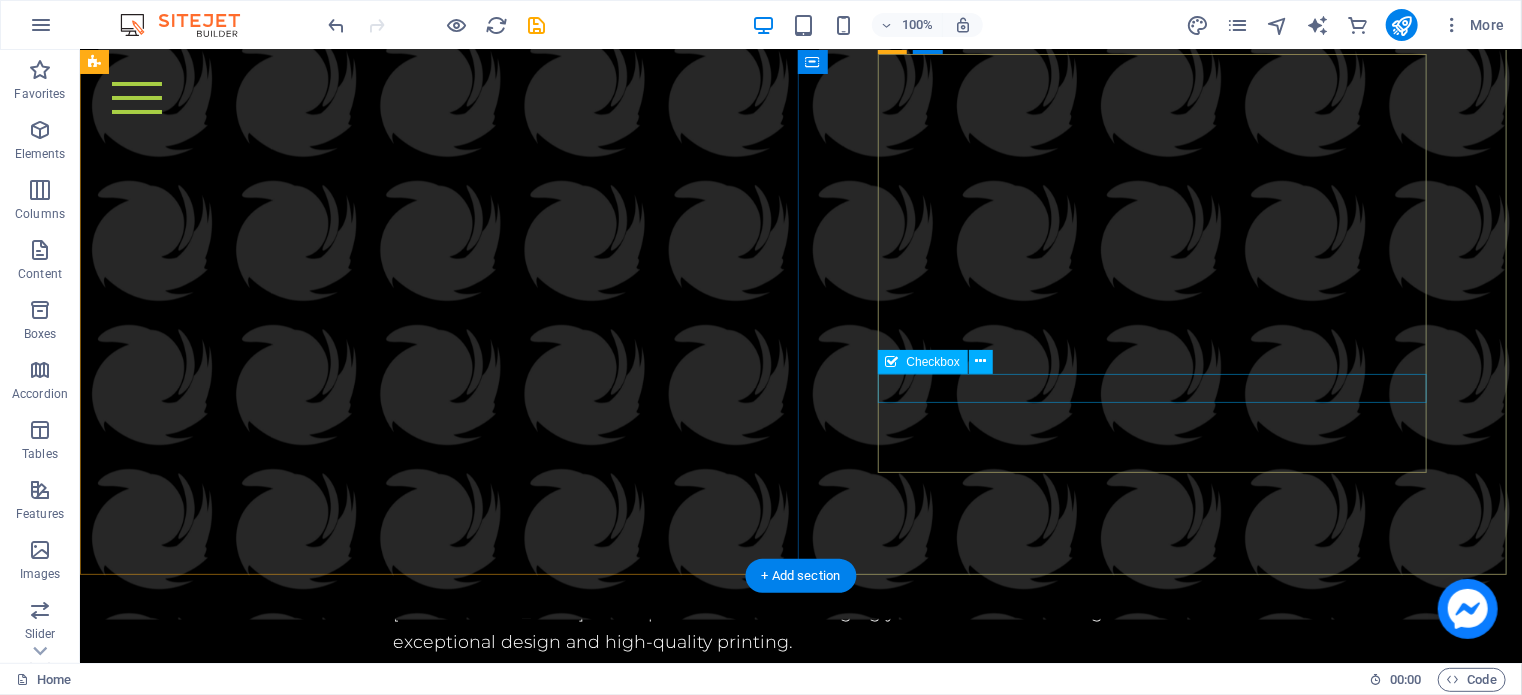 scroll, scrollTop: 6394, scrollLeft: 0, axis: vertical 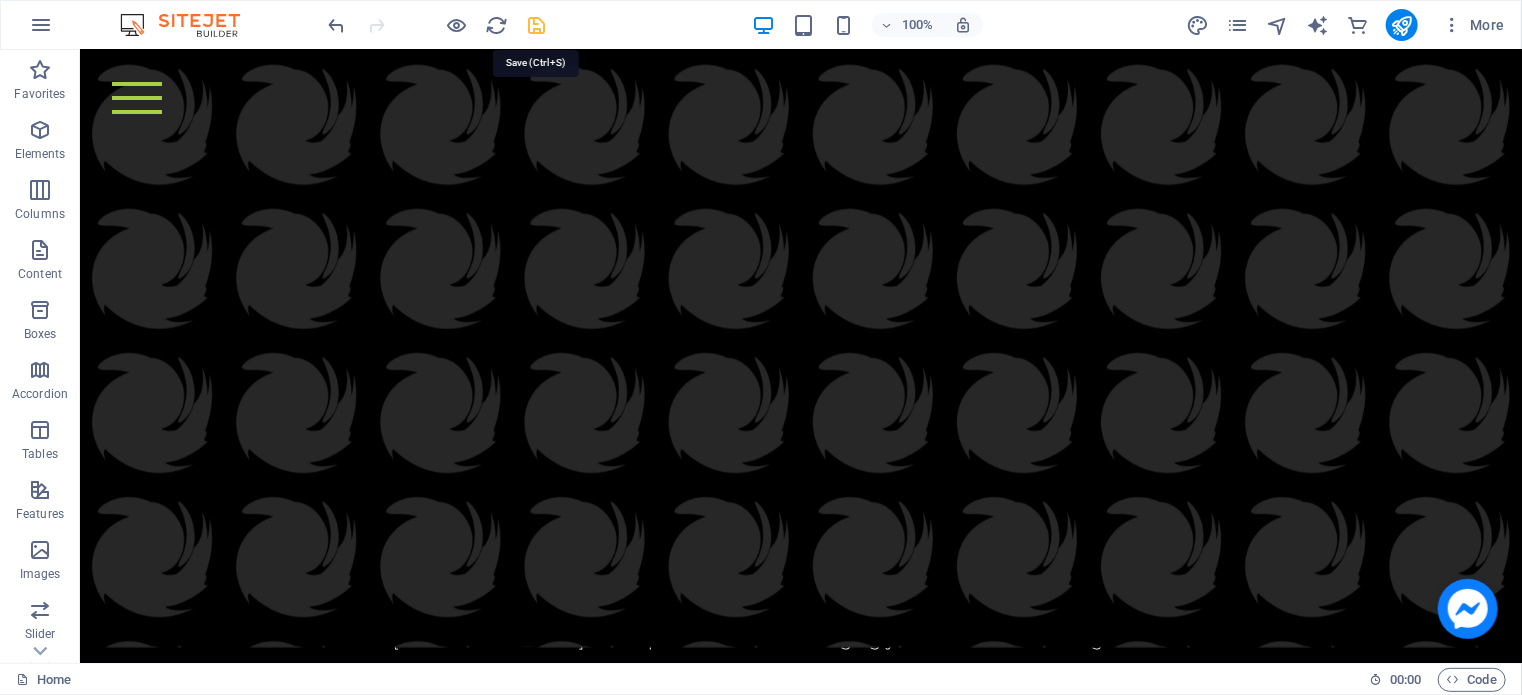 click at bounding box center [537, 25] 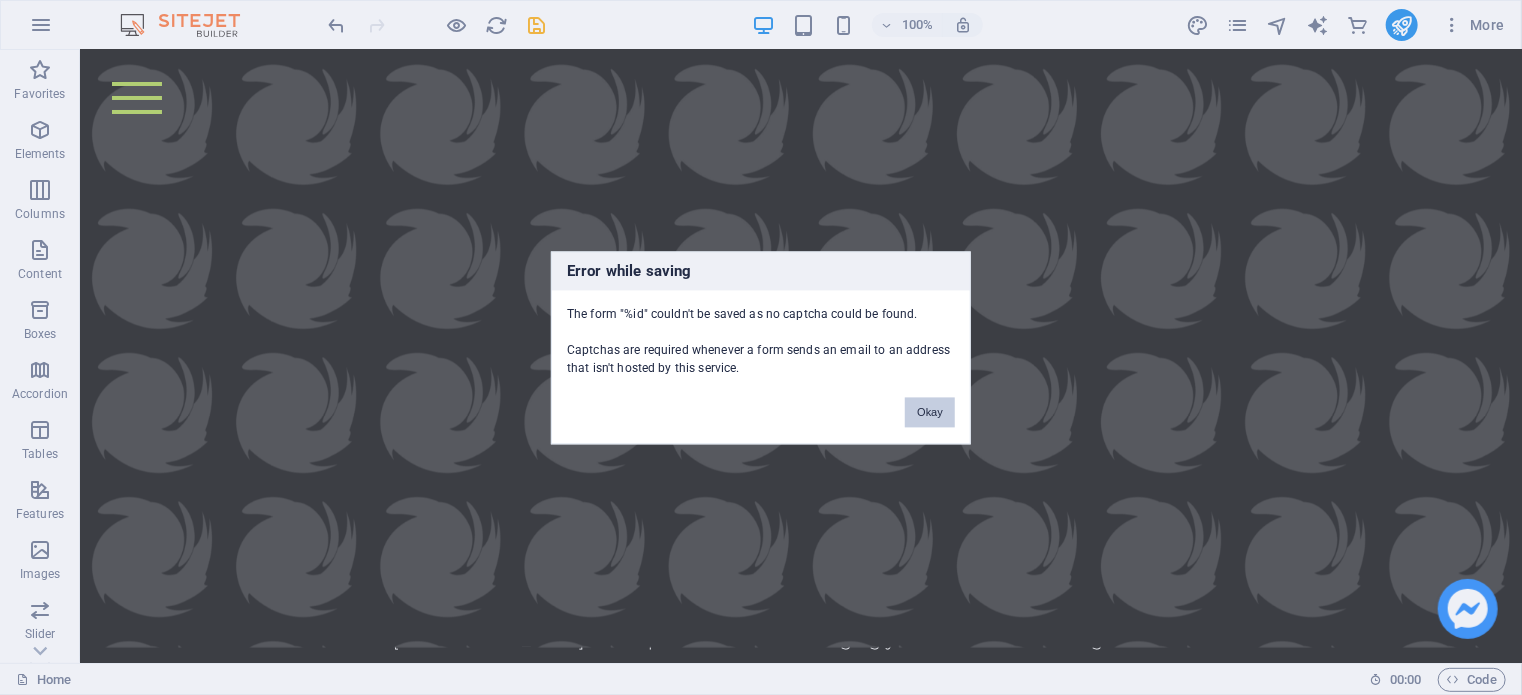 click on "Okay" at bounding box center (930, 412) 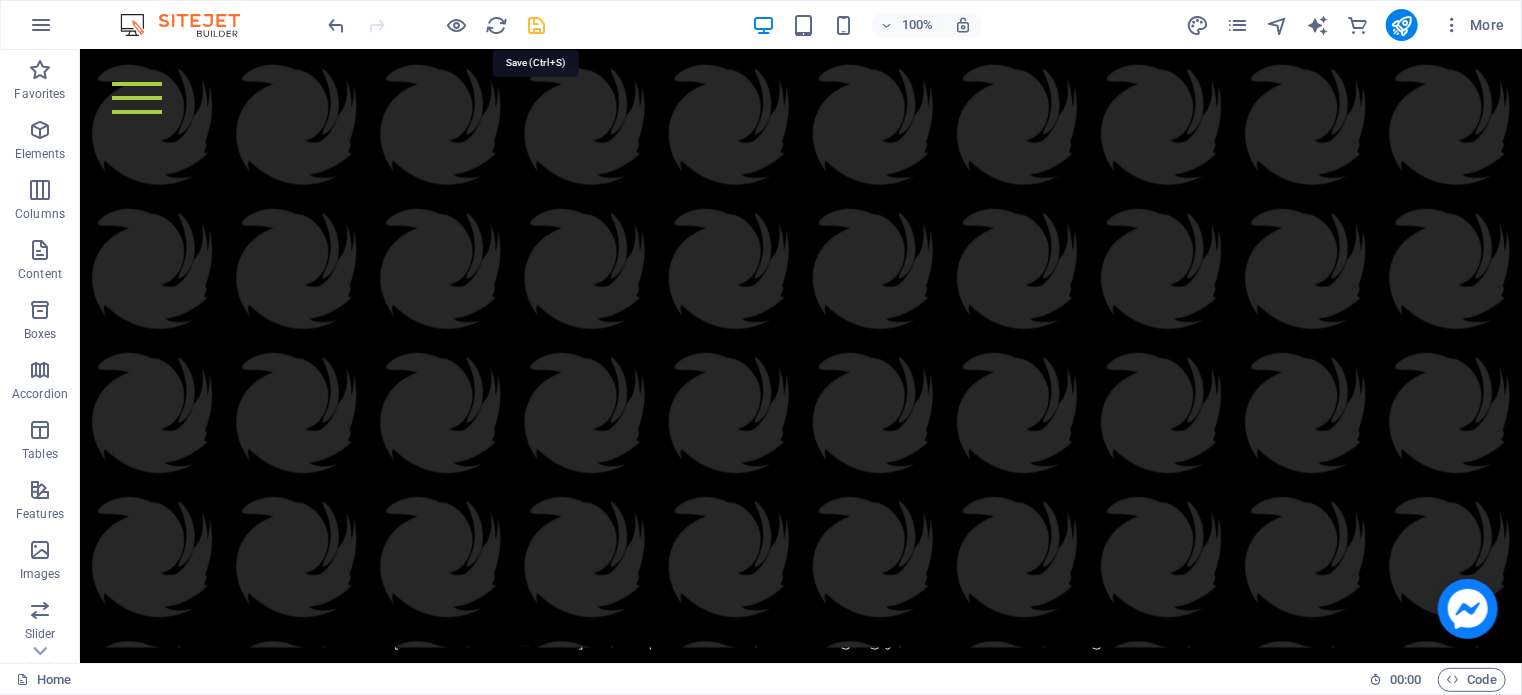 click at bounding box center (537, 25) 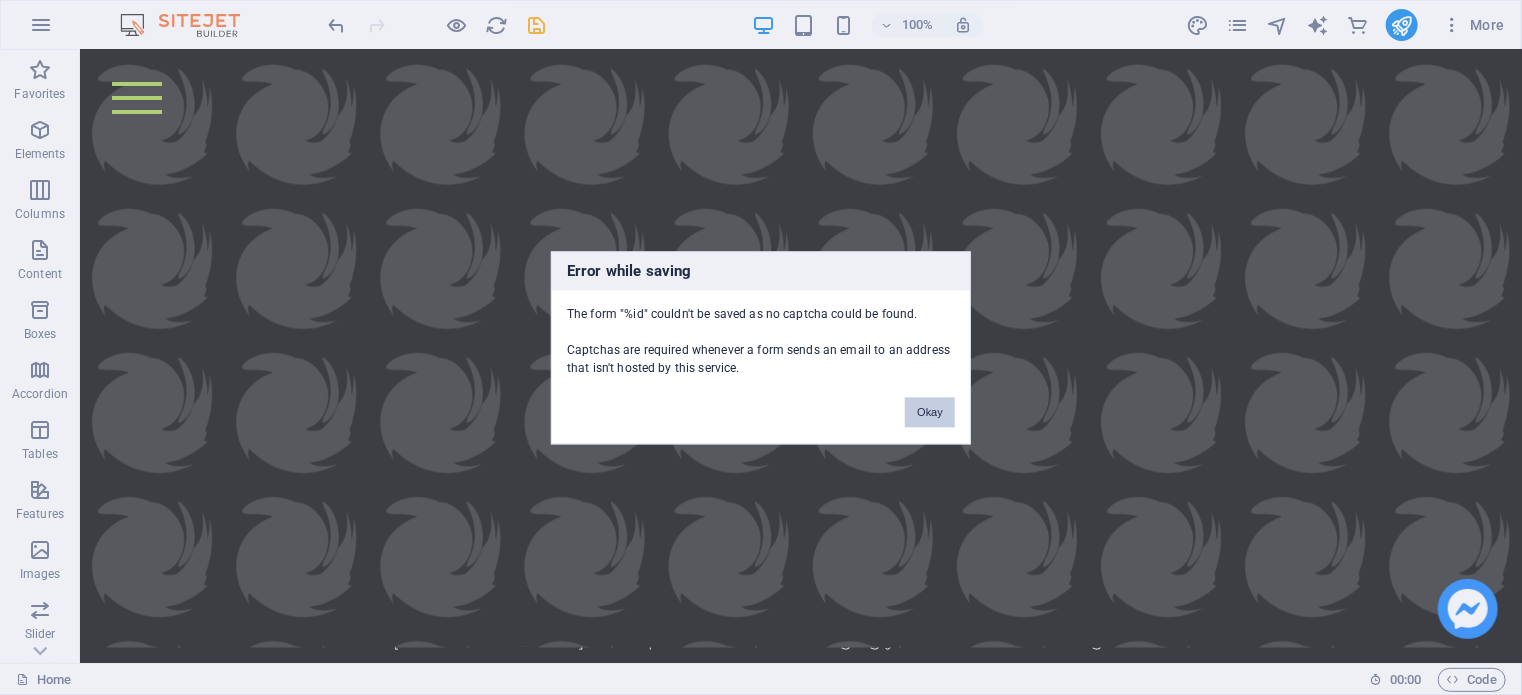 drag, startPoint x: 918, startPoint y: 408, endPoint x: 786, endPoint y: 307, distance: 166.2077 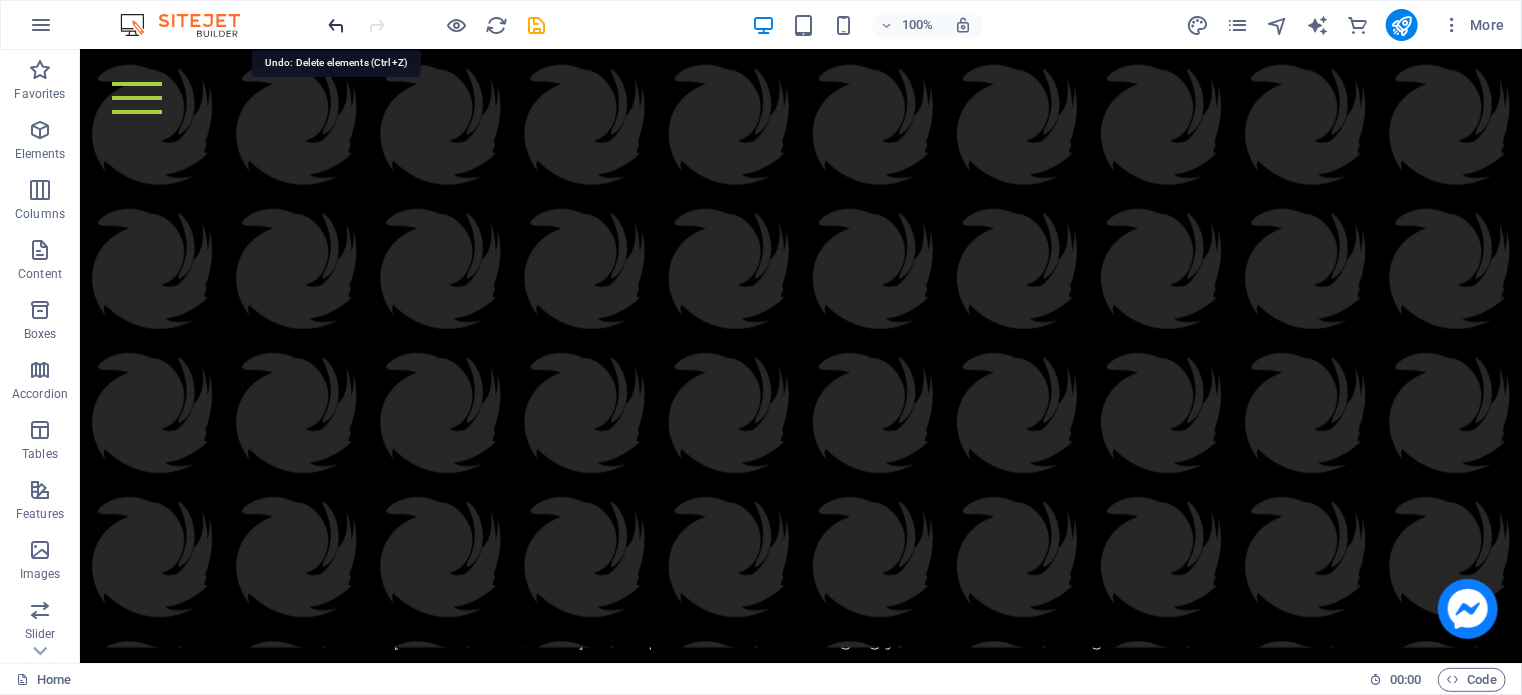 click at bounding box center (337, 25) 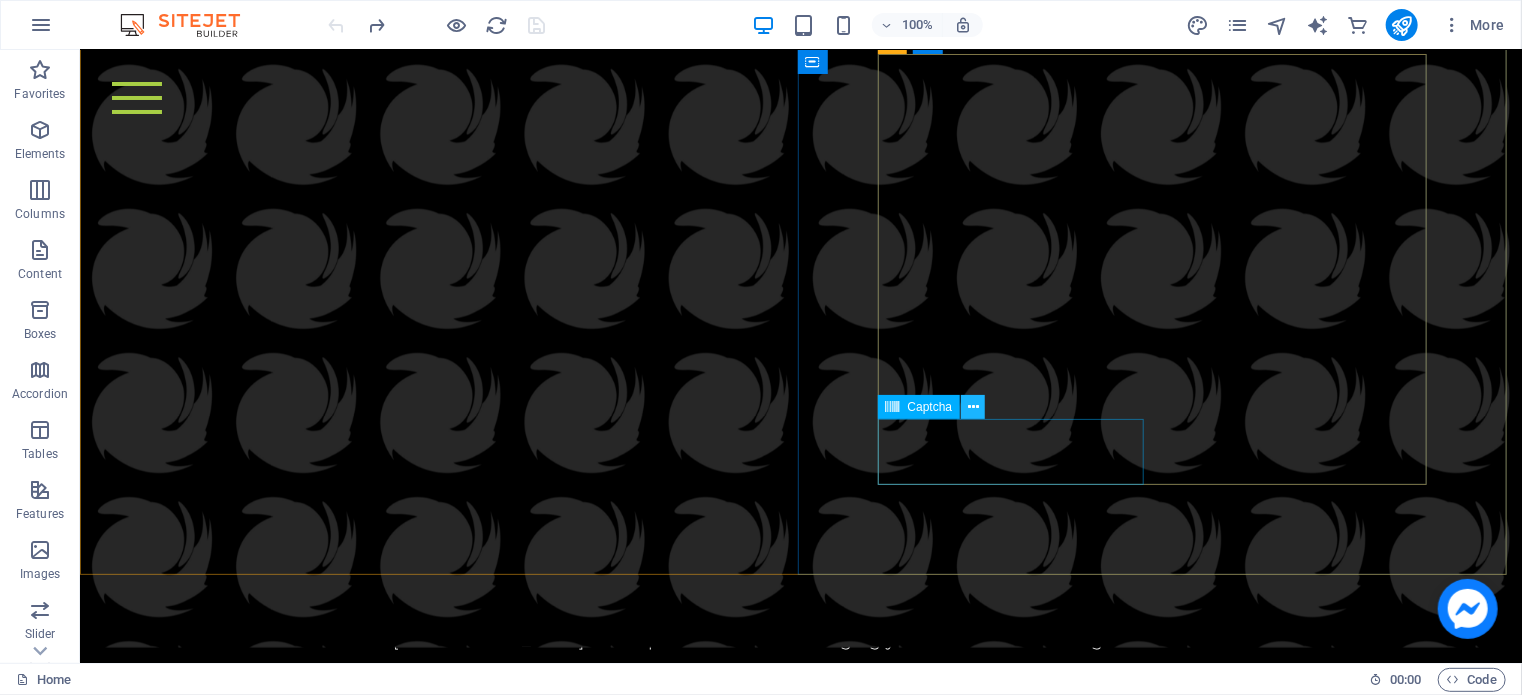 click at bounding box center [973, 407] 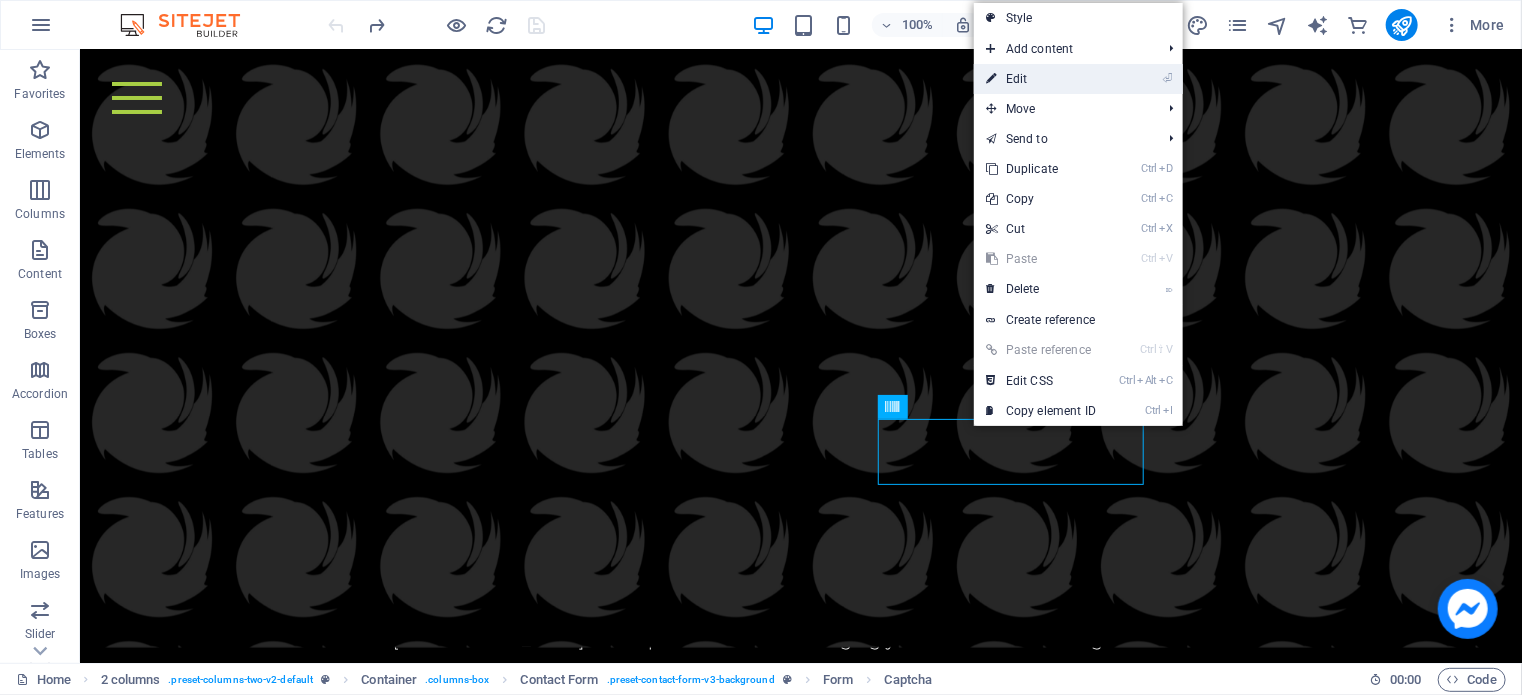 click on "⏎  Edit" at bounding box center (1041, 79) 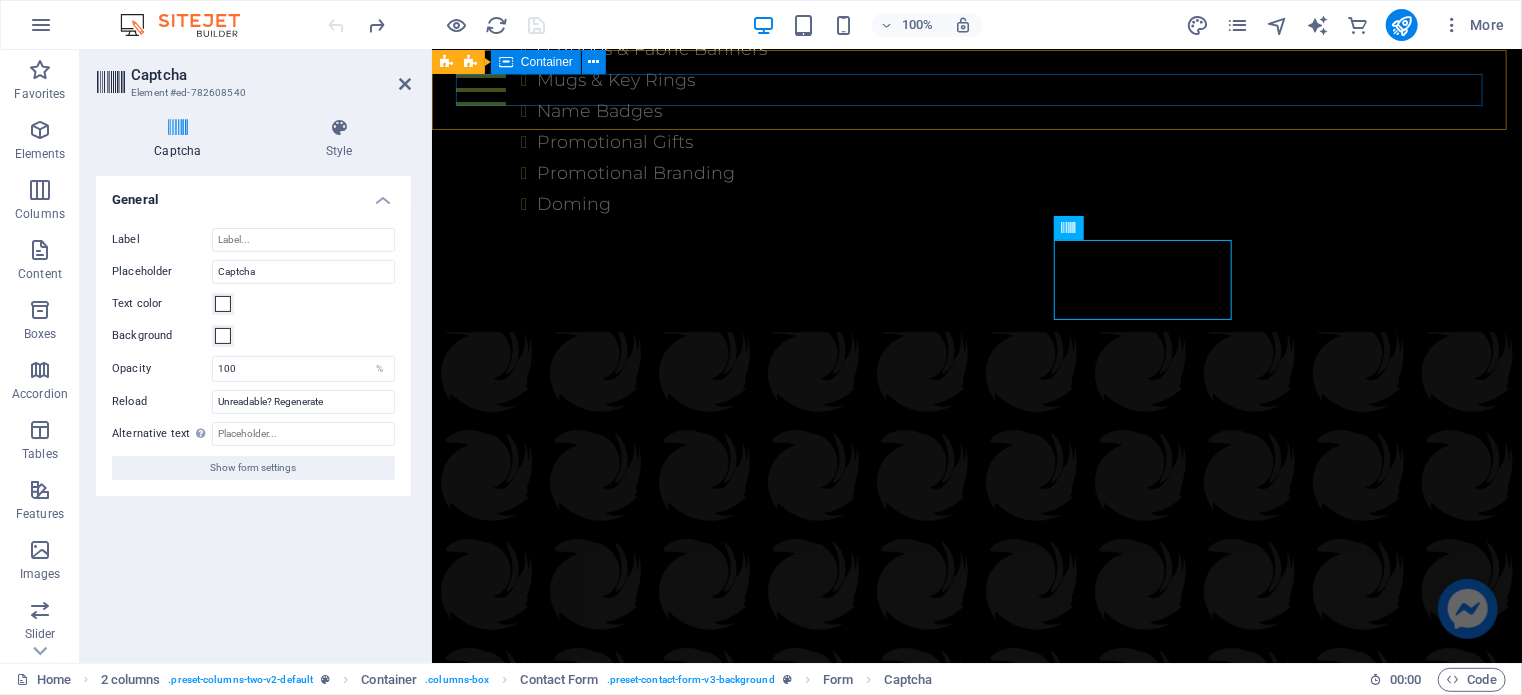 scroll, scrollTop: 7415, scrollLeft: 0, axis: vertical 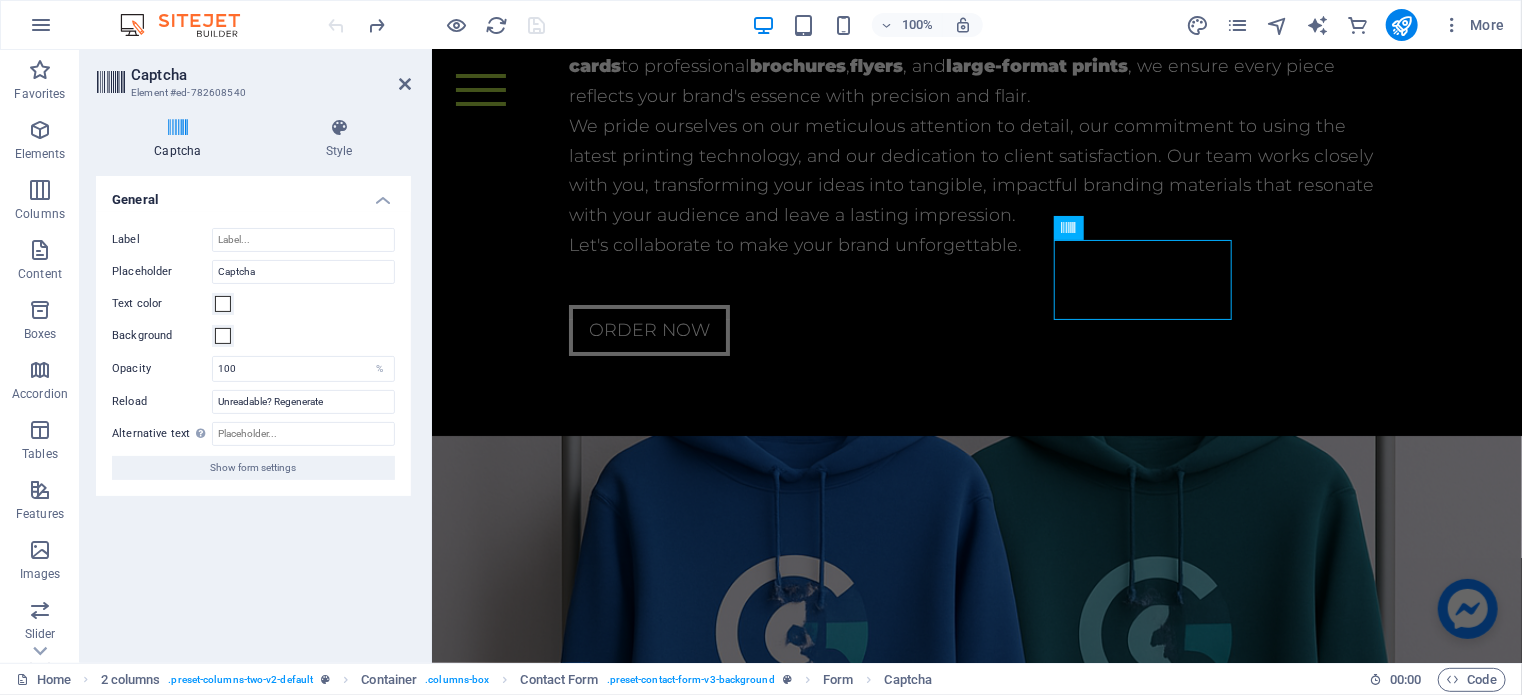 click at bounding box center [178, 128] 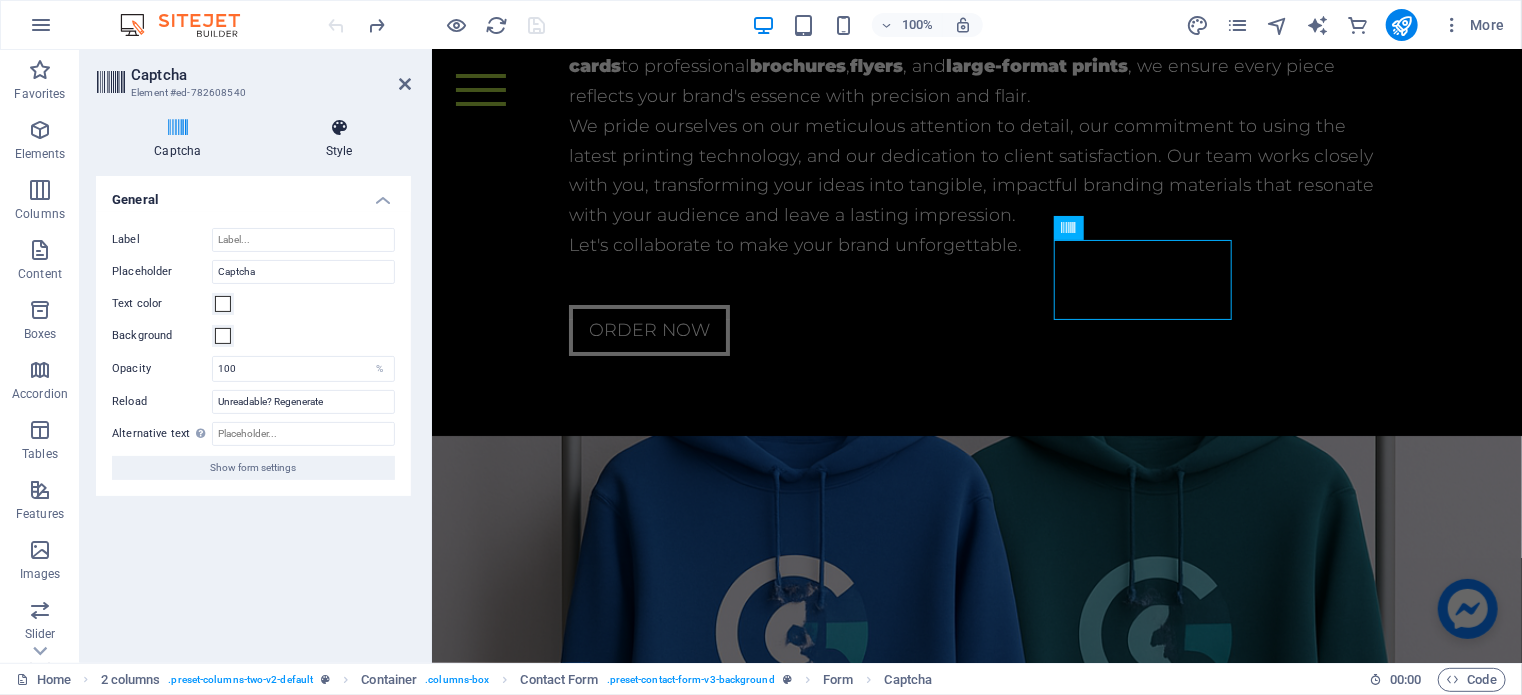 click at bounding box center (339, 128) 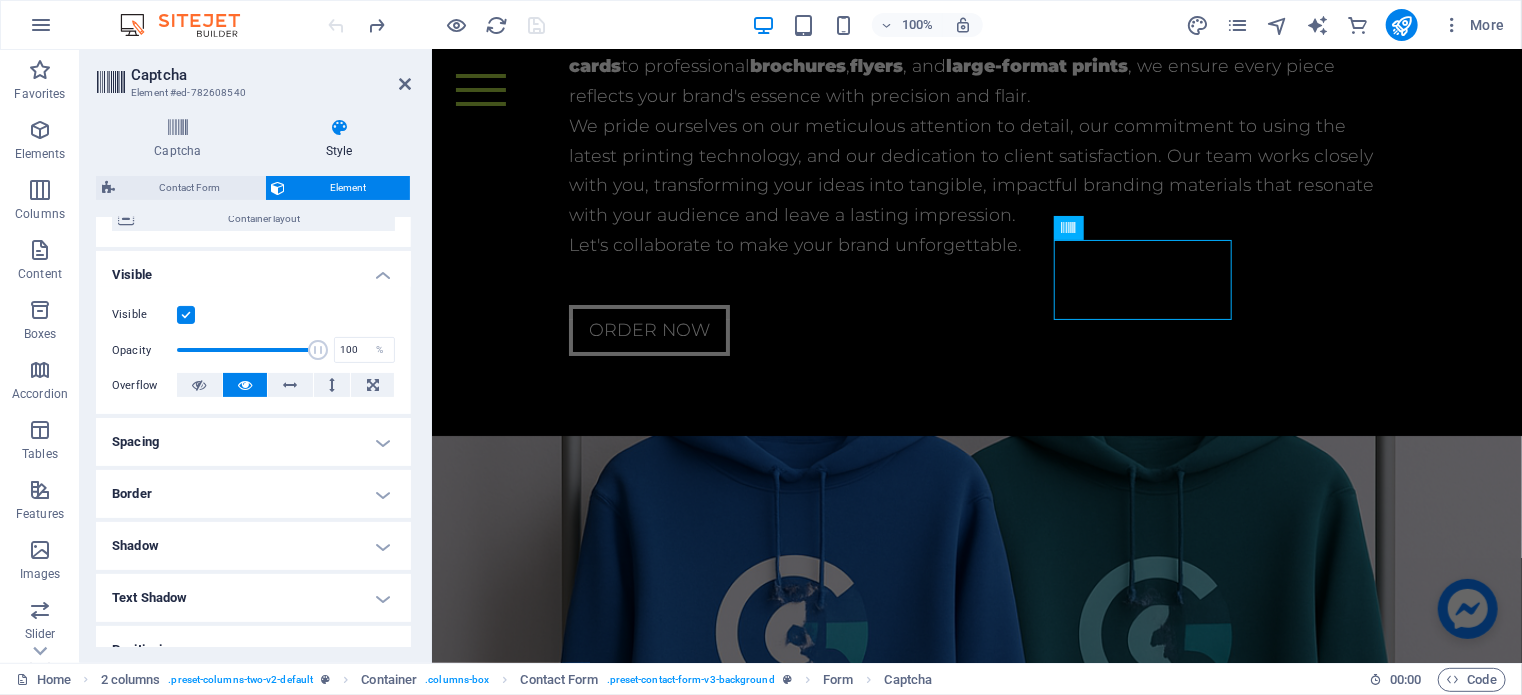 scroll, scrollTop: 0, scrollLeft: 0, axis: both 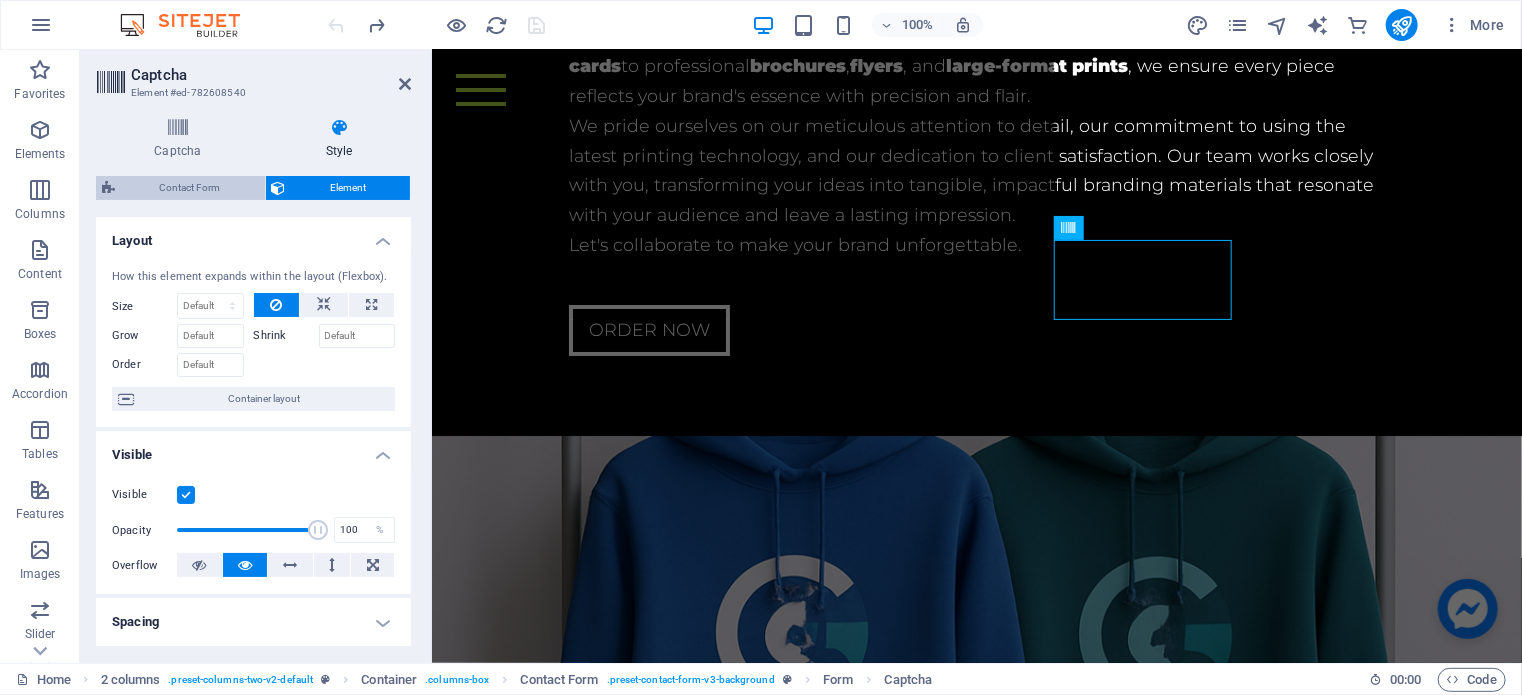 click on "Contact Form" at bounding box center (190, 188) 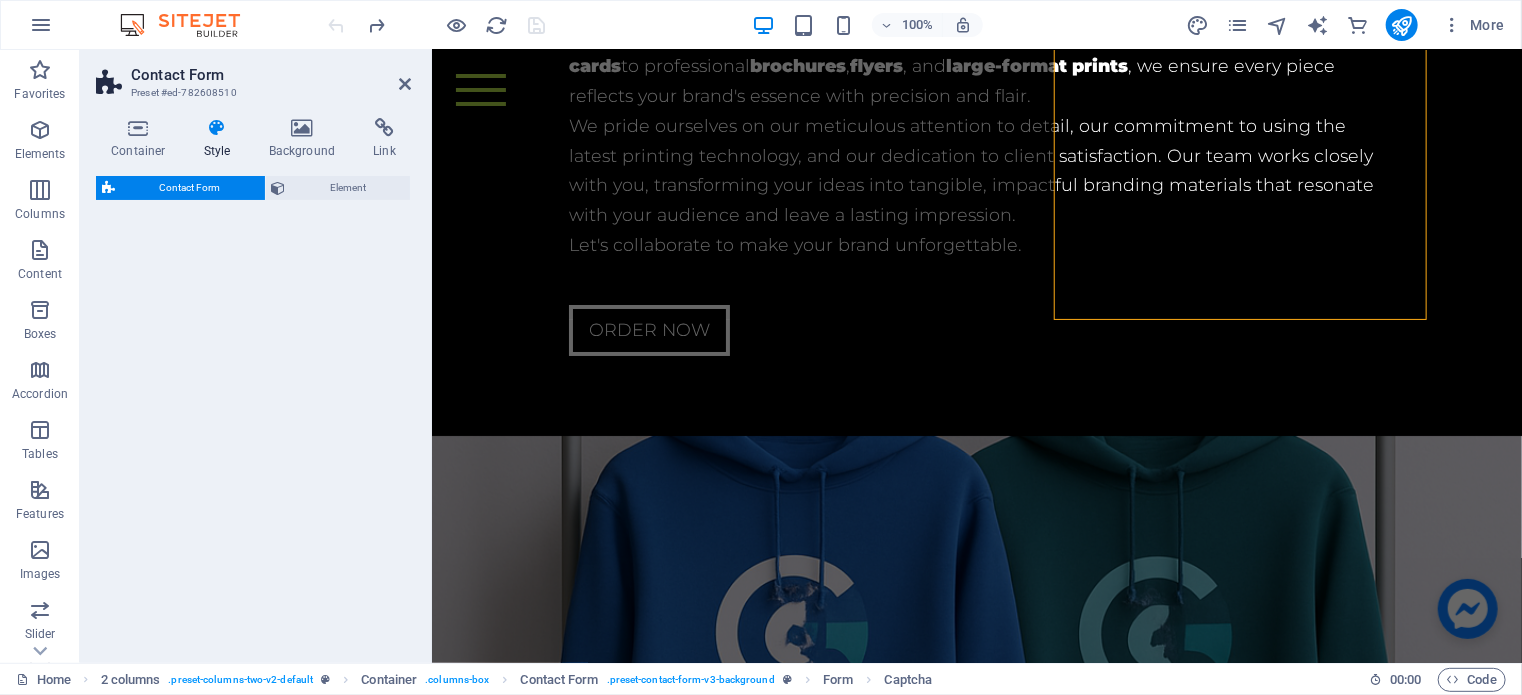 select on "rem" 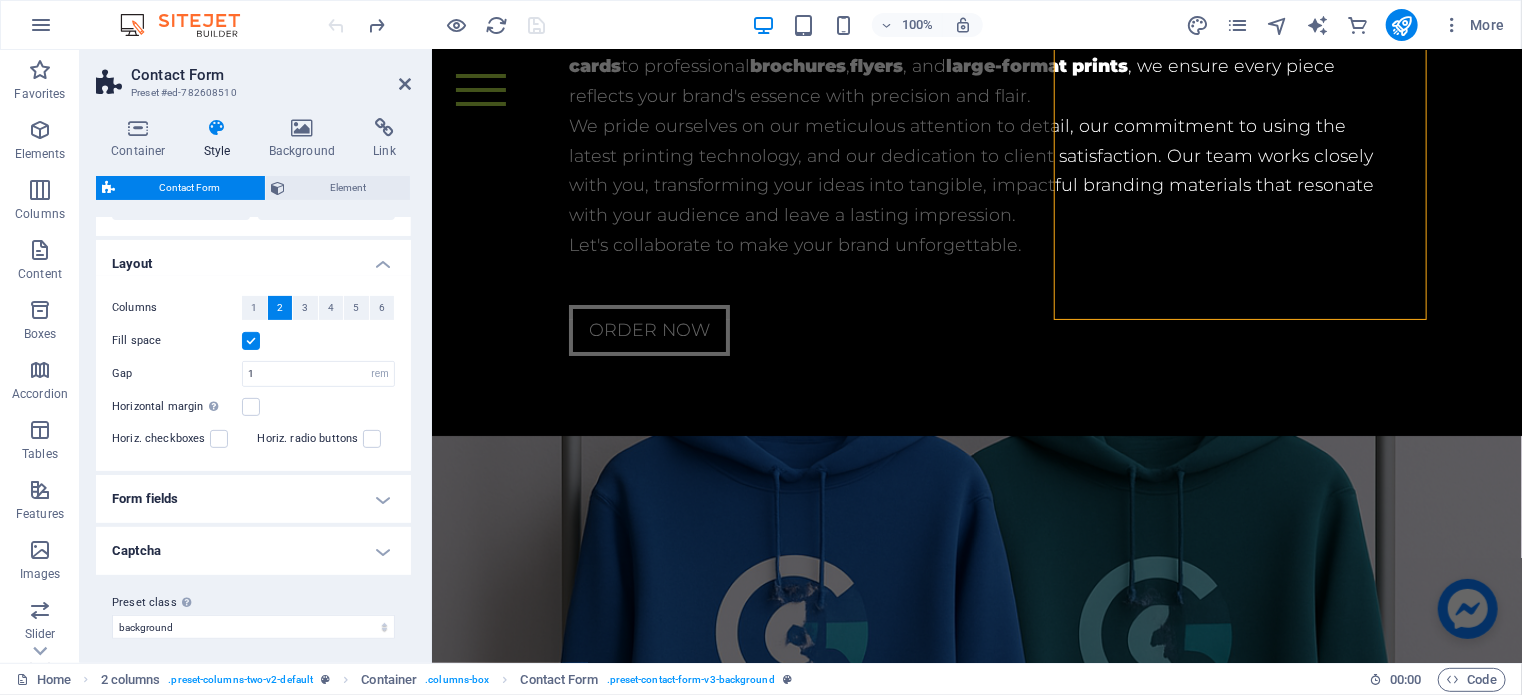 scroll, scrollTop: 328, scrollLeft: 0, axis: vertical 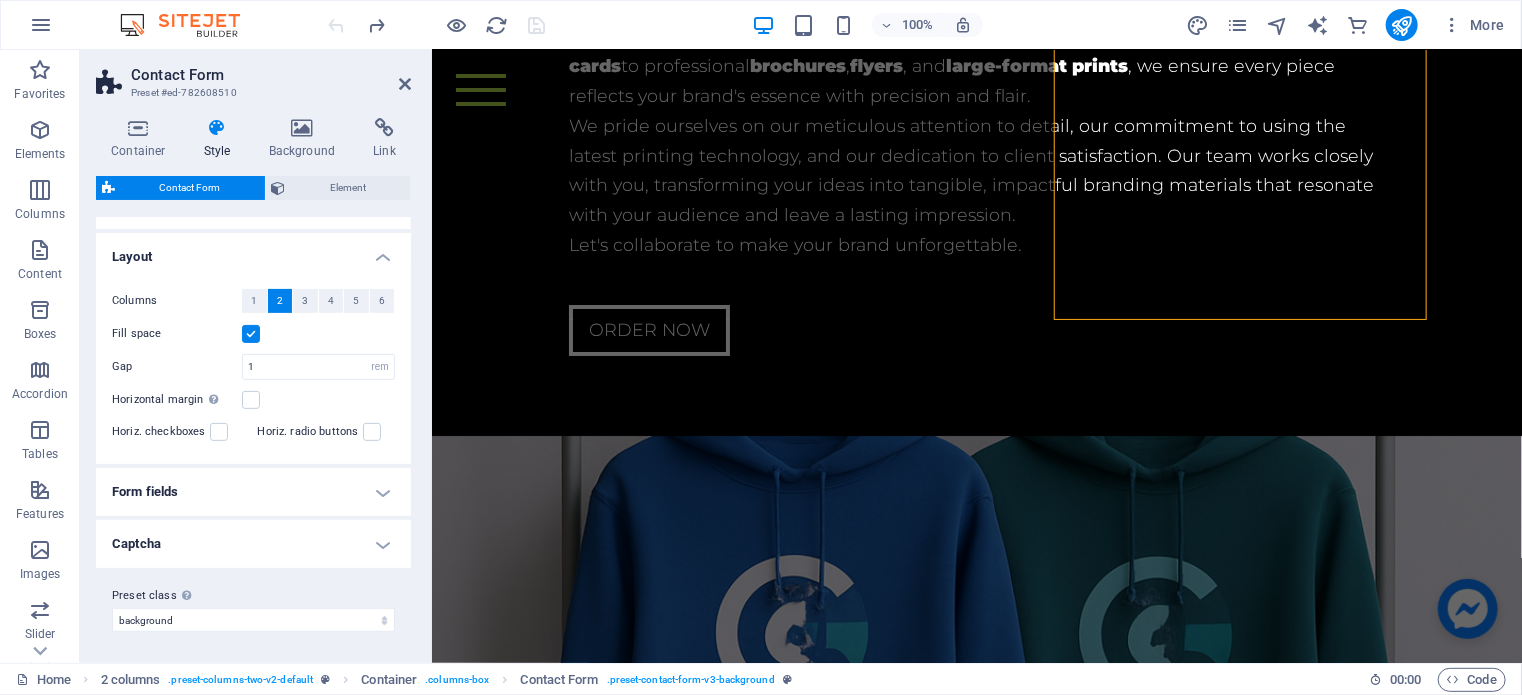 click on "Captcha" at bounding box center [253, 544] 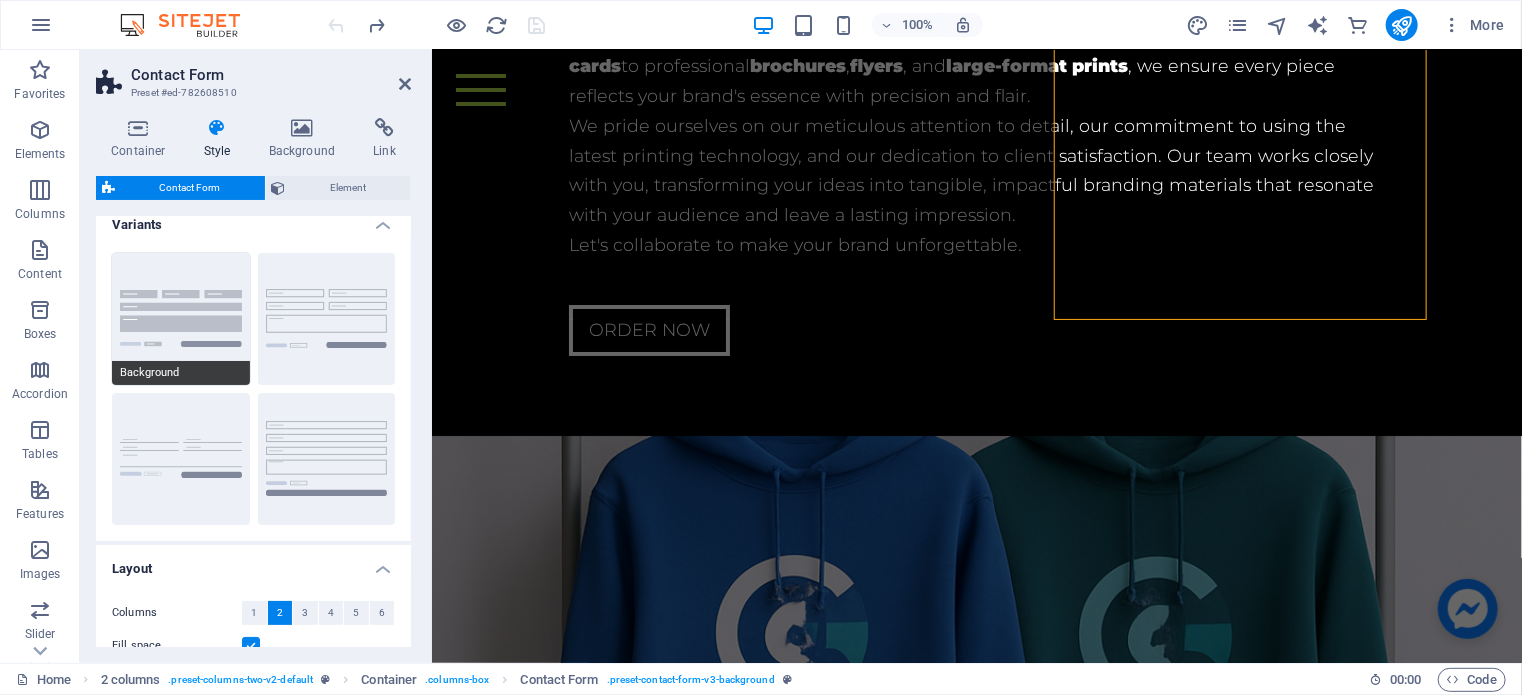 scroll, scrollTop: 0, scrollLeft: 0, axis: both 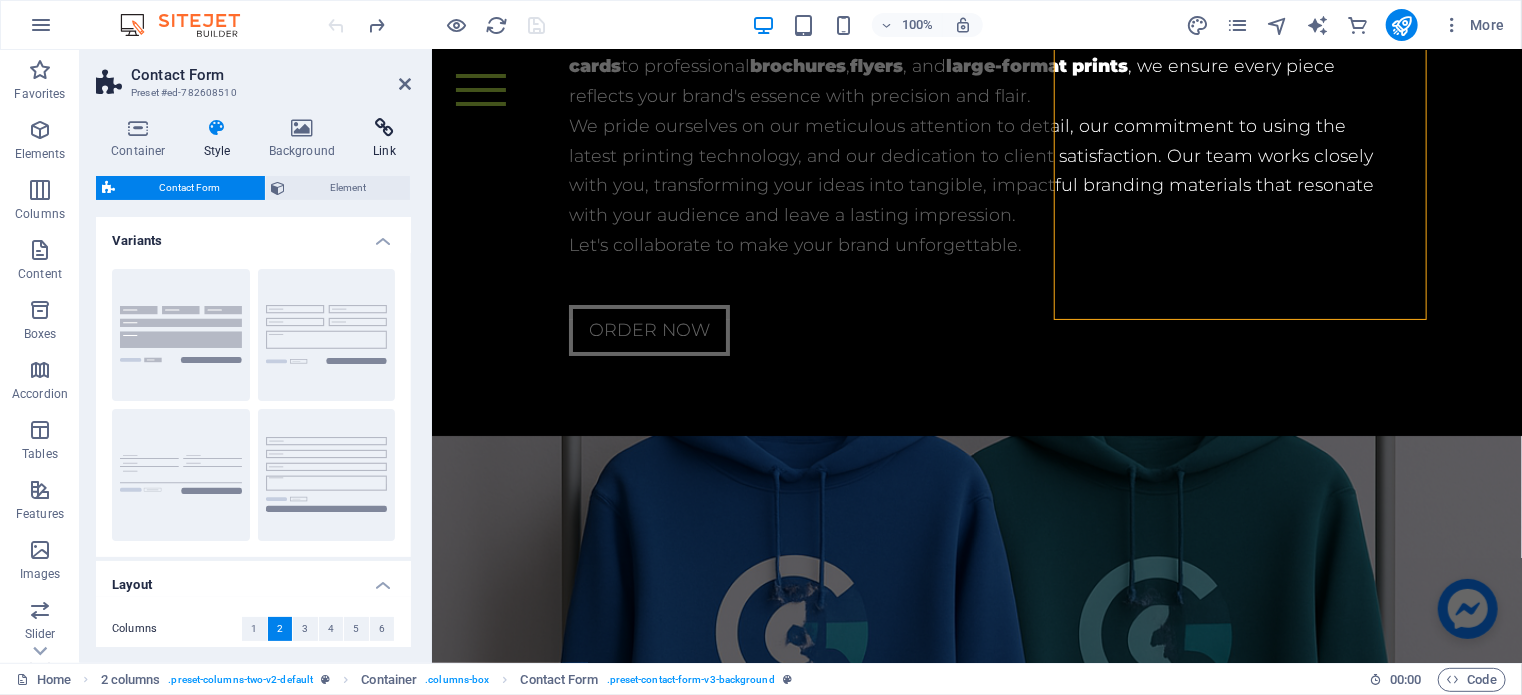 click on "Link" at bounding box center (384, 139) 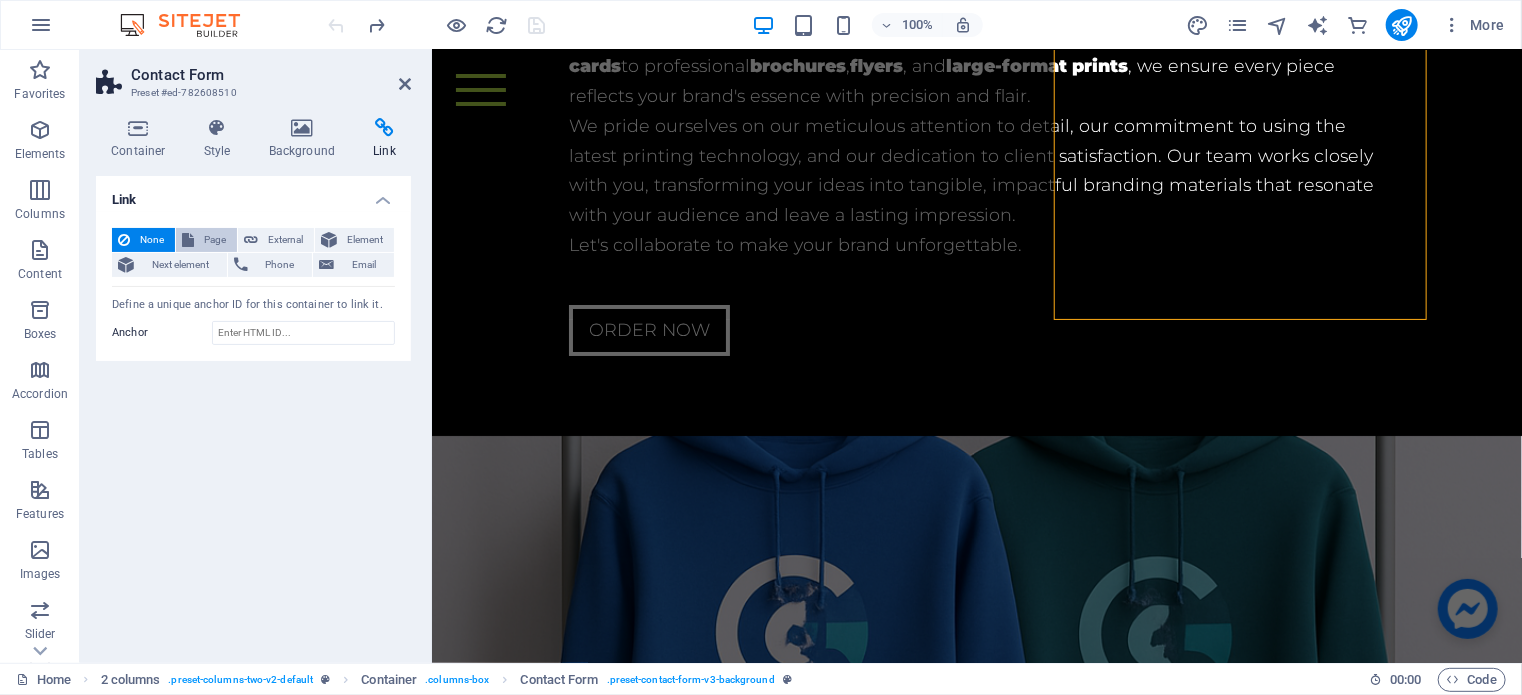 click on "Page" at bounding box center (215, 240) 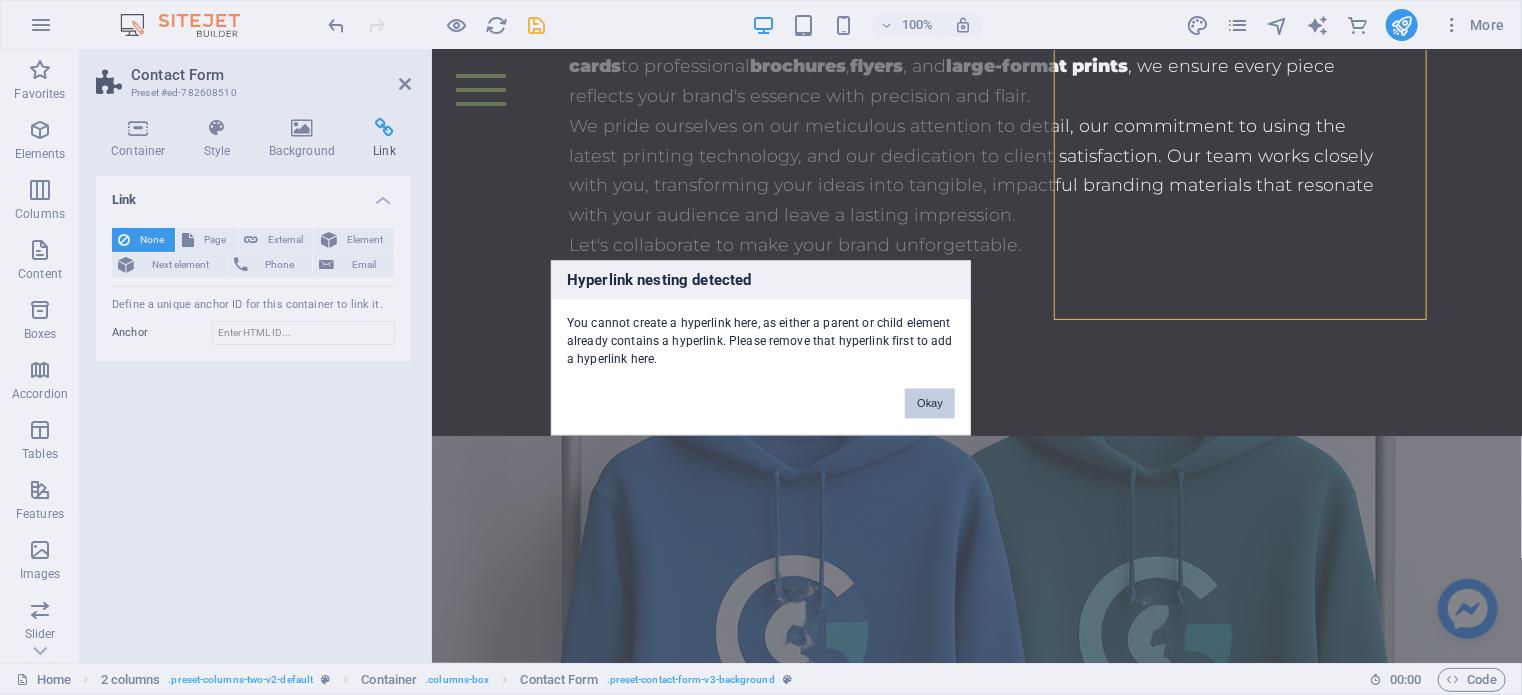 click on "Okay" at bounding box center [930, 403] 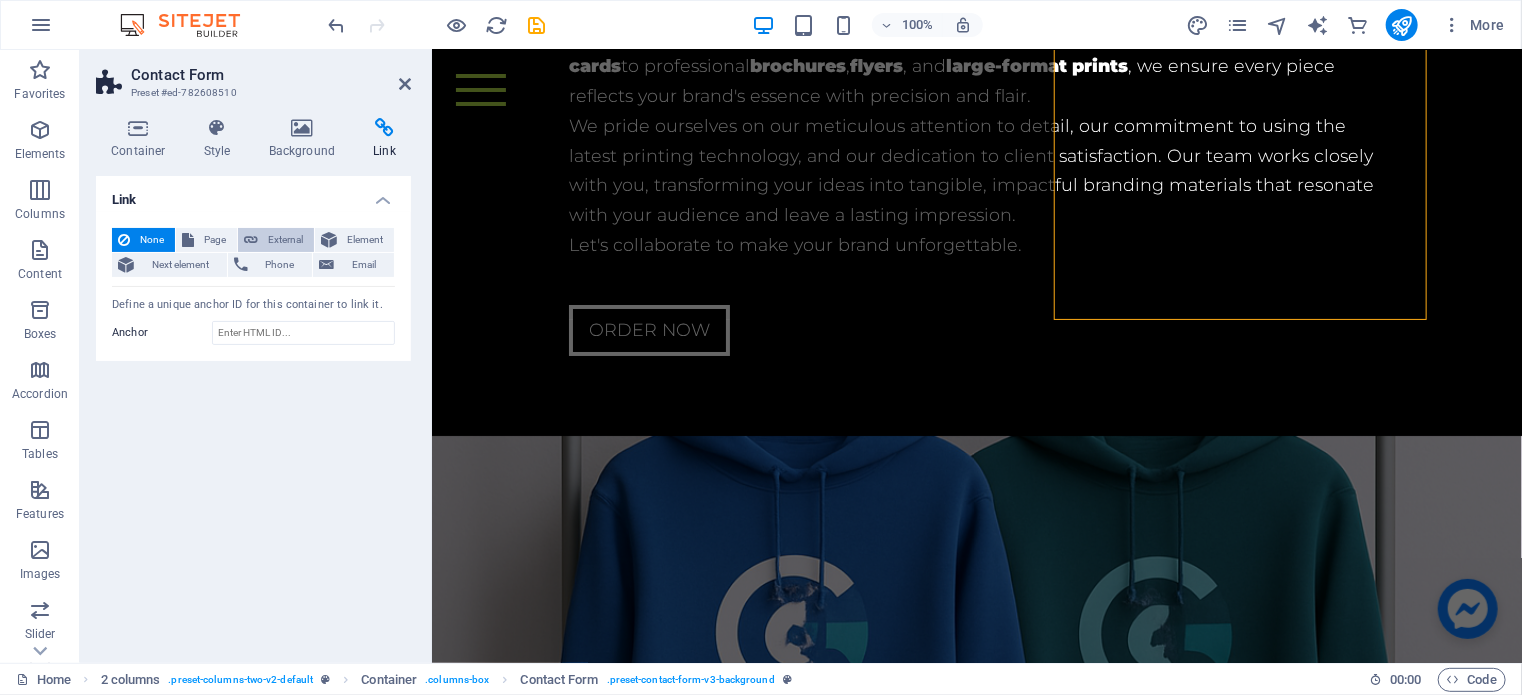 click on "External" at bounding box center [286, 240] 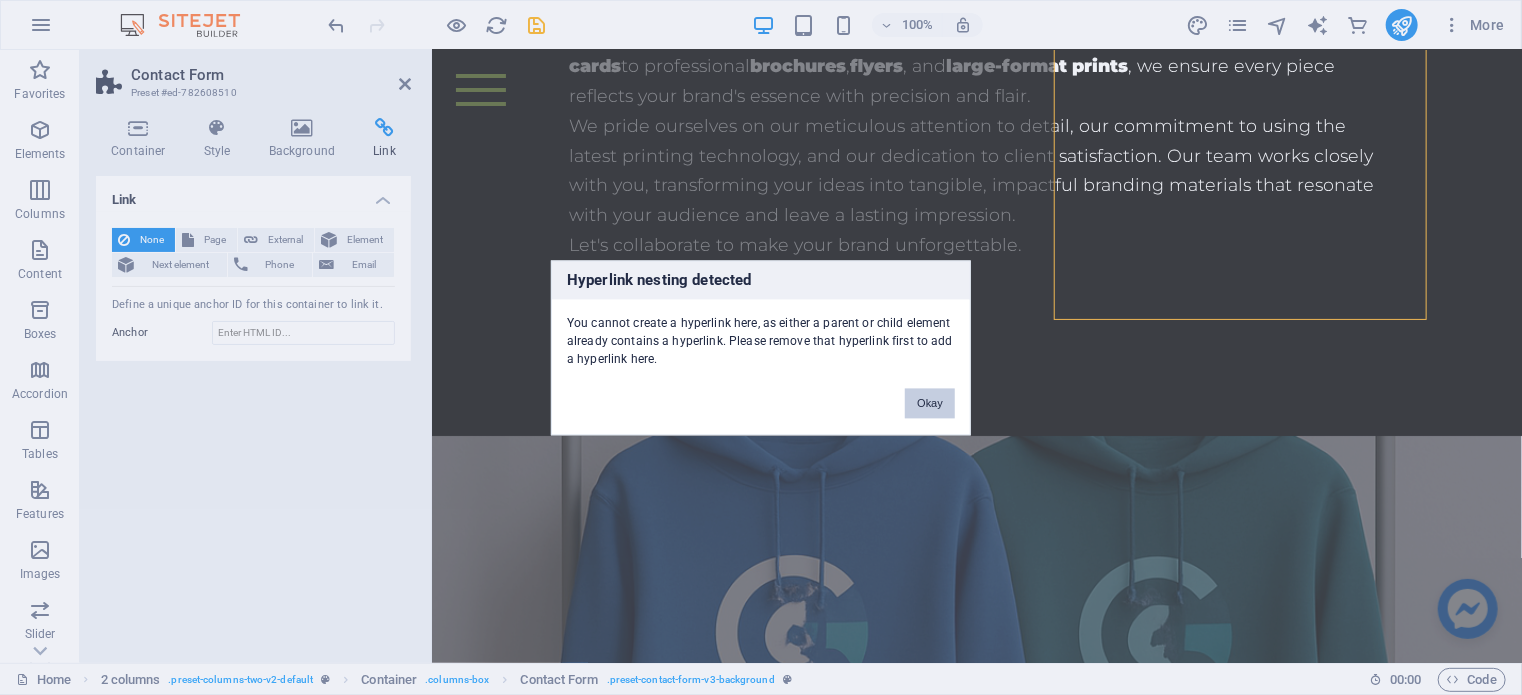 click on "Okay" at bounding box center [930, 403] 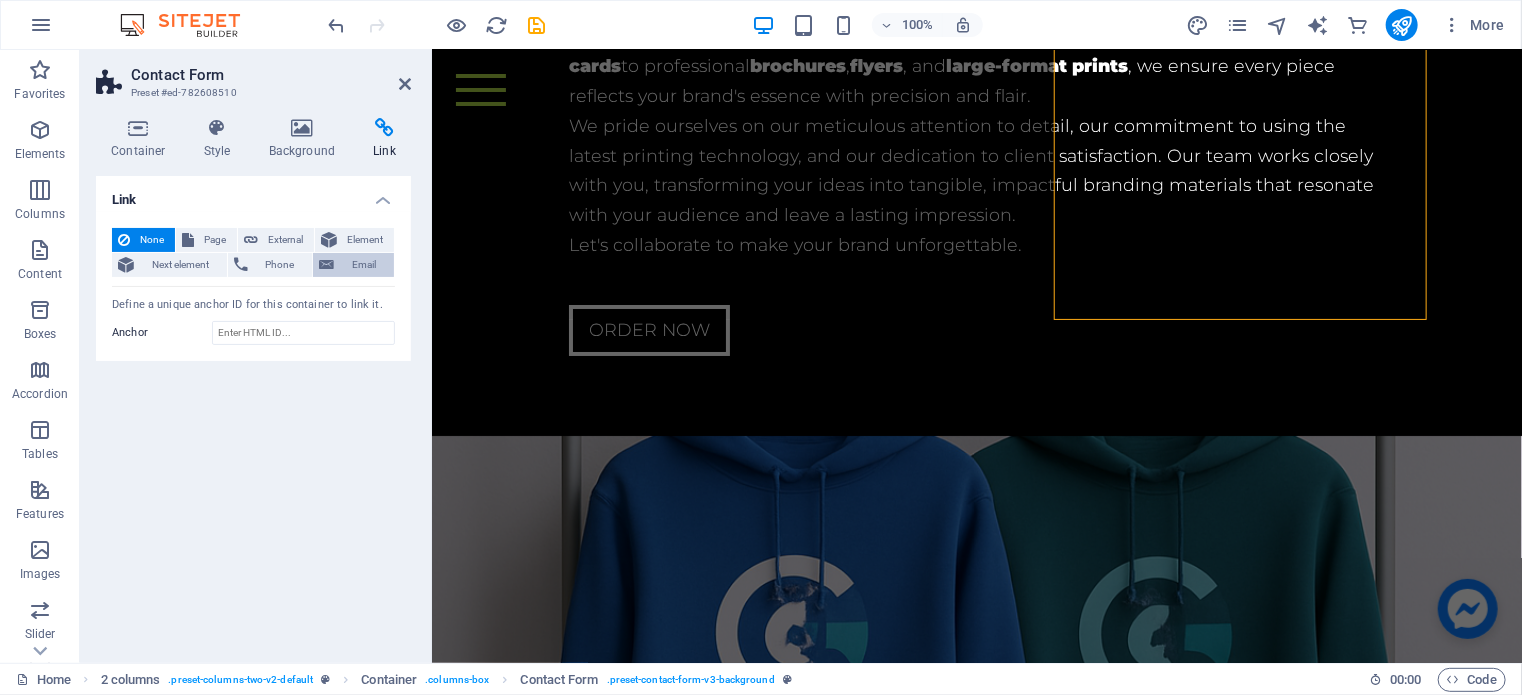click on "Email" at bounding box center [364, 265] 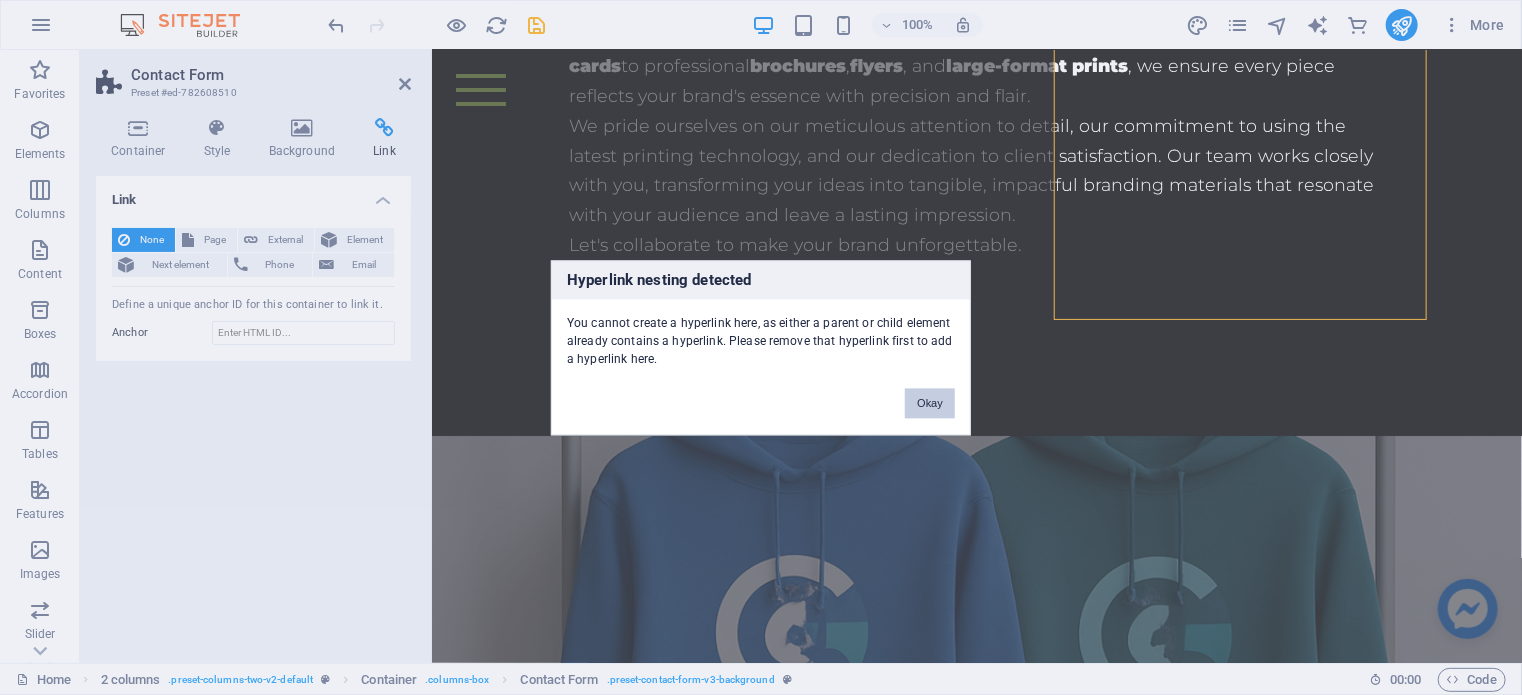 click on "Okay" at bounding box center (930, 403) 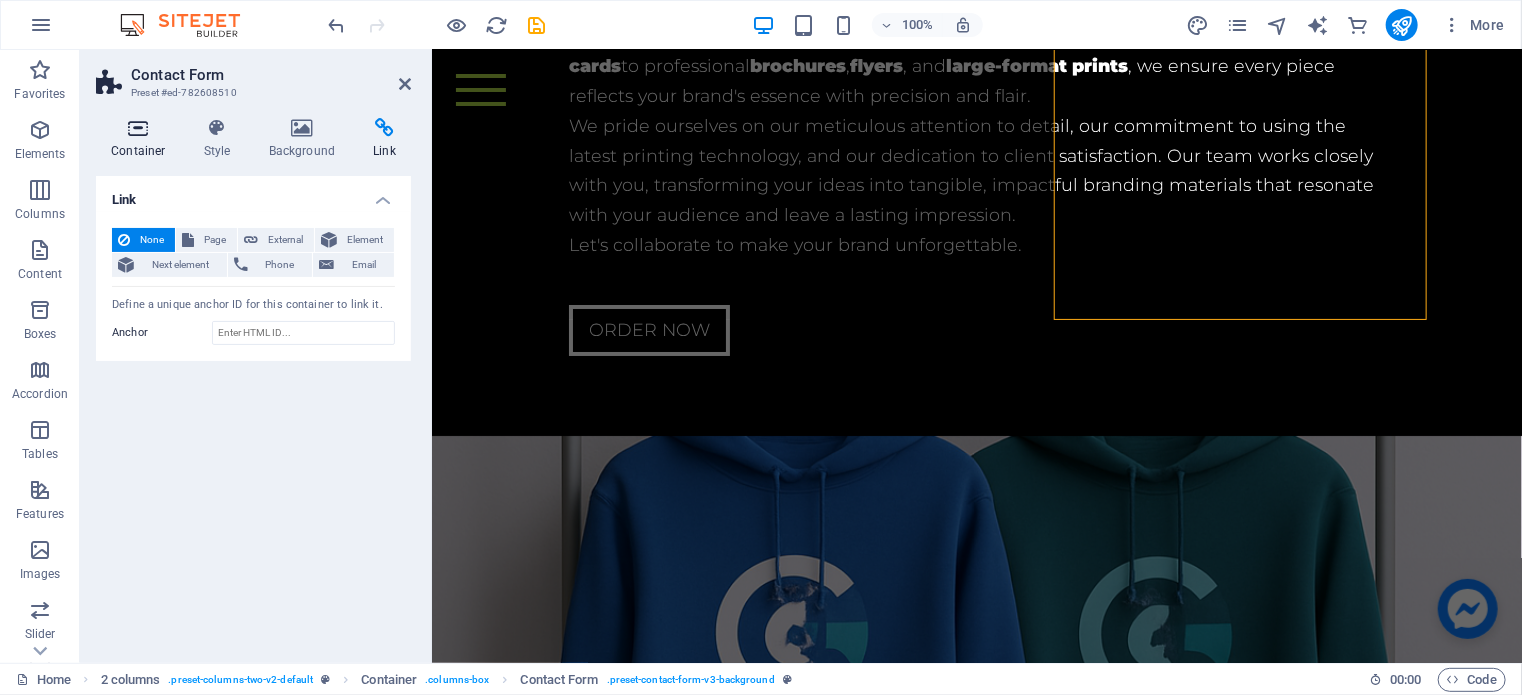 click on "Container" at bounding box center [142, 139] 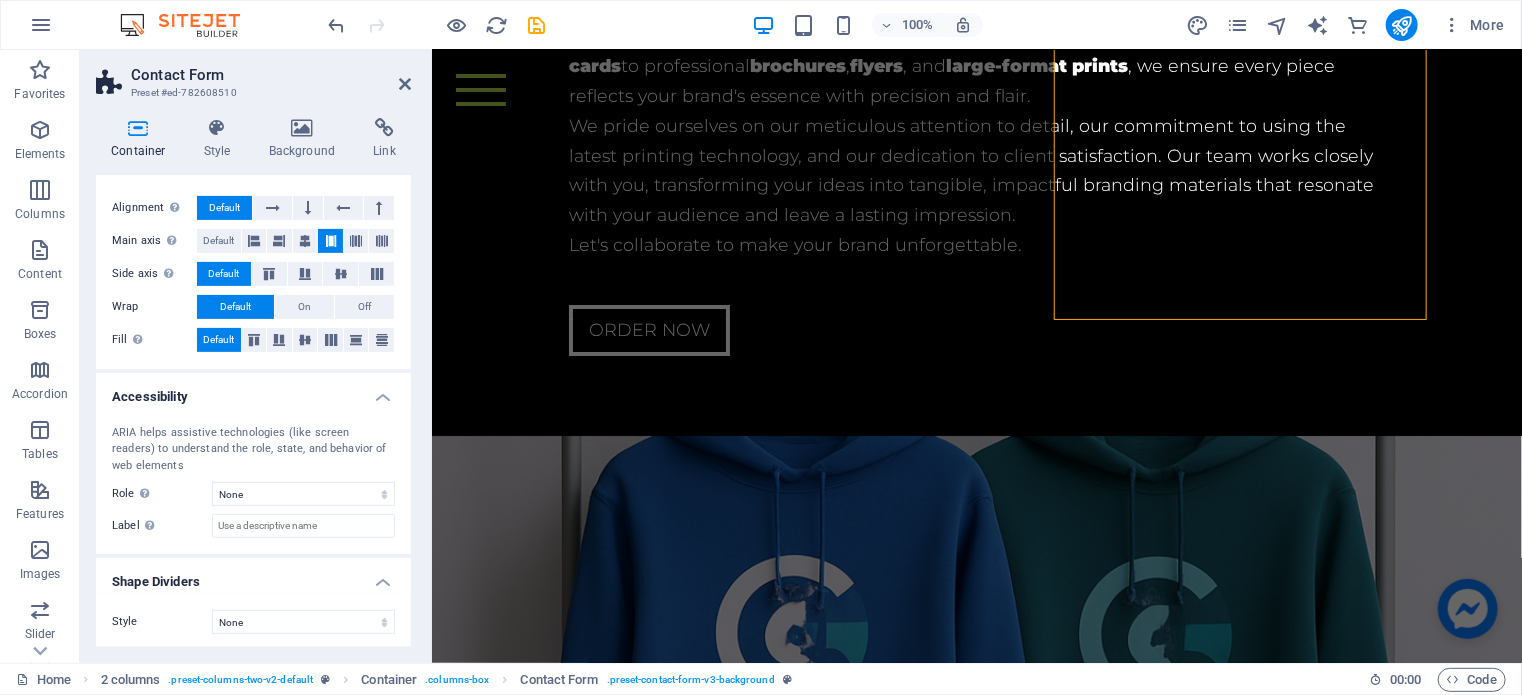 scroll, scrollTop: 336, scrollLeft: 0, axis: vertical 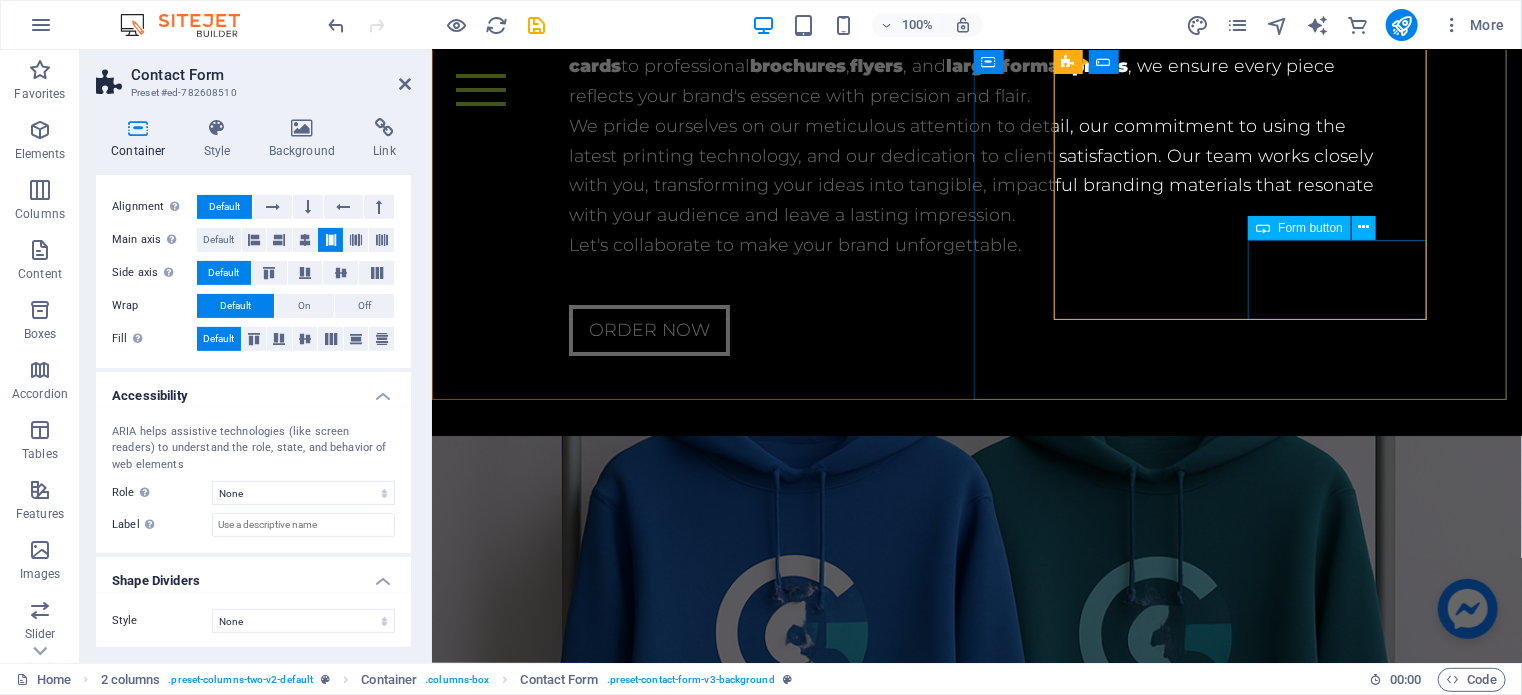 click on "Submit" at bounding box center (1212, 5045) 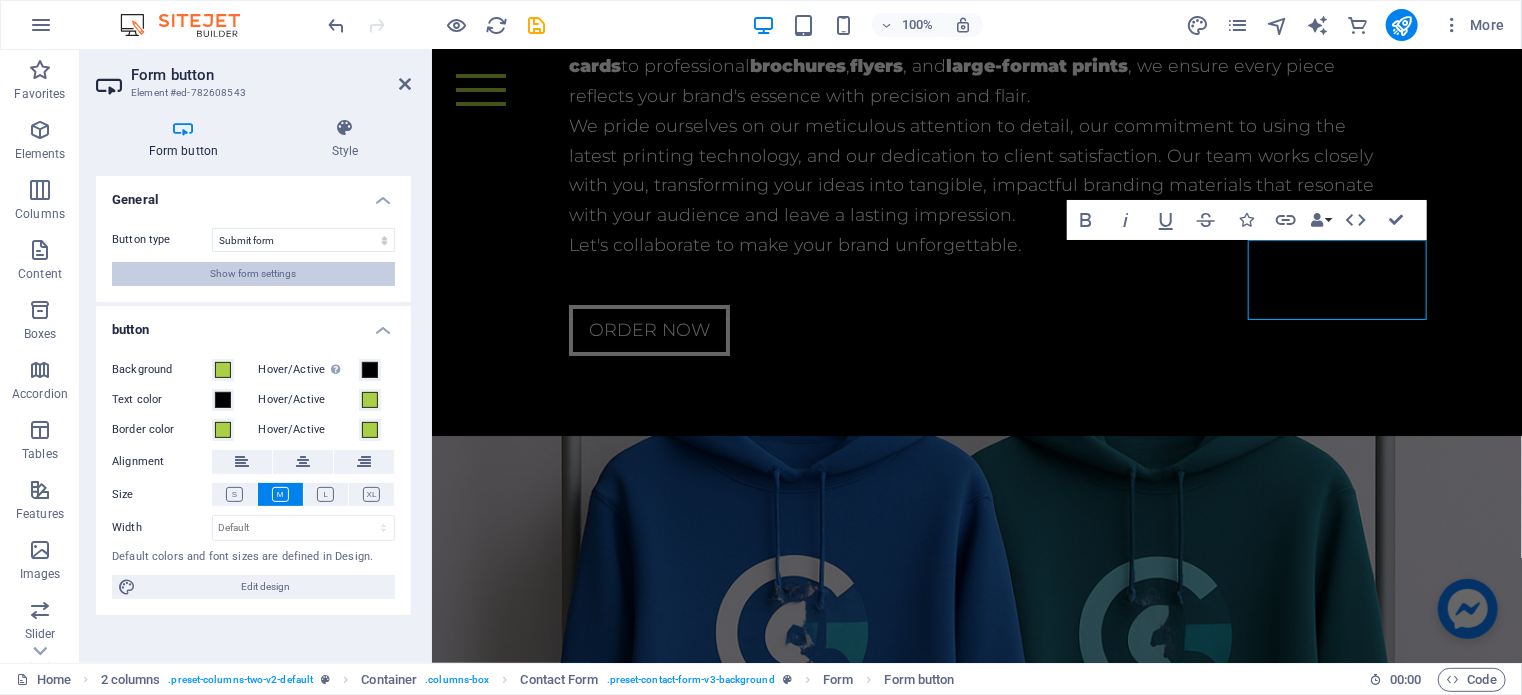 click on "Show form settings" at bounding box center [254, 274] 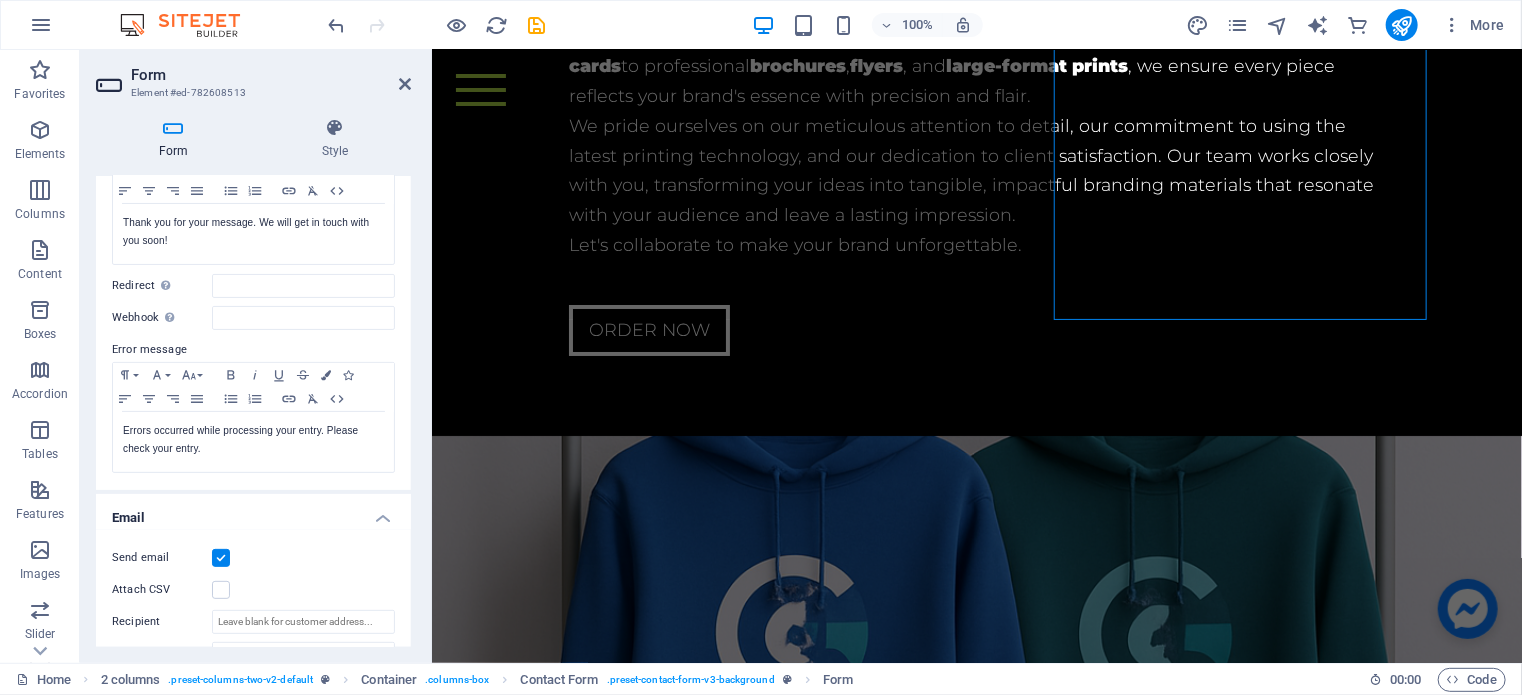 scroll, scrollTop: 146, scrollLeft: 0, axis: vertical 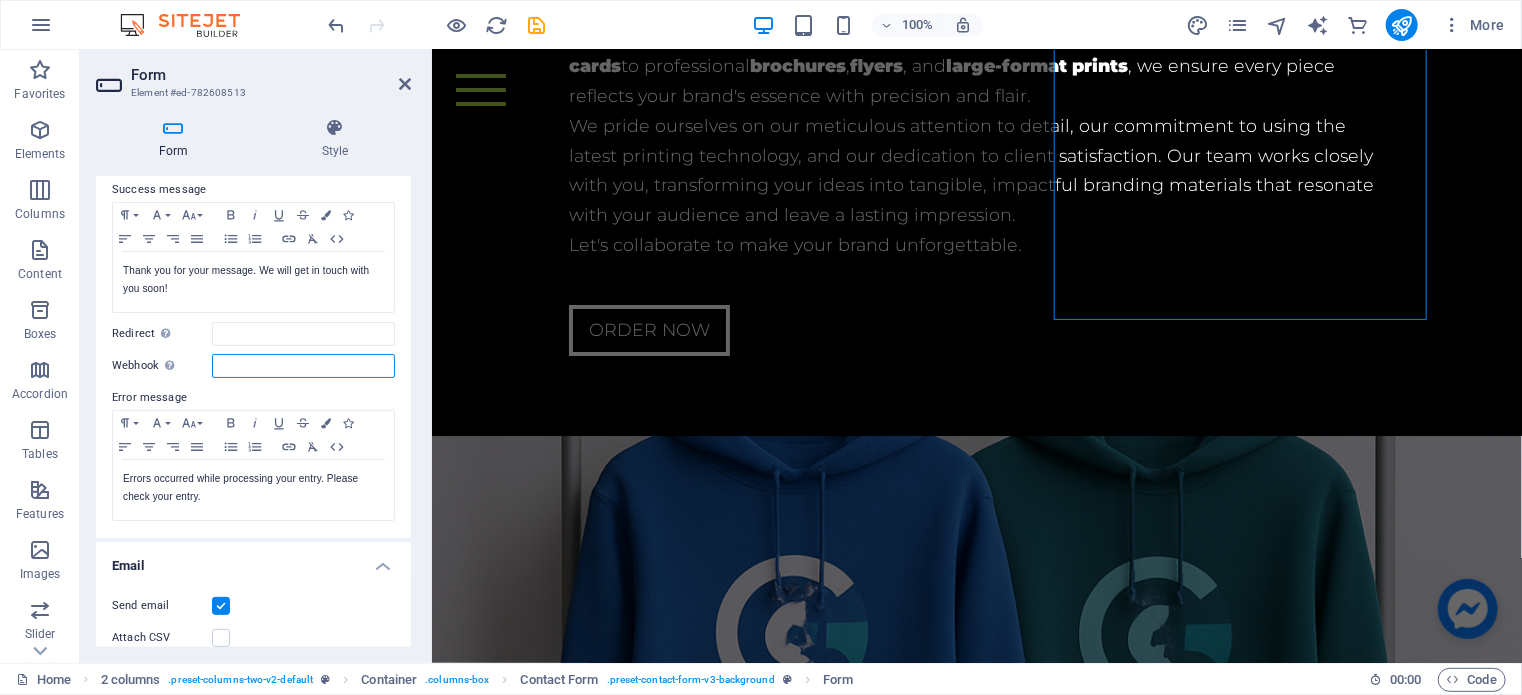 click on "Webhook A webhook is a push notification from this form to another server. Every time someone submits this form, the data will be pushed to your server." at bounding box center [303, 366] 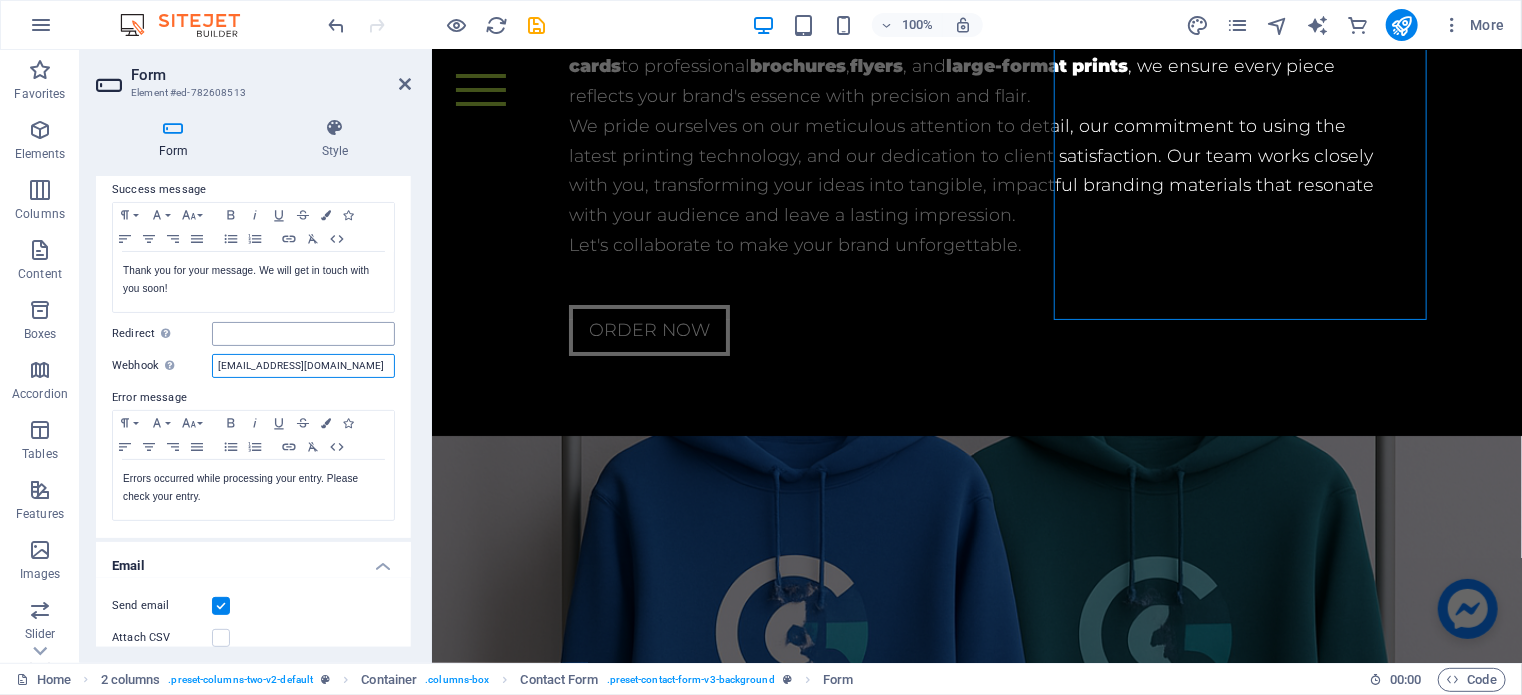 type on "[EMAIL_ADDRESS][DOMAIN_NAME]" 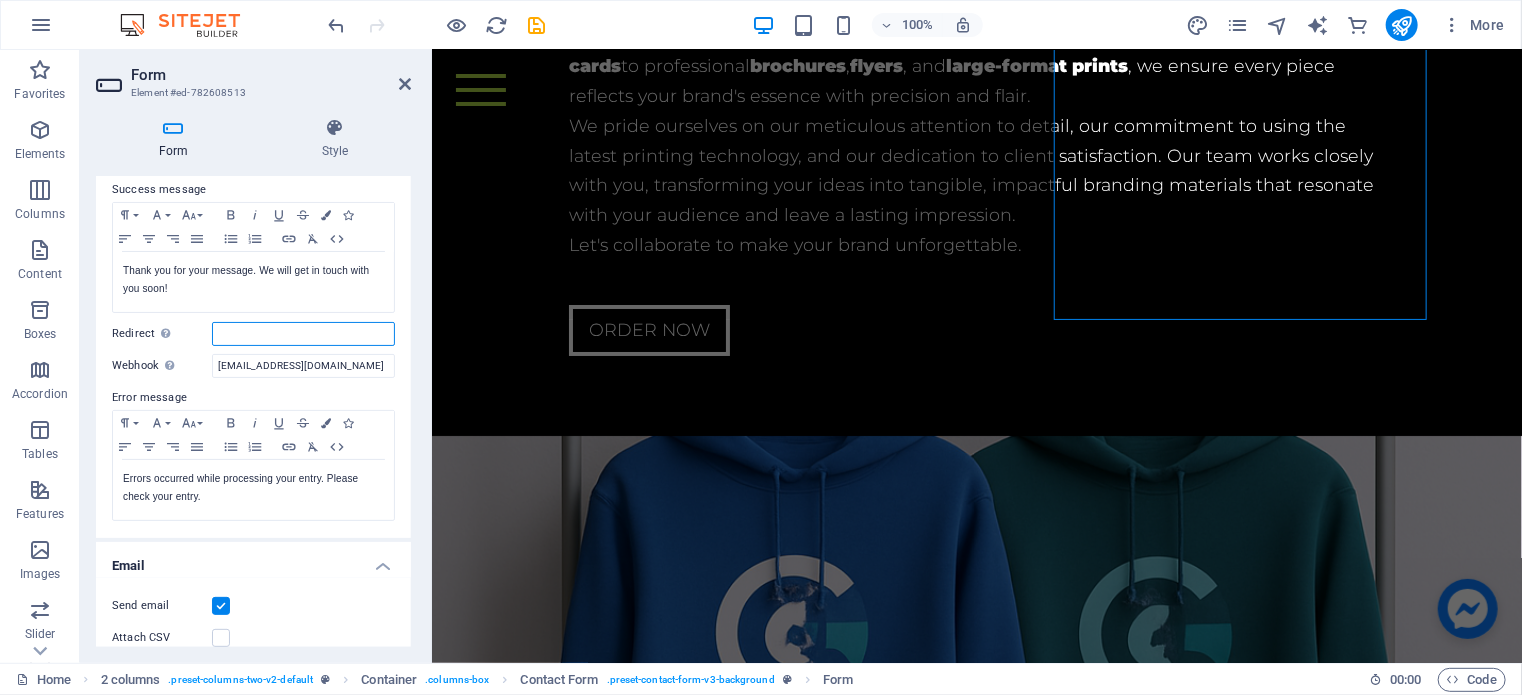 click on "Redirect Define a redirect target upon successful form submission; for example, a success page." at bounding box center (303, 334) 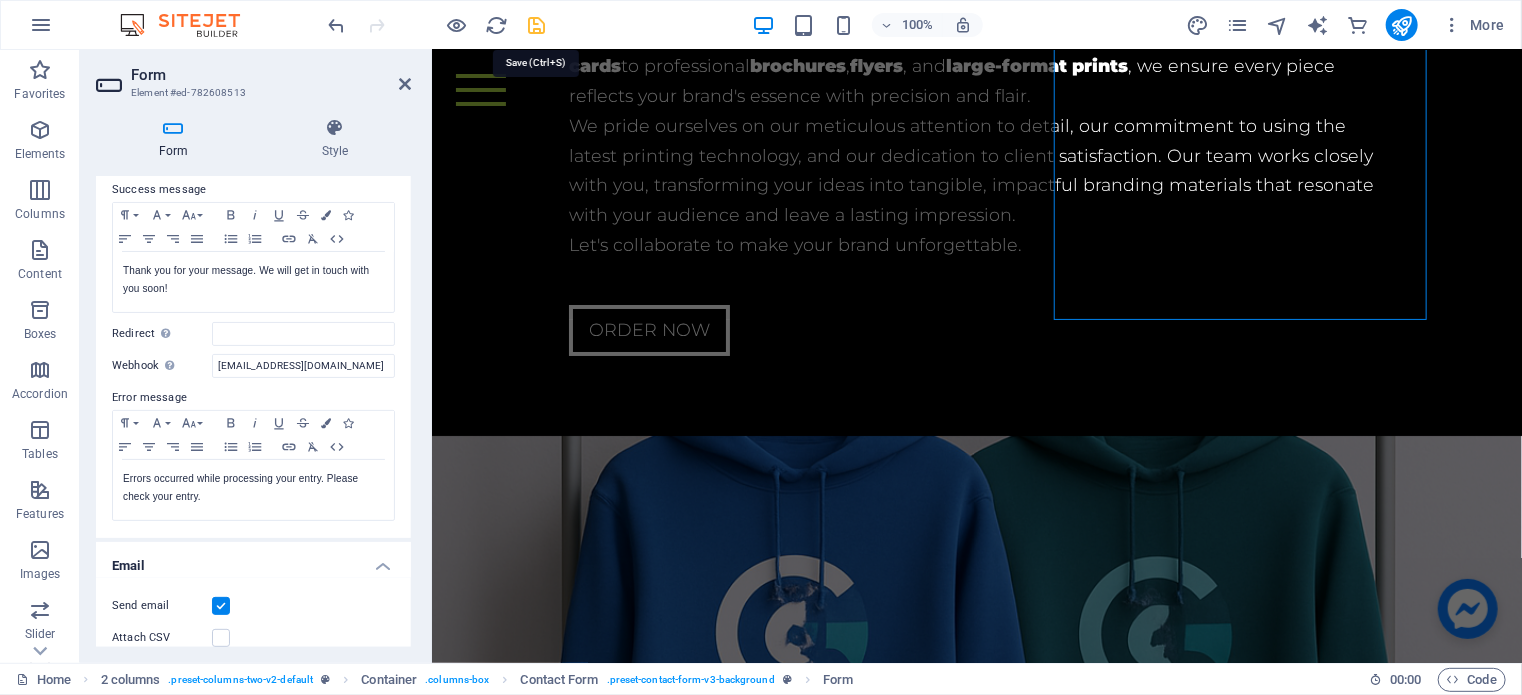 click at bounding box center [537, 25] 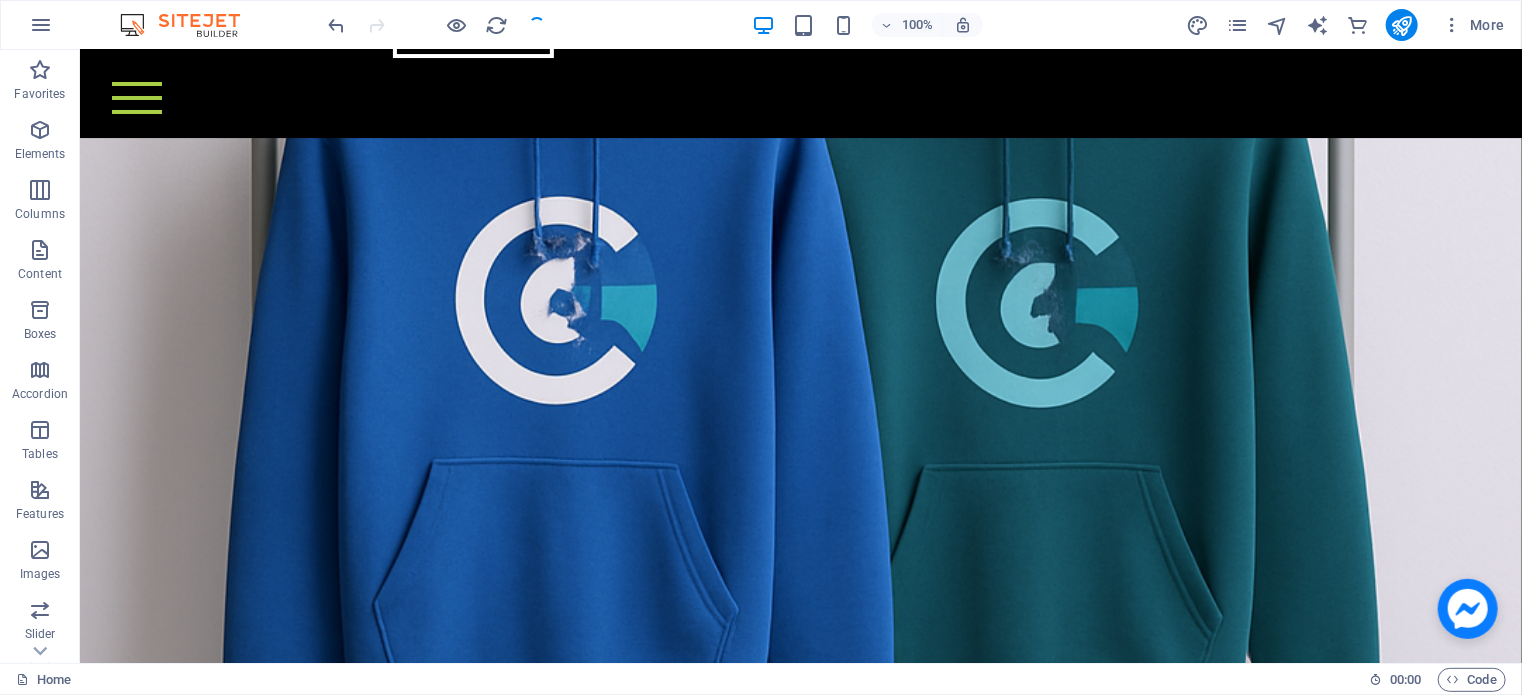 scroll, scrollTop: 6394, scrollLeft: 0, axis: vertical 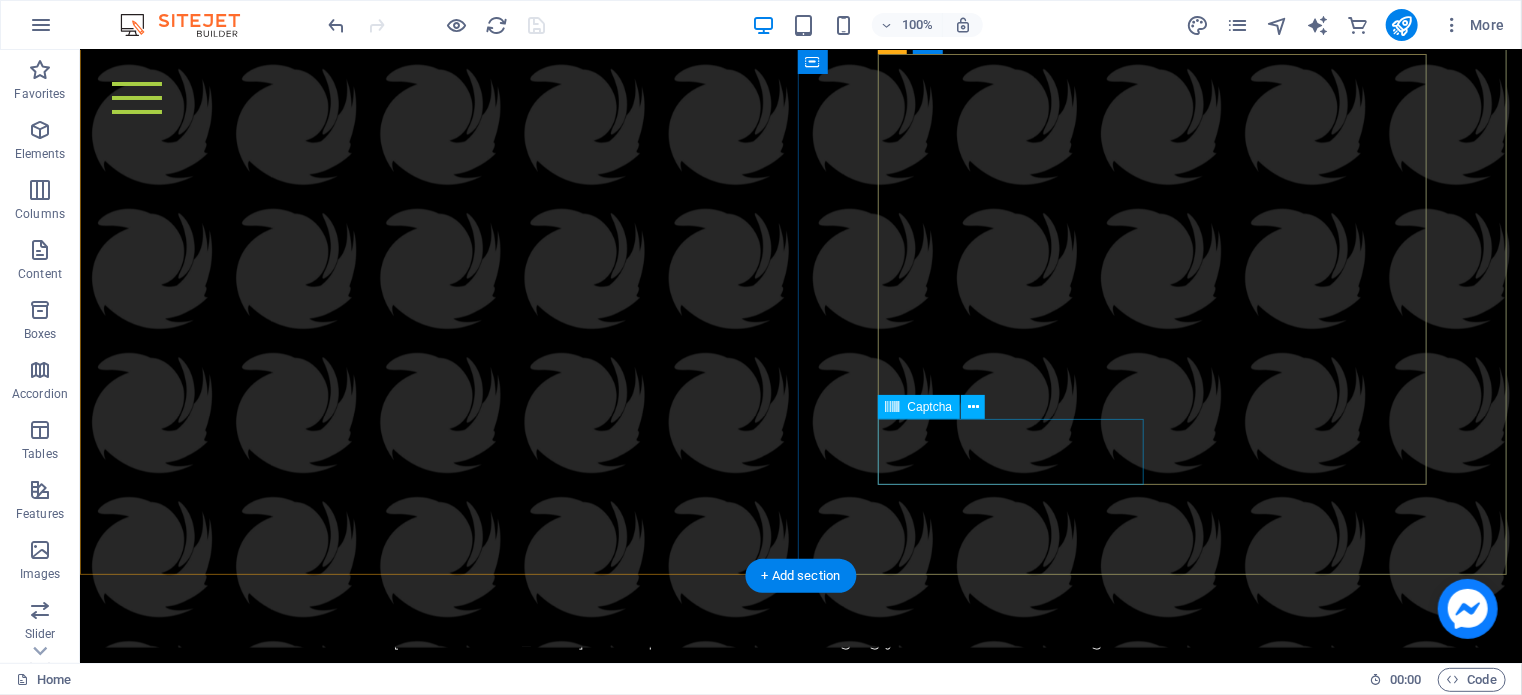 click on "Unreadable? Regenerate" at bounding box center (475, 5838) 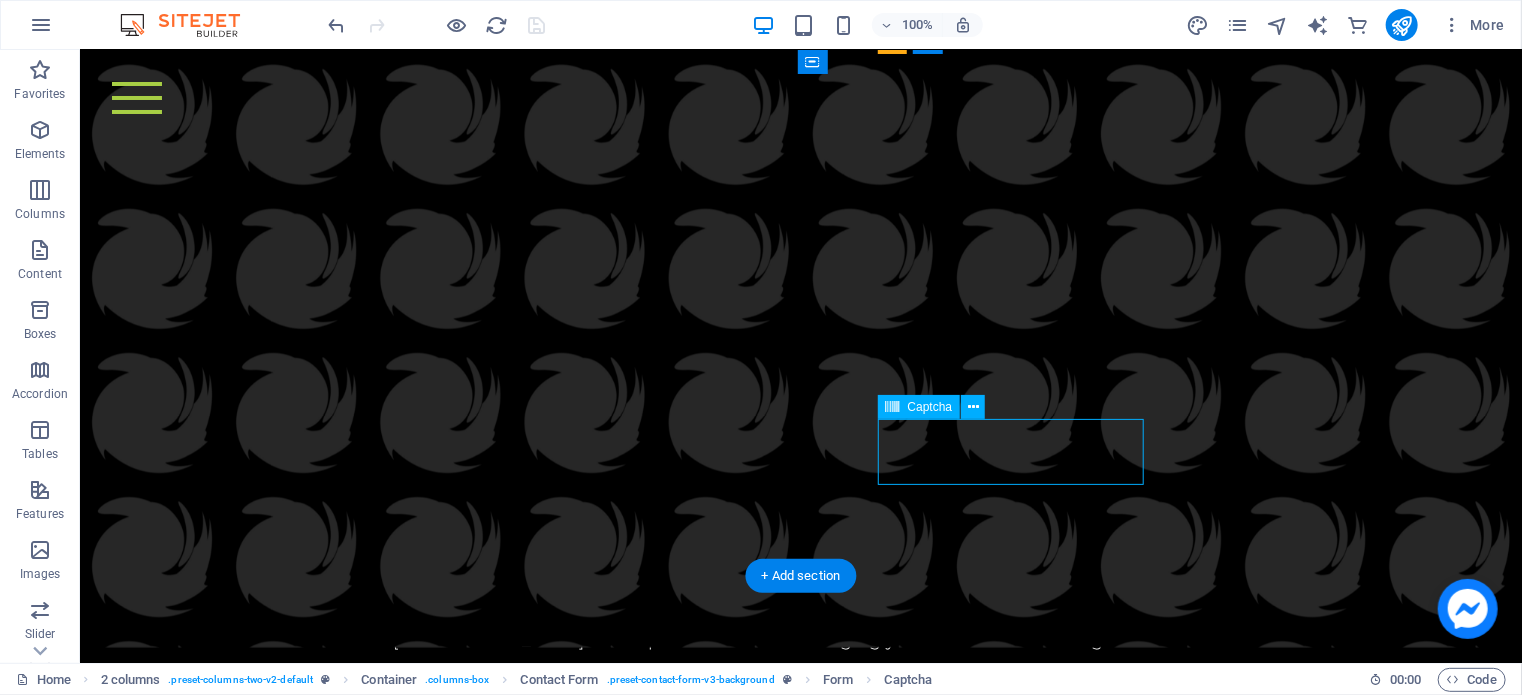 click on "Unreadable? Regenerate" at bounding box center (475, 5838) 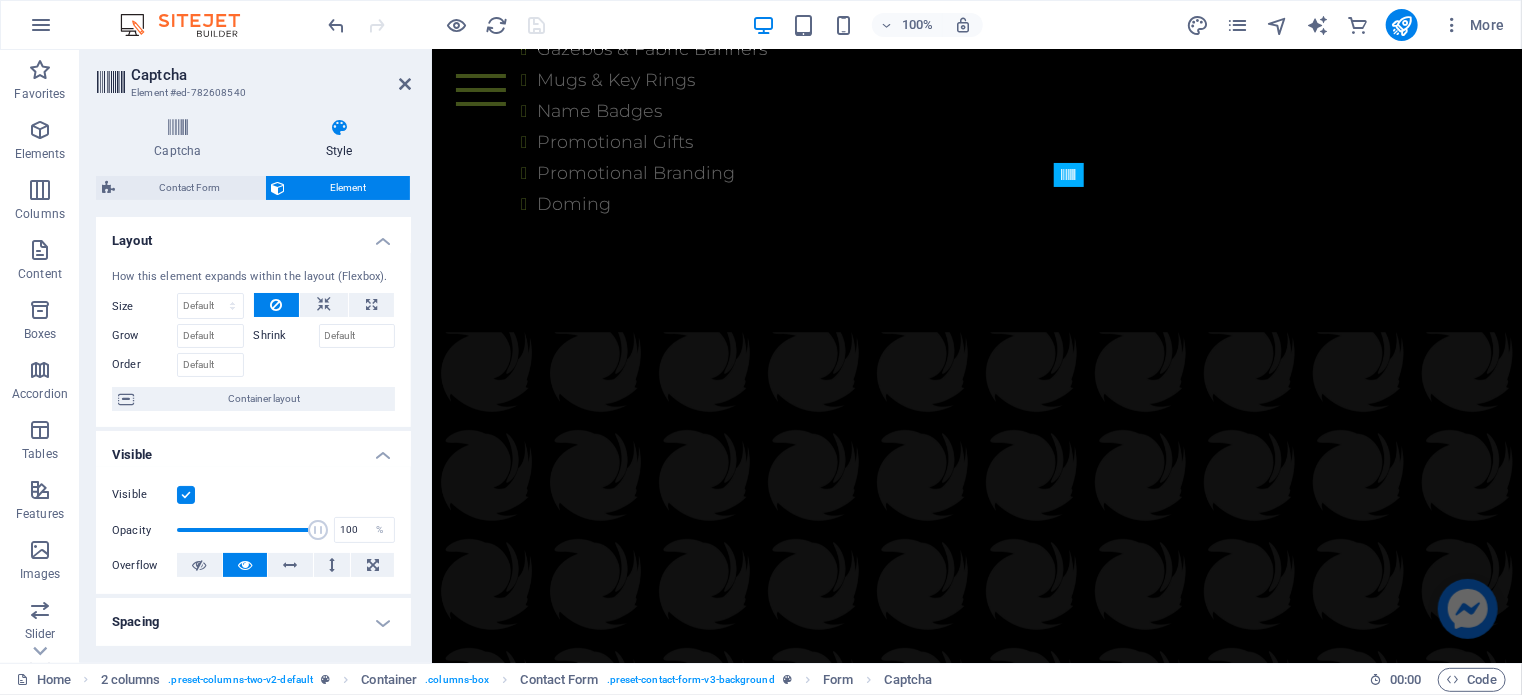 scroll, scrollTop: 7415, scrollLeft: 0, axis: vertical 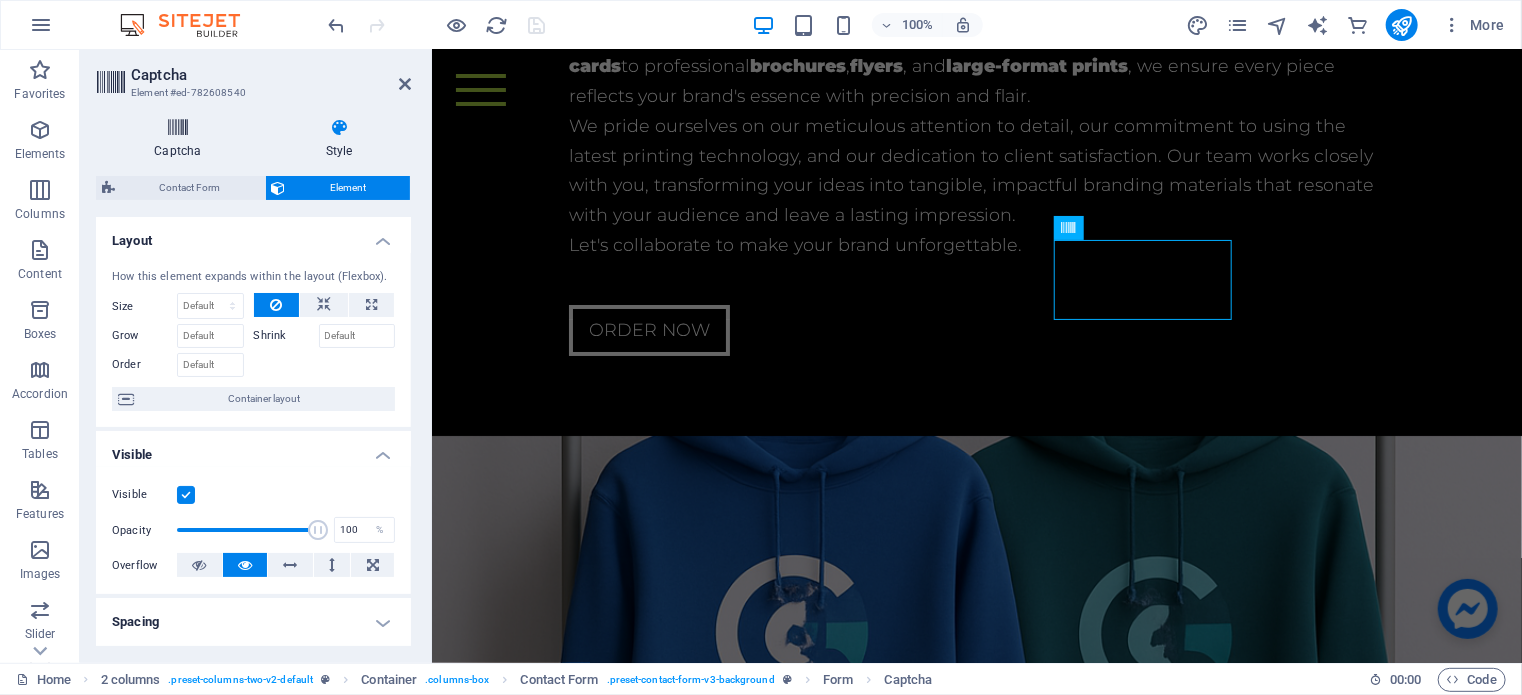 click at bounding box center [178, 128] 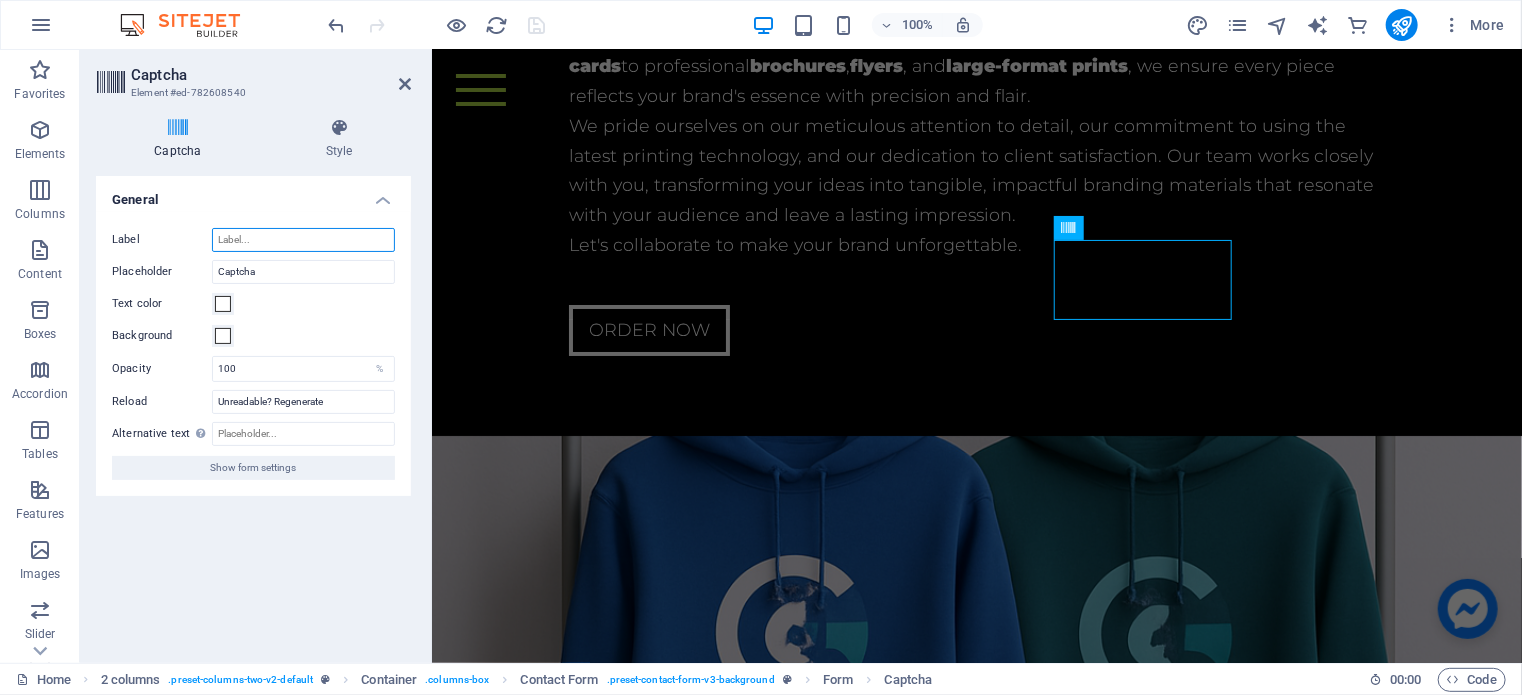 click on "Label" at bounding box center (303, 240) 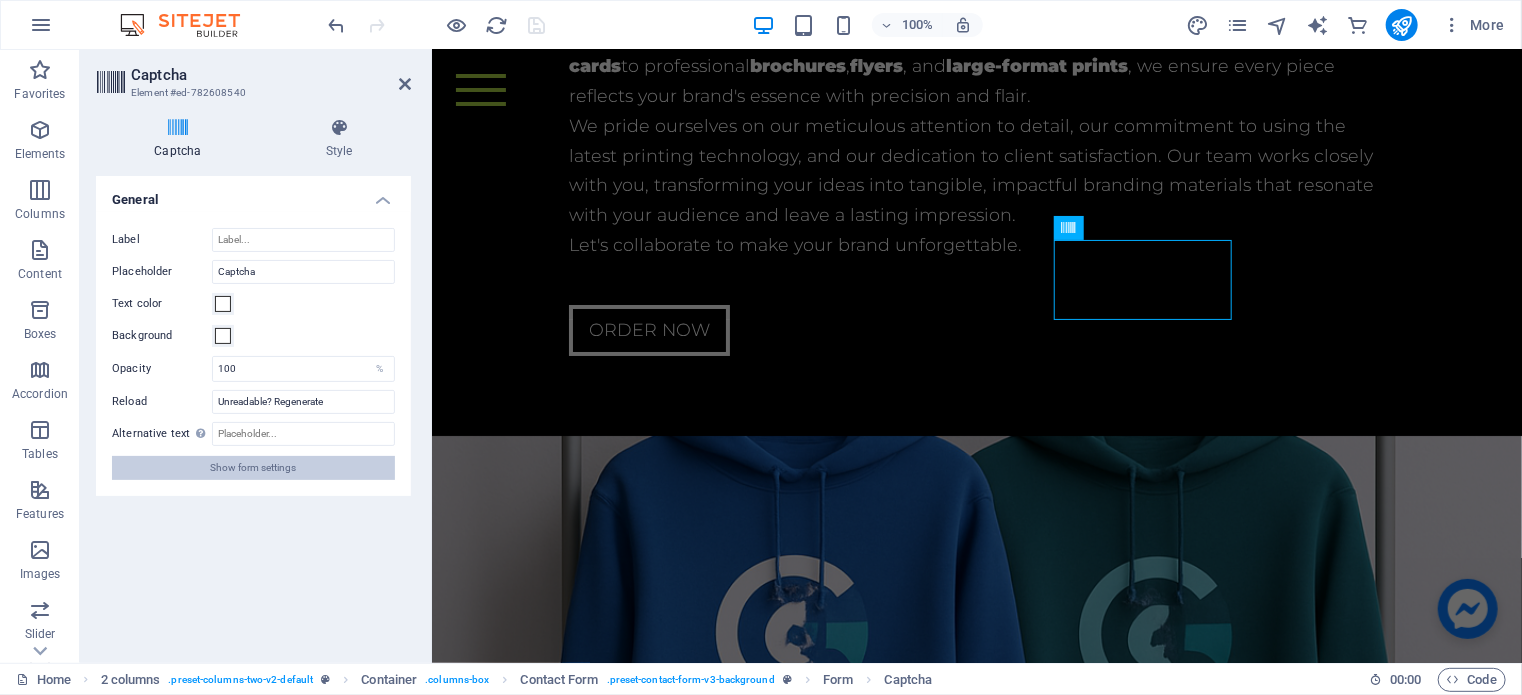 click on "Show form settings" at bounding box center [254, 468] 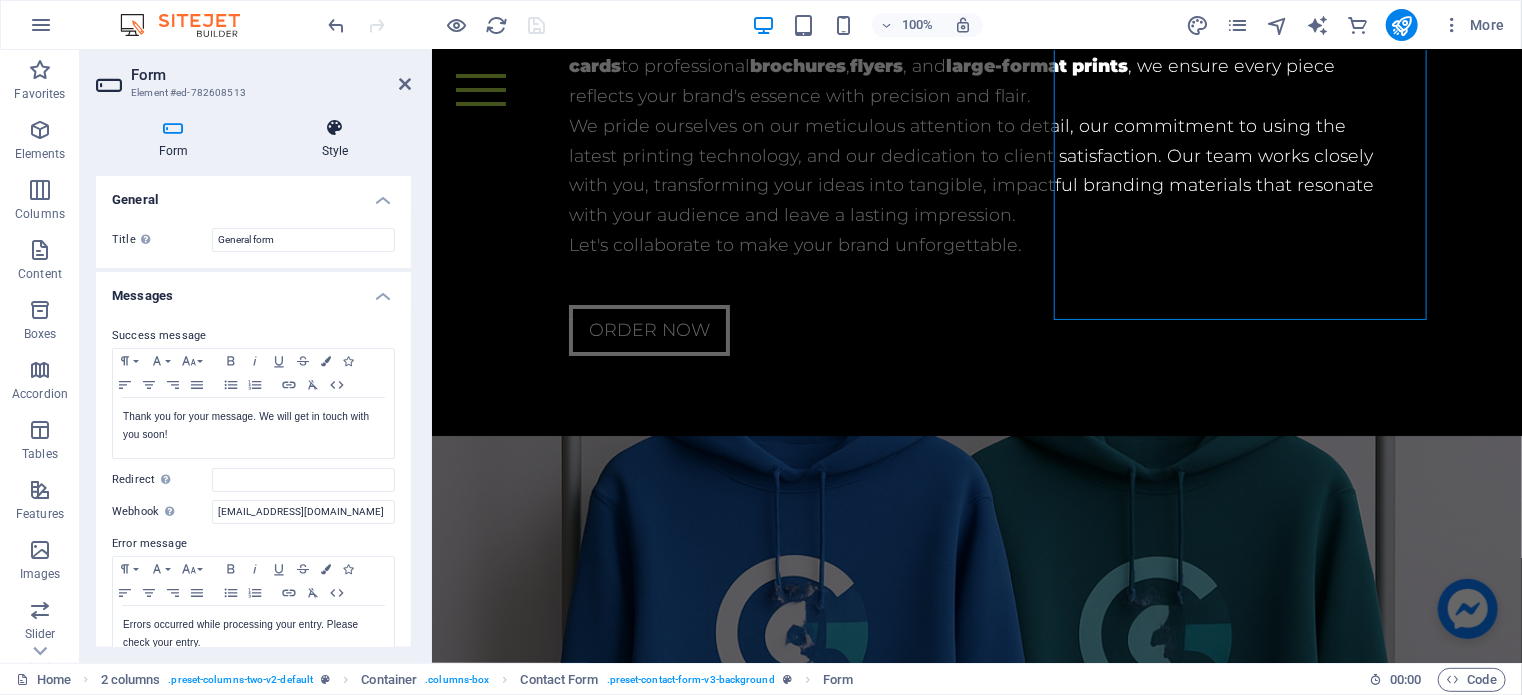 click at bounding box center (335, 128) 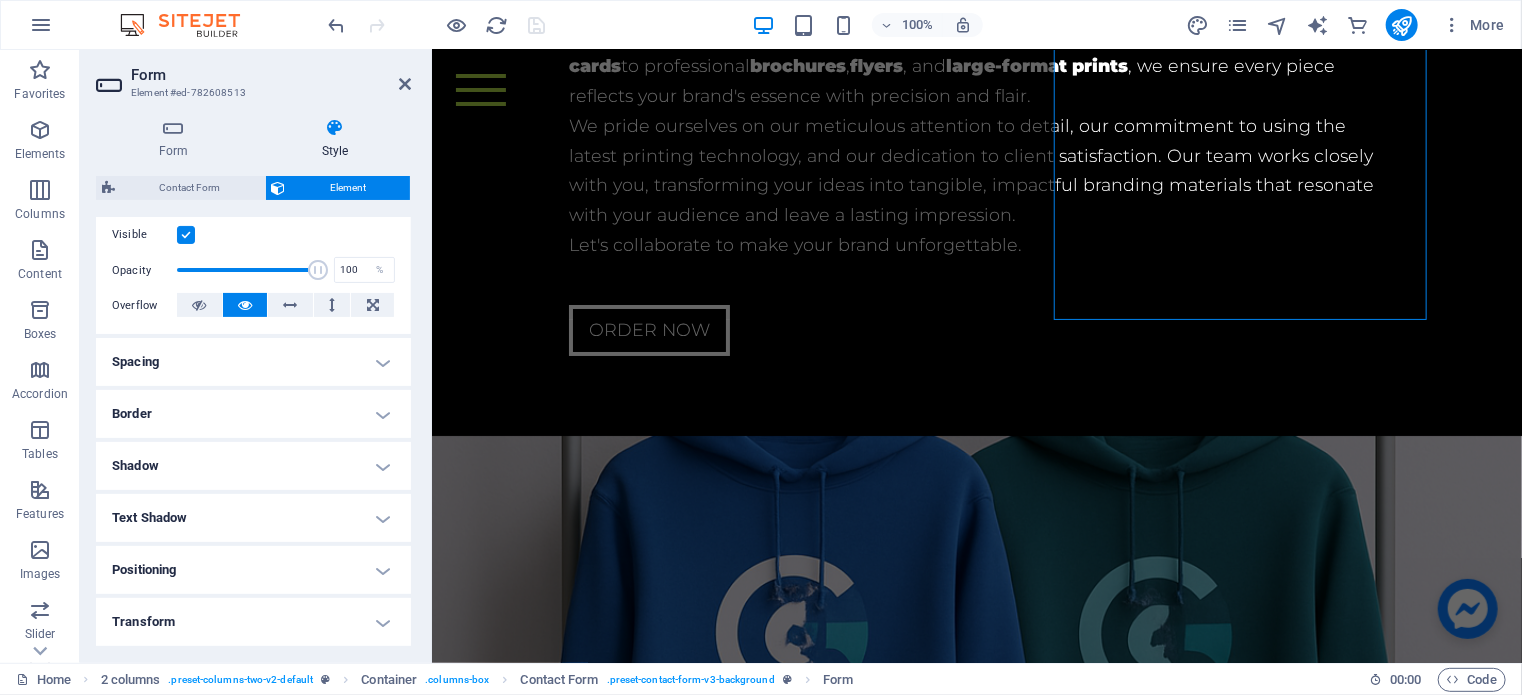 scroll, scrollTop: 300, scrollLeft: 0, axis: vertical 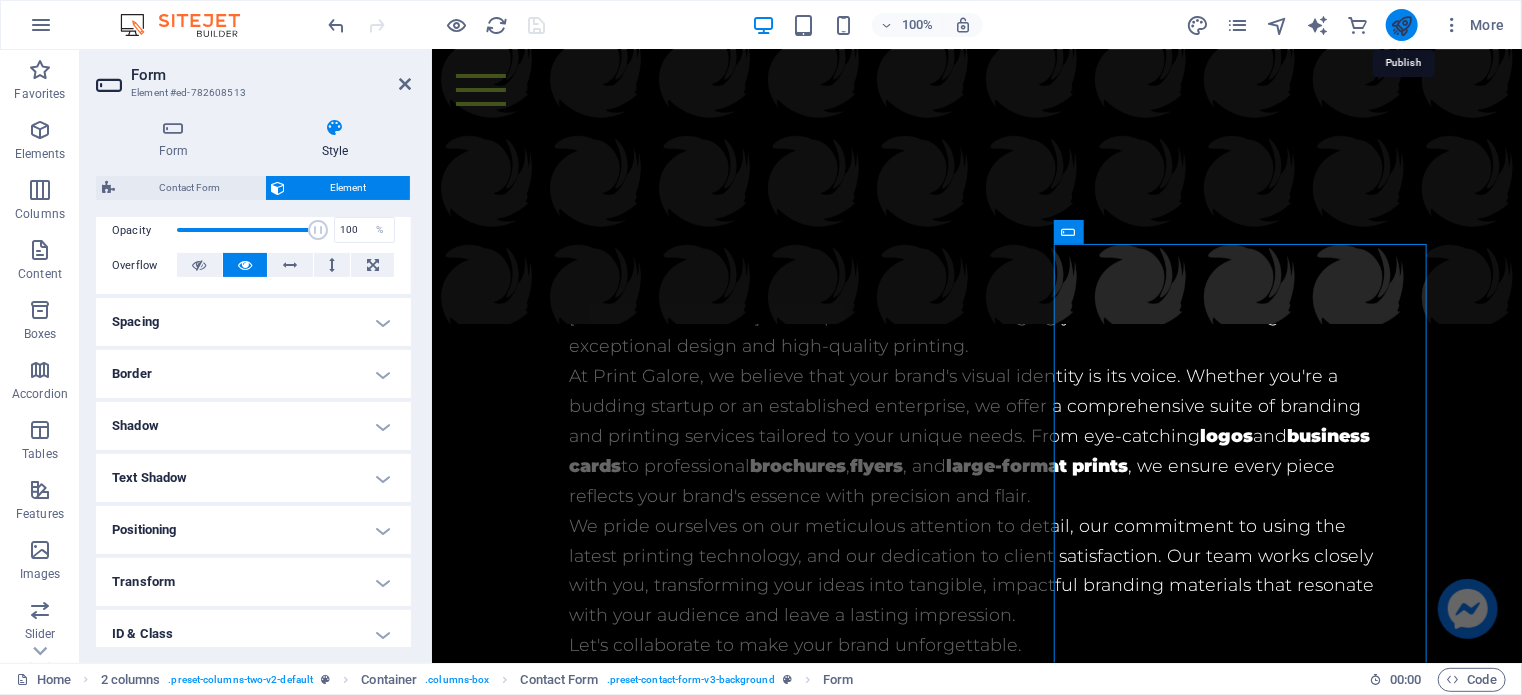 click at bounding box center (1401, 25) 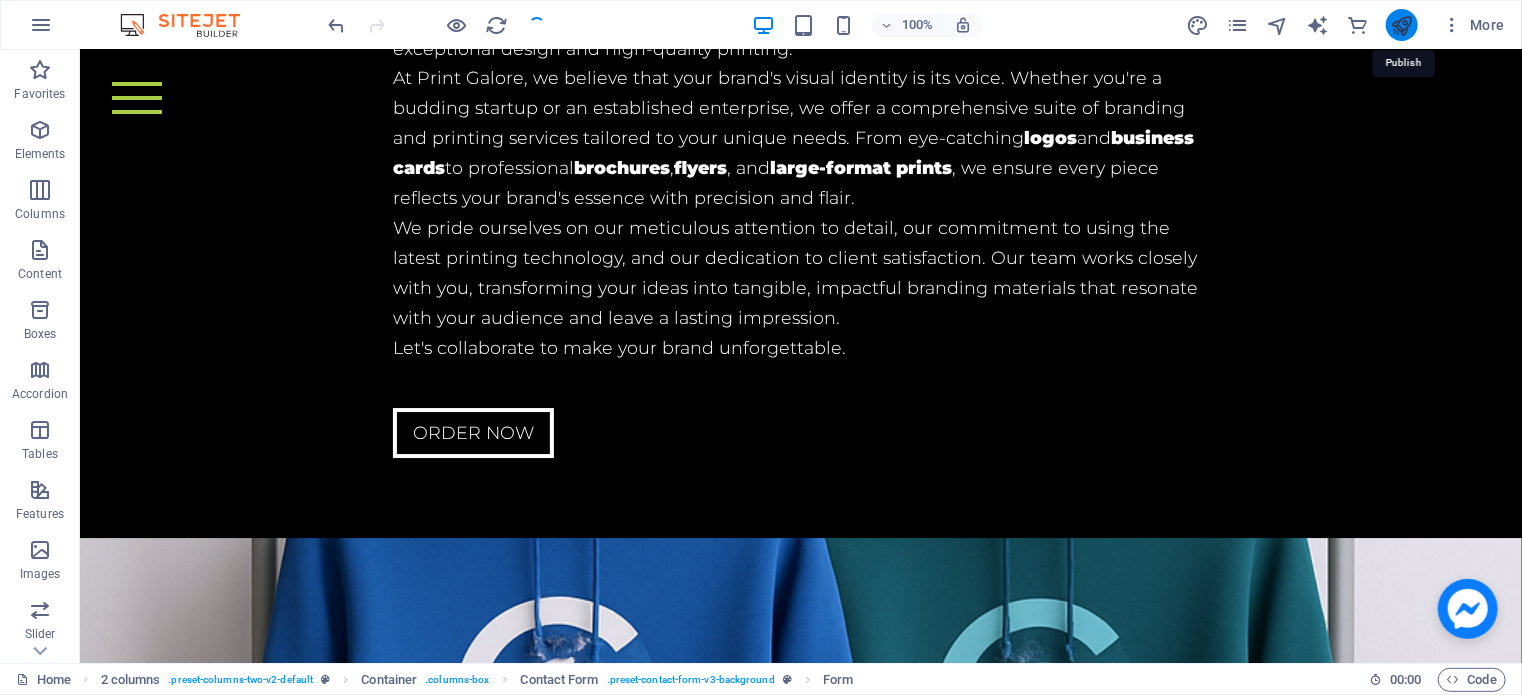 scroll, scrollTop: 6204, scrollLeft: 0, axis: vertical 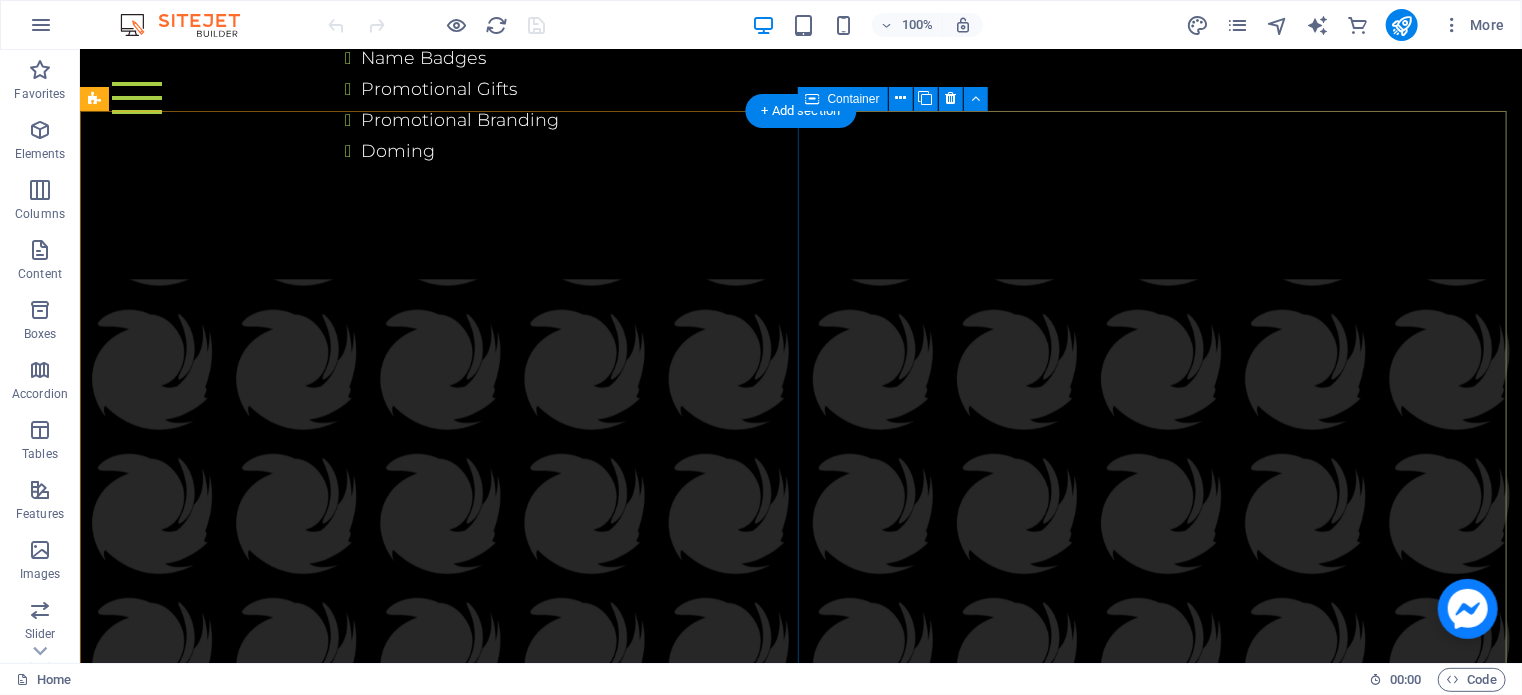 click on "Contact
Choose Department
Digital Printing  Signage  Apparel Branding  Promotional Branding    I have read and understand the privacy policy. Unreadable? Regenerate Submit" at bounding box center [800, 5833] 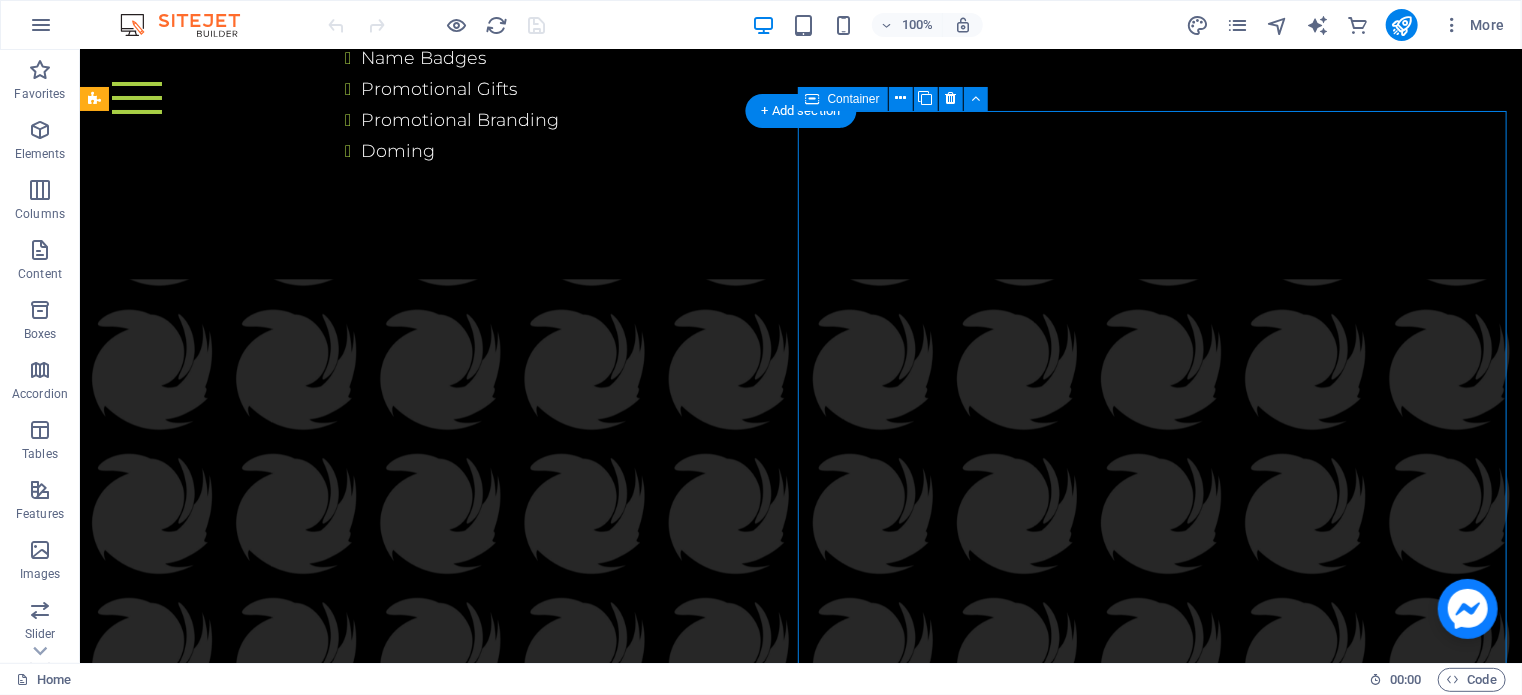 click on "Contact
Choose Department
Digital Printing  Signage  Apparel Branding  Promotional Branding    I have read and understand the privacy policy. Unreadable? Regenerate Submit" at bounding box center (800, 5833) 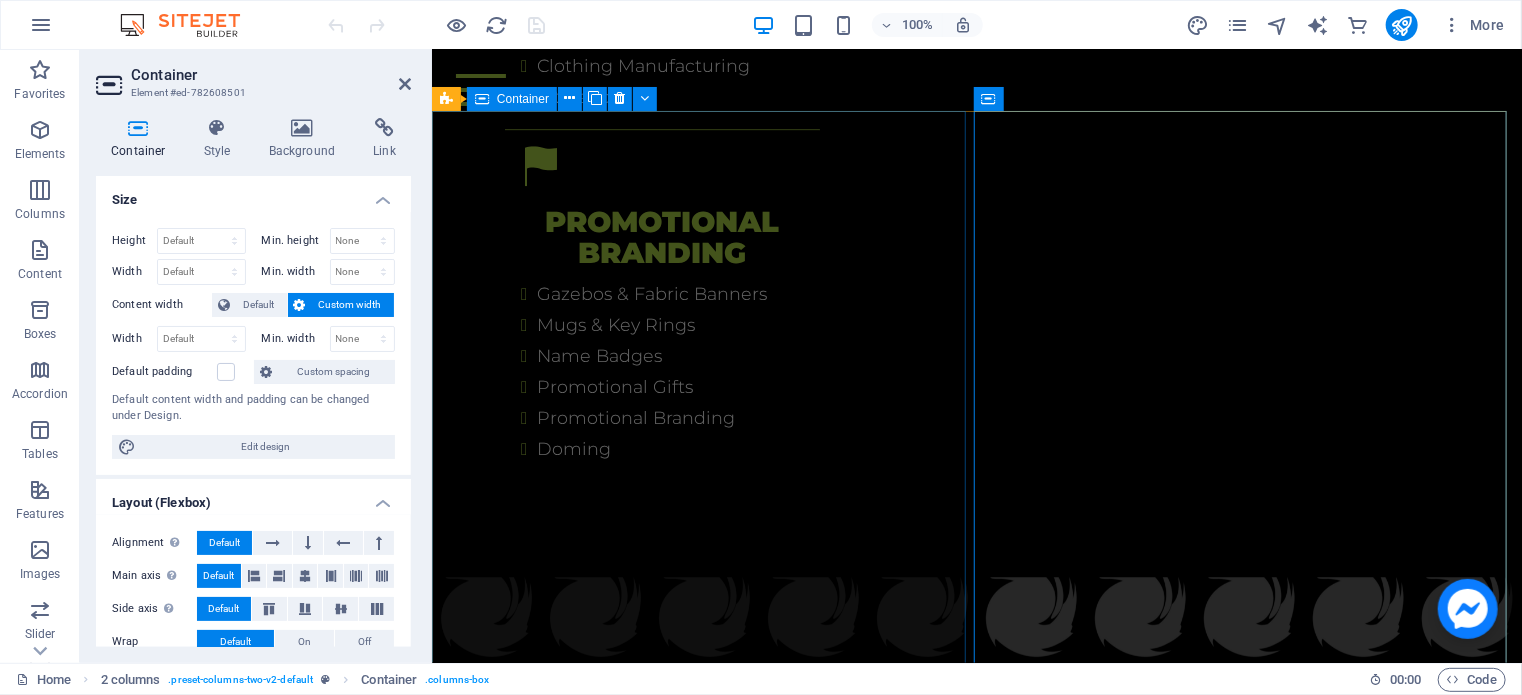 scroll, scrollTop: 6960, scrollLeft: 0, axis: vertical 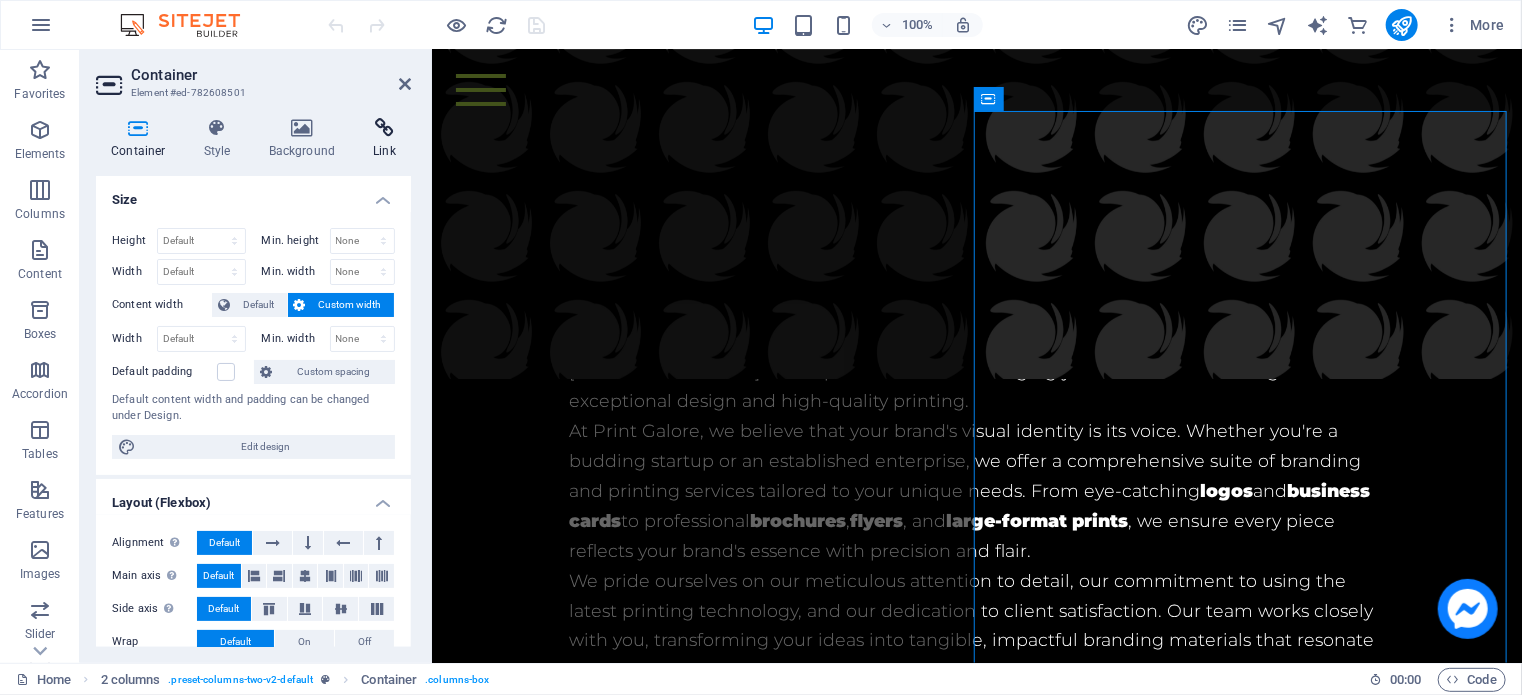 click at bounding box center [384, 128] 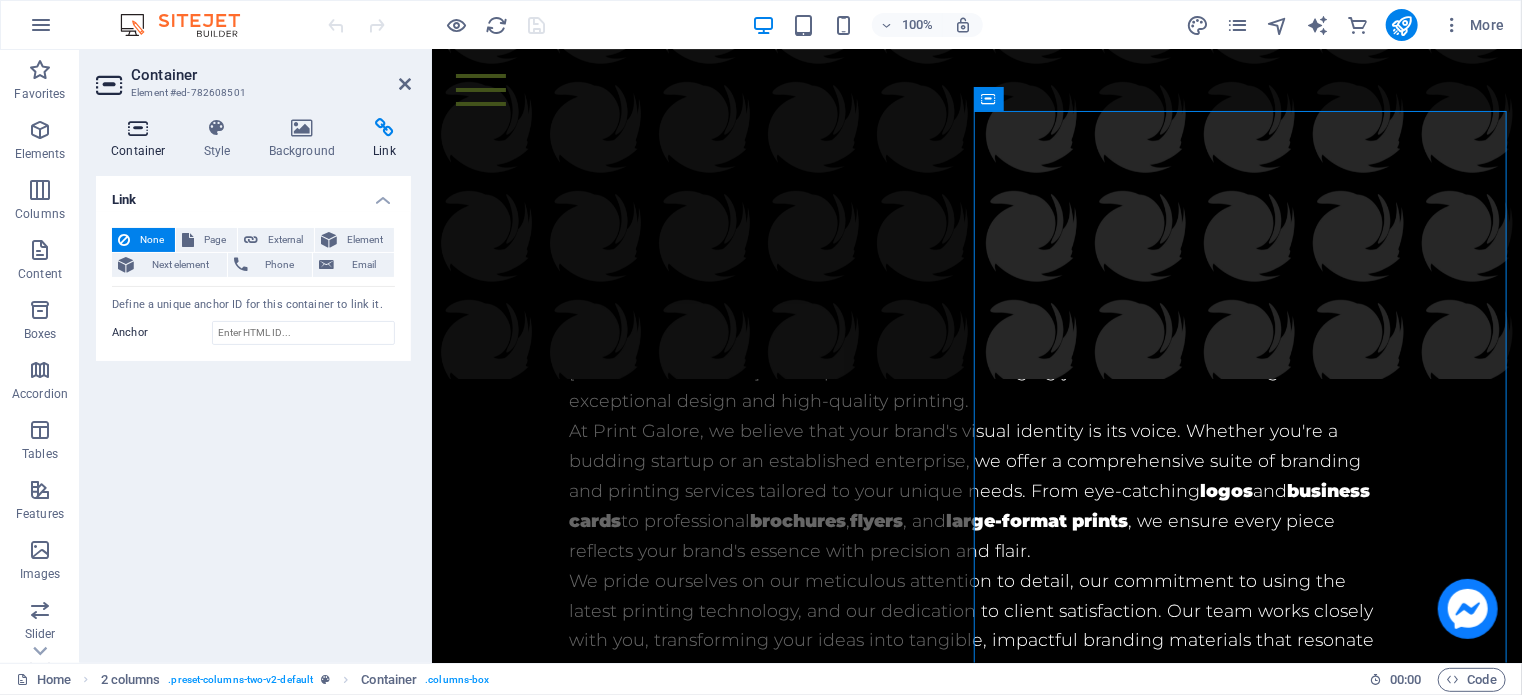 click at bounding box center [138, 128] 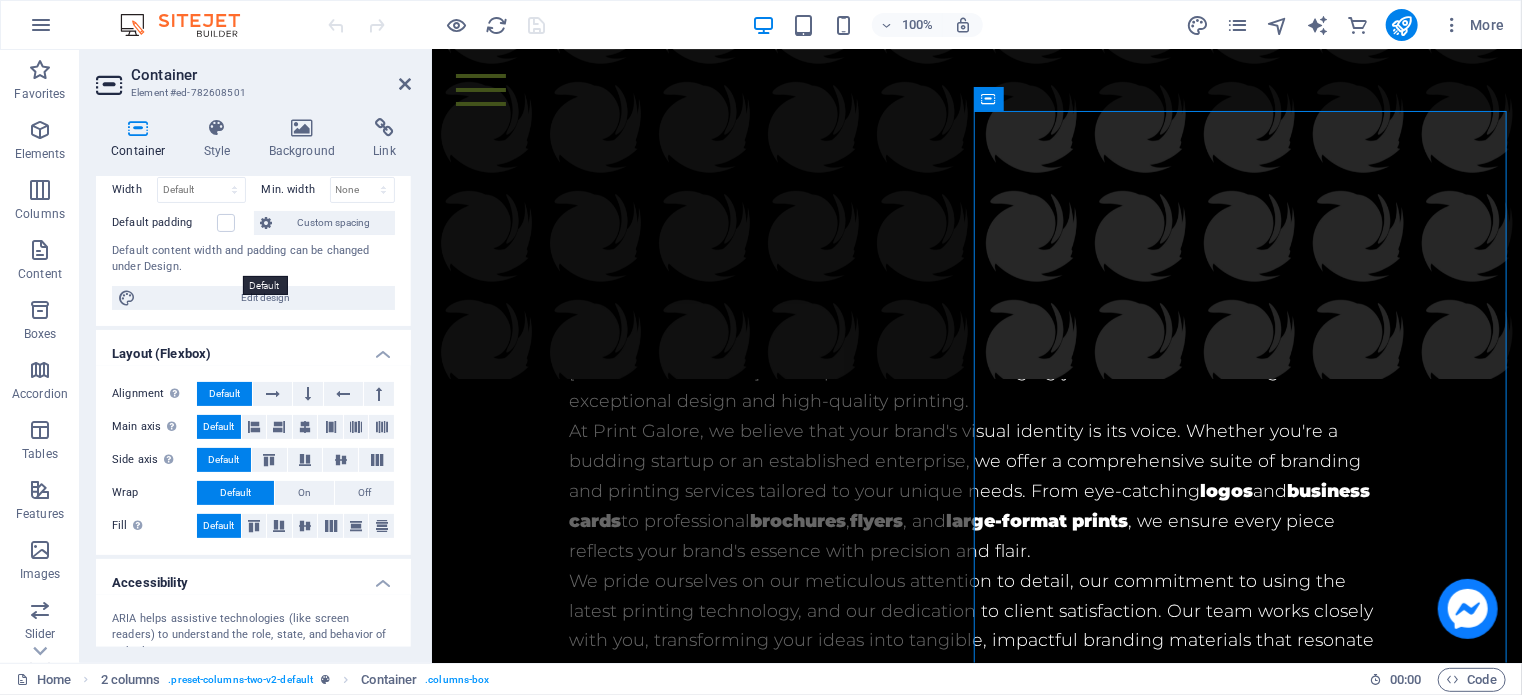 scroll, scrollTop: 336, scrollLeft: 0, axis: vertical 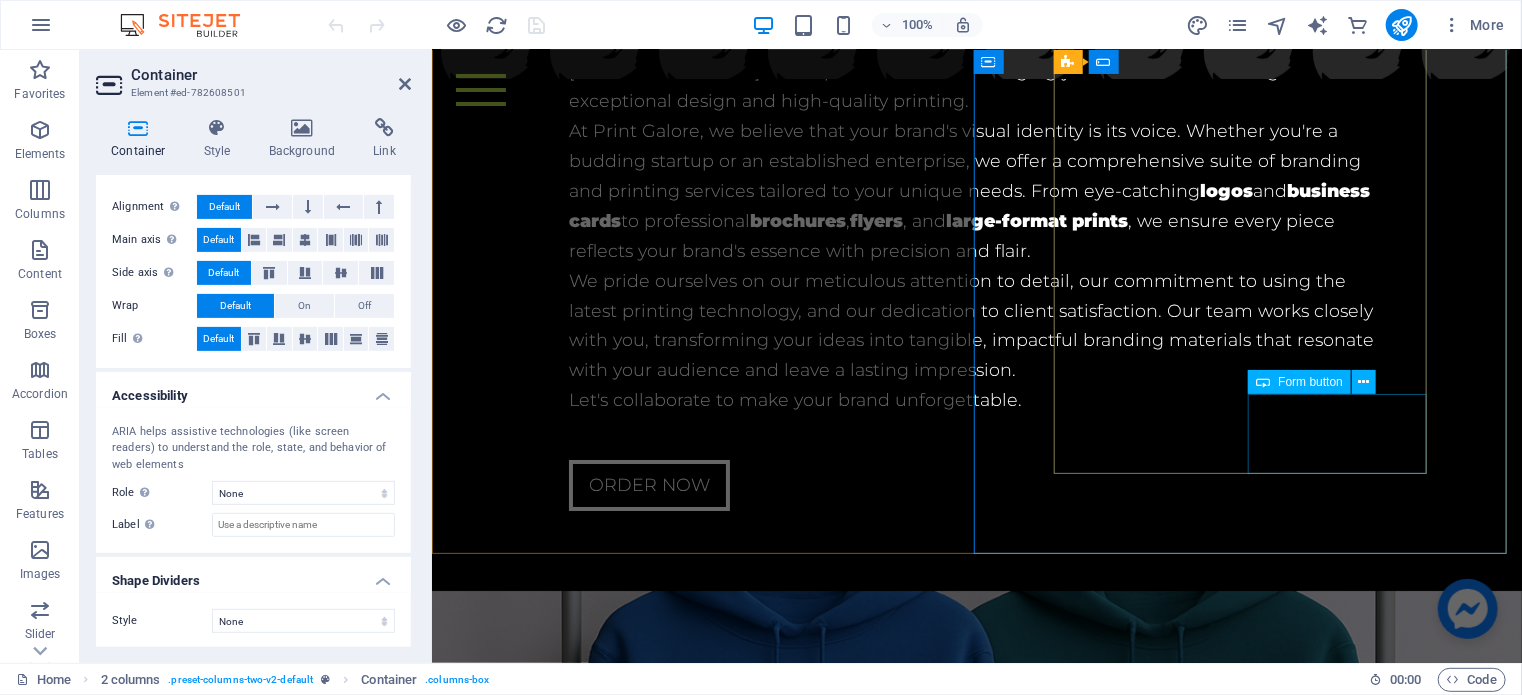 click on "Submit" at bounding box center (1212, 5200) 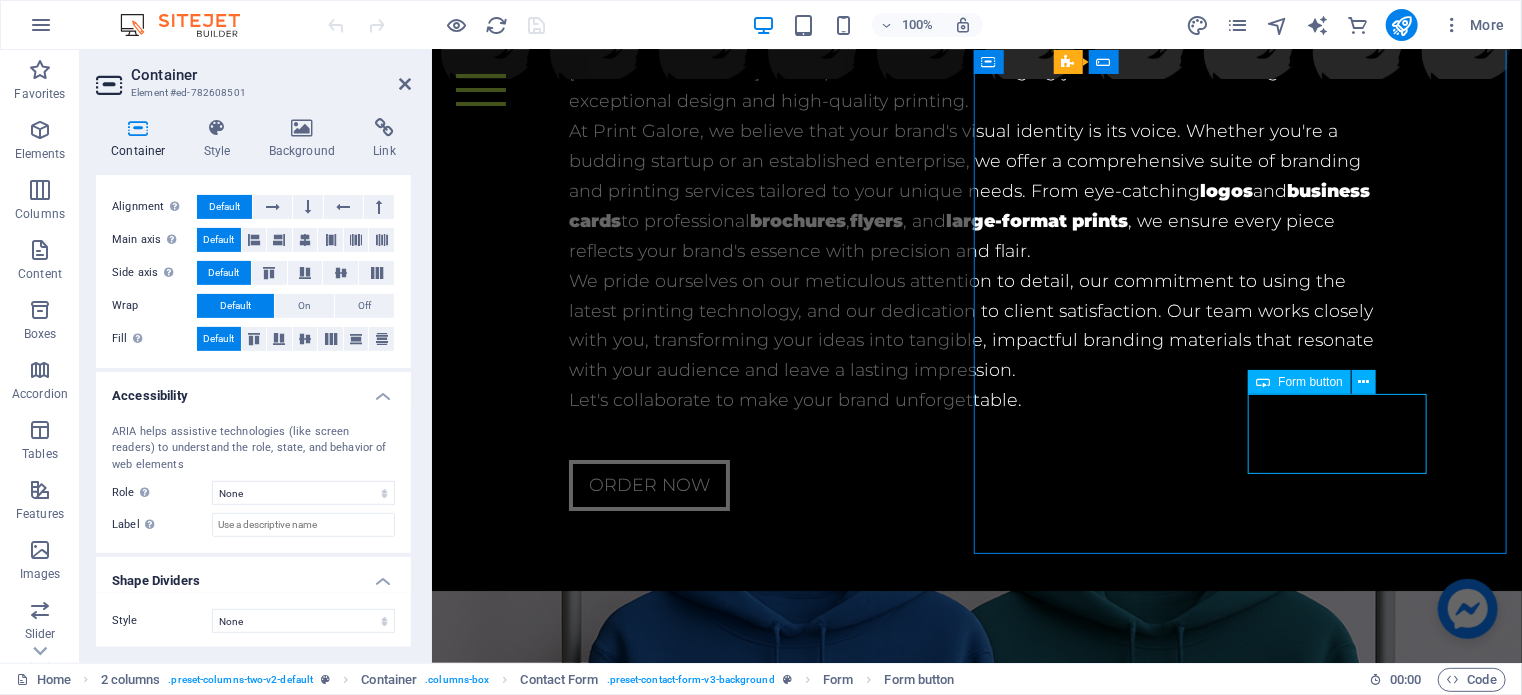 click on "Submit" at bounding box center (1212, 5200) 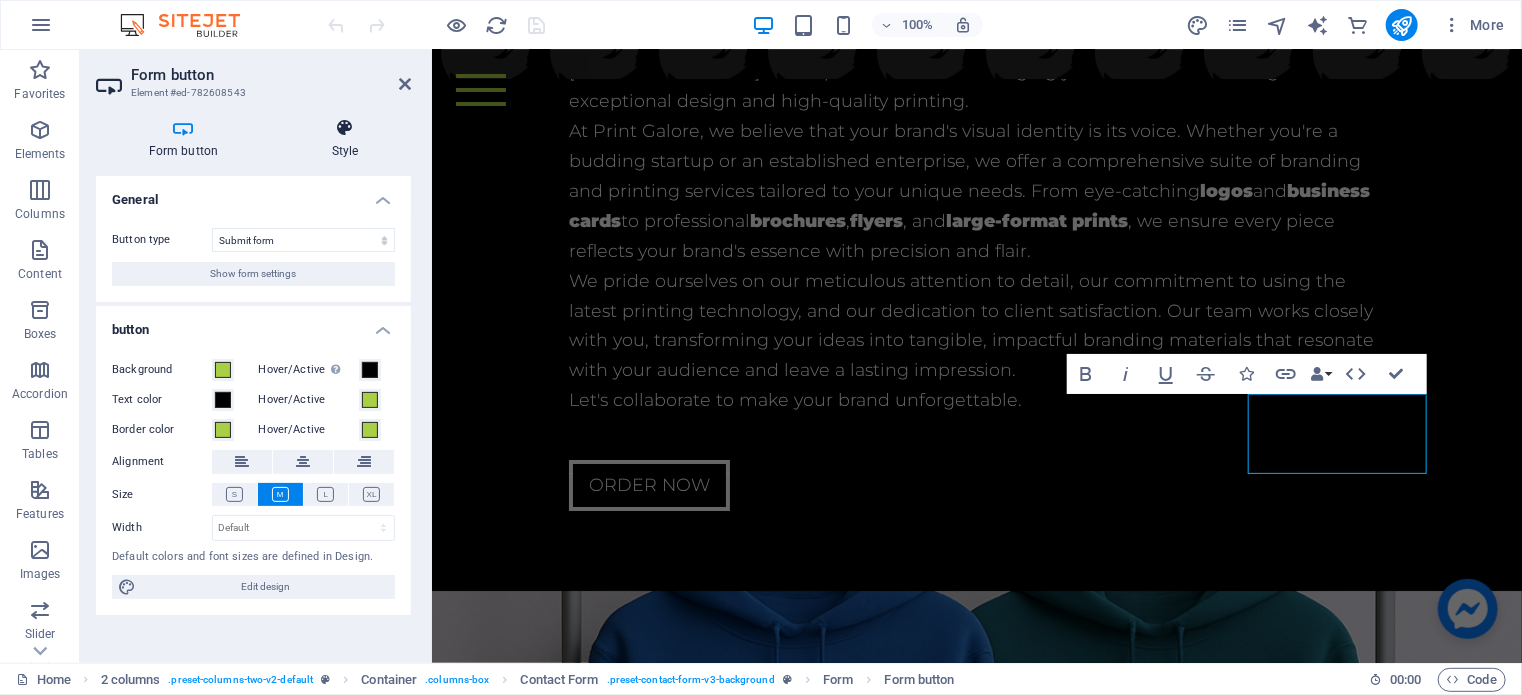 click at bounding box center (345, 128) 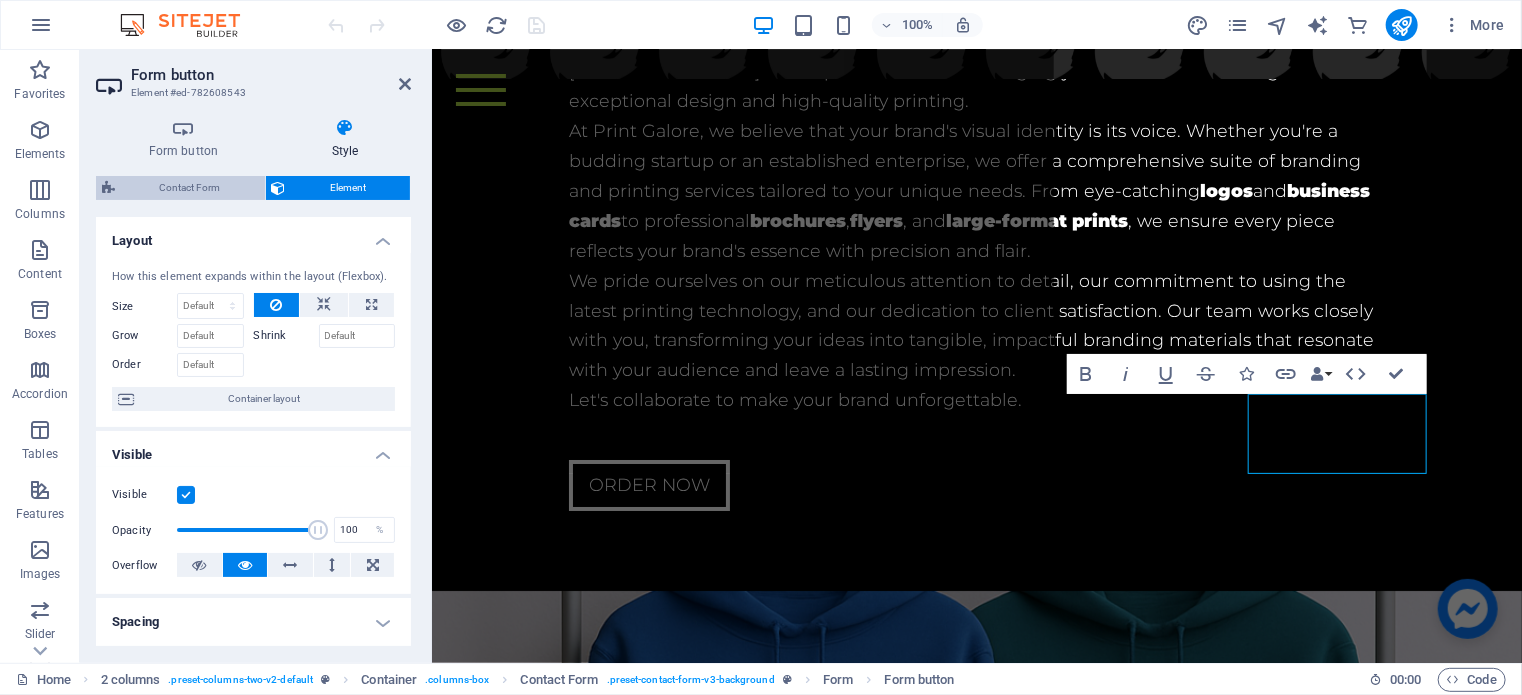 click on "Contact Form" at bounding box center (190, 188) 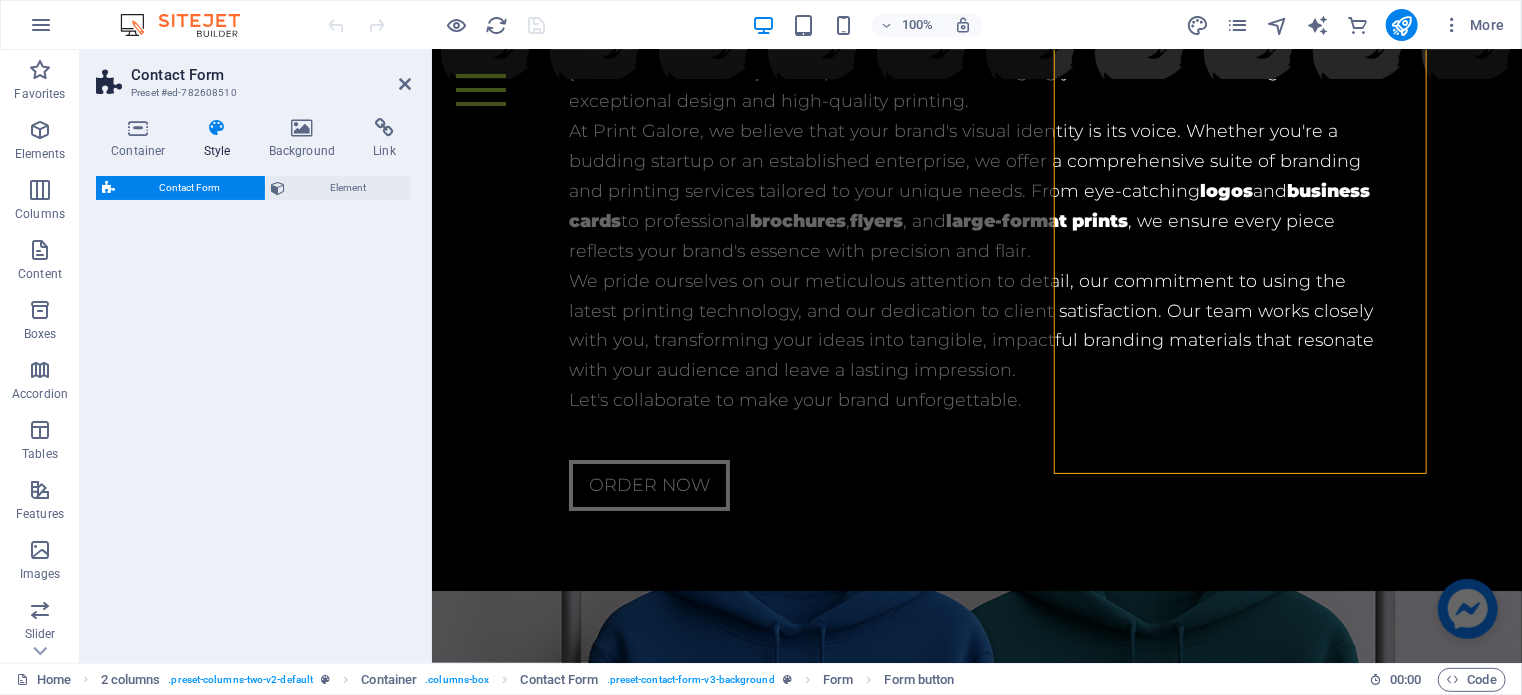 select on "rem" 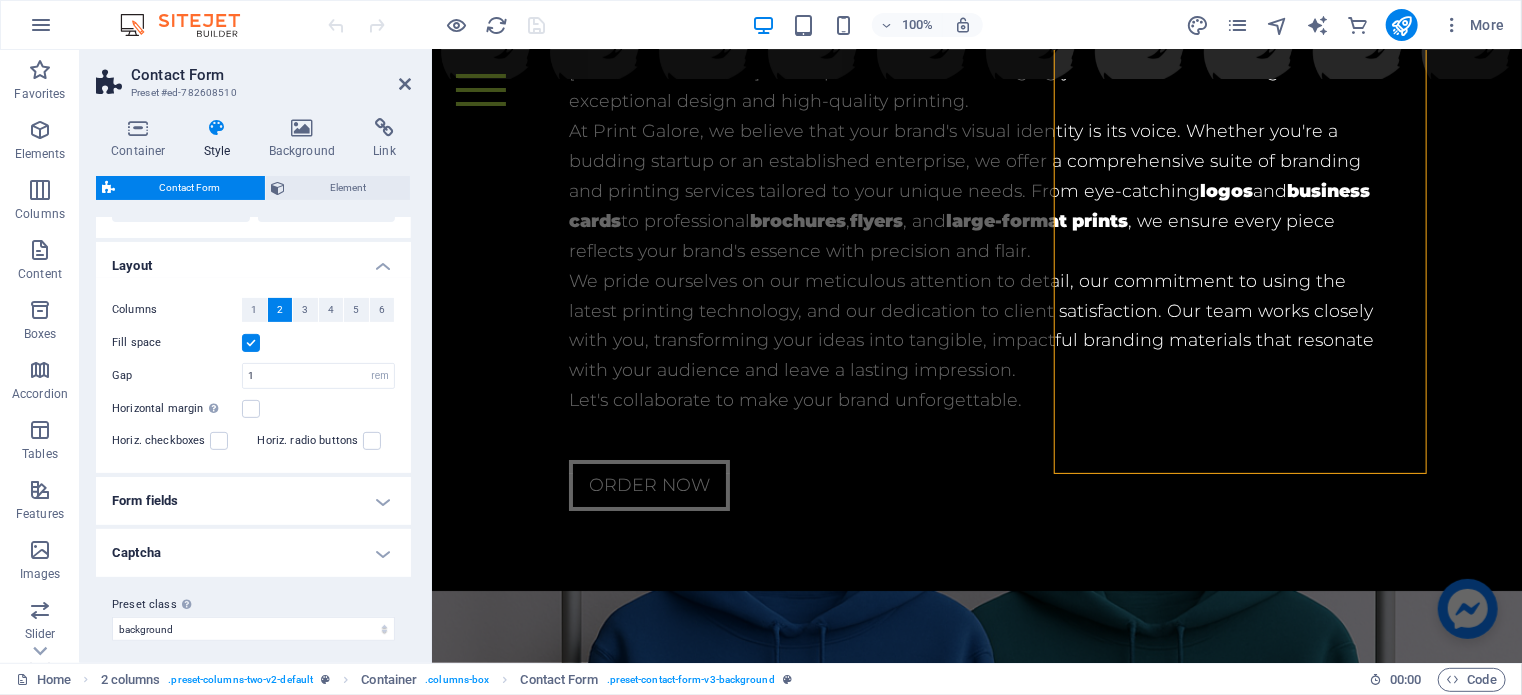 scroll, scrollTop: 328, scrollLeft: 0, axis: vertical 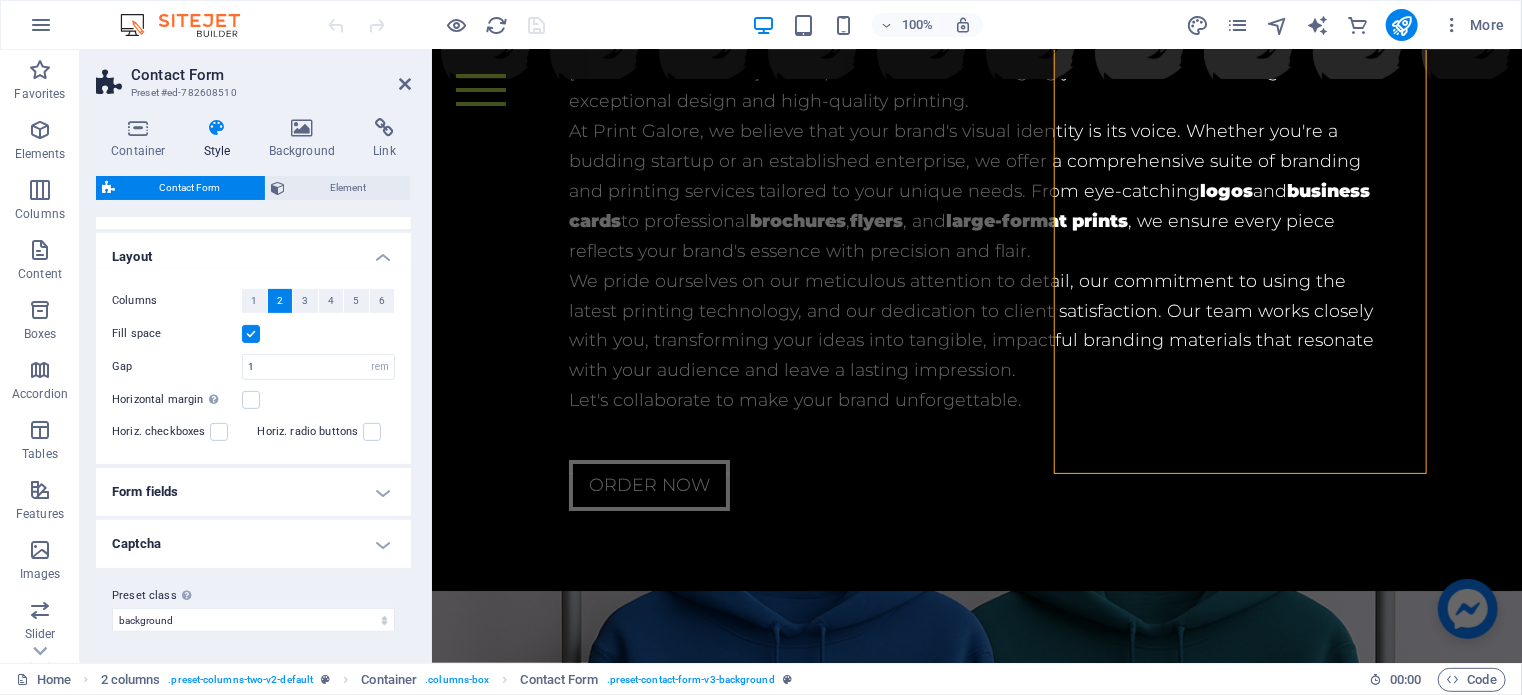 click on "Captcha" at bounding box center (253, 544) 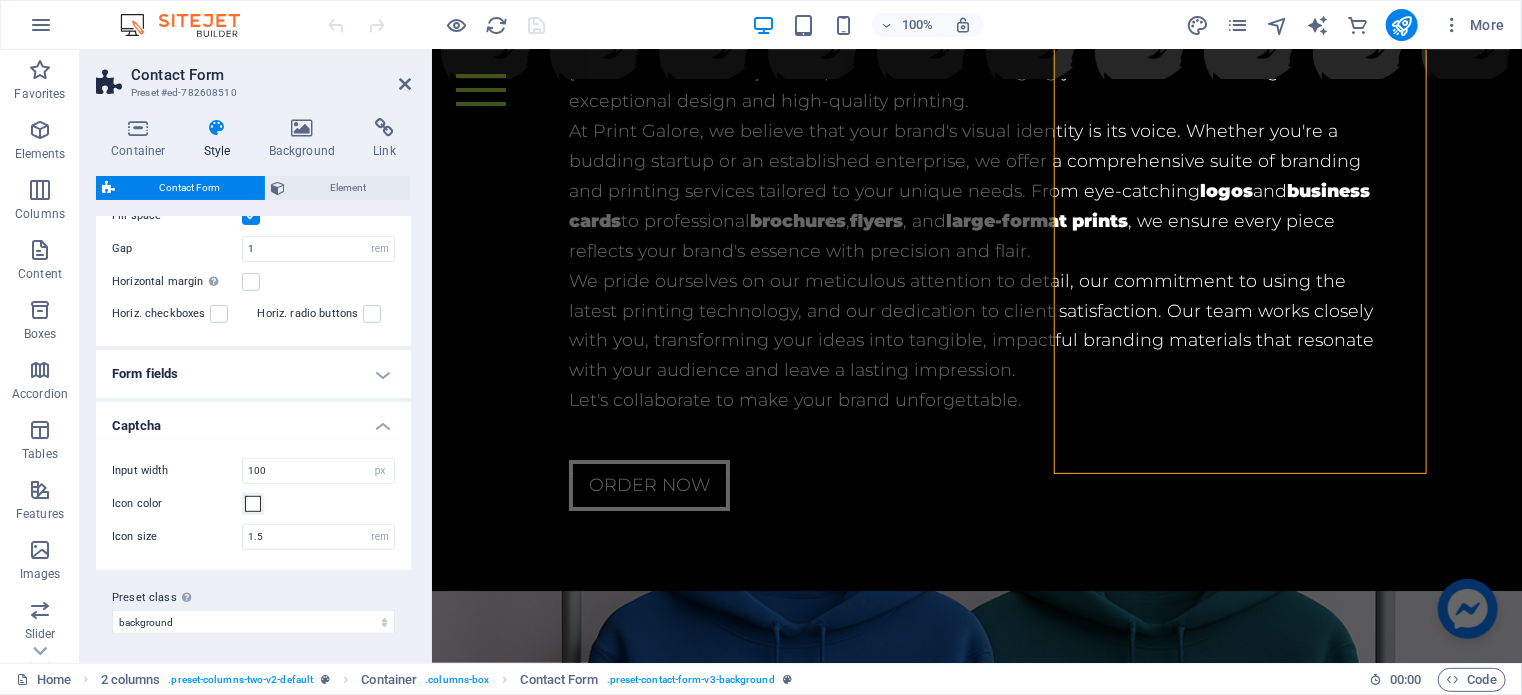 scroll, scrollTop: 447, scrollLeft: 0, axis: vertical 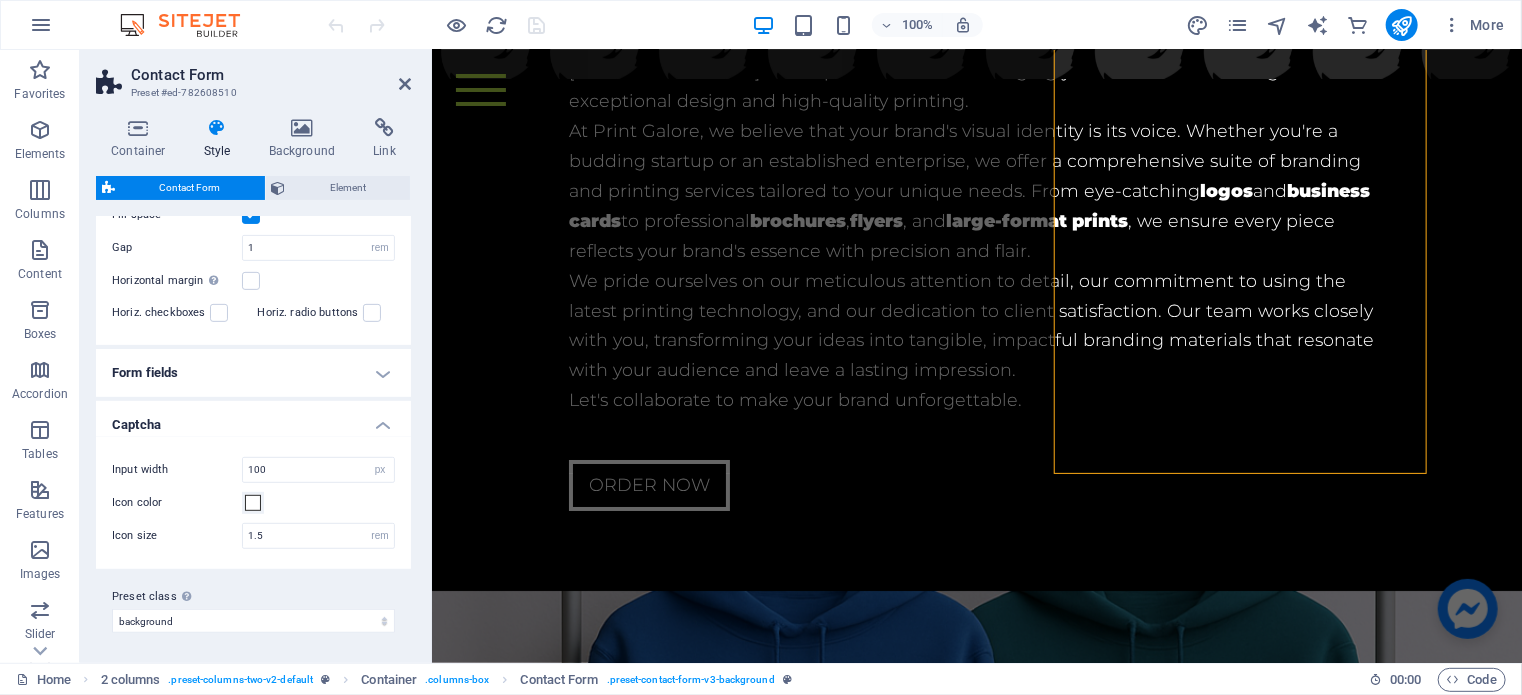 click on "Form fields" at bounding box center (253, 373) 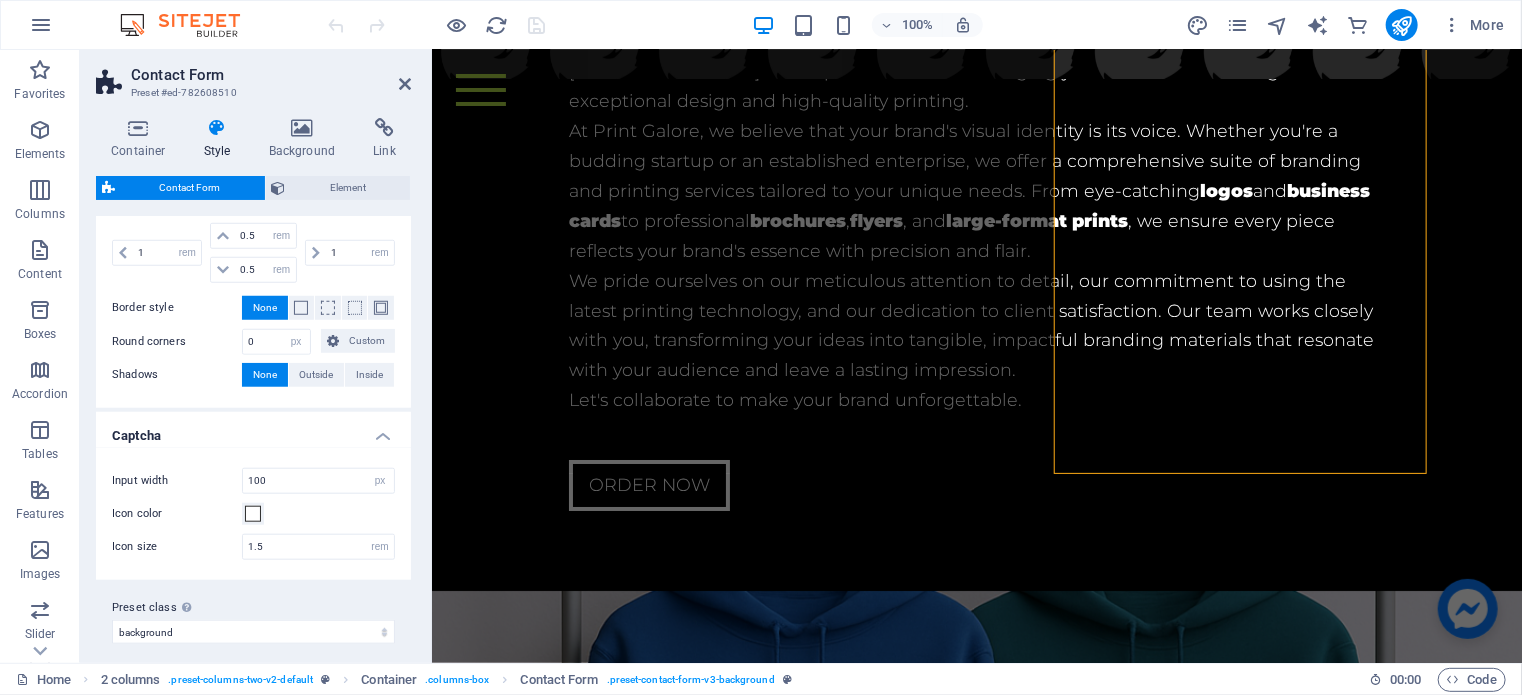scroll, scrollTop: 874, scrollLeft: 0, axis: vertical 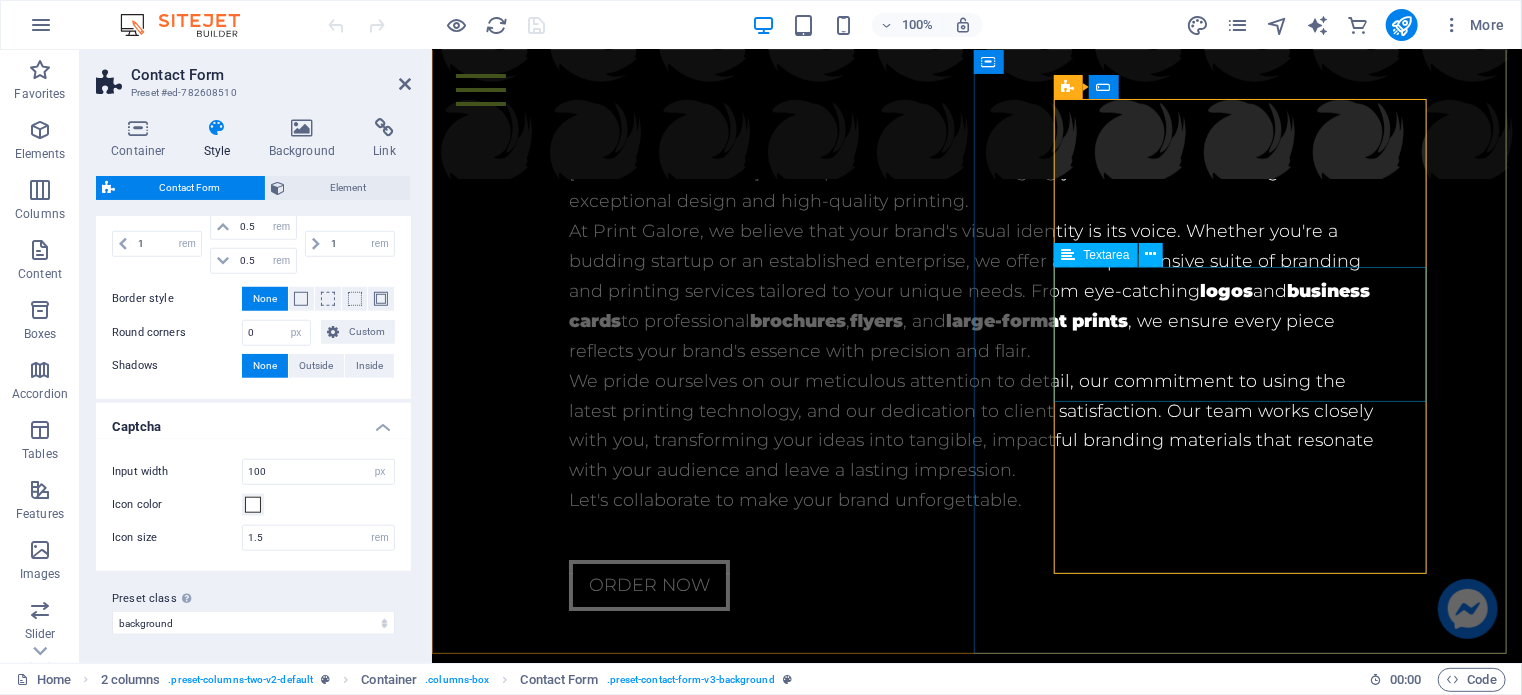 click at bounding box center [699, 5134] 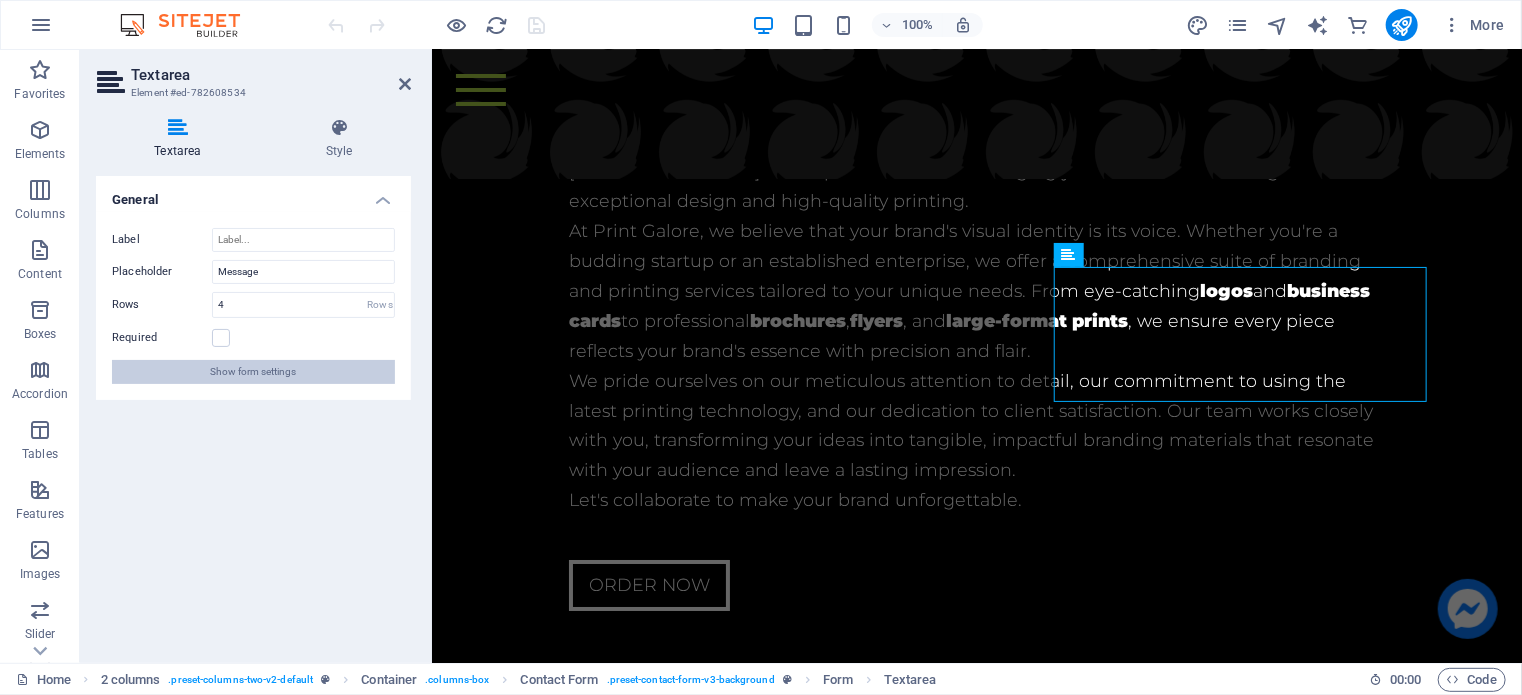 click on "Show form settings" at bounding box center (254, 372) 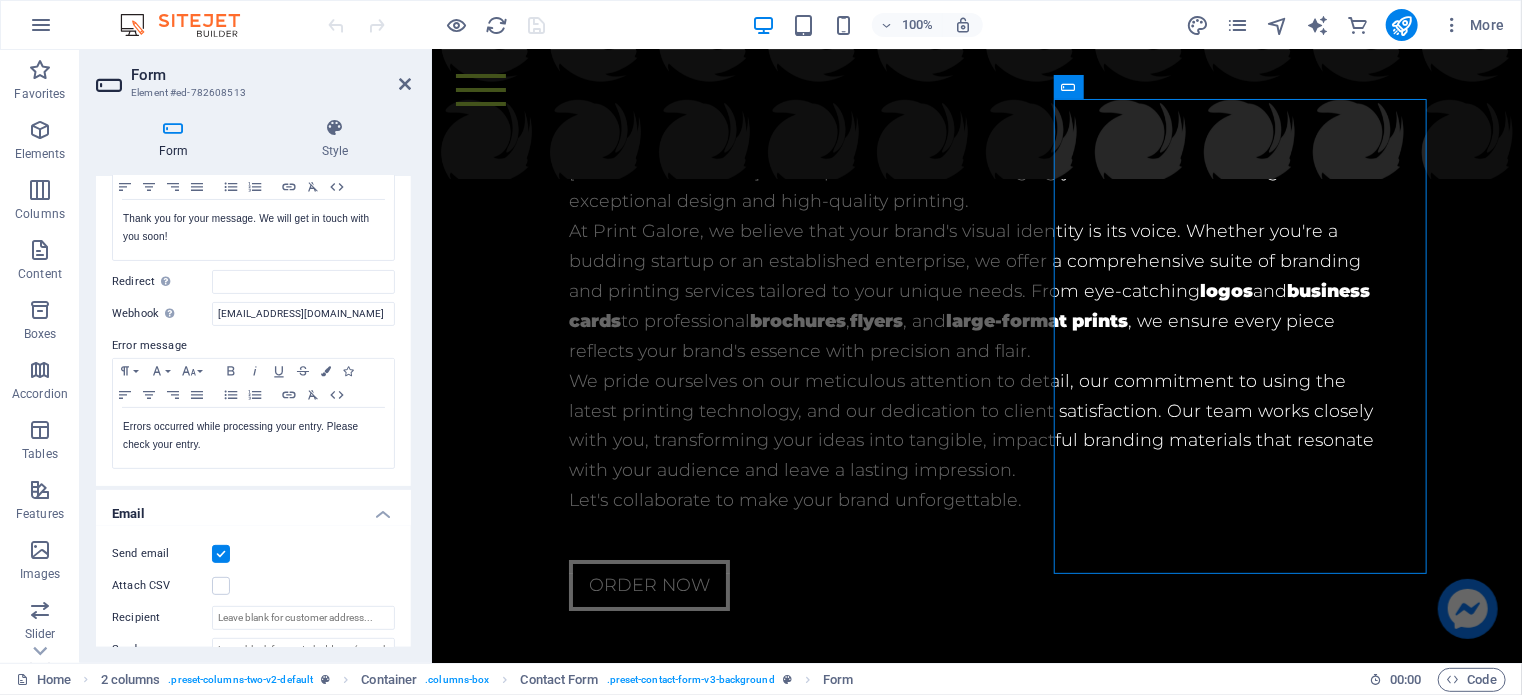 scroll, scrollTop: 200, scrollLeft: 0, axis: vertical 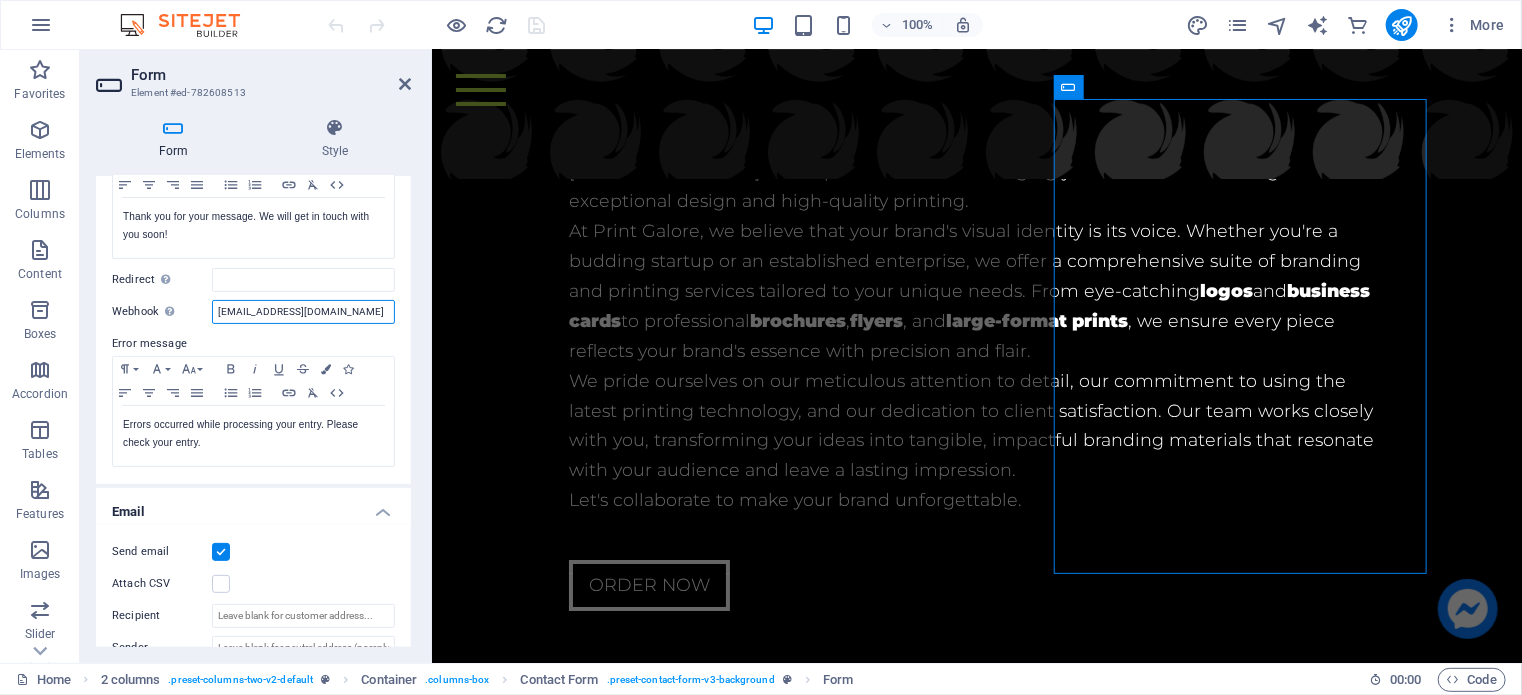 drag, startPoint x: 338, startPoint y: 308, endPoint x: 191, endPoint y: 306, distance: 147.01361 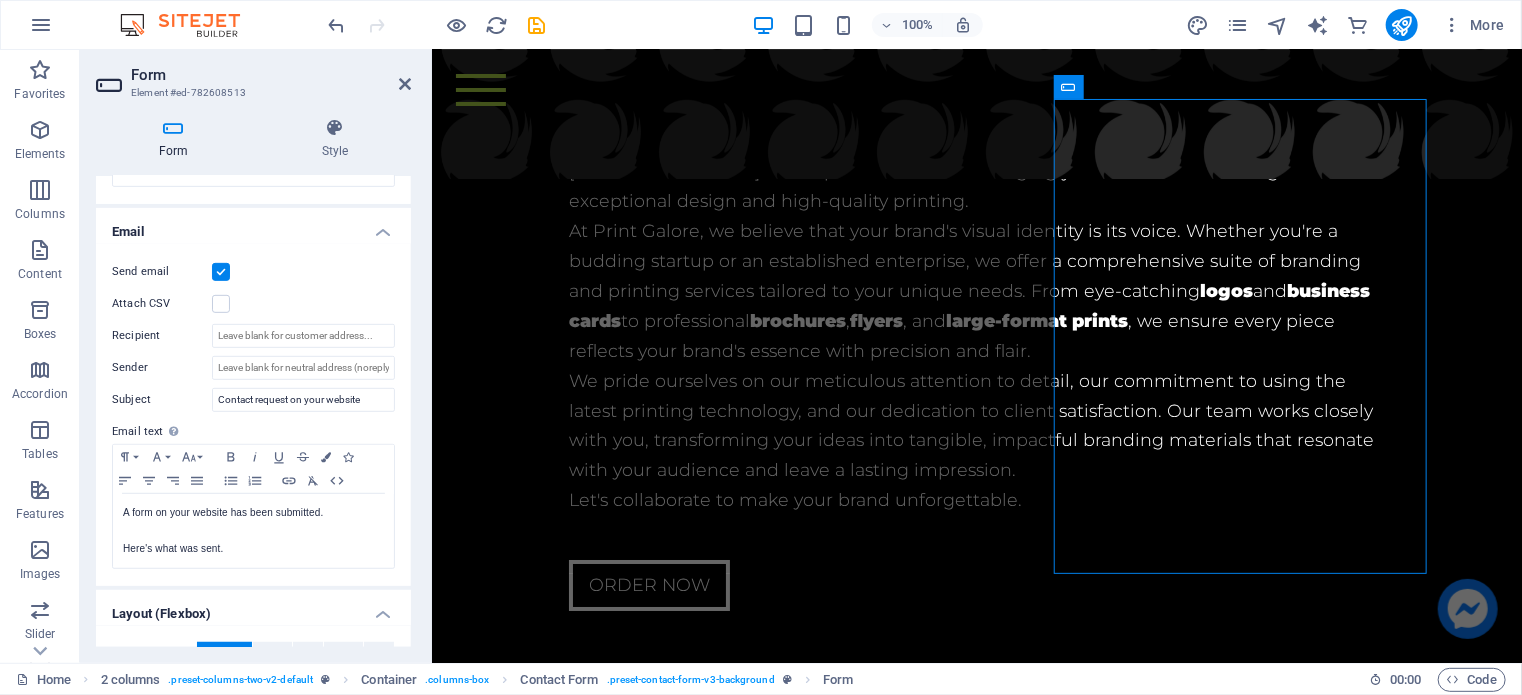 scroll, scrollTop: 500, scrollLeft: 0, axis: vertical 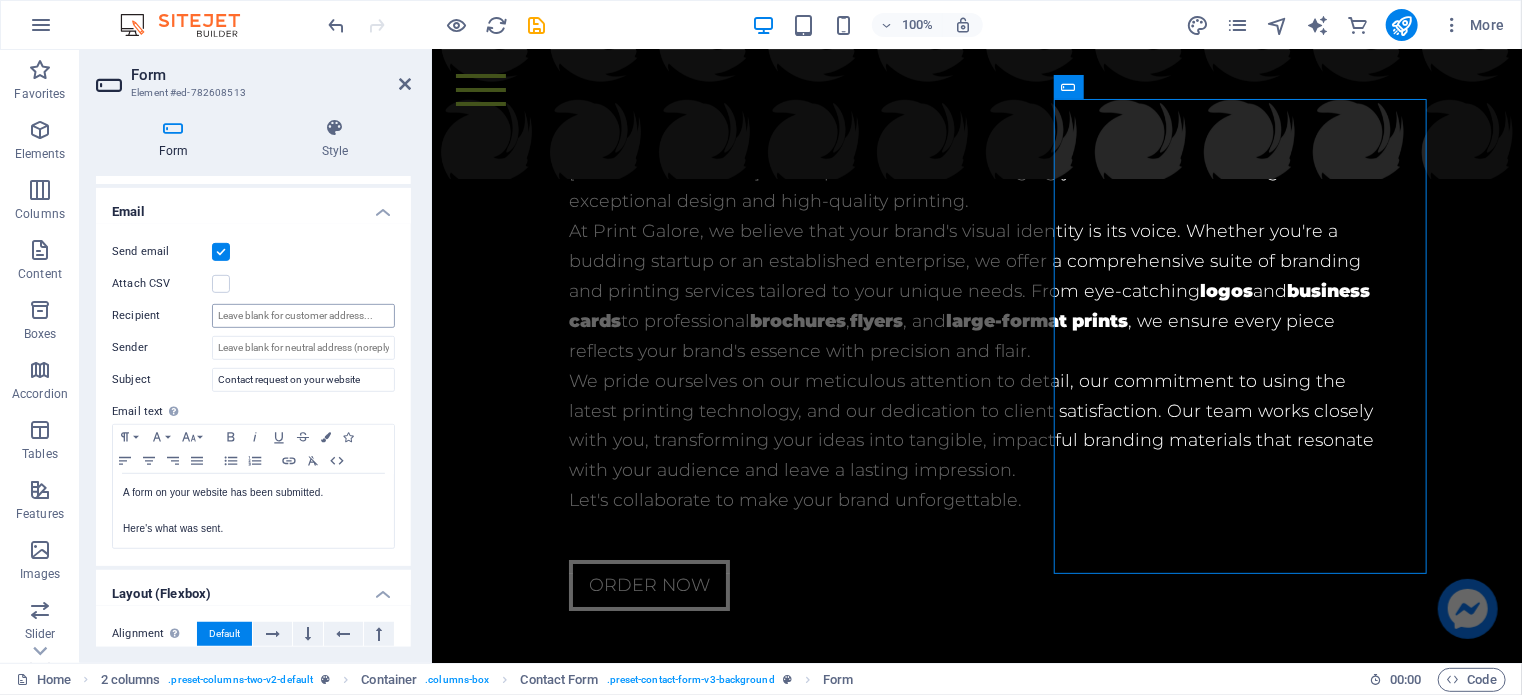 type 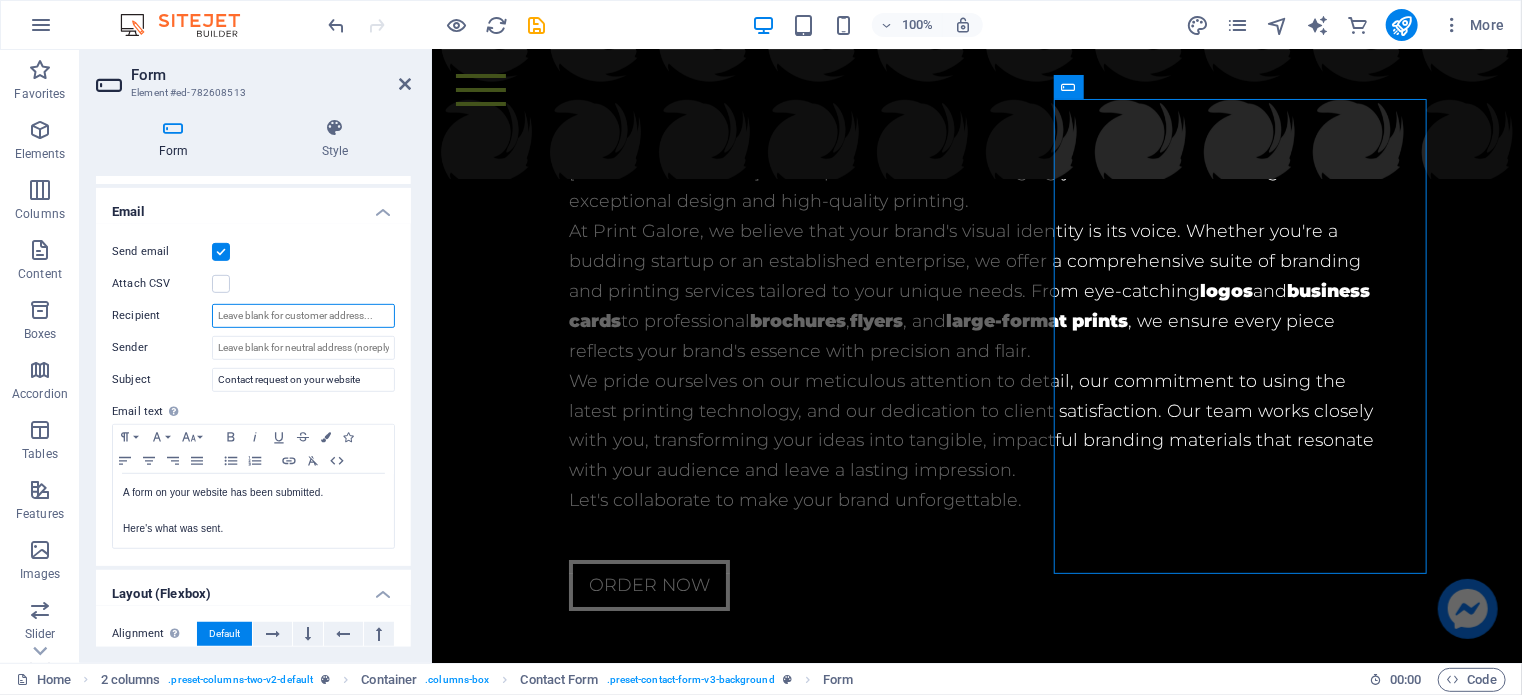 click on "Recipient" at bounding box center [303, 316] 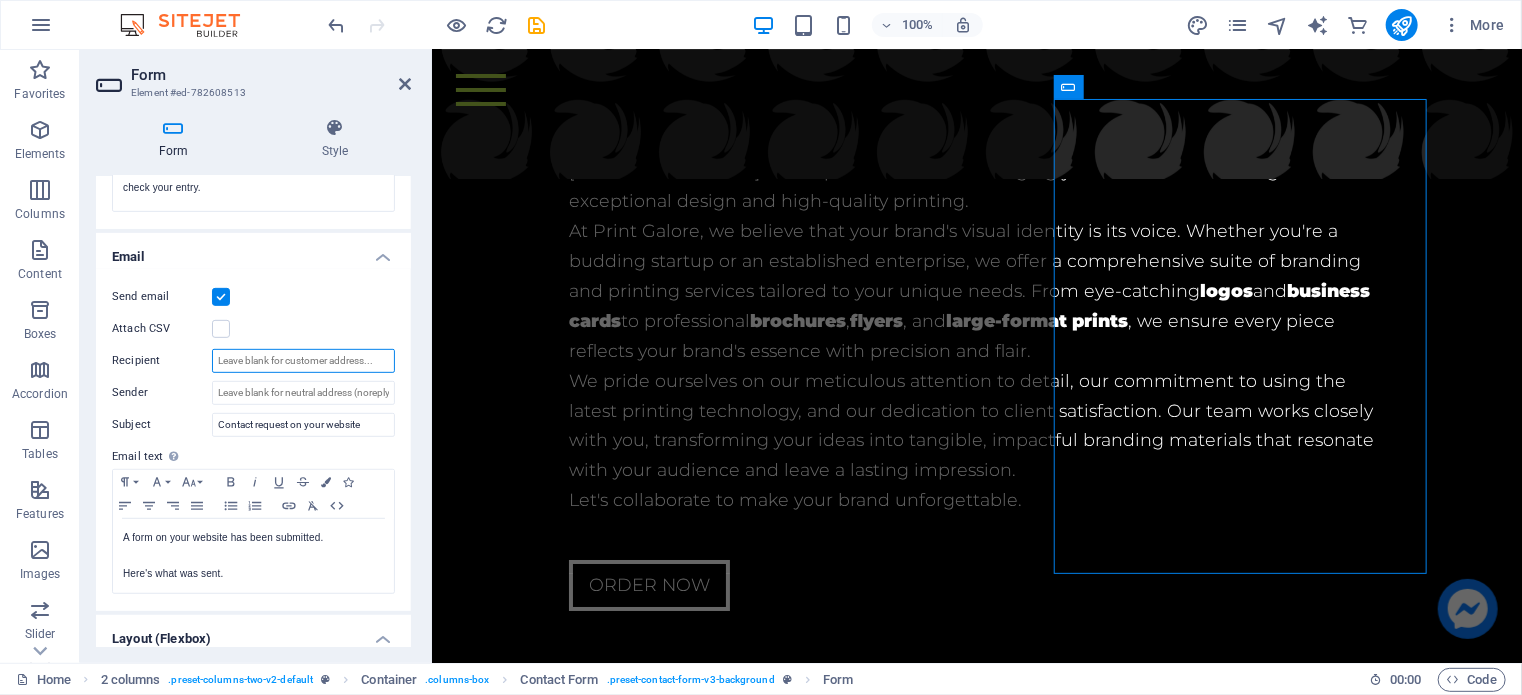 scroll, scrollTop: 446, scrollLeft: 0, axis: vertical 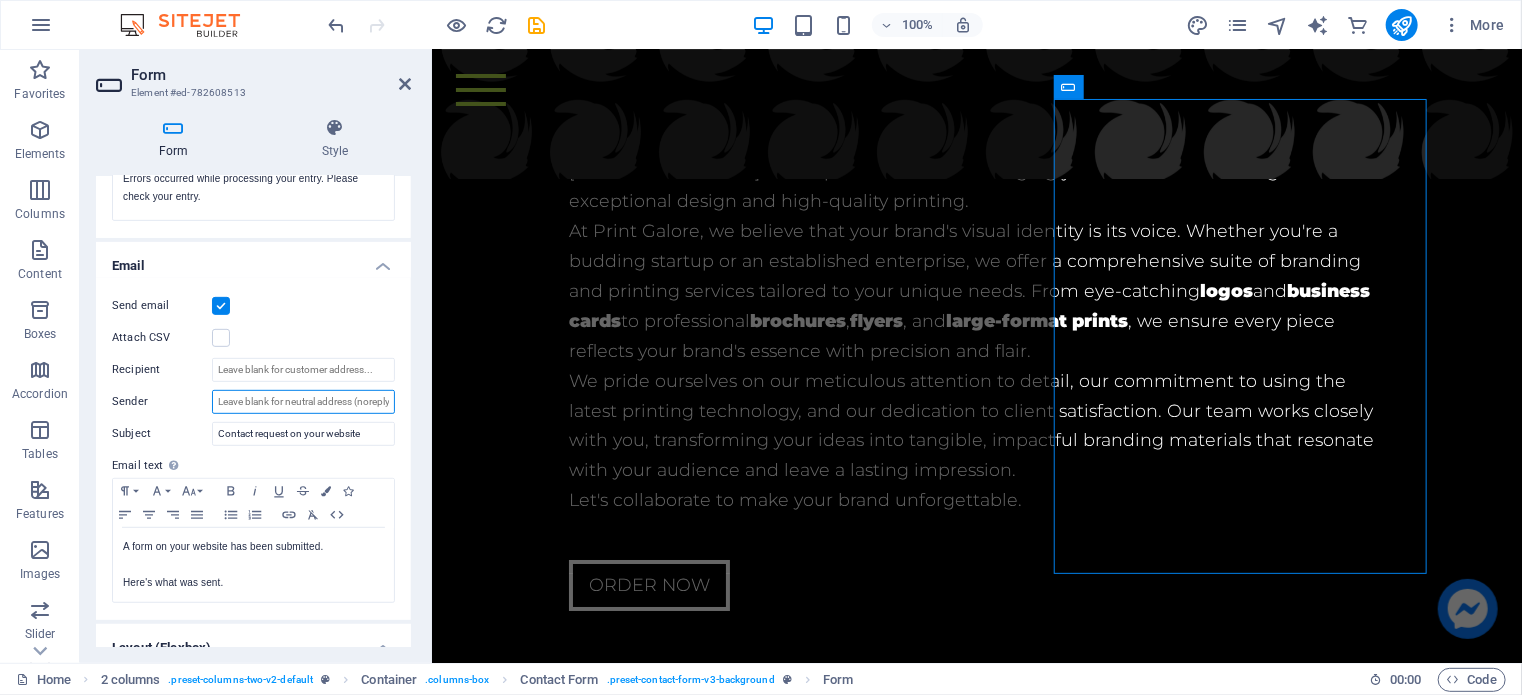 click on "Sender" at bounding box center (303, 402) 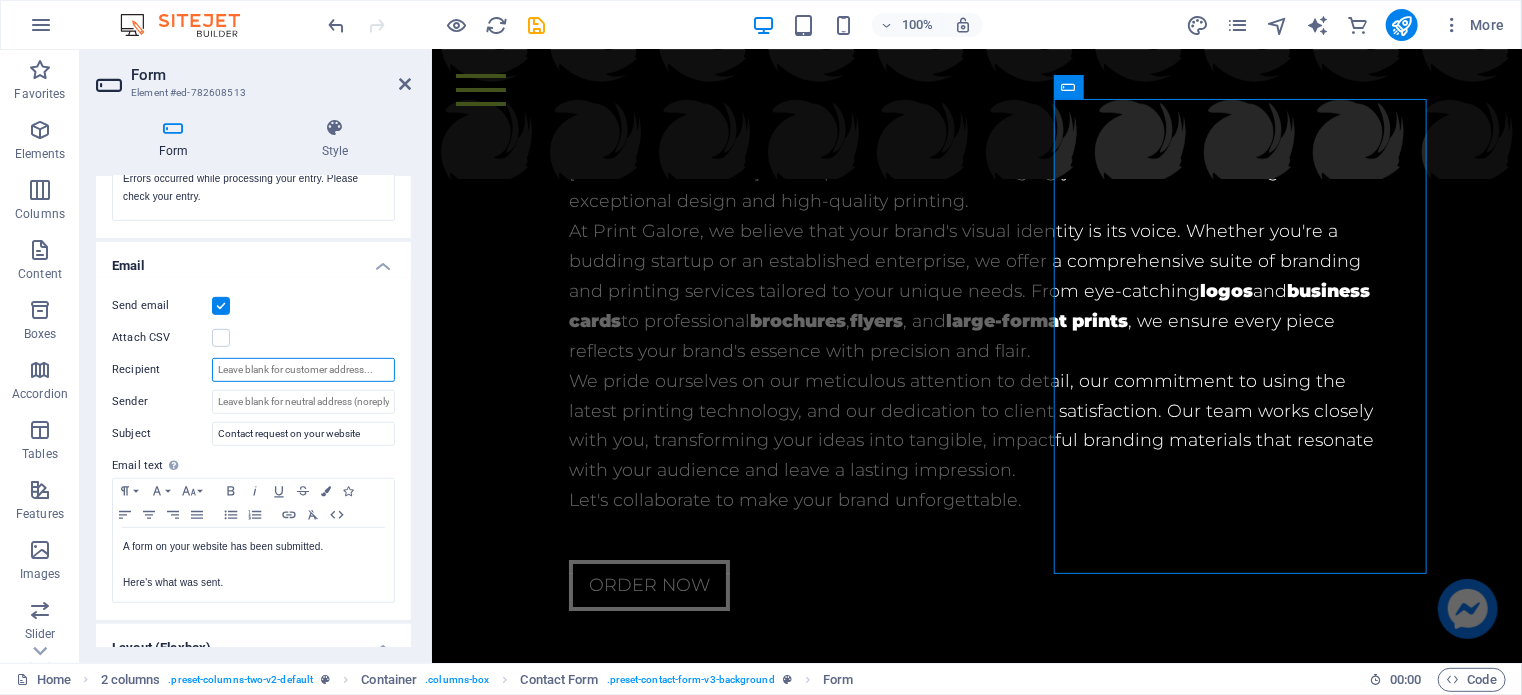 click on "Recipient" at bounding box center (303, 370) 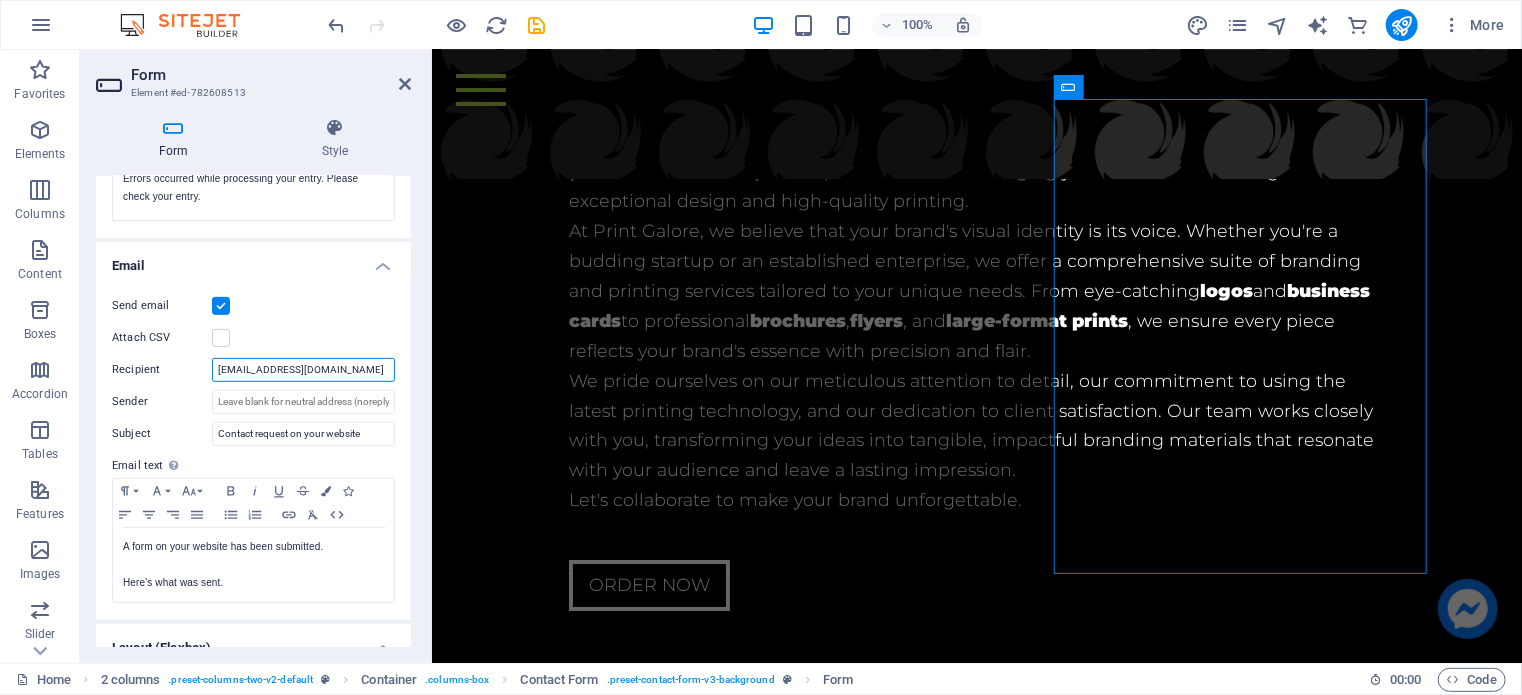 type on "[EMAIL_ADDRESS][DOMAIN_NAME]" 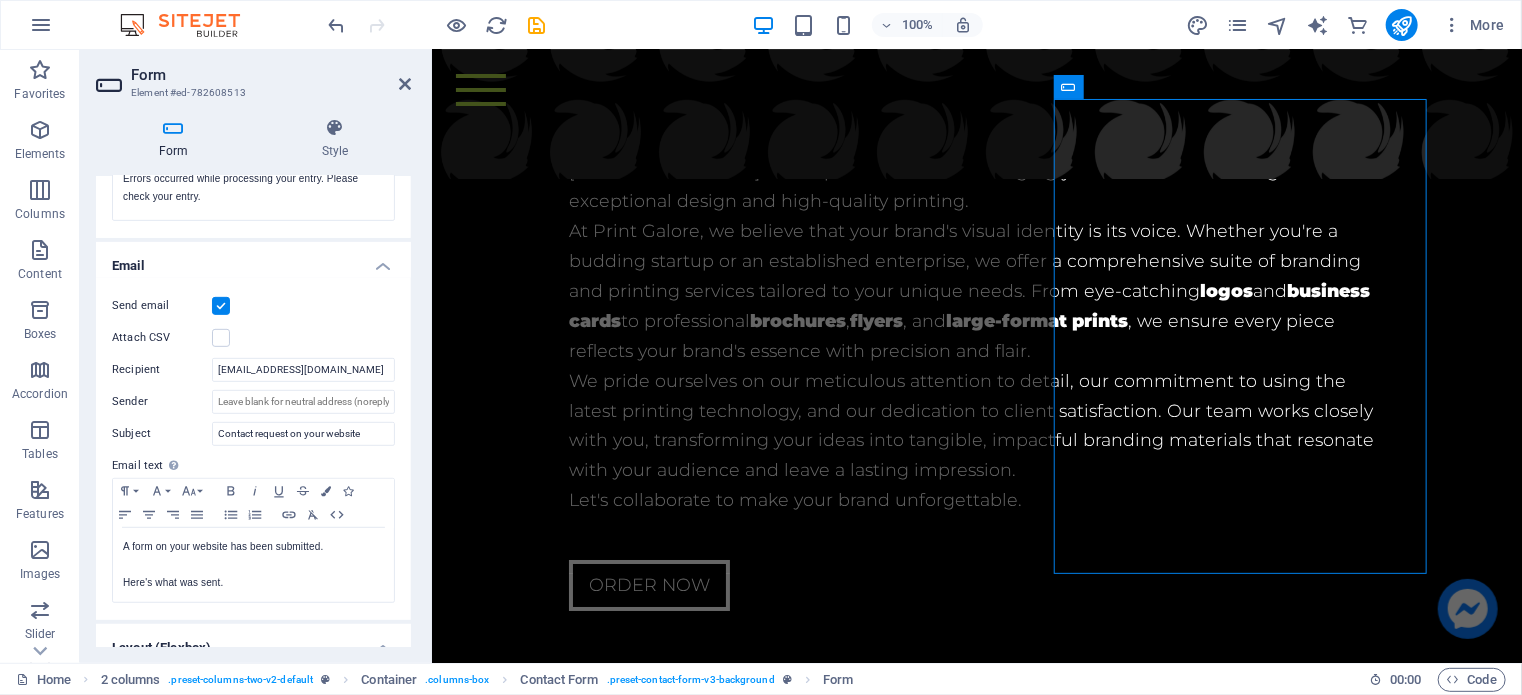 click on "Send email" at bounding box center [253, 306] 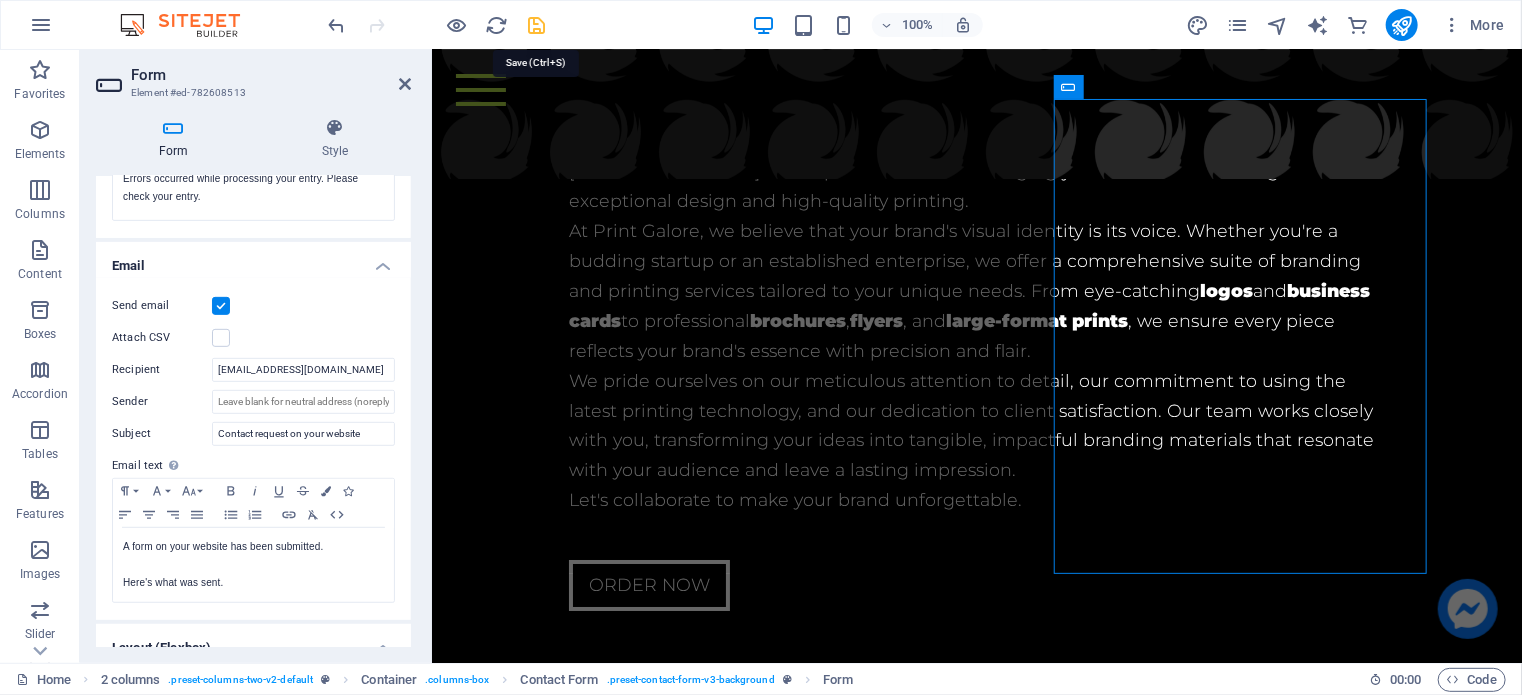click at bounding box center (537, 25) 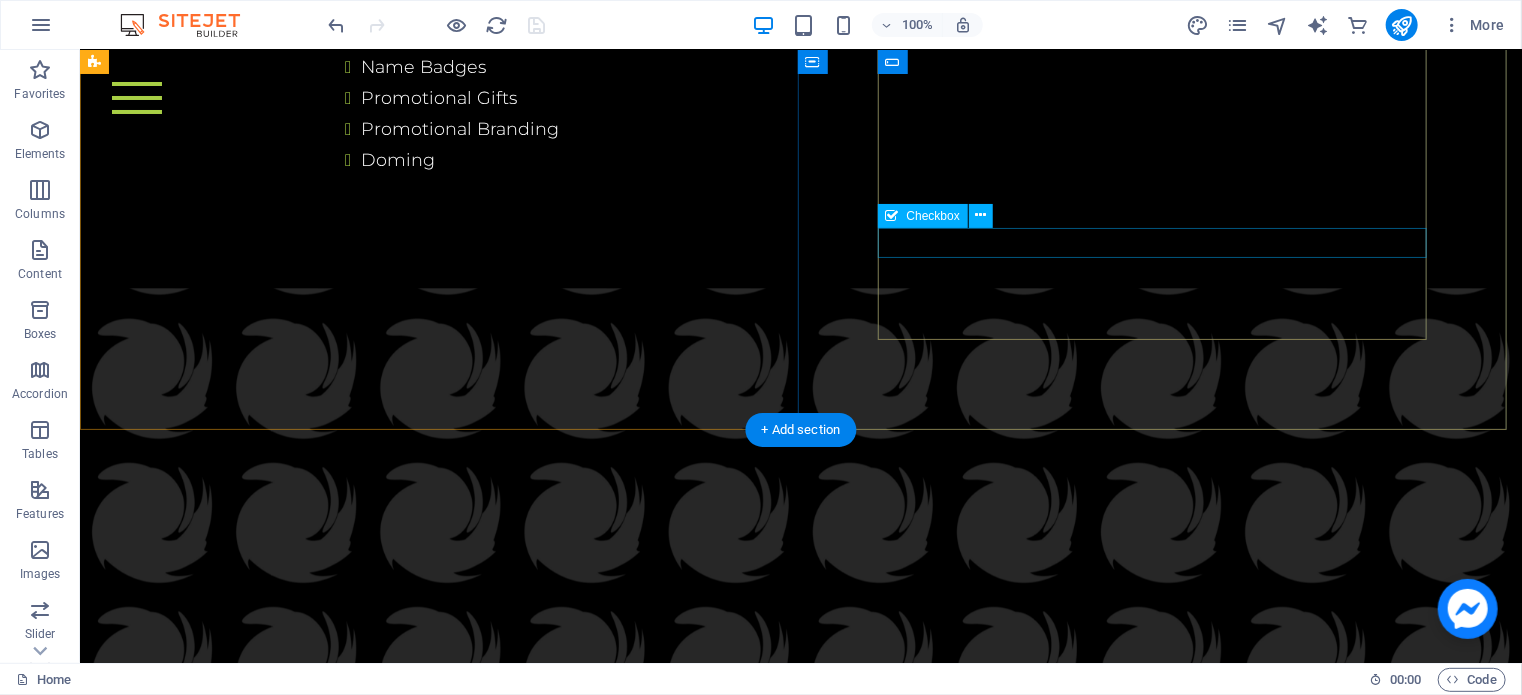 scroll, scrollTop: 6540, scrollLeft: 0, axis: vertical 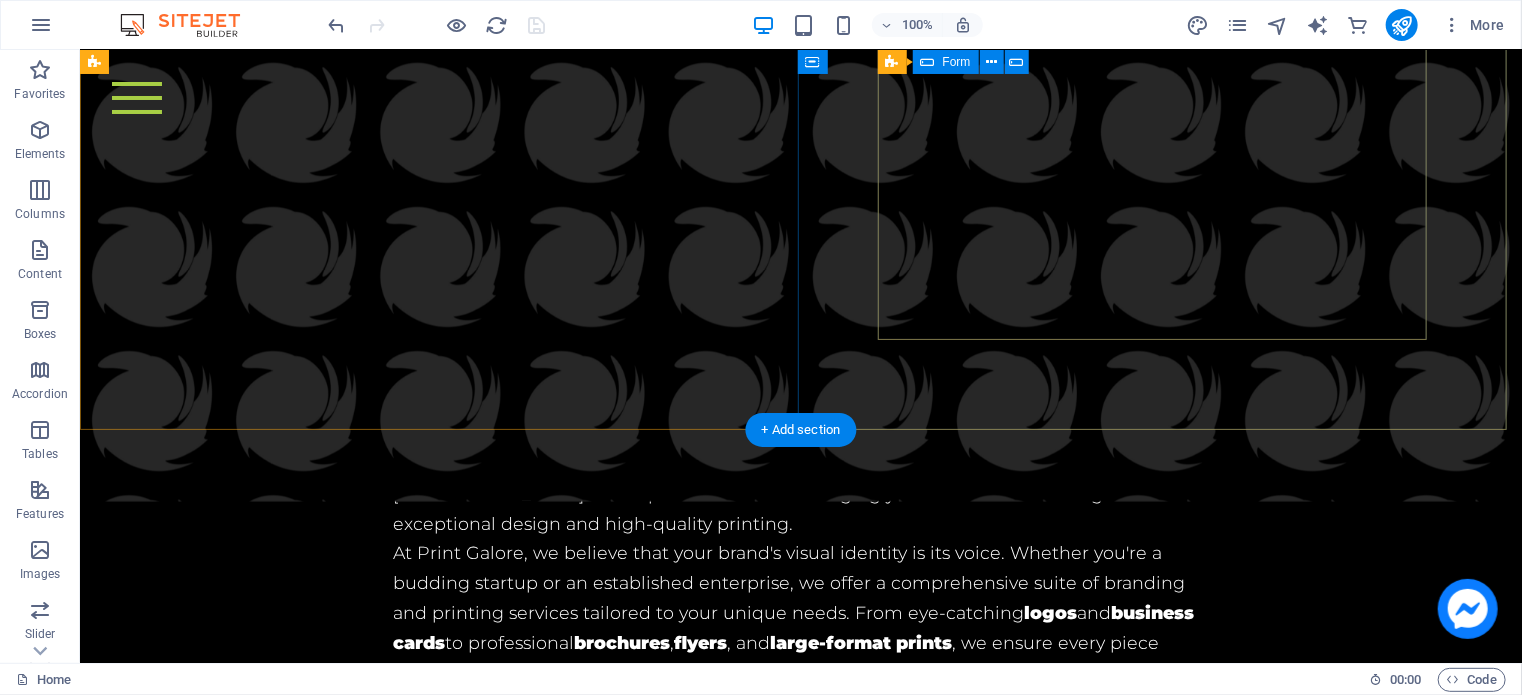 click on "Choose Department
Digital Printing  Signage  Apparel Branding  Promotional Branding    I have read and understand the privacy policy. Unreadable? Regenerate Submit" at bounding box center [800, 5496] 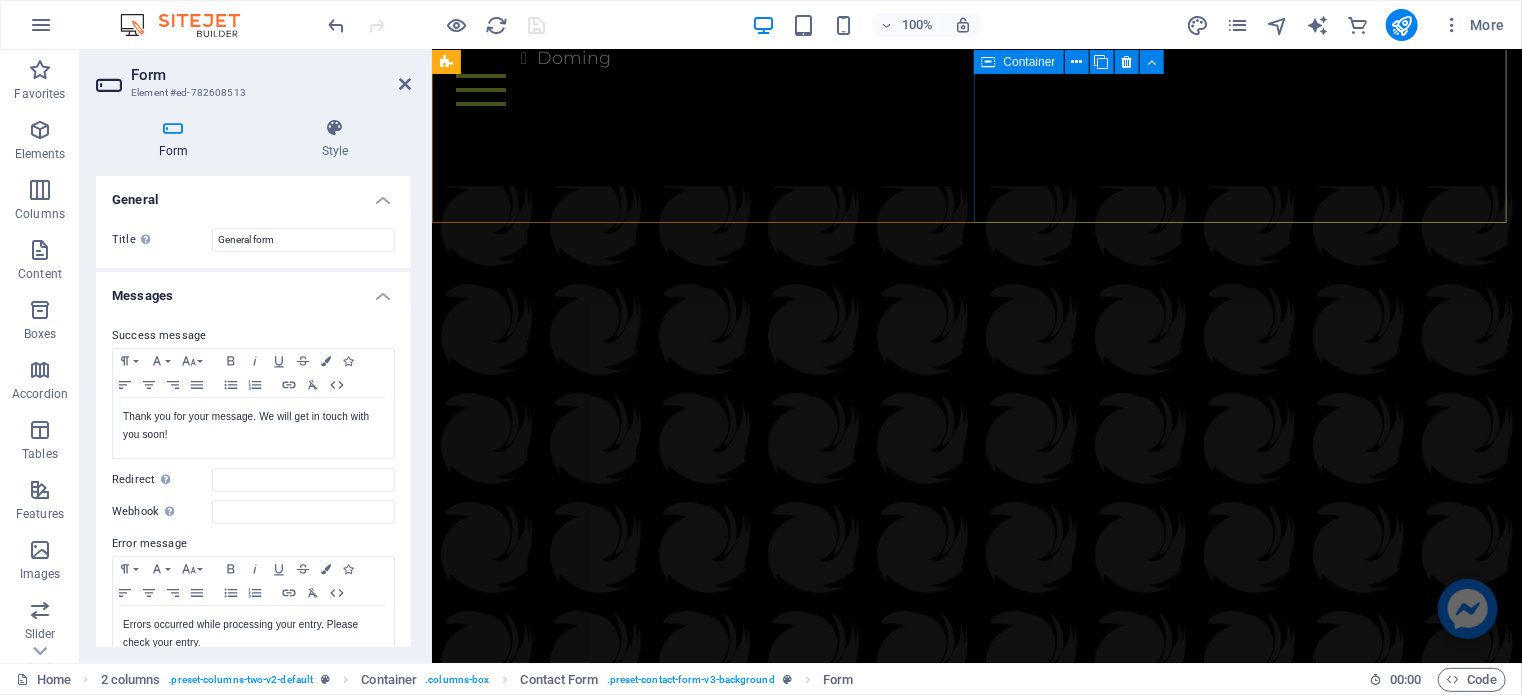 scroll, scrollTop: 7540, scrollLeft: 0, axis: vertical 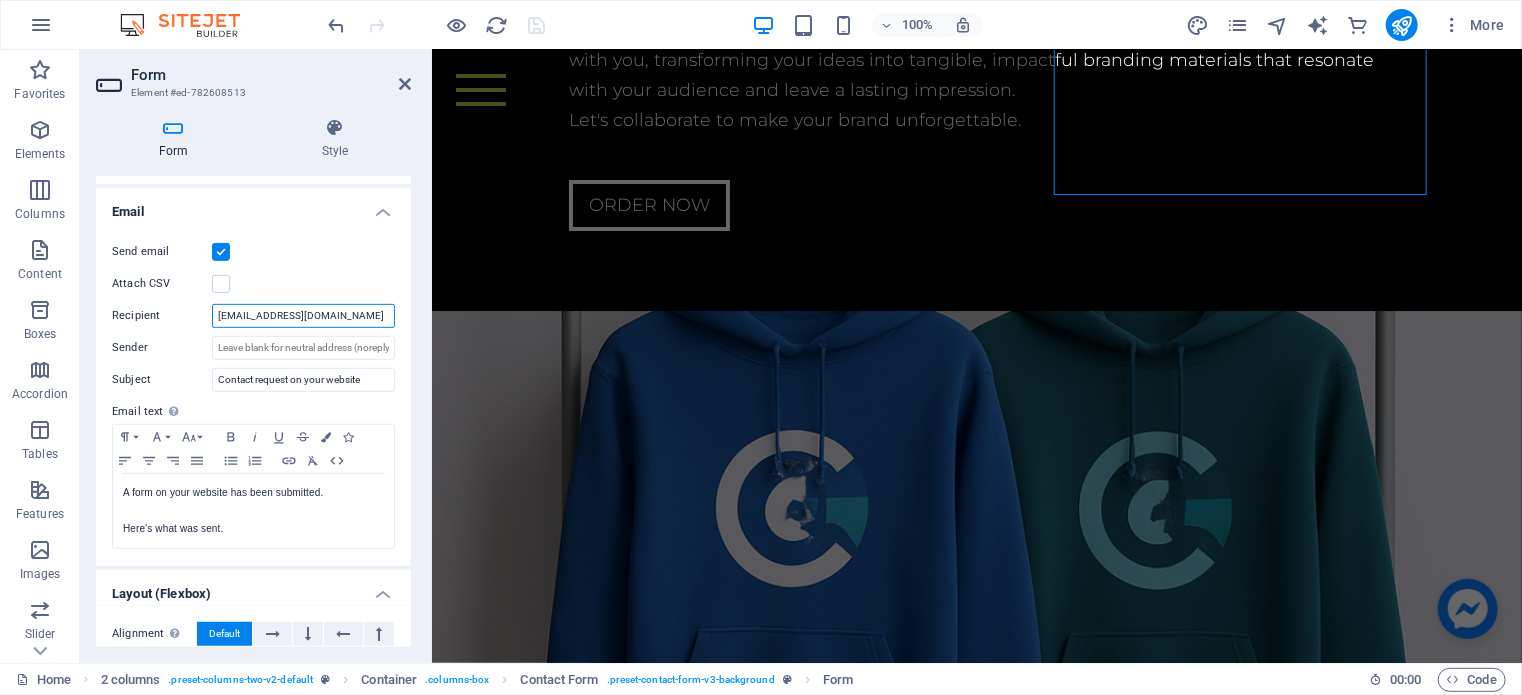 drag, startPoint x: 340, startPoint y: 316, endPoint x: 186, endPoint y: 318, distance: 154.01299 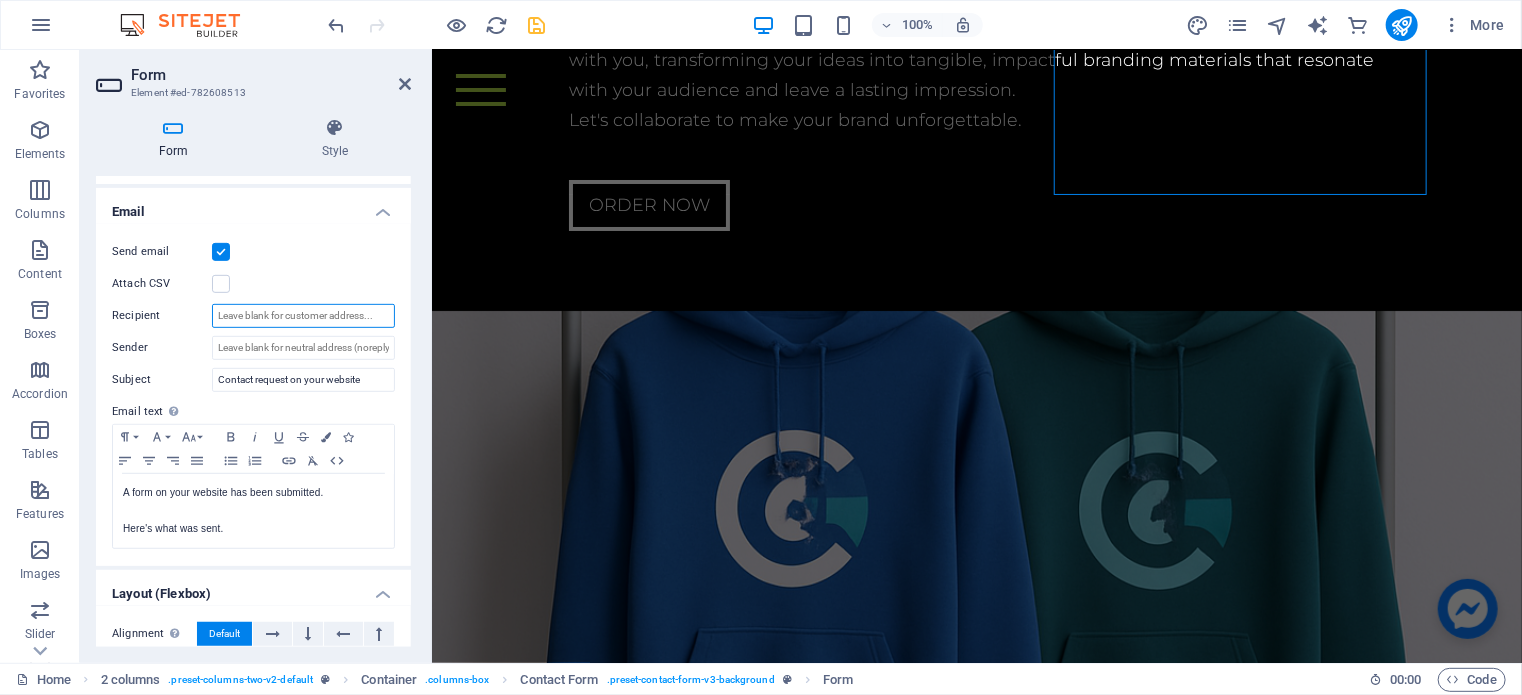 type 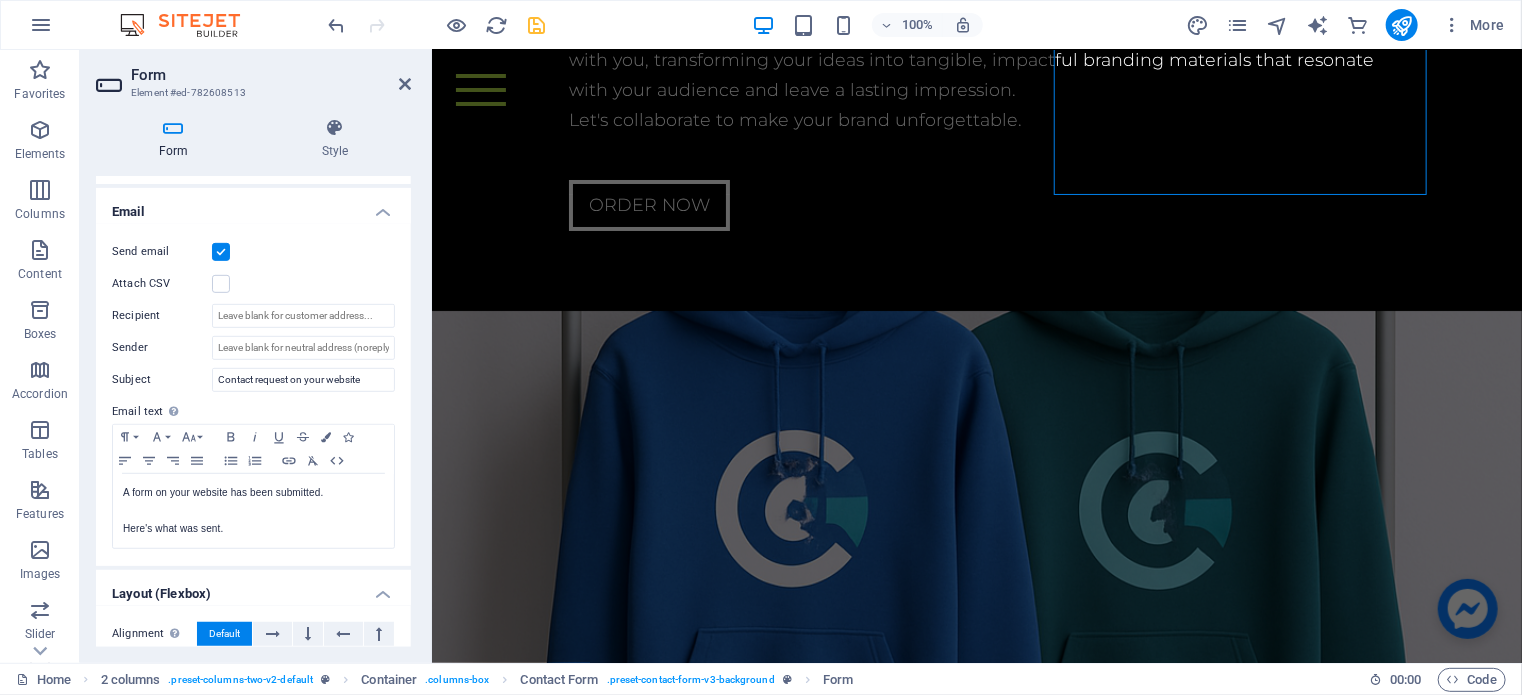 click on "Send email" at bounding box center (253, 252) 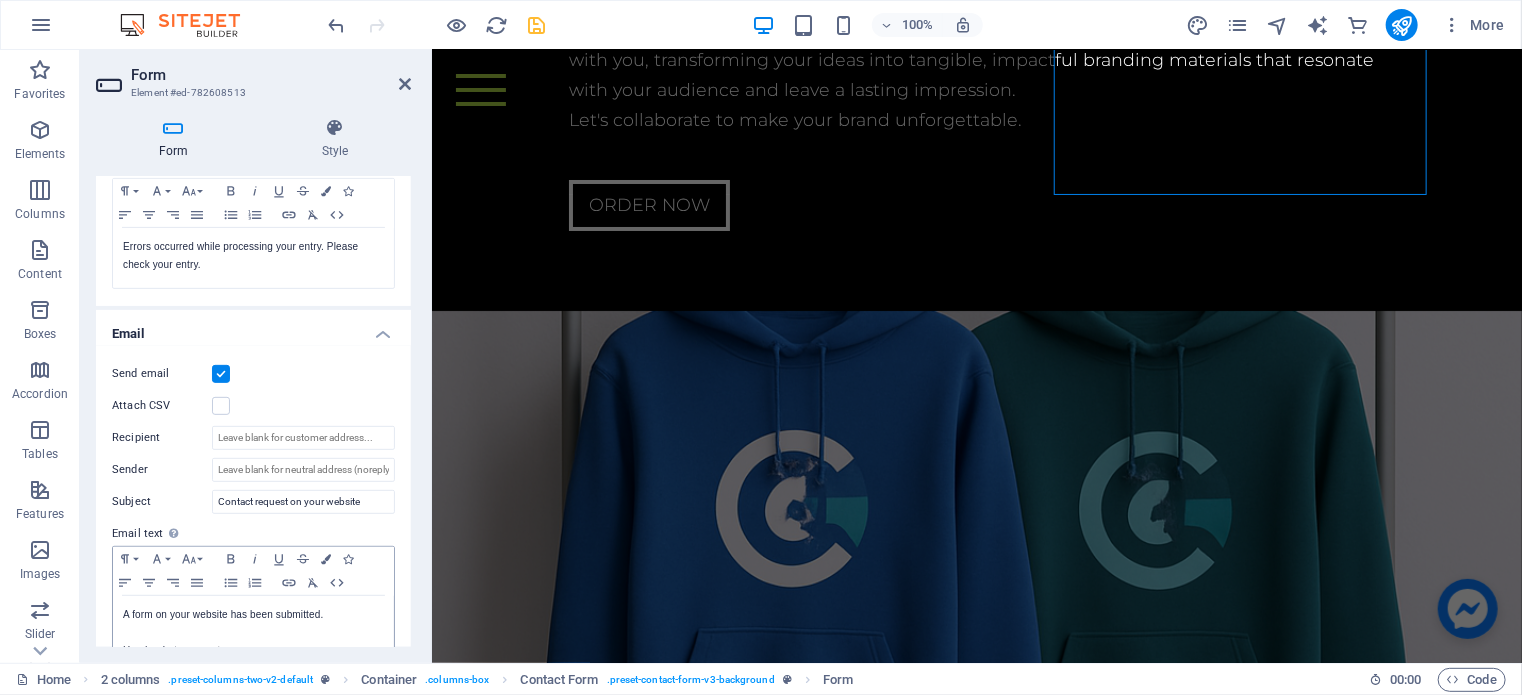 scroll, scrollTop: 346, scrollLeft: 0, axis: vertical 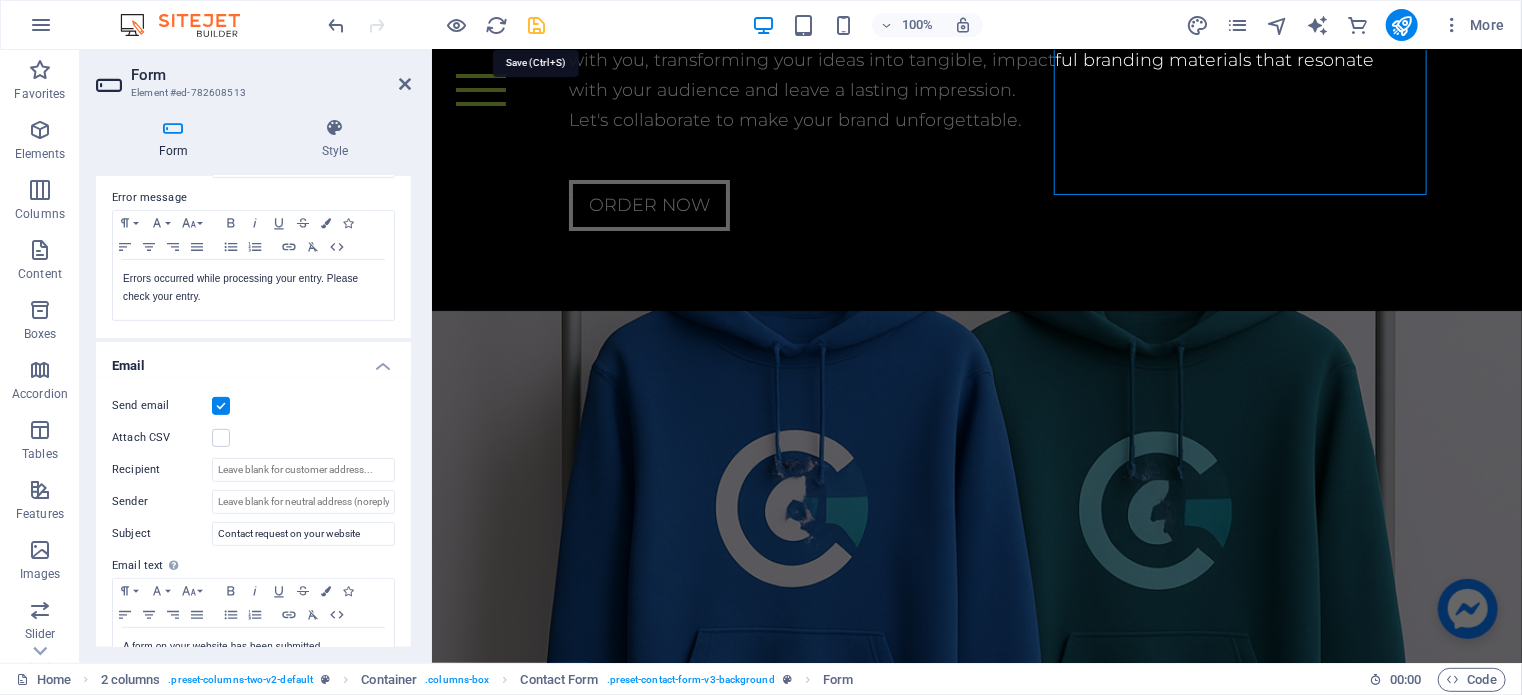 click at bounding box center (537, 25) 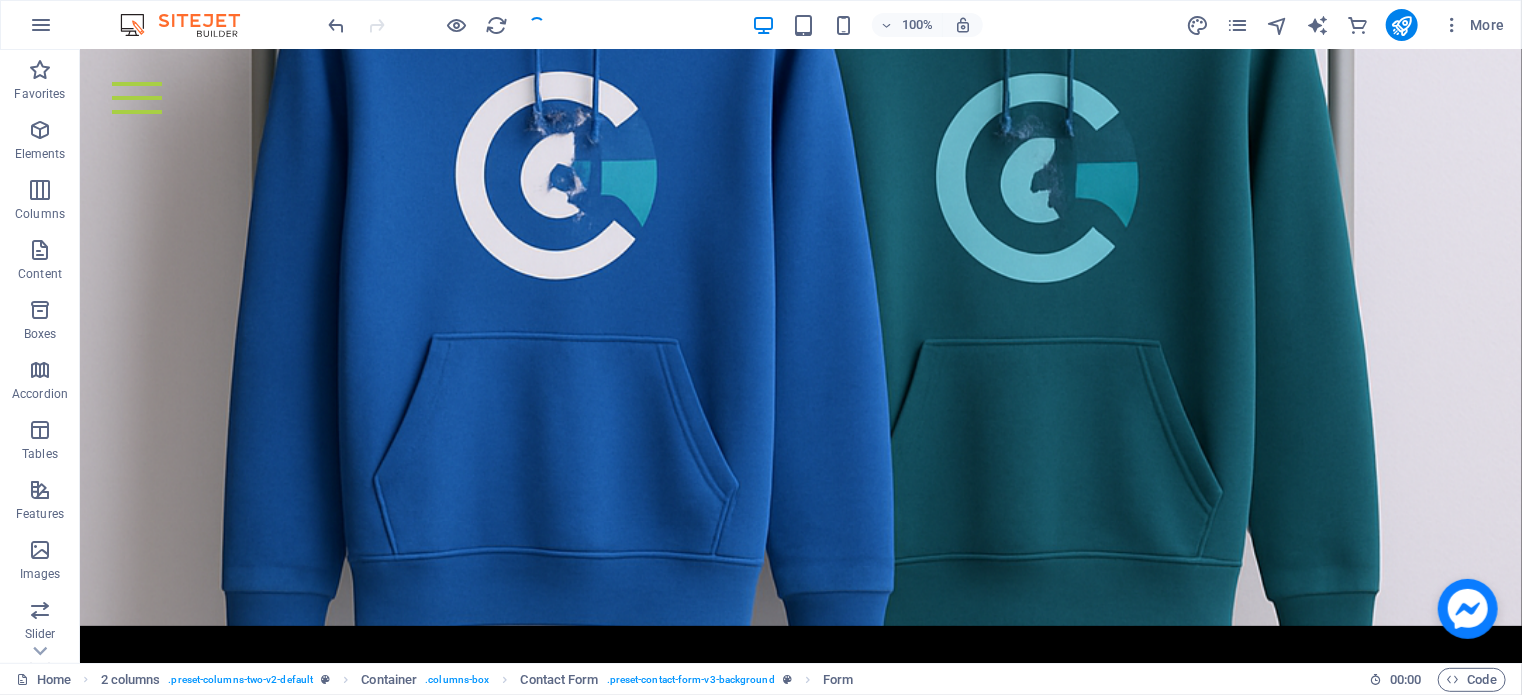 scroll, scrollTop: 6540, scrollLeft: 0, axis: vertical 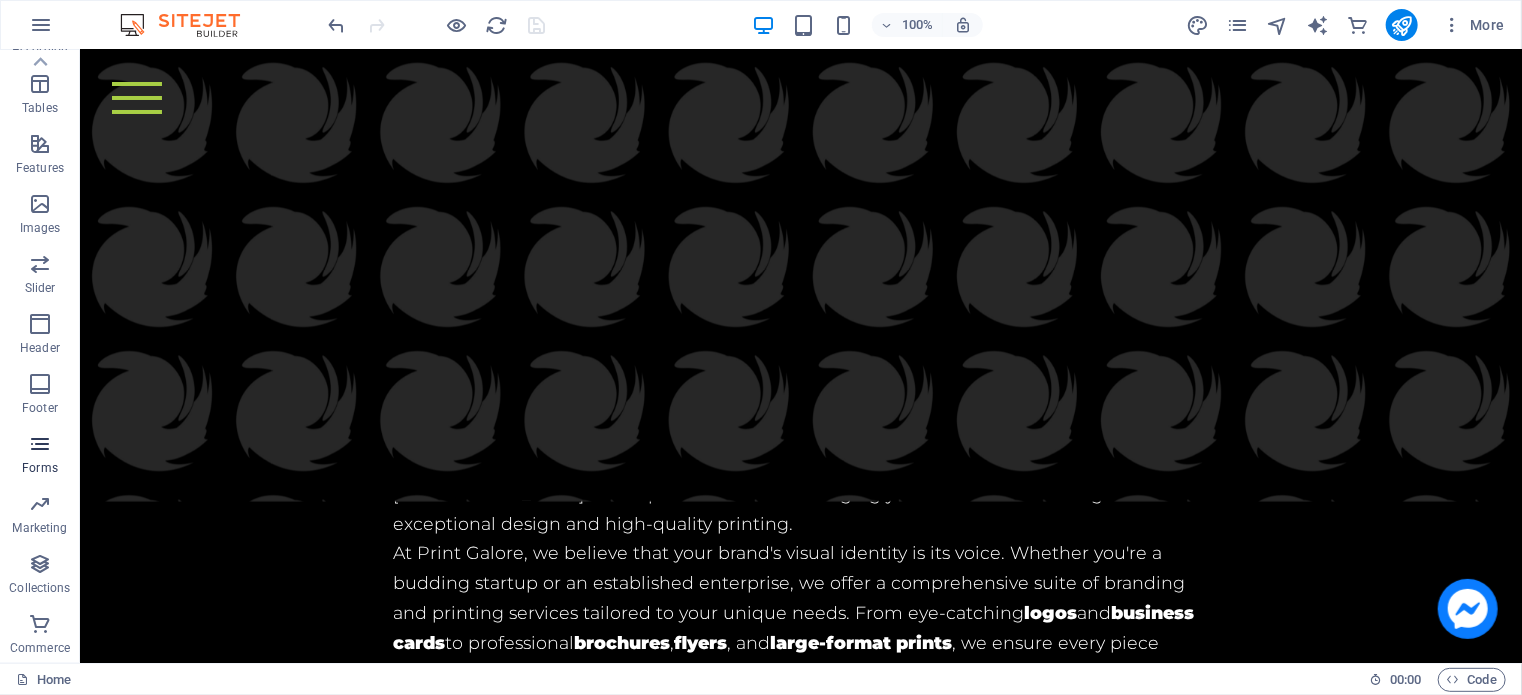 click at bounding box center [40, 444] 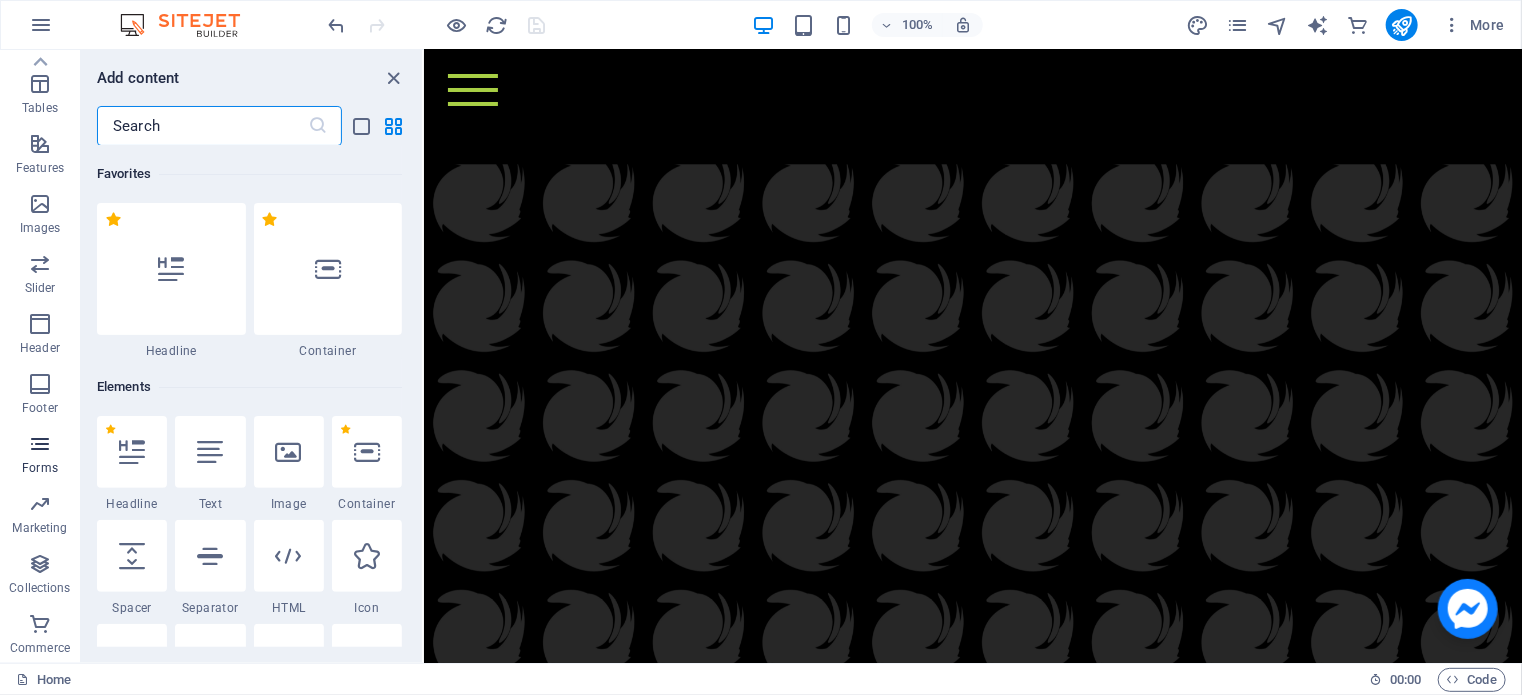 scroll, scrollTop: 7512, scrollLeft: 0, axis: vertical 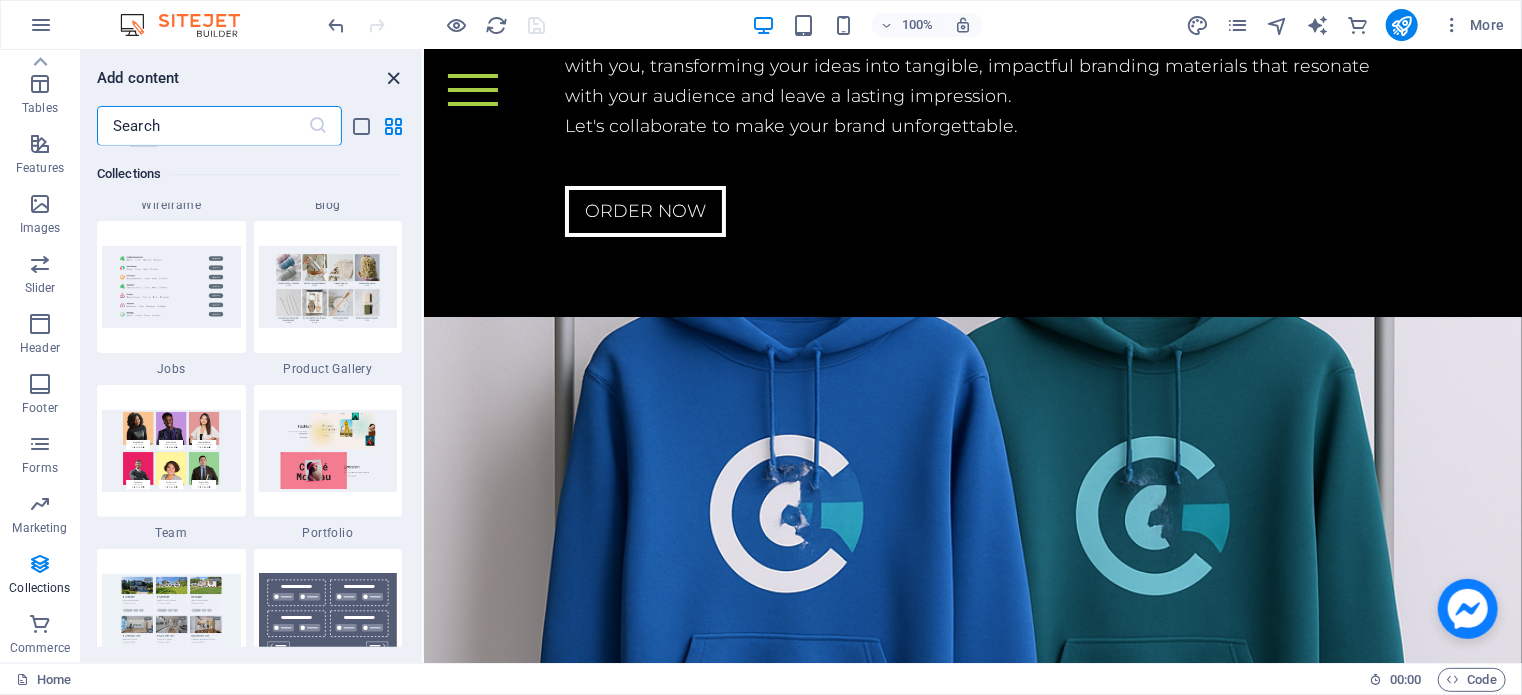 click at bounding box center (394, 78) 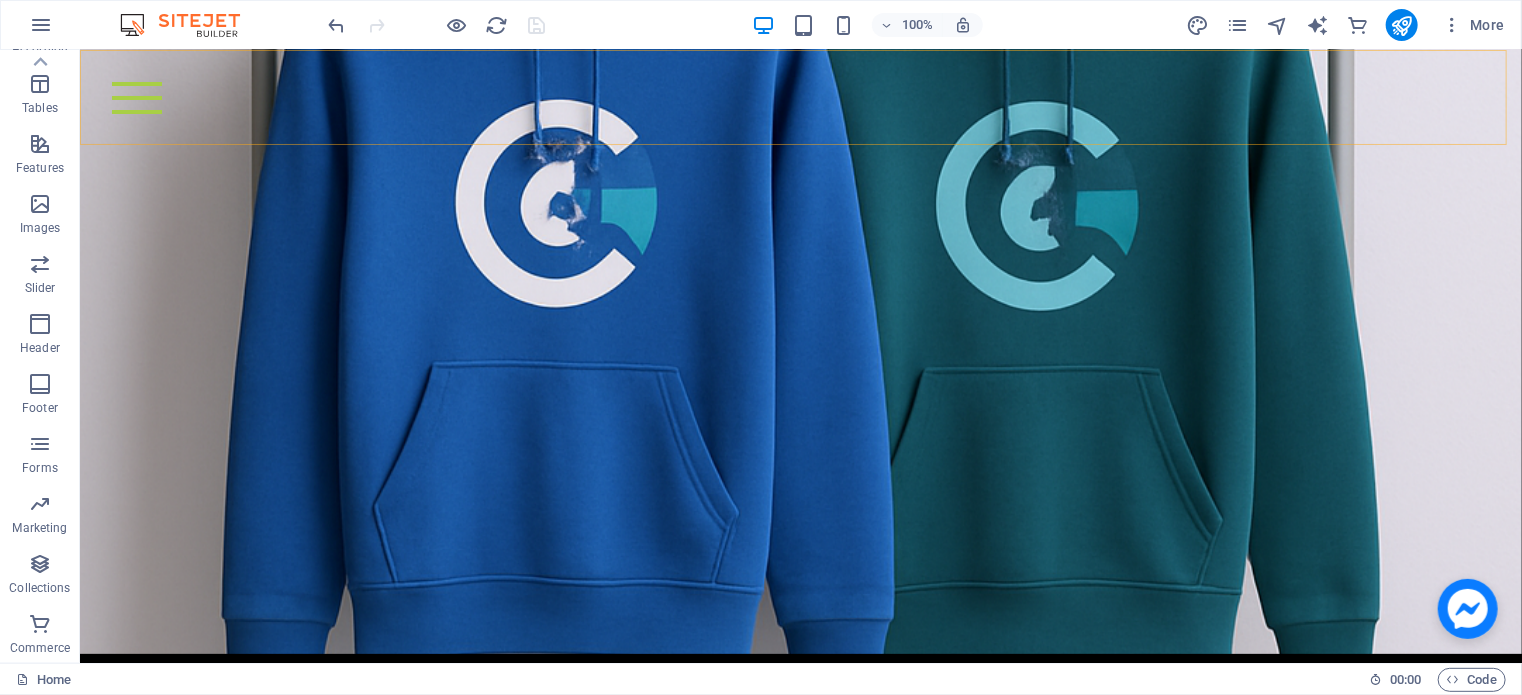 scroll, scrollTop: 6540, scrollLeft: 0, axis: vertical 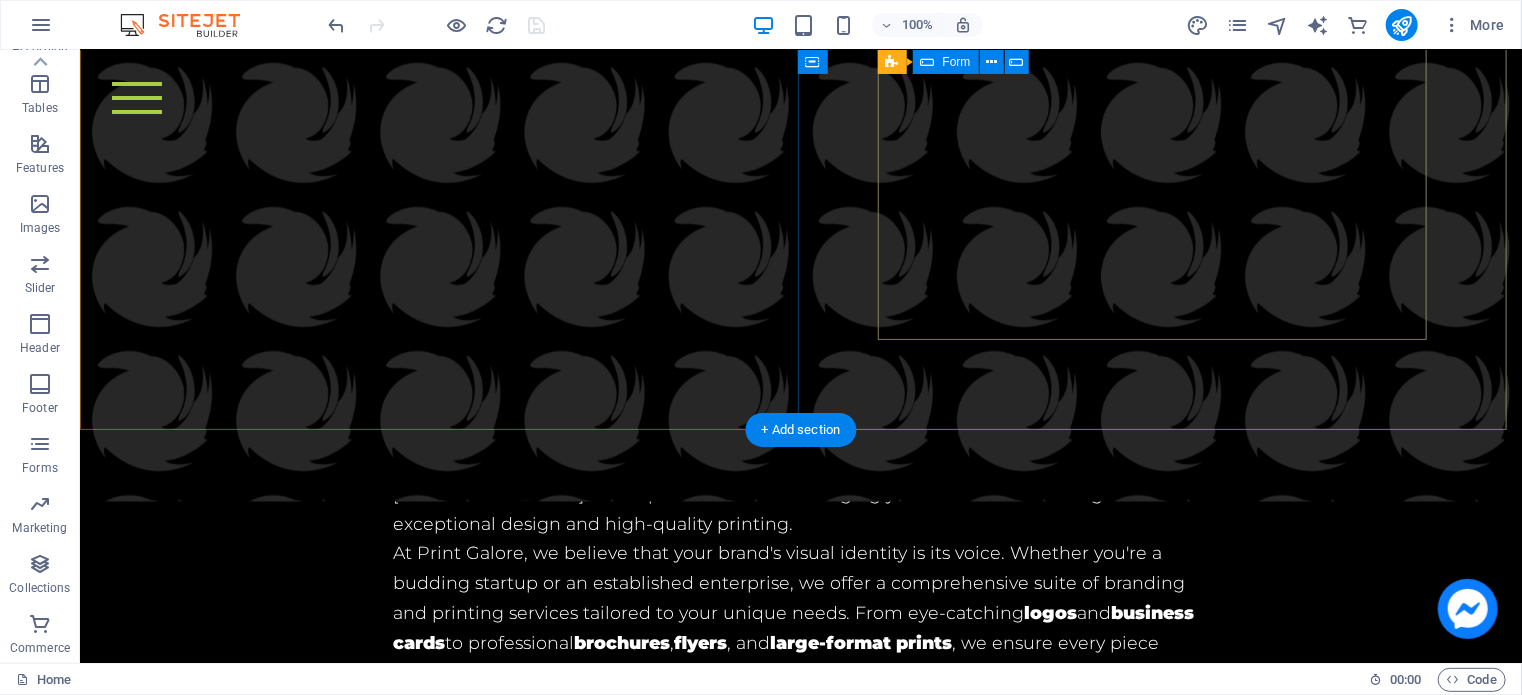 click on "Choose Department
Digital Printing  Signage  Apparel Branding  Promotional Branding    I have read and understand the privacy policy. Unreadable? Regenerate Submit" at bounding box center (800, 5496) 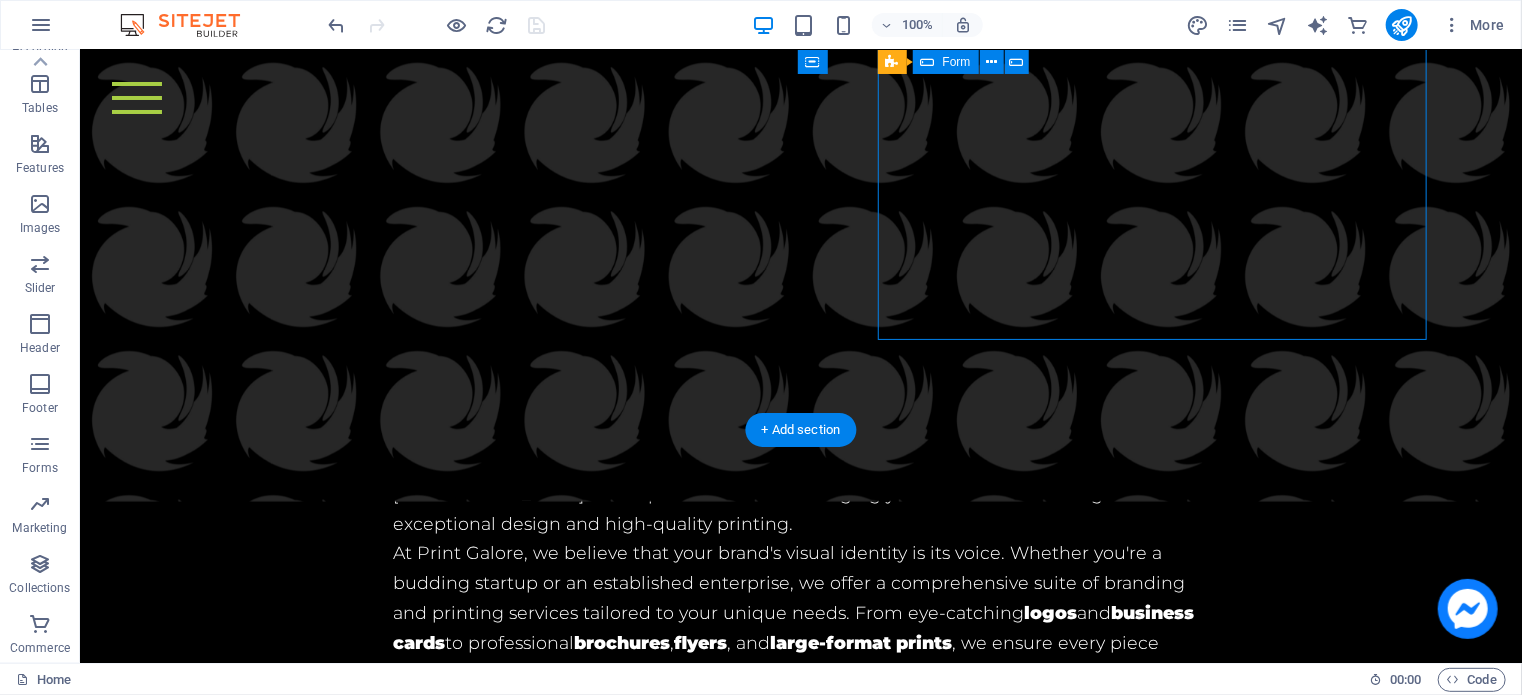click on "Choose Department
Digital Printing  Signage  Apparel Branding  Promotional Branding    I have read and understand the privacy policy. Unreadable? Regenerate Submit" at bounding box center [800, 5496] 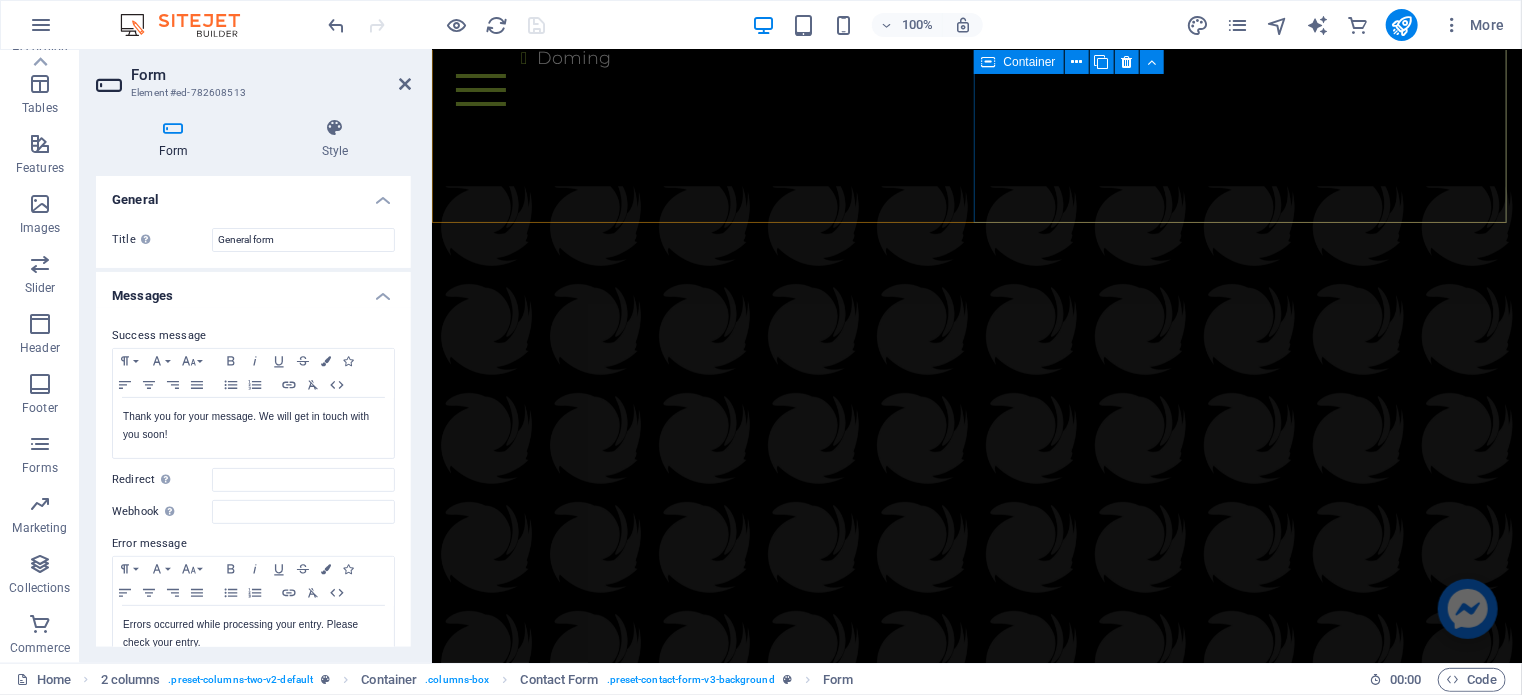 scroll, scrollTop: 7540, scrollLeft: 0, axis: vertical 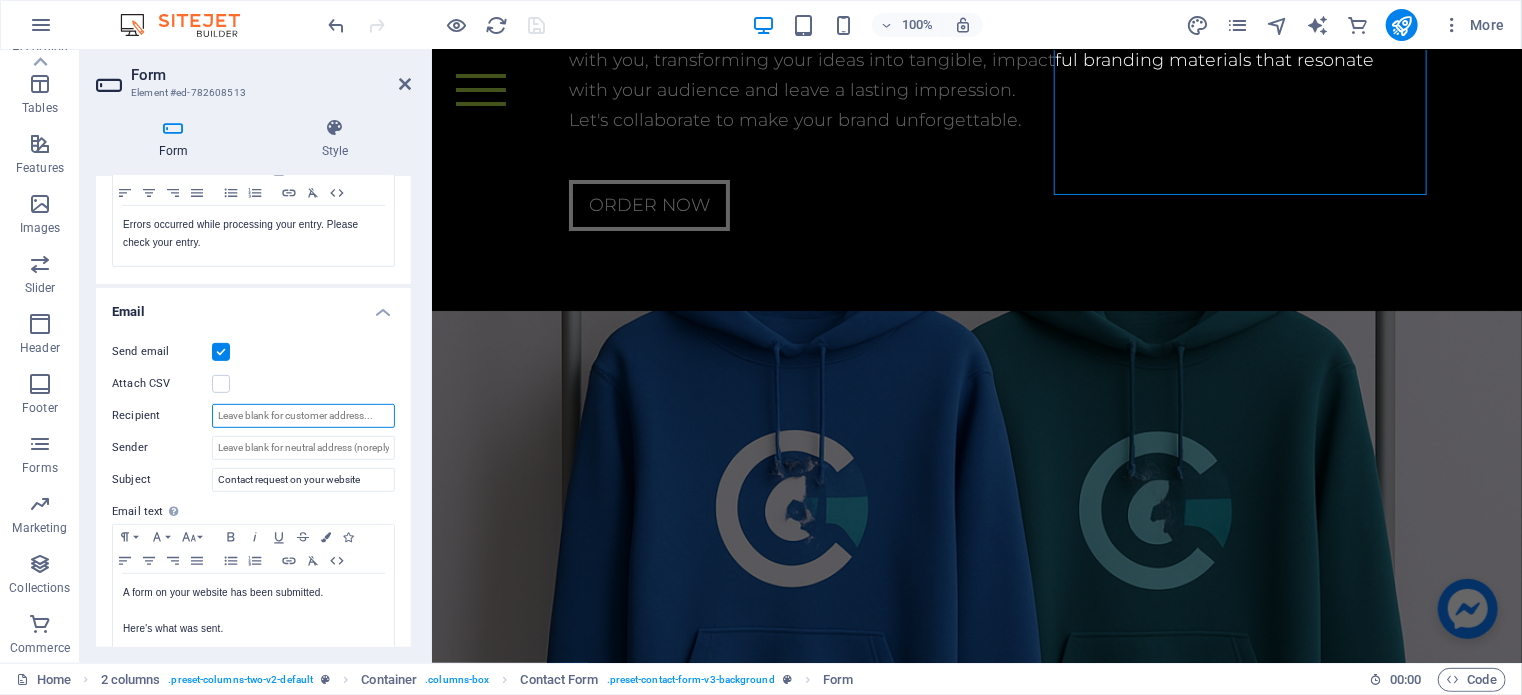 click on "Recipient" at bounding box center [303, 416] 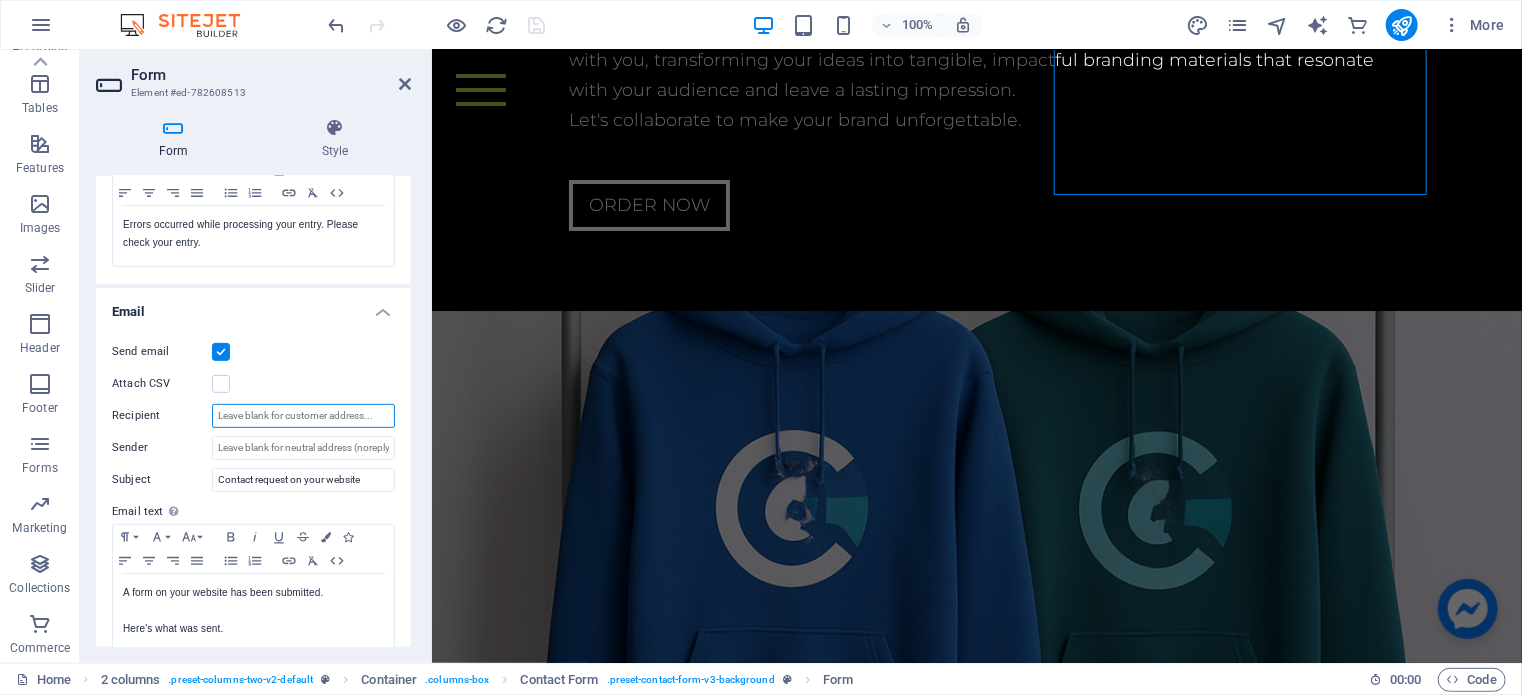 type on "[EMAIL_ADDRESS][DOMAIN_NAME]" 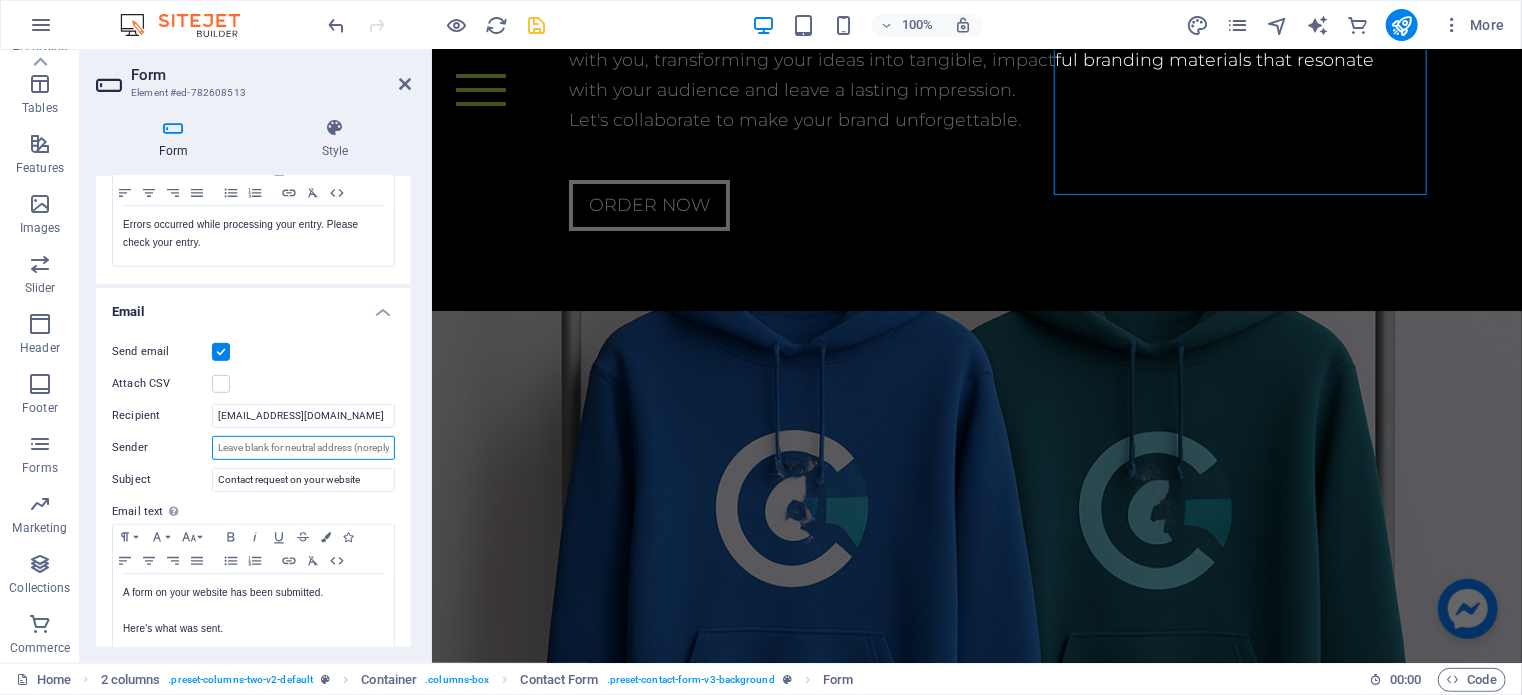 click on "Sender" at bounding box center [303, 448] 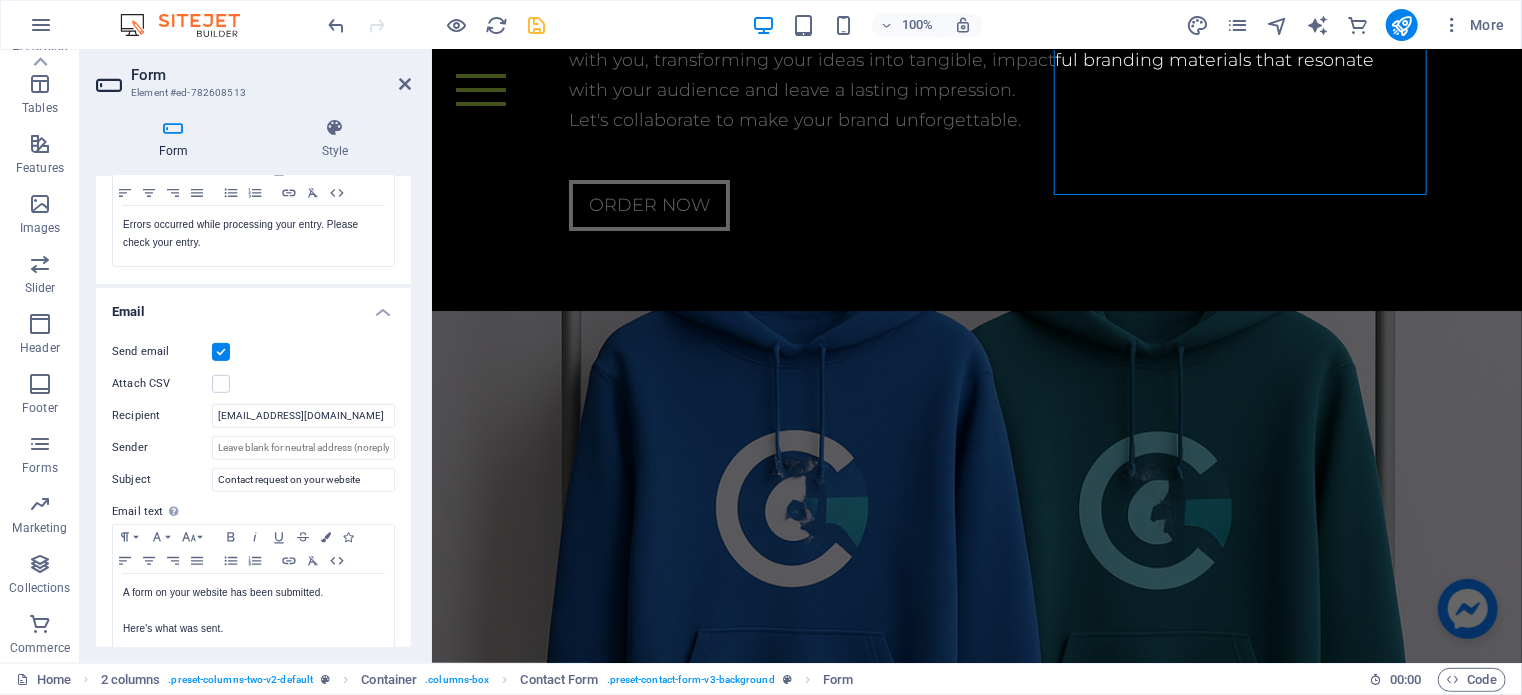 click at bounding box center [537, 25] 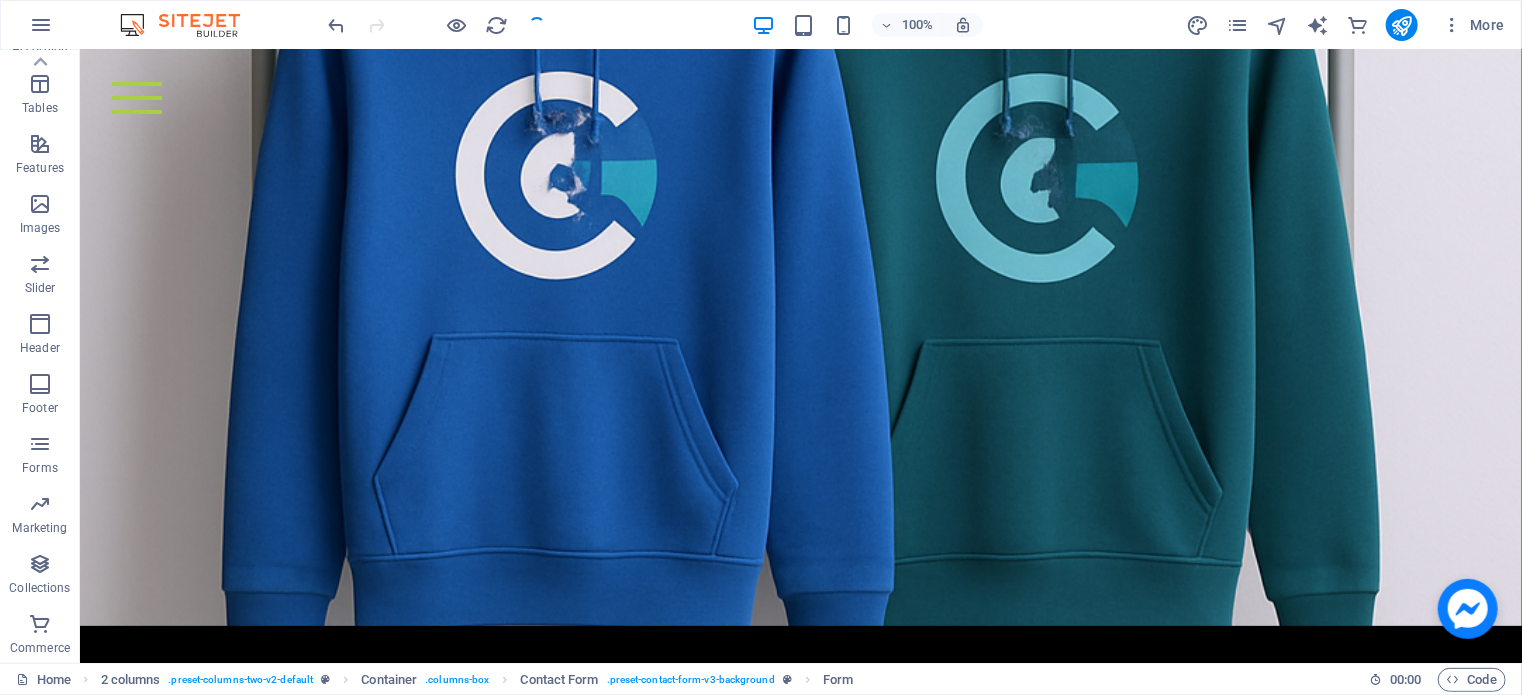 scroll, scrollTop: 6540, scrollLeft: 0, axis: vertical 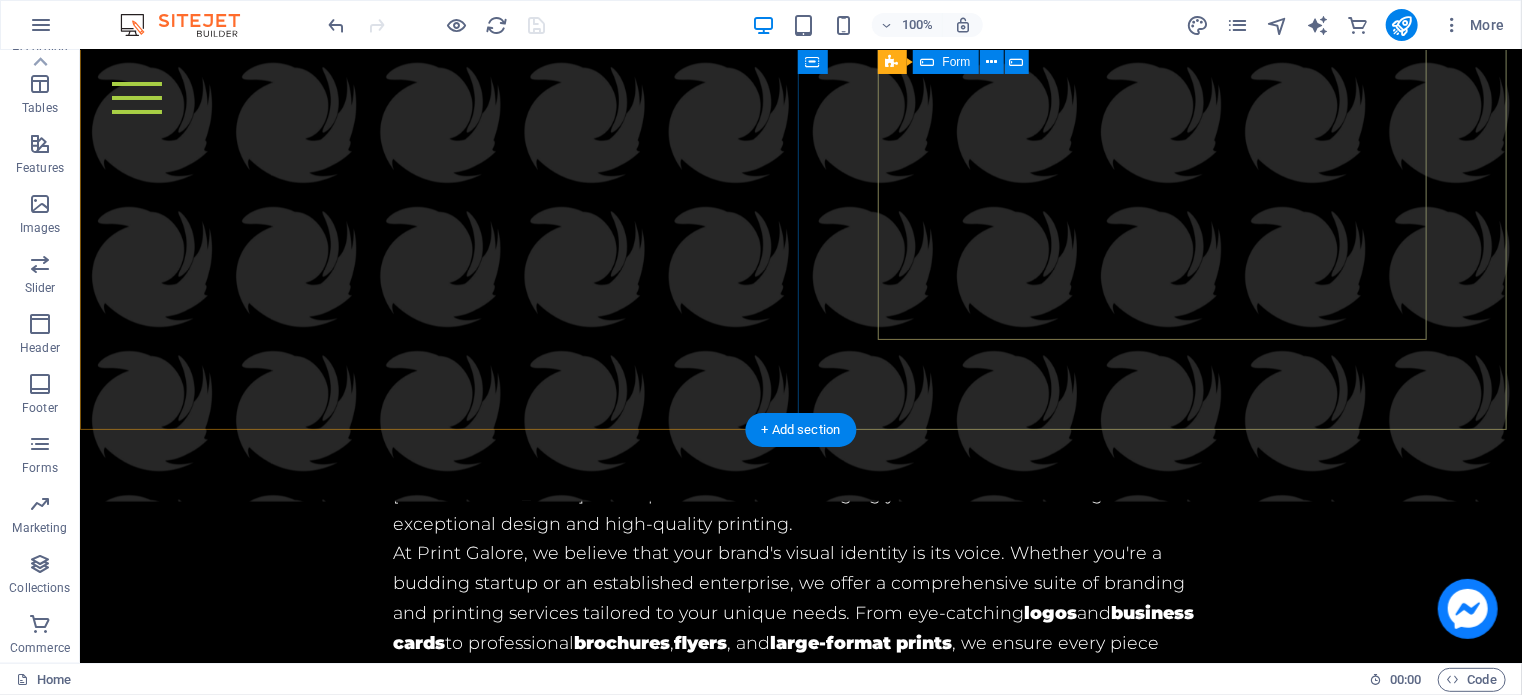 click on "Choose Department
Digital Printing  Signage  Apparel Branding  Promotional Branding    I have read and understand the privacy policy. Unreadable? Regenerate Submit" at bounding box center (800, 5496) 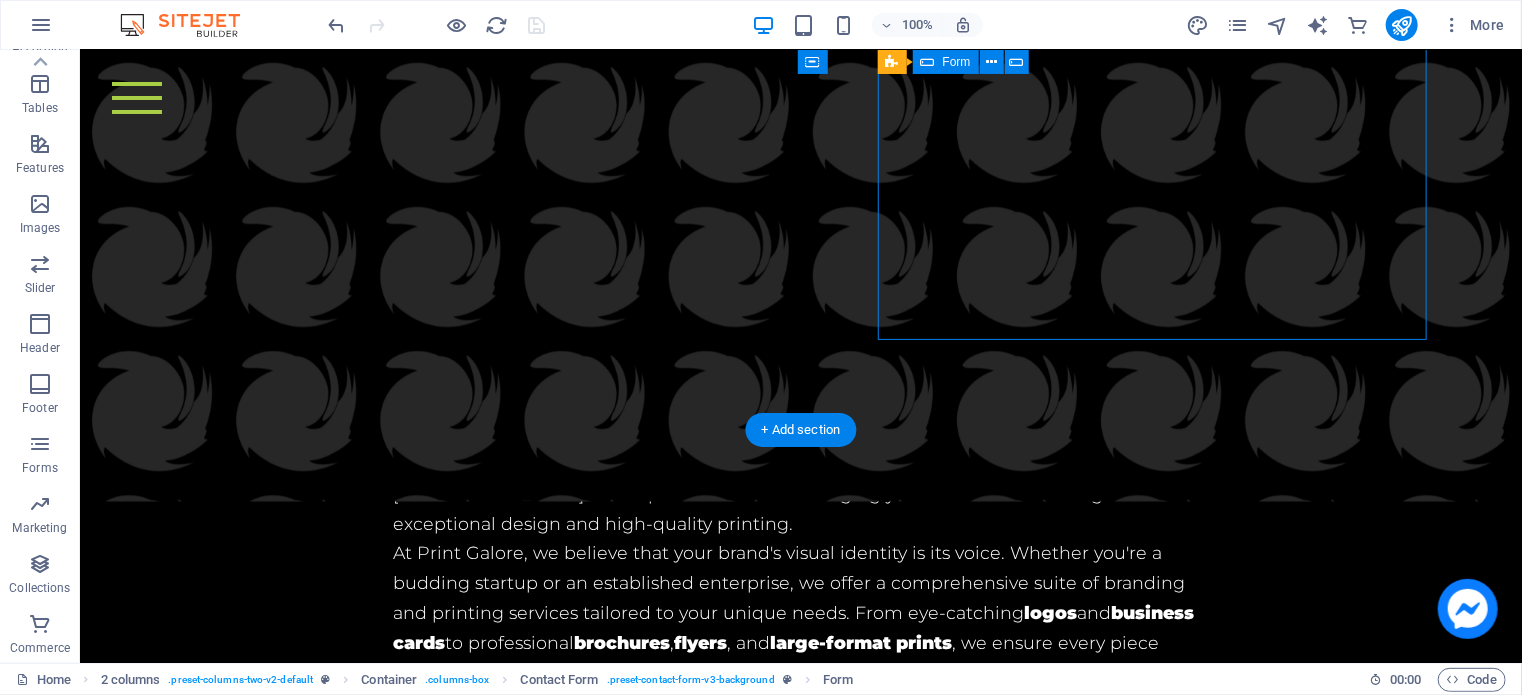 click on "Choose Department
Digital Printing  Signage  Apparel Branding  Promotional Branding    I have read and understand the privacy policy. Unreadable? Regenerate Submit" at bounding box center (800, 5496) 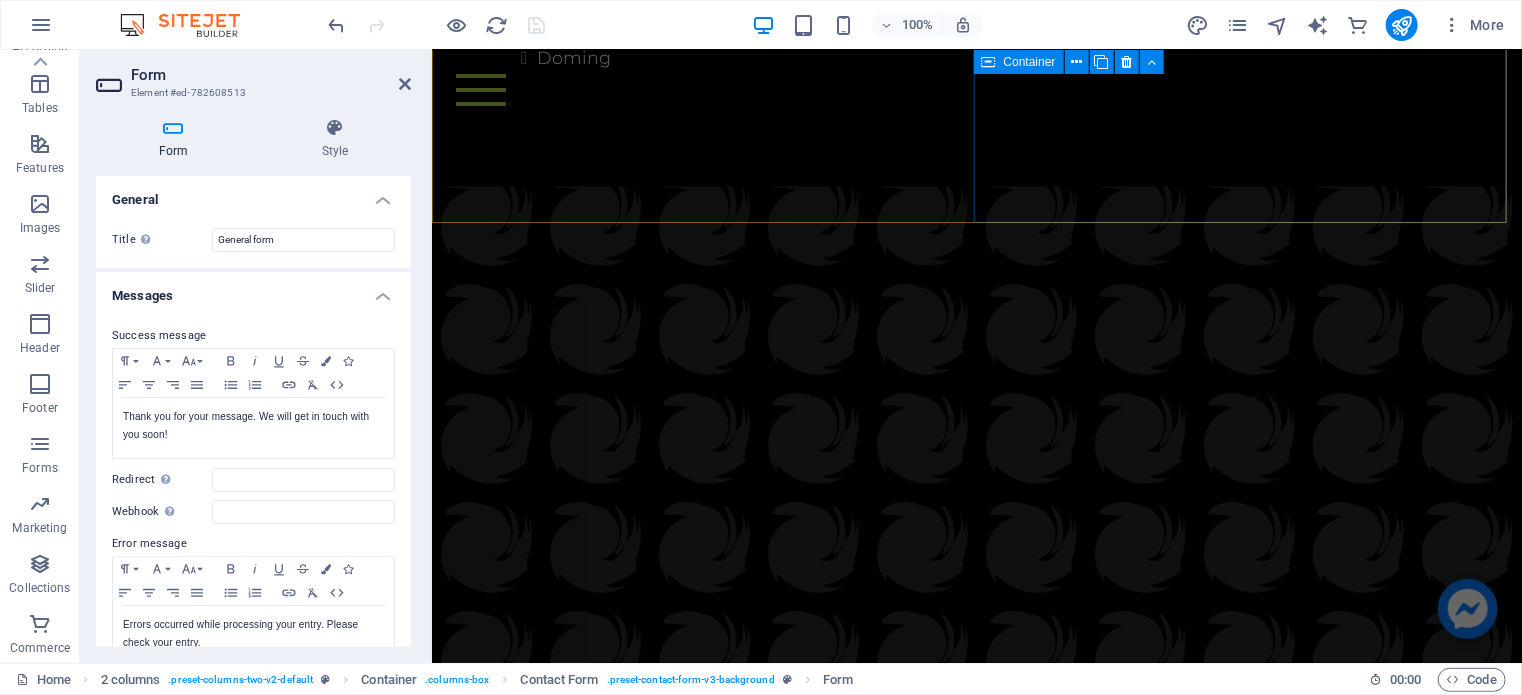 scroll, scrollTop: 7540, scrollLeft: 0, axis: vertical 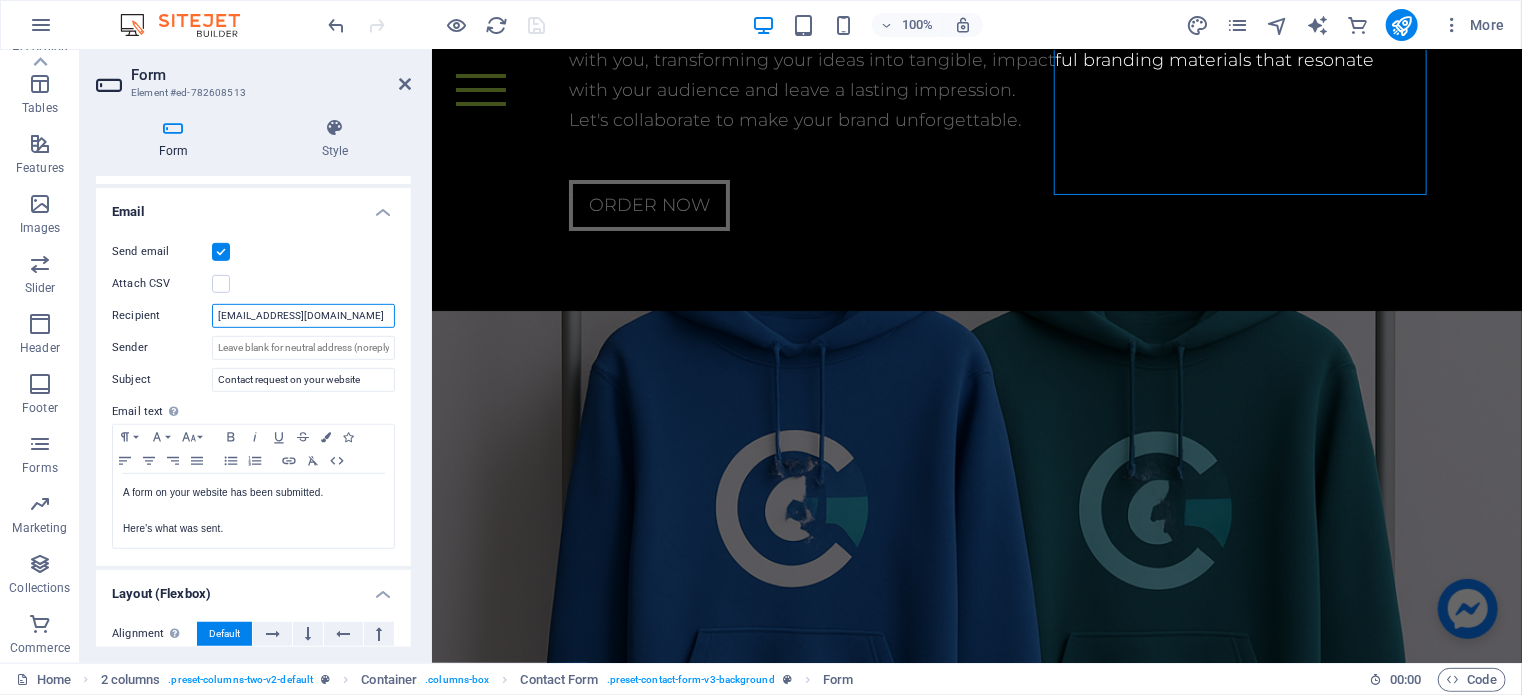 click on "[EMAIL_ADDRESS][DOMAIN_NAME]" at bounding box center [303, 316] 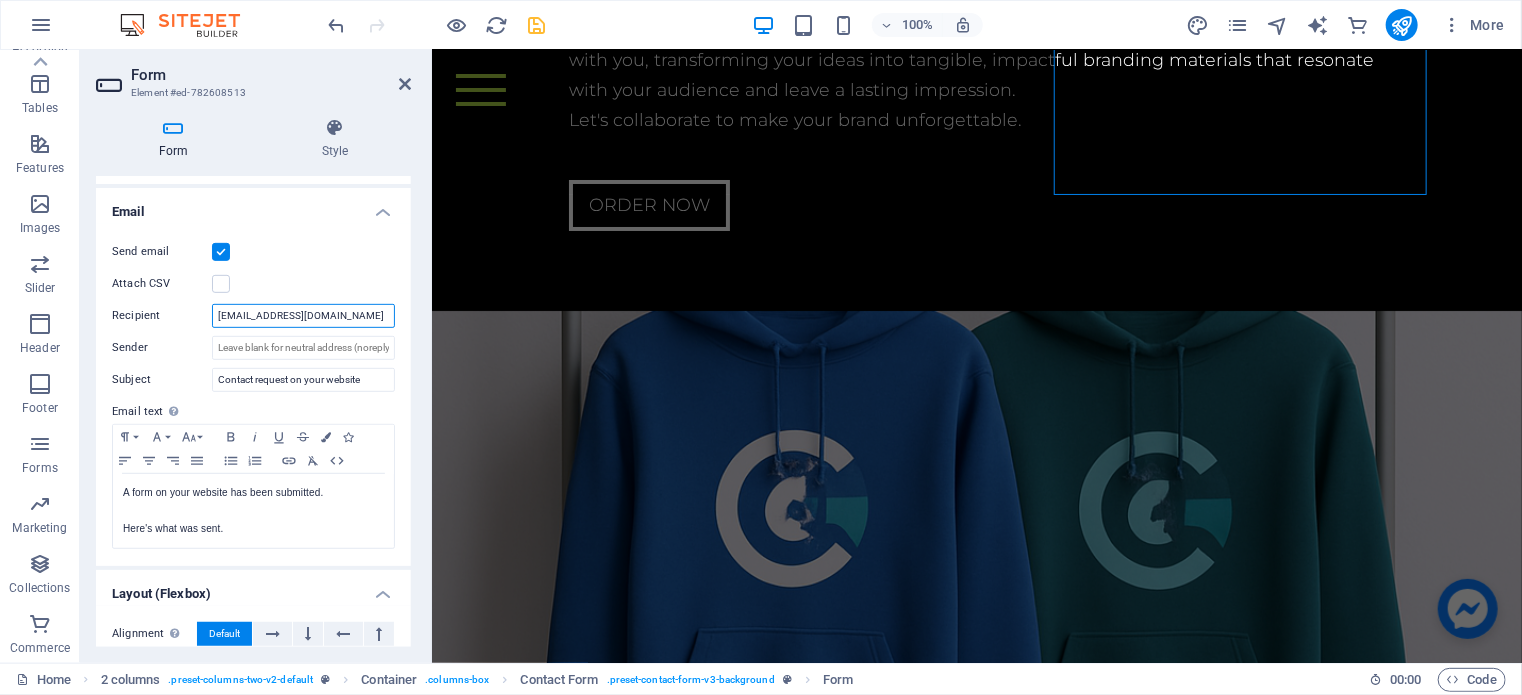 type on "[EMAIL_ADDRESS][DOMAIN_NAME]" 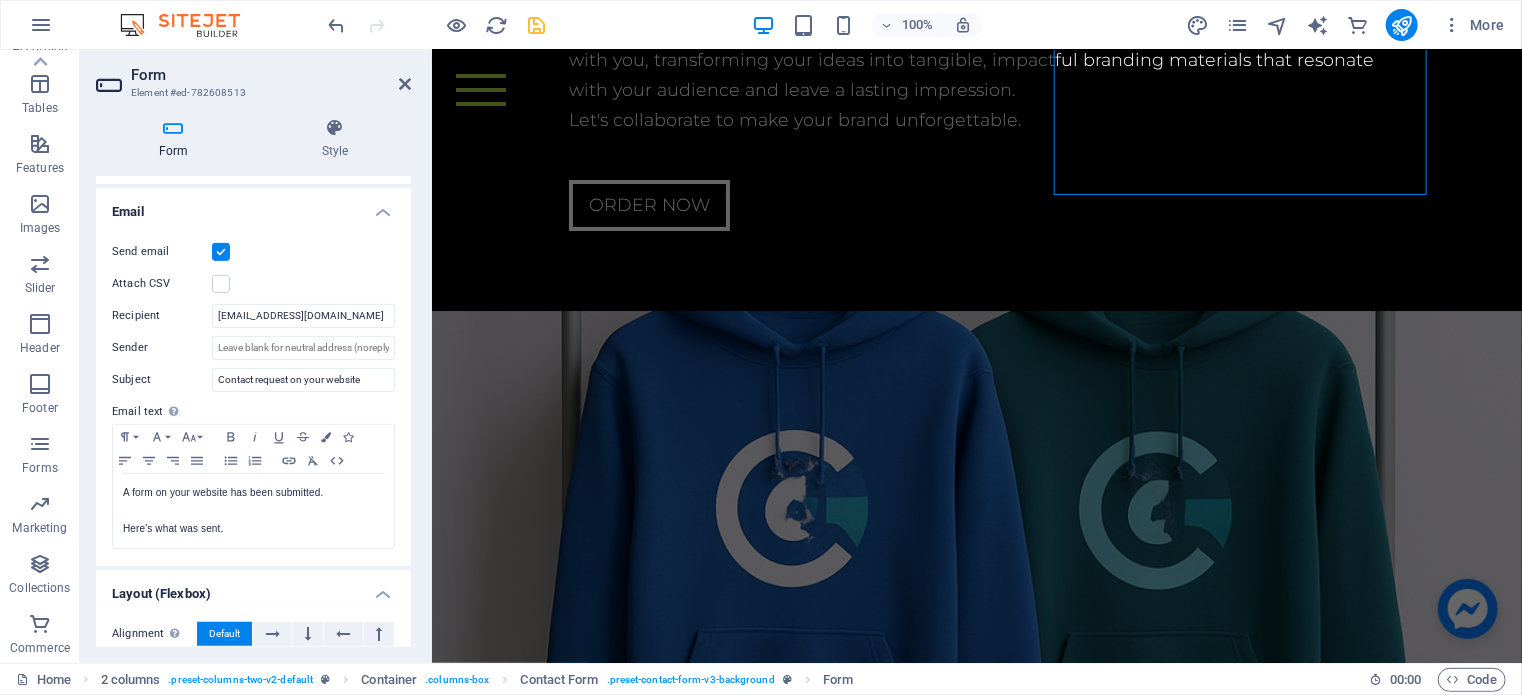 click on "Send email Attach CSV Recipient [EMAIL_ADDRESS][DOMAIN_NAME] Sender Subject Contact request on your website Email text Define text to be sent if form inputs should be sent by email. Paragraph Format Normal Heading 1 Heading 2 Heading 3 Heading 4 Heading 5 Heading 6 Code Font Family Arial [US_STATE] Impact Tahoma Times New Roman Verdana Font Size 8 9 10 11 12 14 18 24 30 36 48 60 72 96 Bold Italic Underline Strikethrough Colors Icons Align Left Align Center Align Right Align Justify Unordered List Ordered List Insert Link Clear Formatting HTML A form on your website has been submitted. Here's what was sent. Text of the email..." at bounding box center (253, 395) 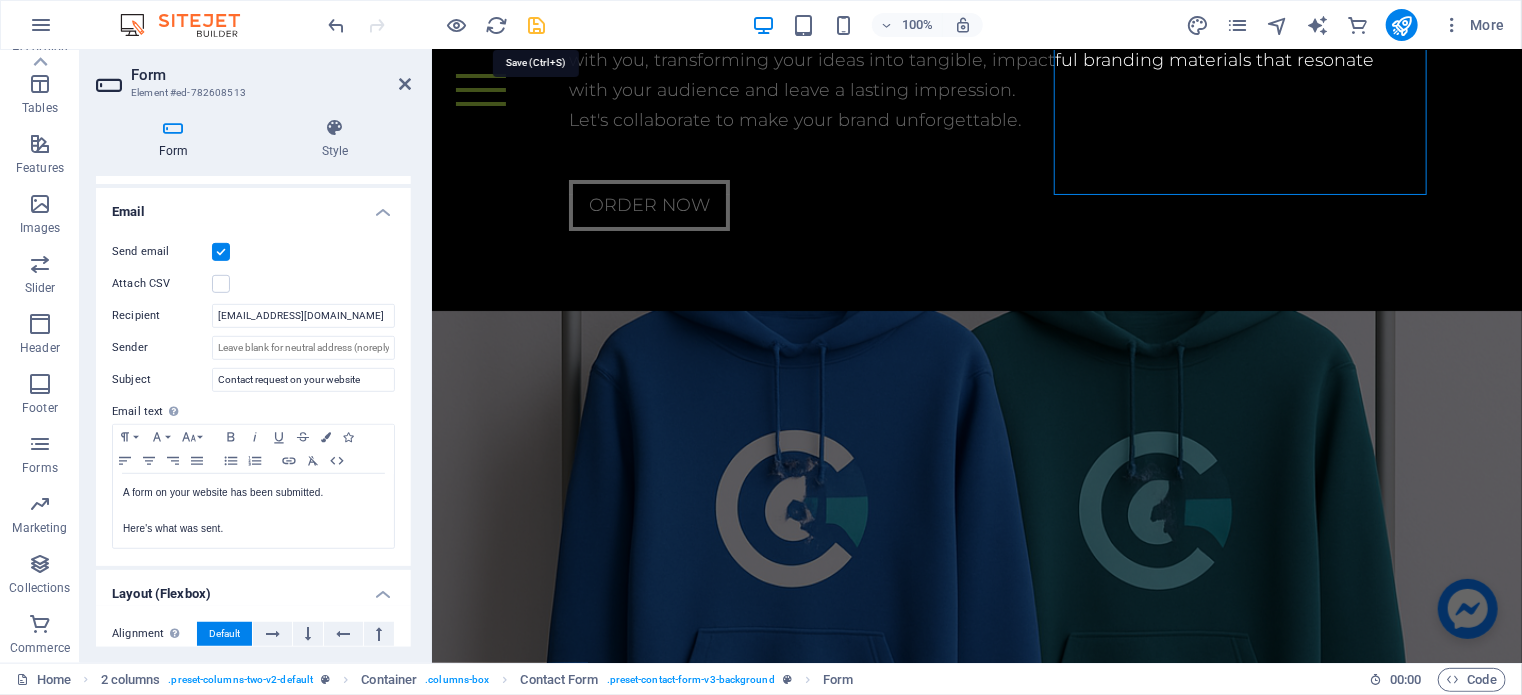 click at bounding box center (537, 25) 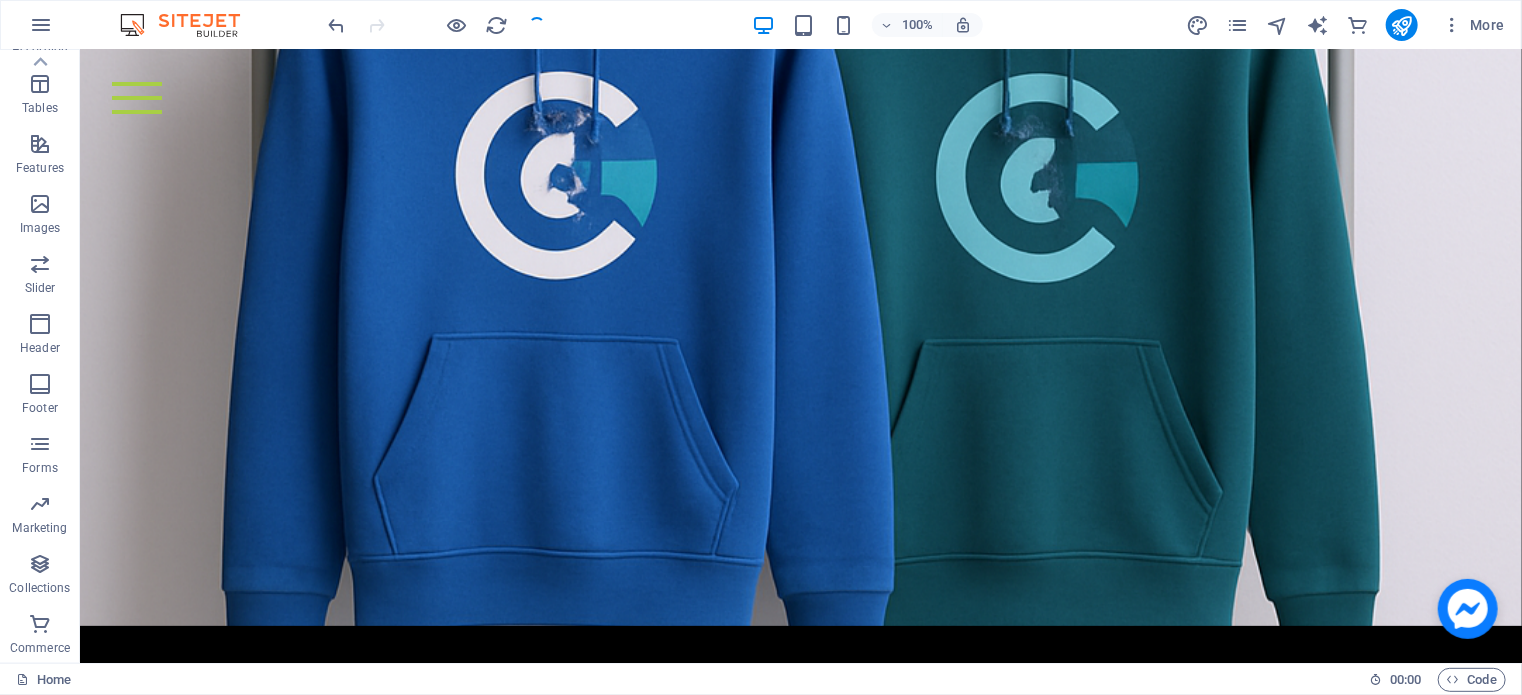 scroll, scrollTop: 6540, scrollLeft: 0, axis: vertical 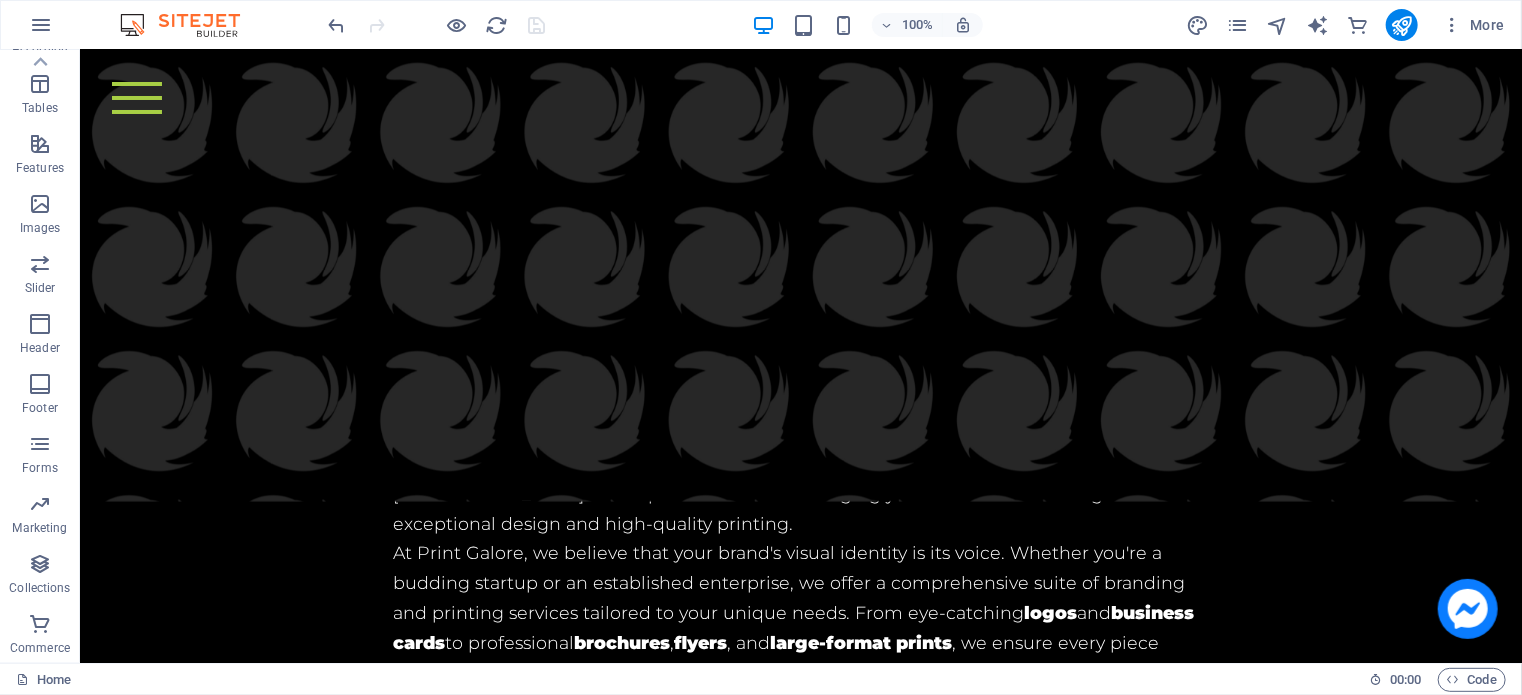 click at bounding box center [800, 5962] 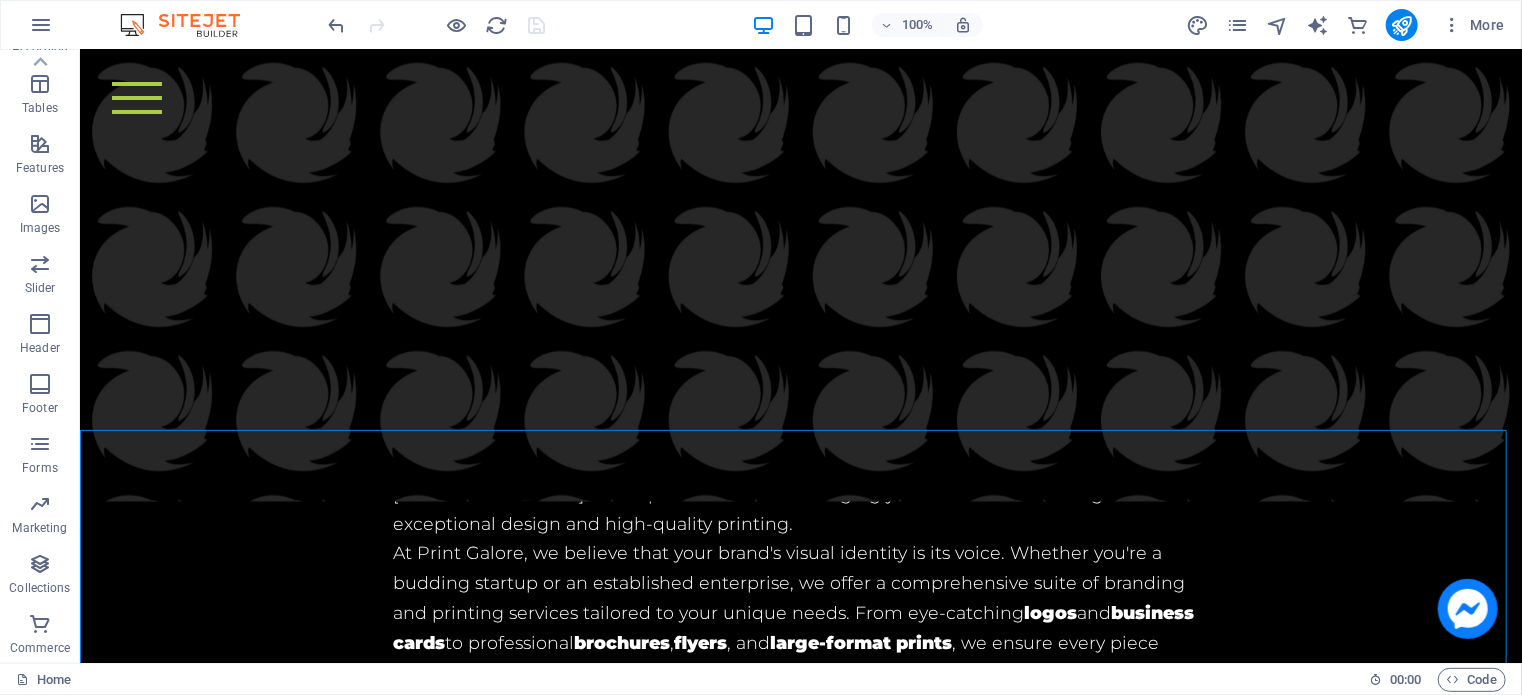 click at bounding box center (800, 5962) 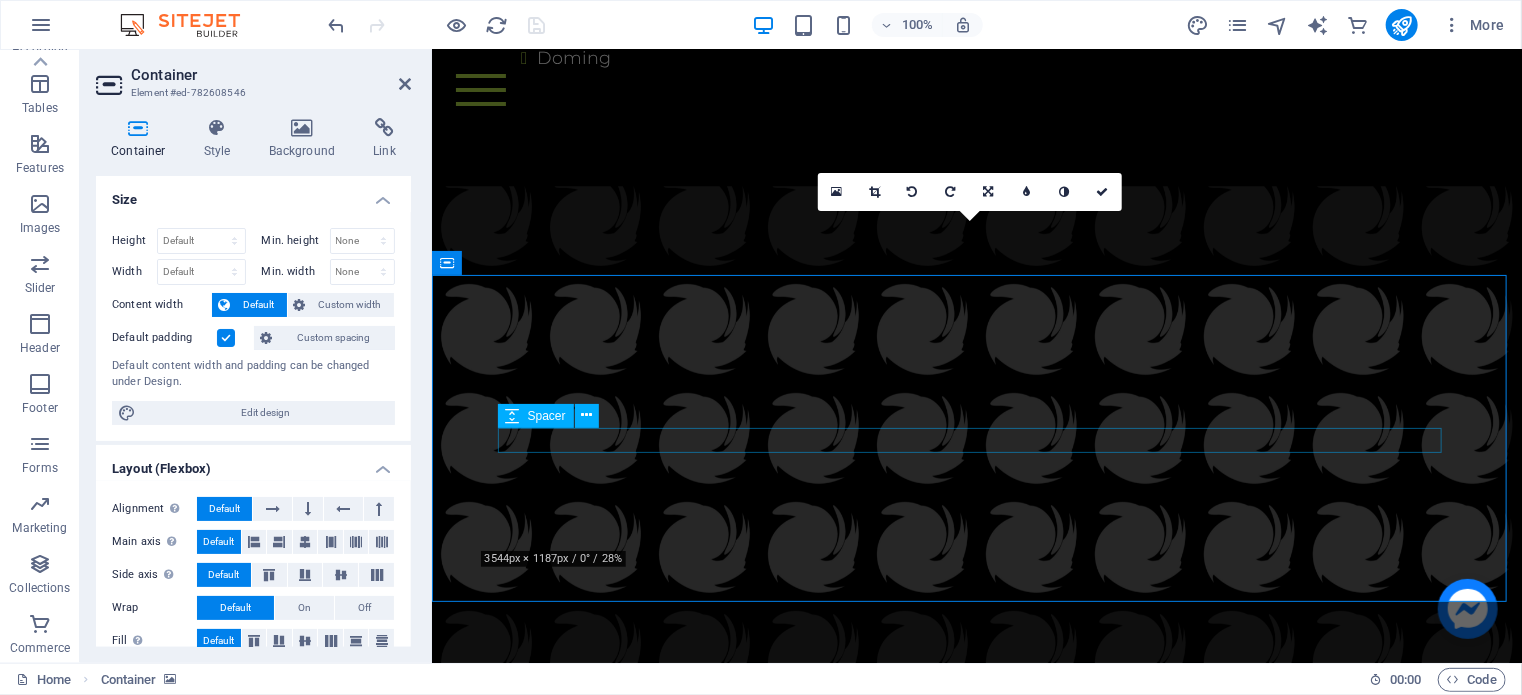 scroll, scrollTop: 7540, scrollLeft: 0, axis: vertical 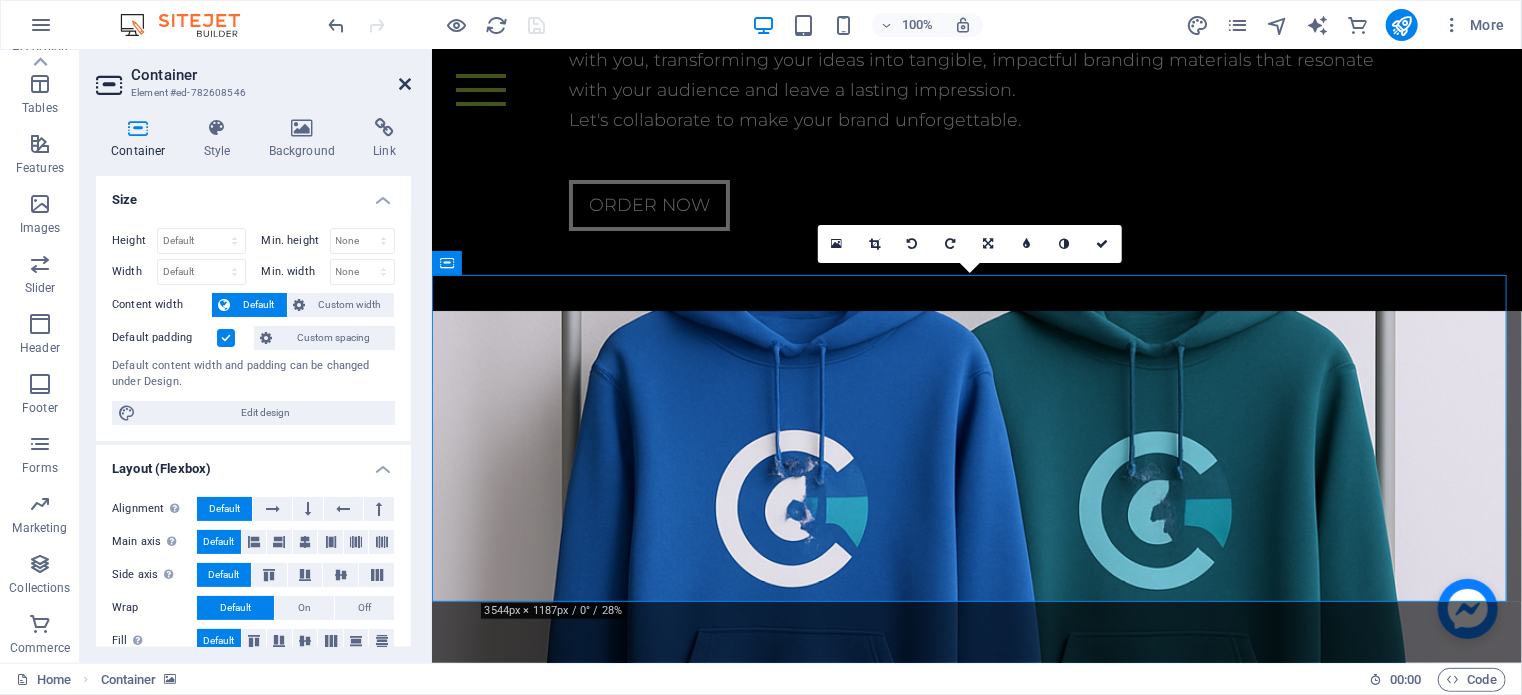 click at bounding box center [405, 84] 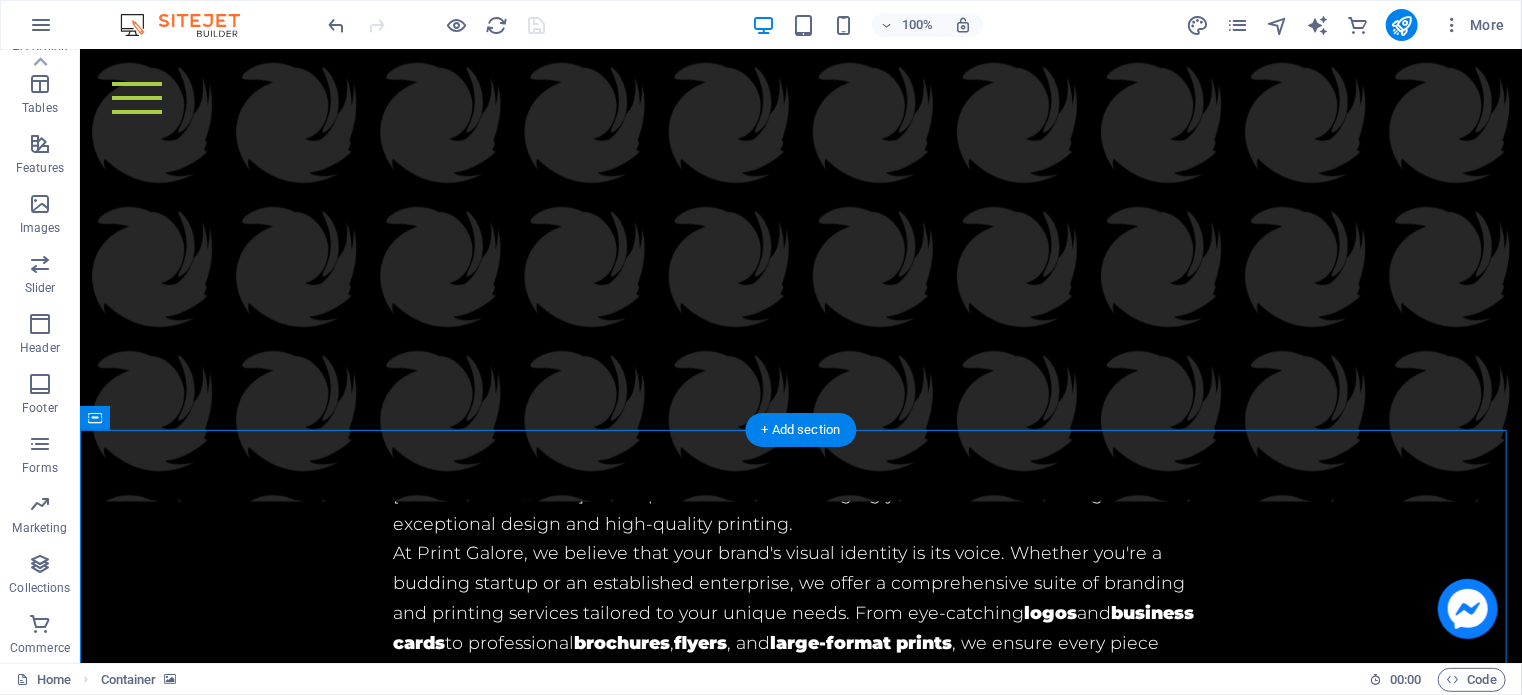 scroll, scrollTop: 6694, scrollLeft: 0, axis: vertical 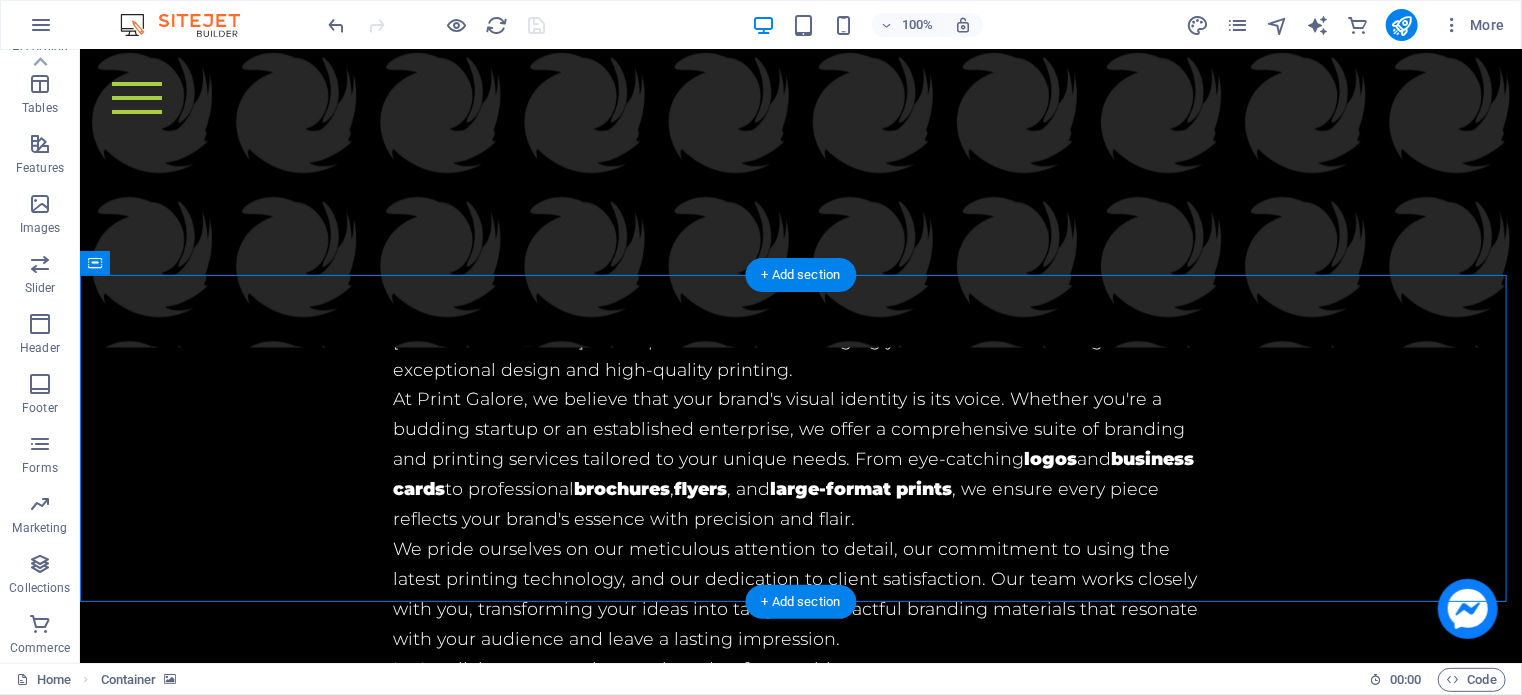 click at bounding box center (800, 5808) 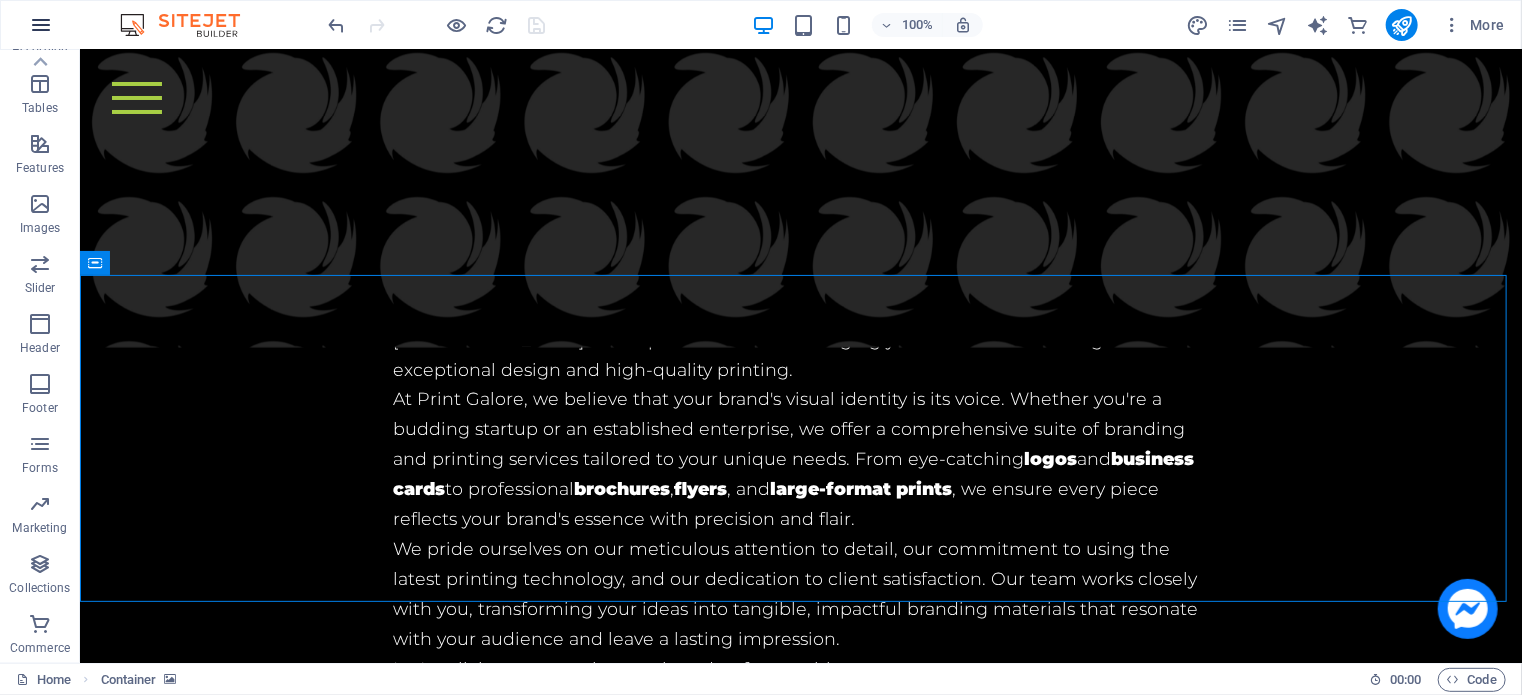 click at bounding box center (41, 25) 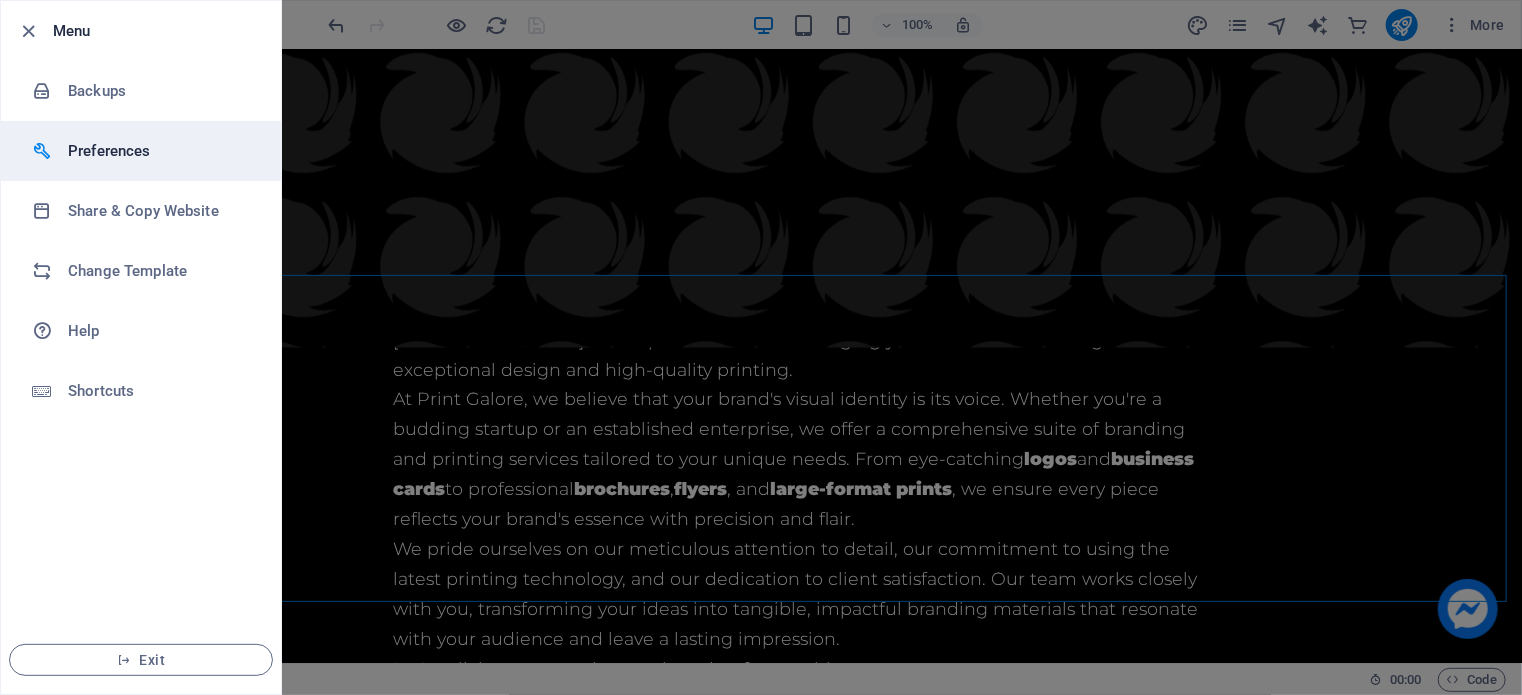 click on "Preferences" at bounding box center (160, 151) 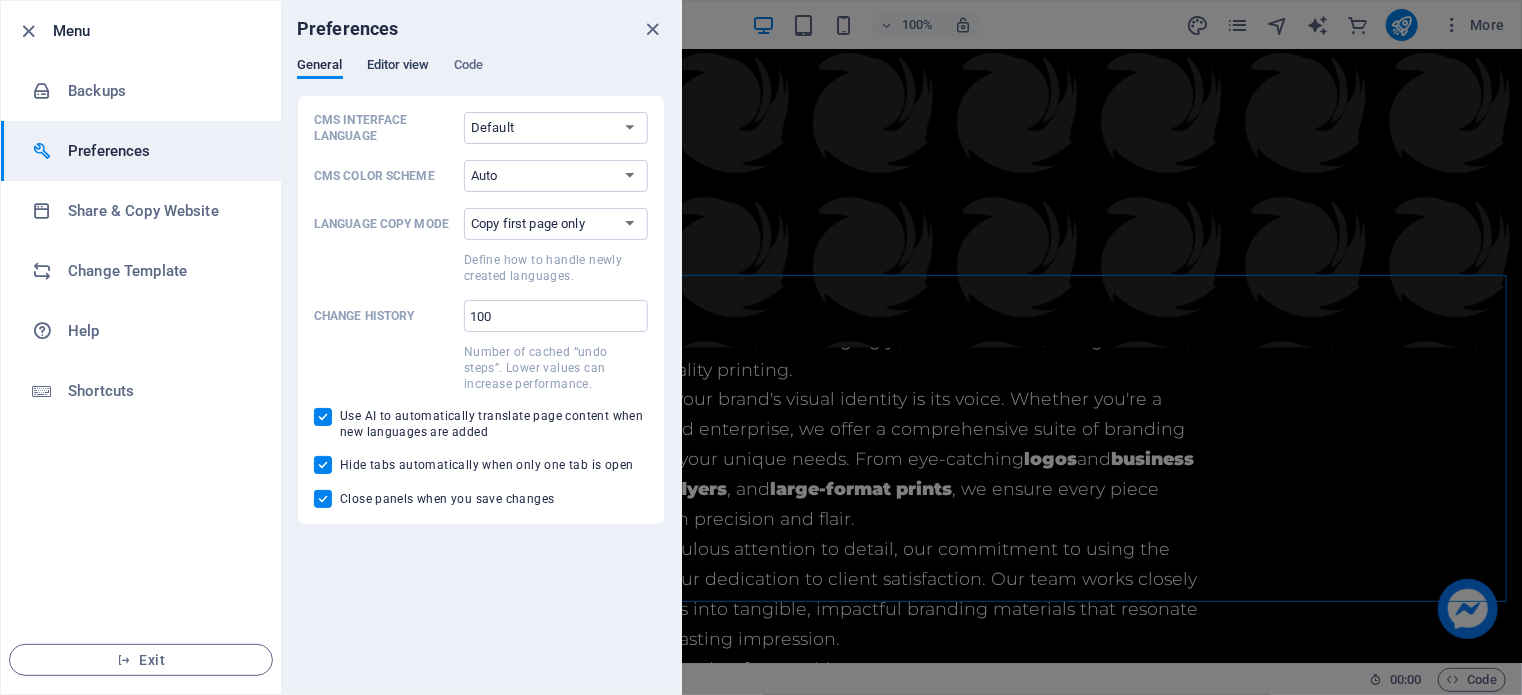 click on "Editor view" at bounding box center [398, 67] 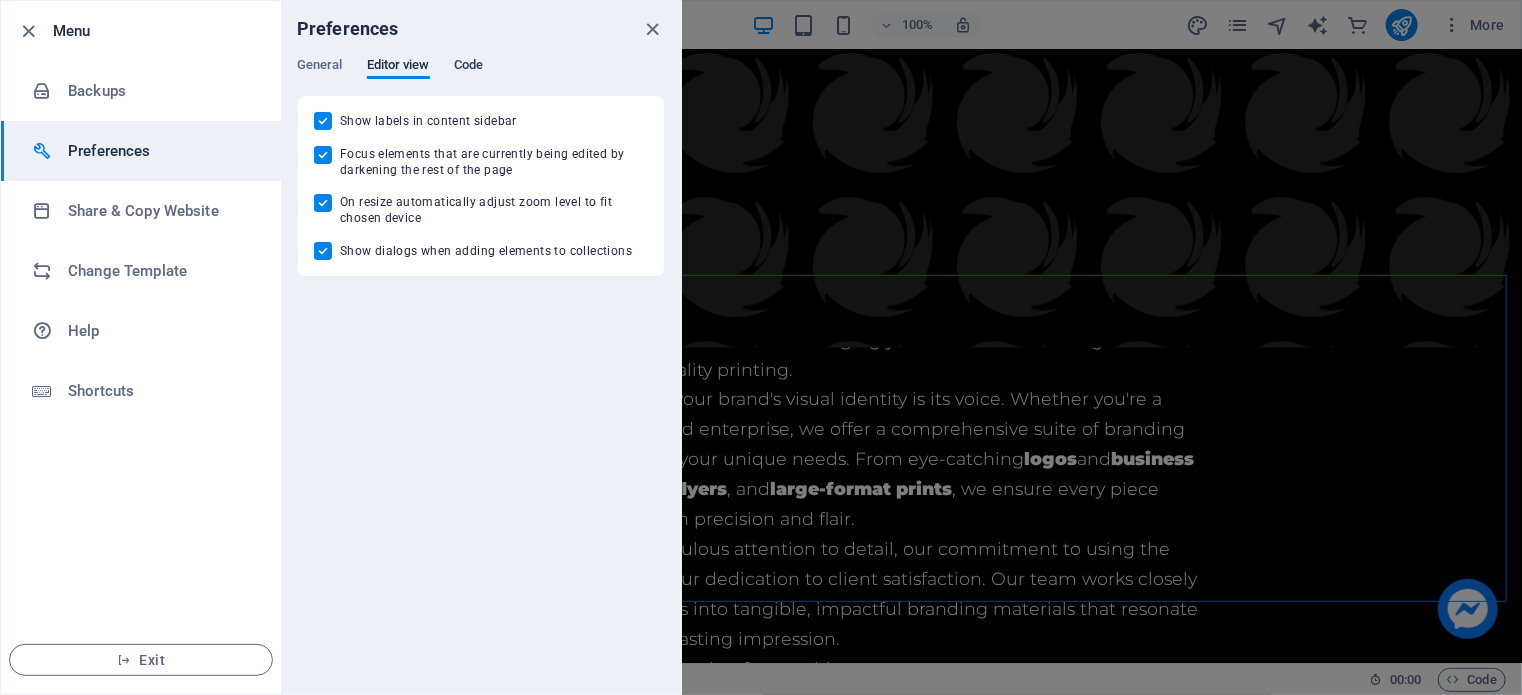 click on "Code" at bounding box center [468, 67] 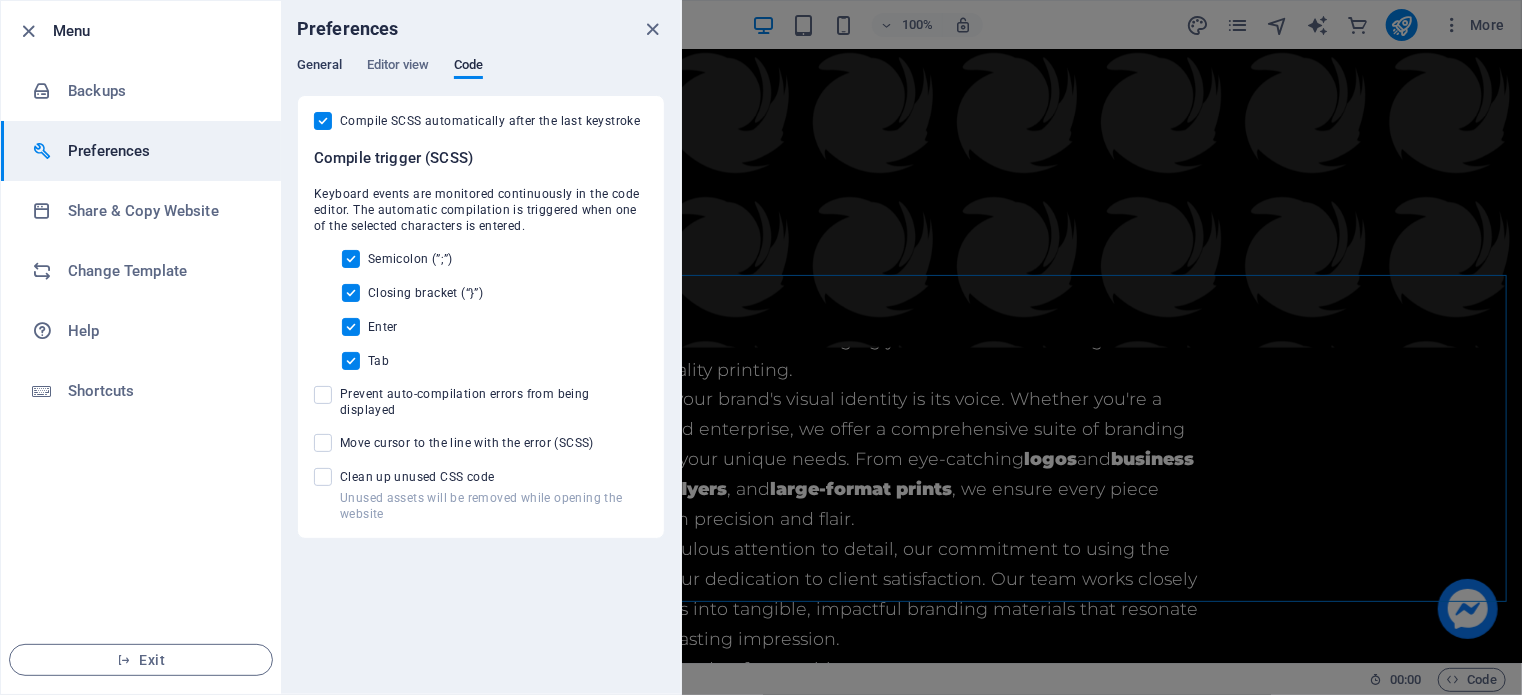 click on "General" at bounding box center [320, 67] 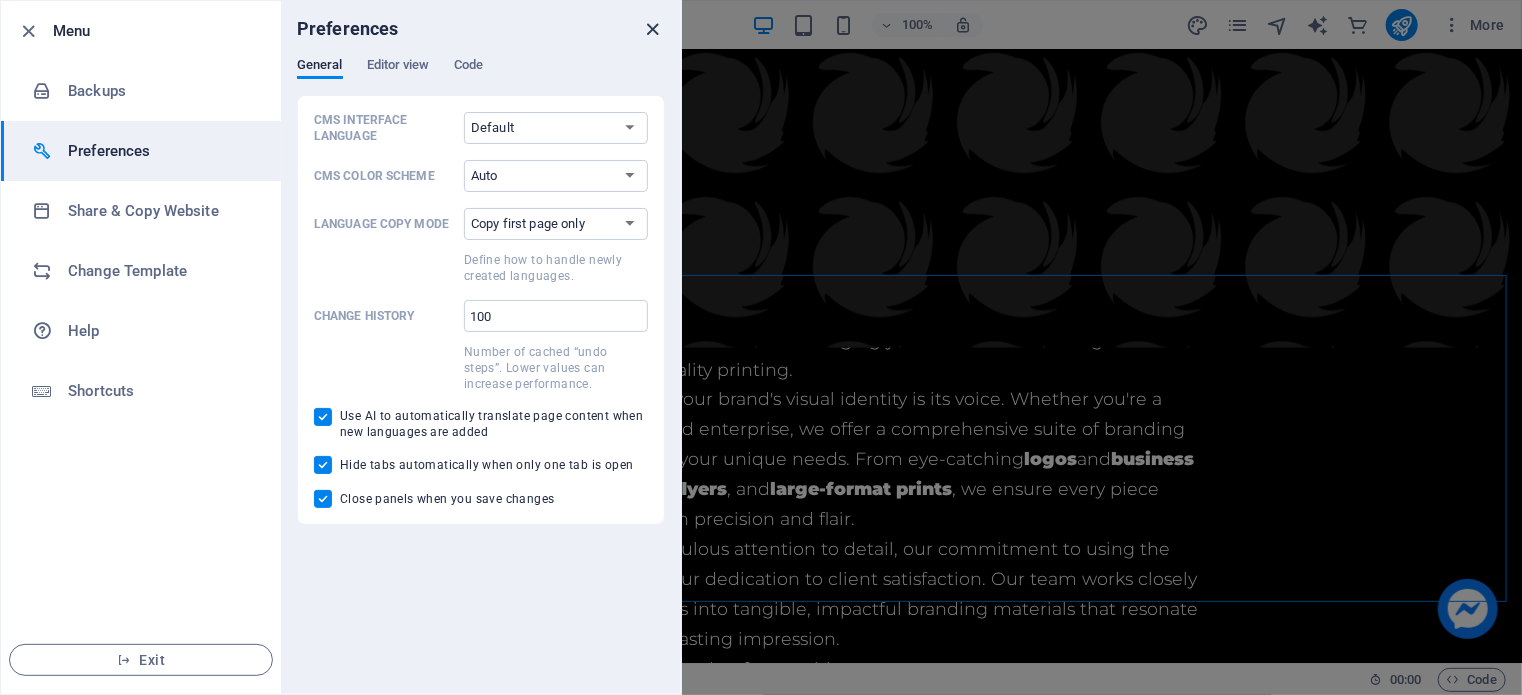 click at bounding box center [653, 29] 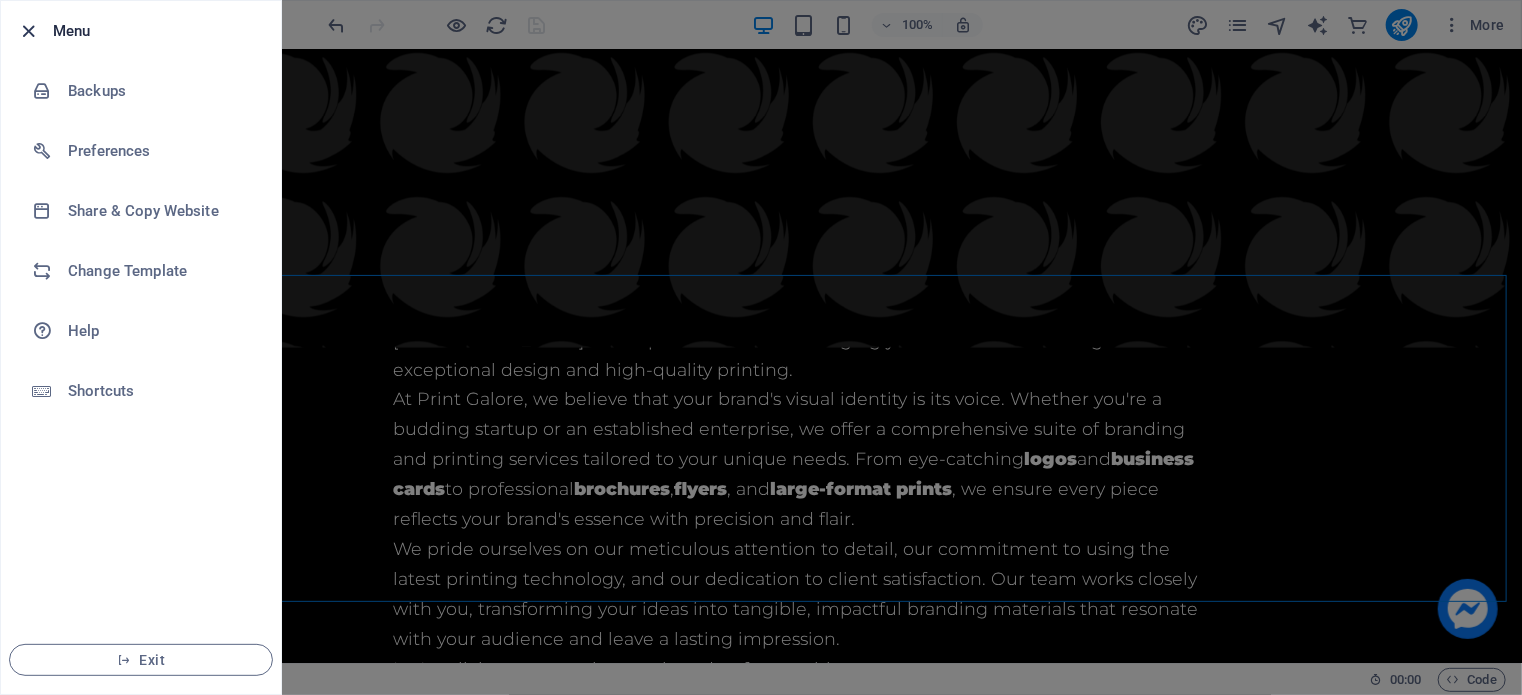 click at bounding box center (29, 31) 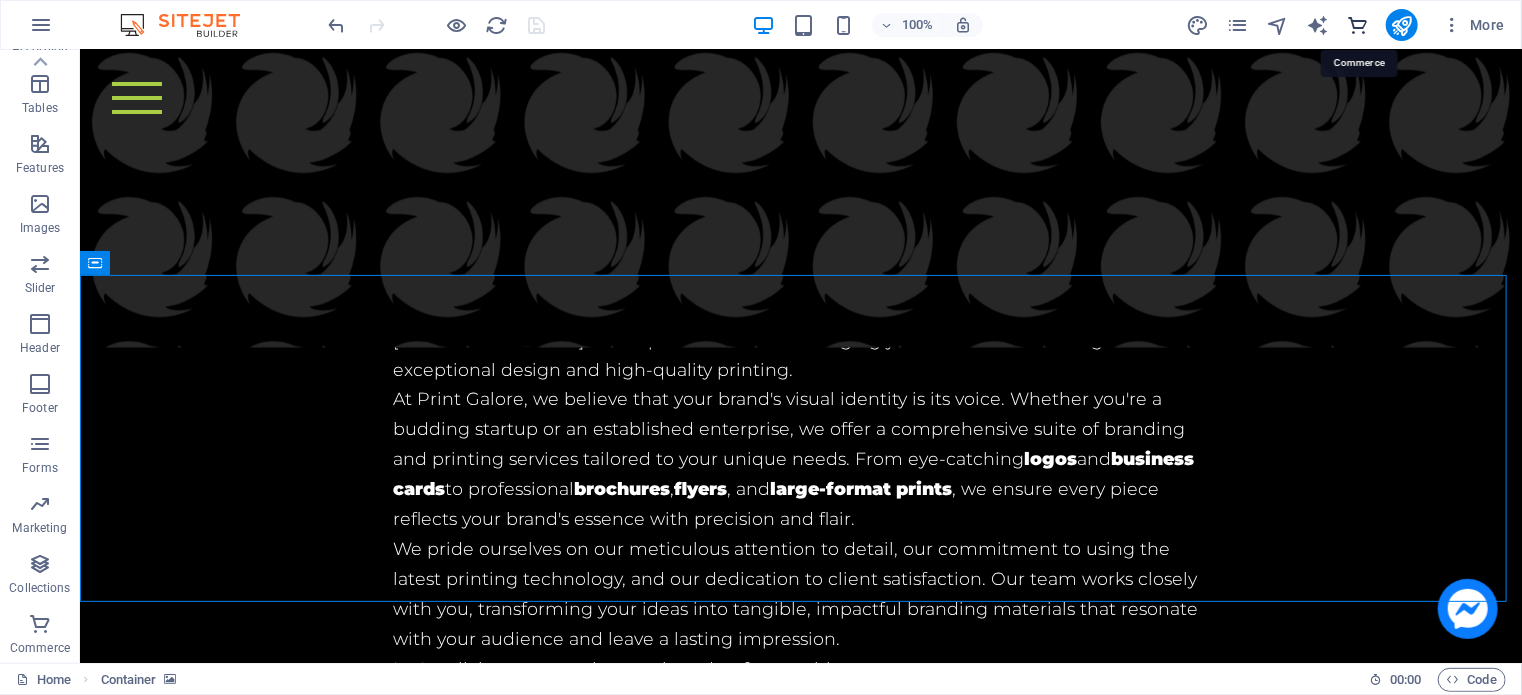 click at bounding box center (1357, 25) 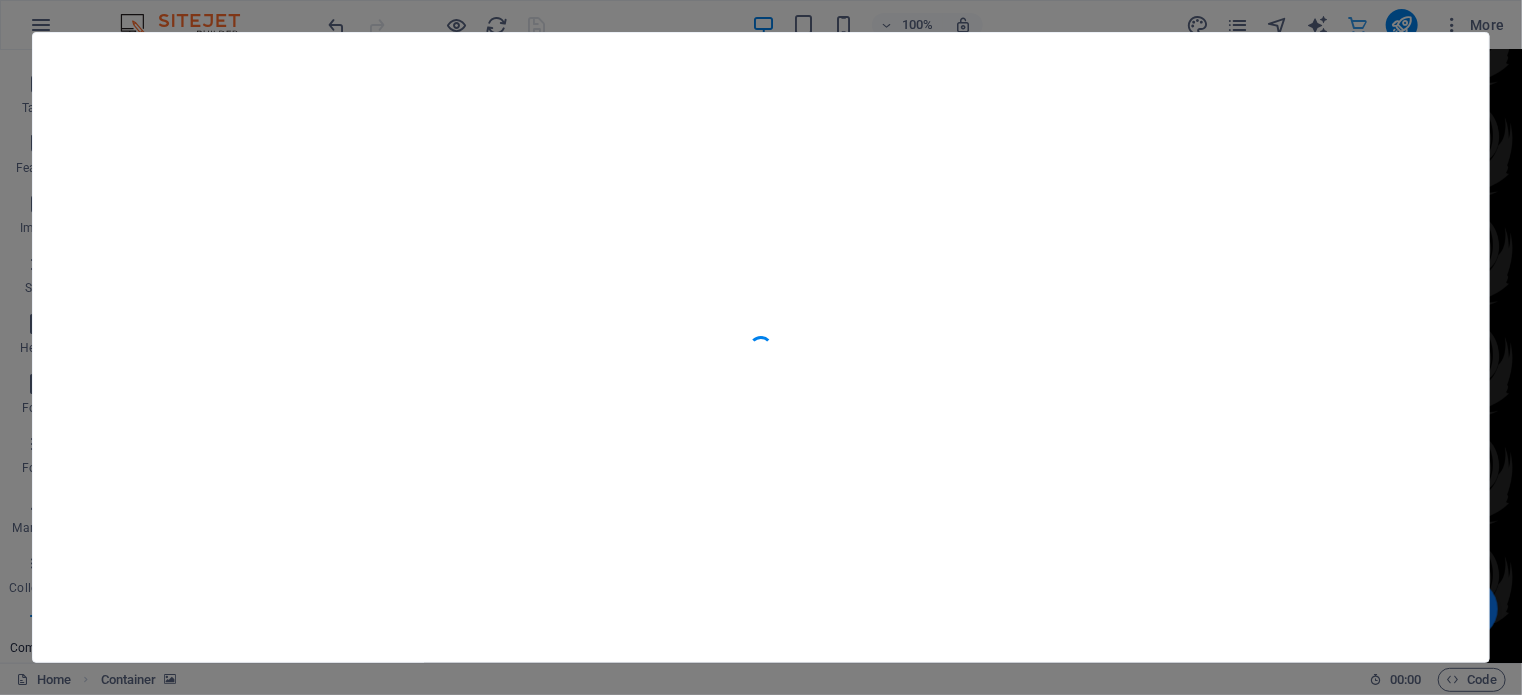 scroll, scrollTop: 7512, scrollLeft: 0, axis: vertical 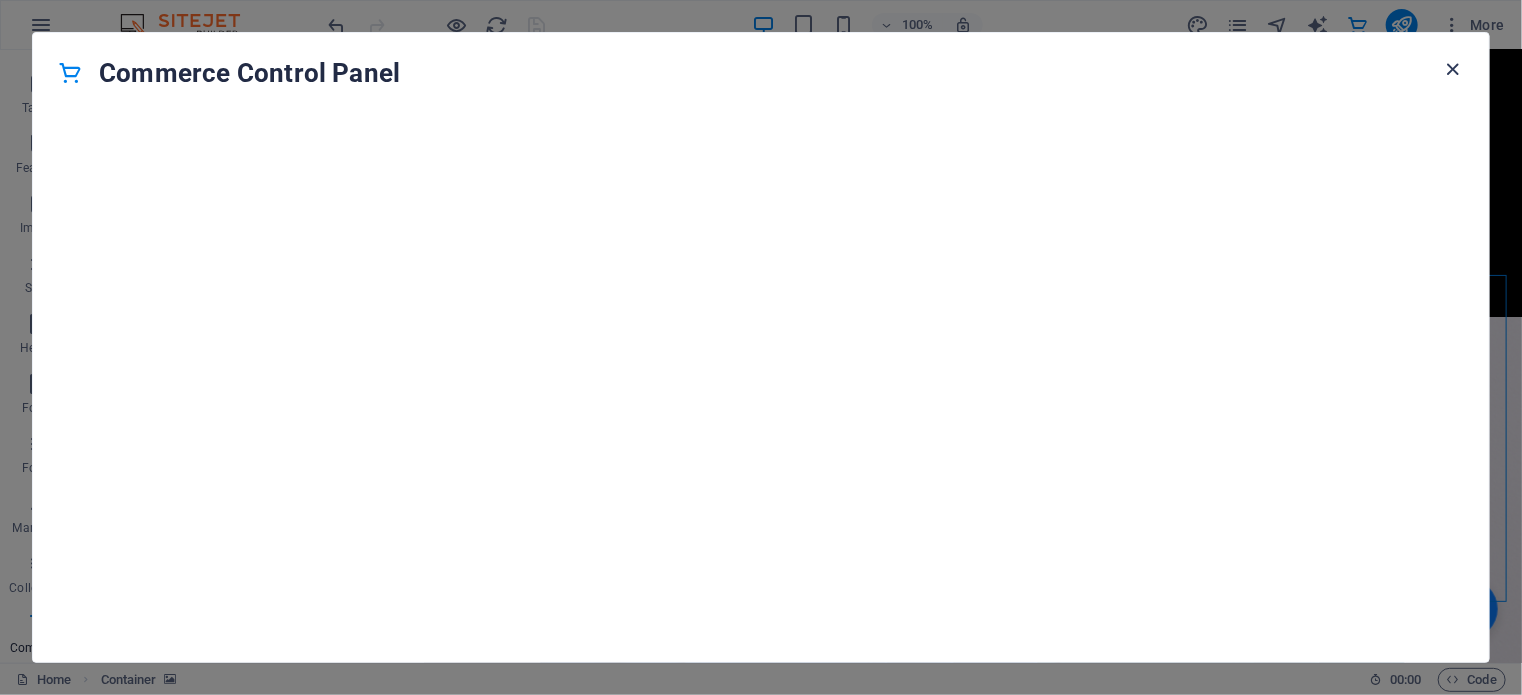 click at bounding box center (1453, 69) 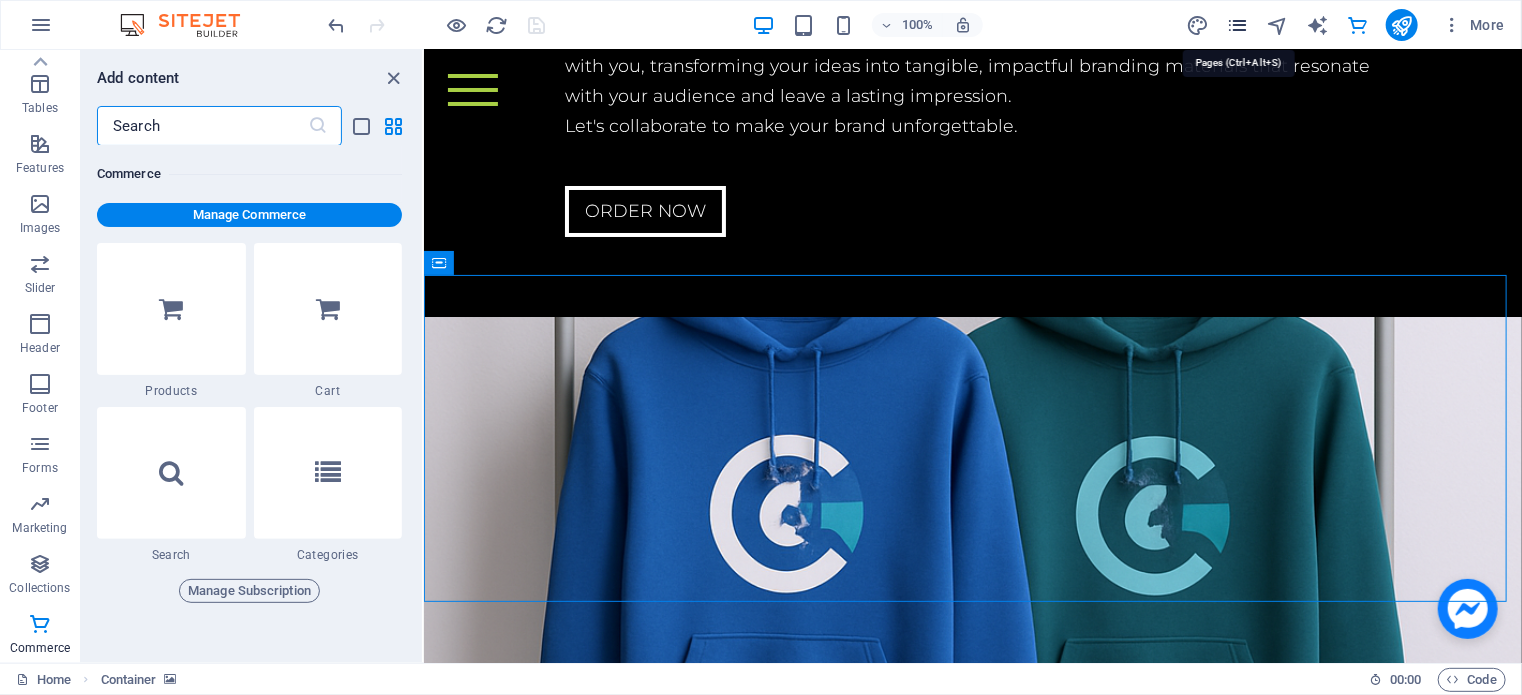 click at bounding box center (1237, 25) 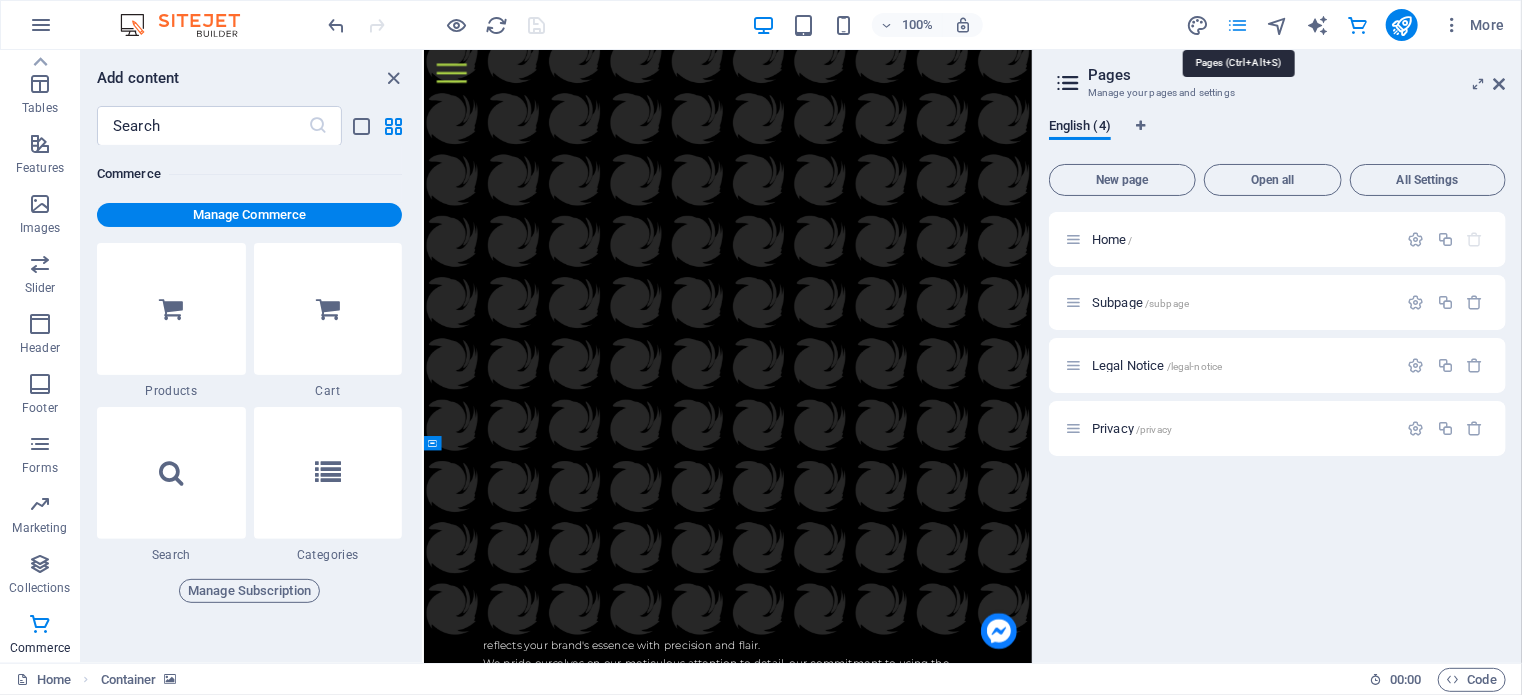 scroll, scrollTop: 8678, scrollLeft: 0, axis: vertical 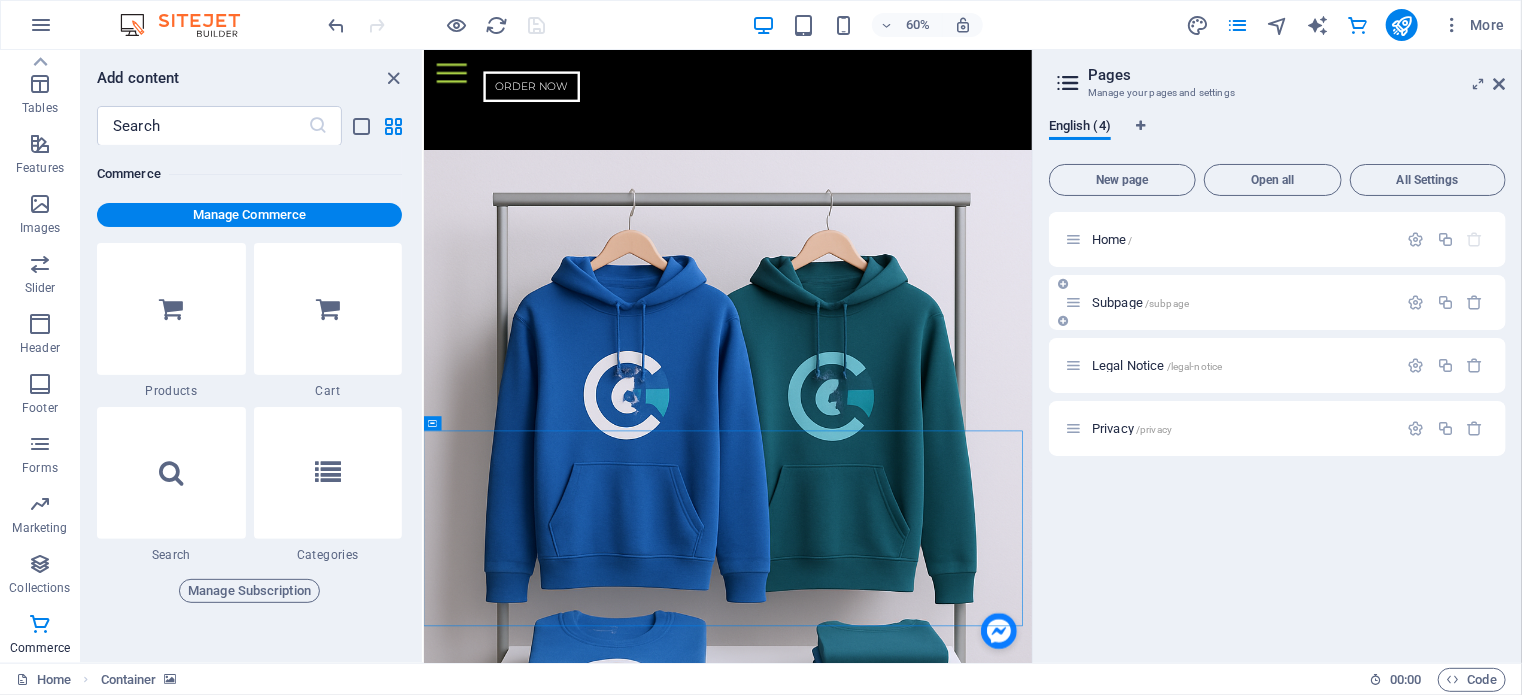 click on "Subpage /subpage" at bounding box center [1242, 302] 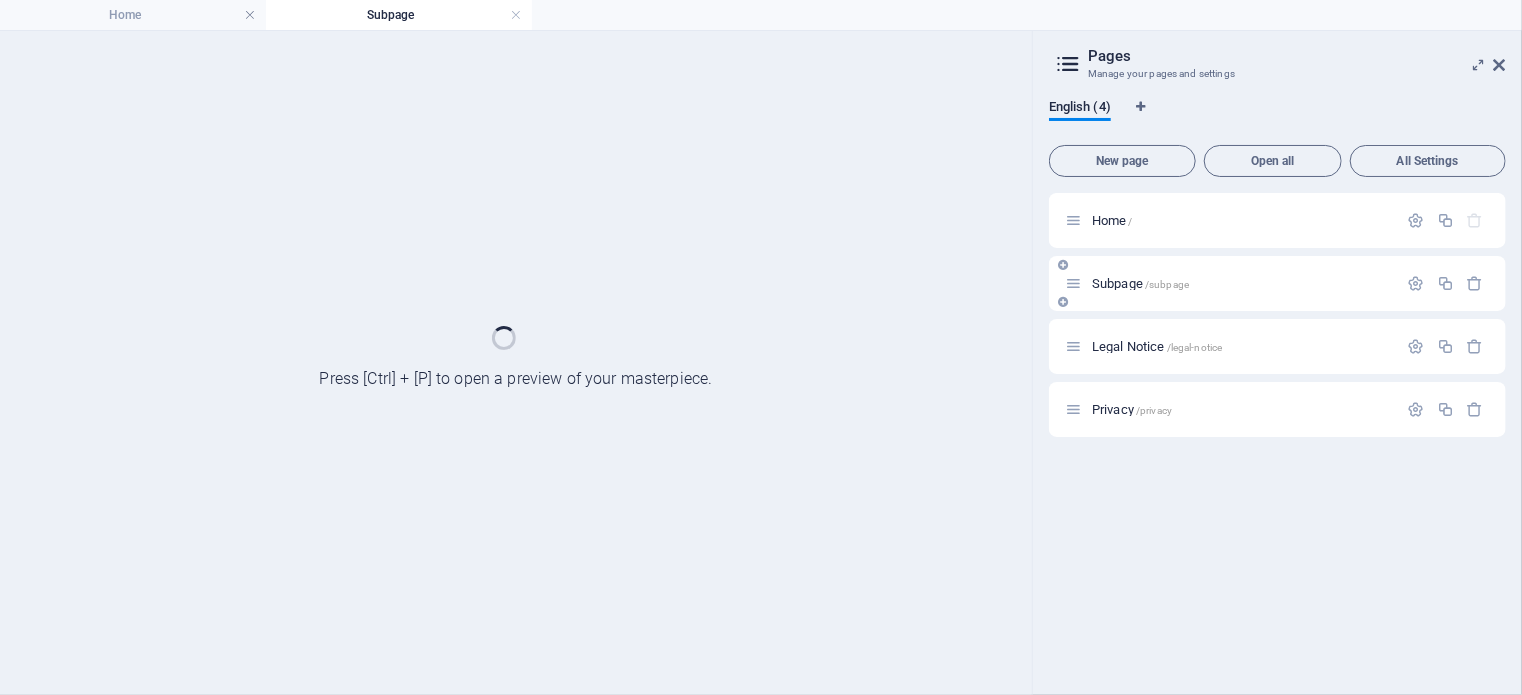 scroll, scrollTop: 0, scrollLeft: 0, axis: both 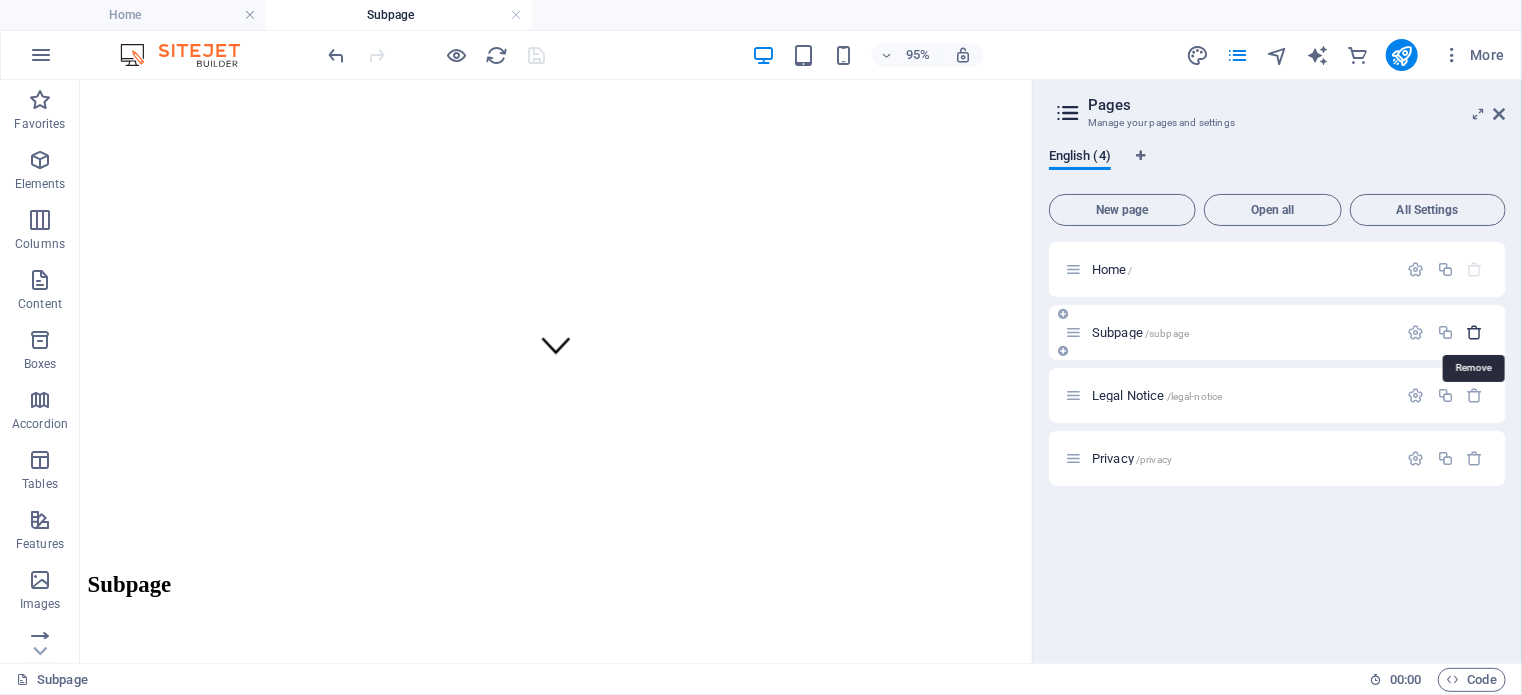 click at bounding box center [1475, 332] 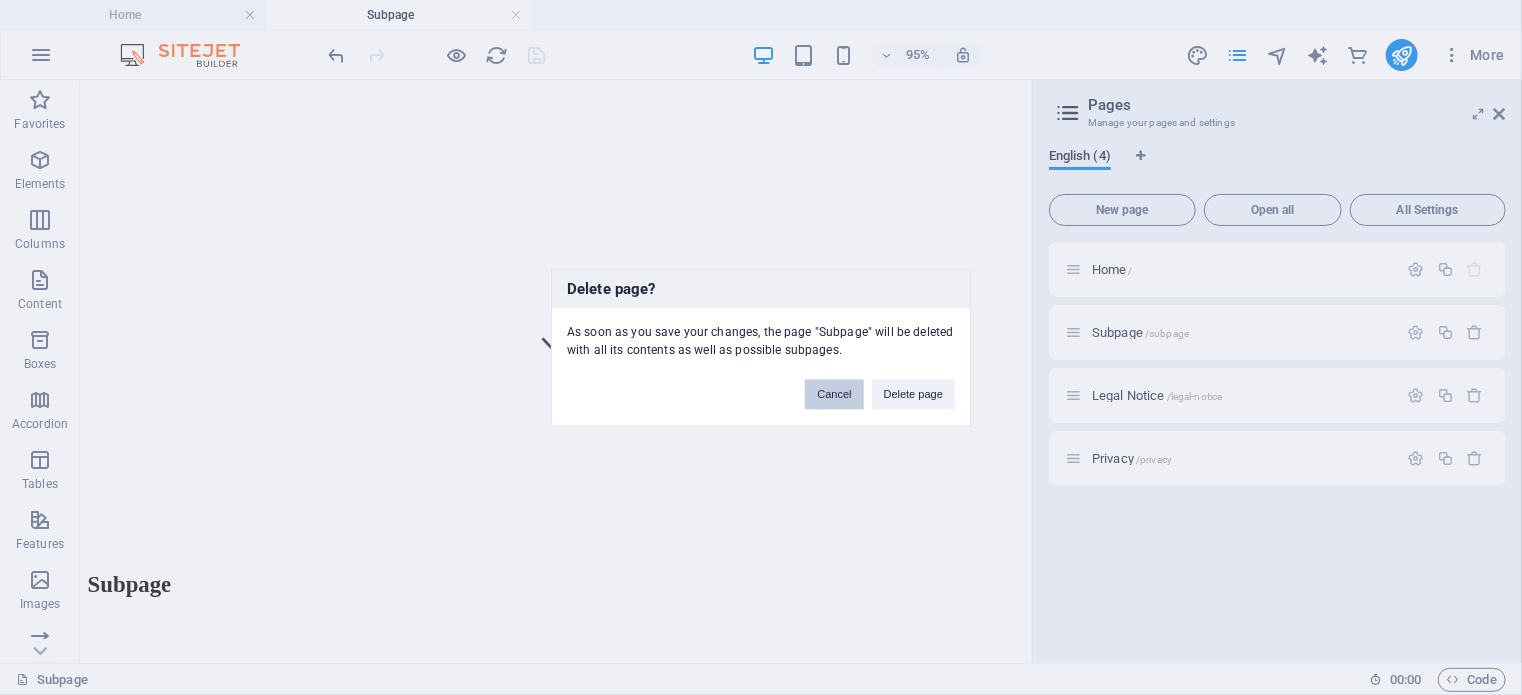 click on "Cancel" at bounding box center (834, 394) 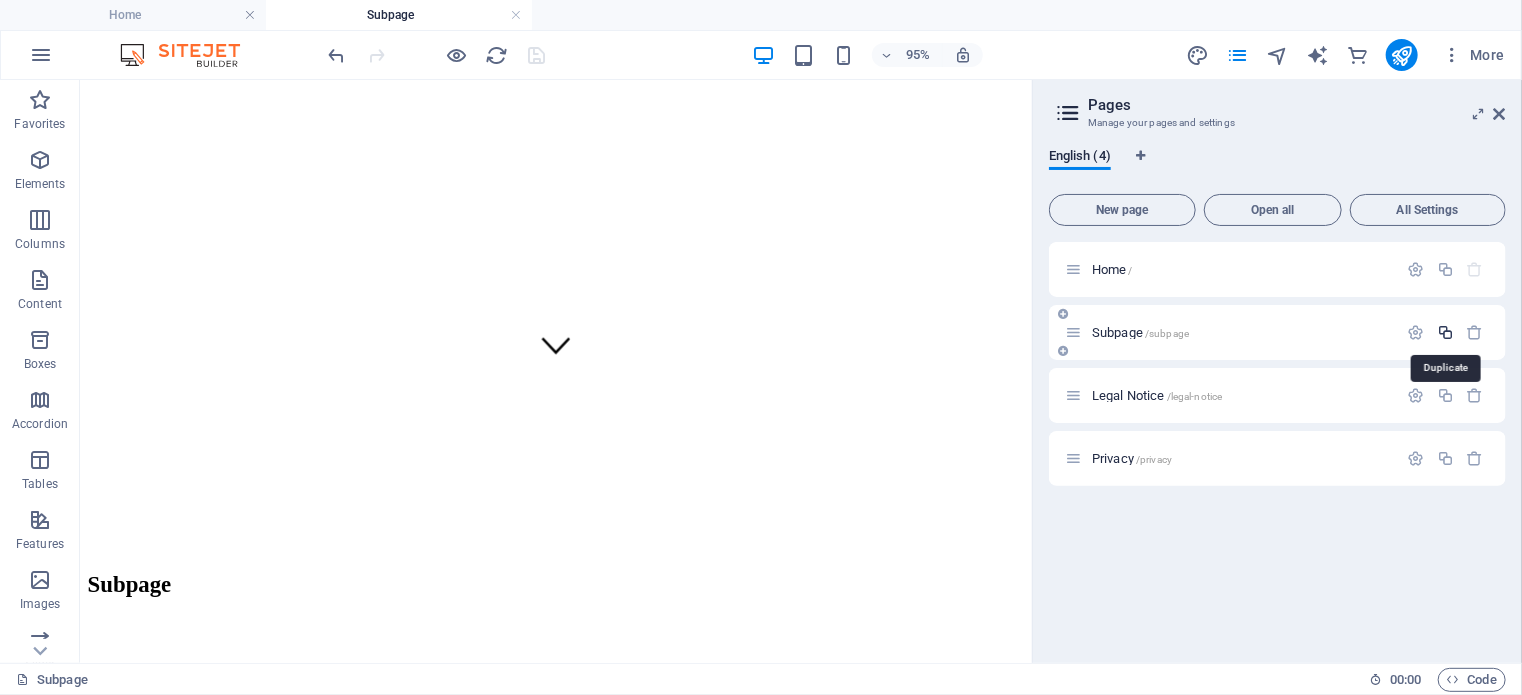 click at bounding box center [1445, 332] 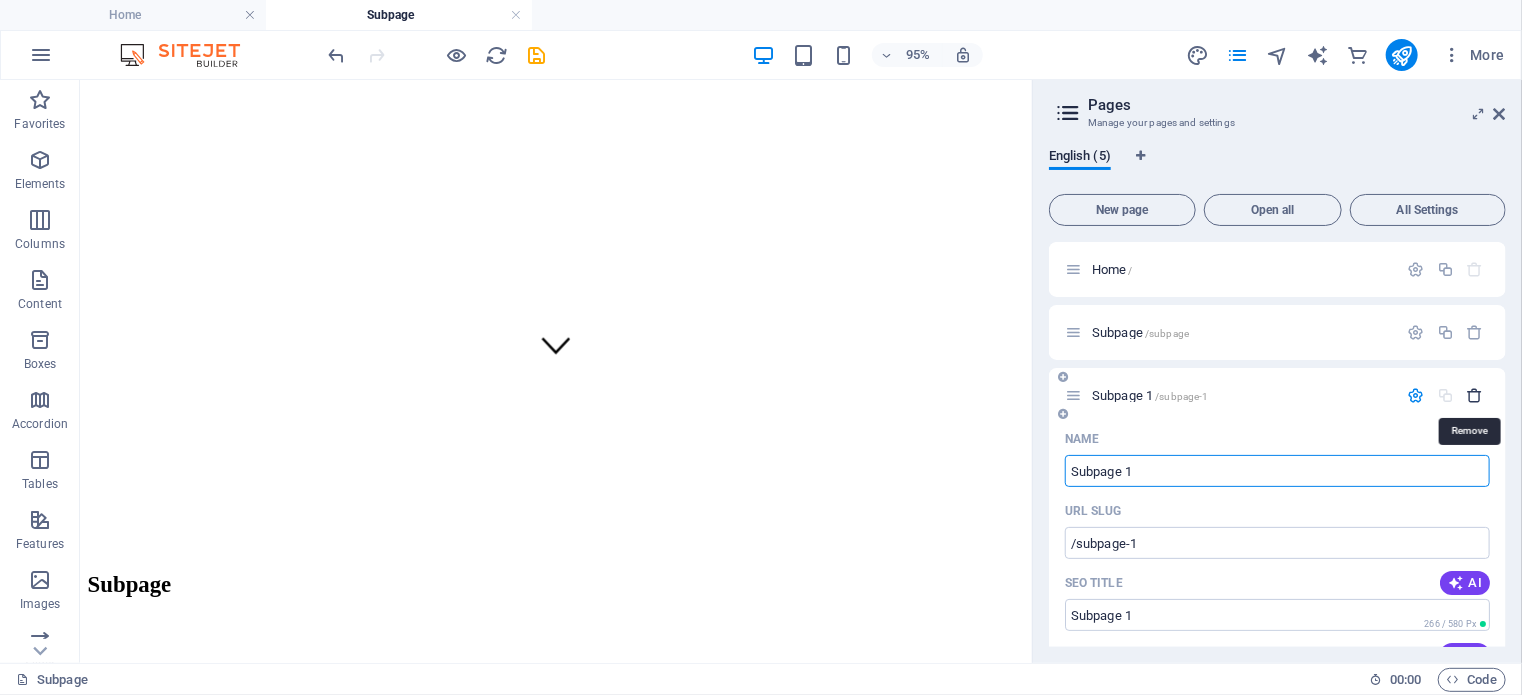 click at bounding box center [1475, 395] 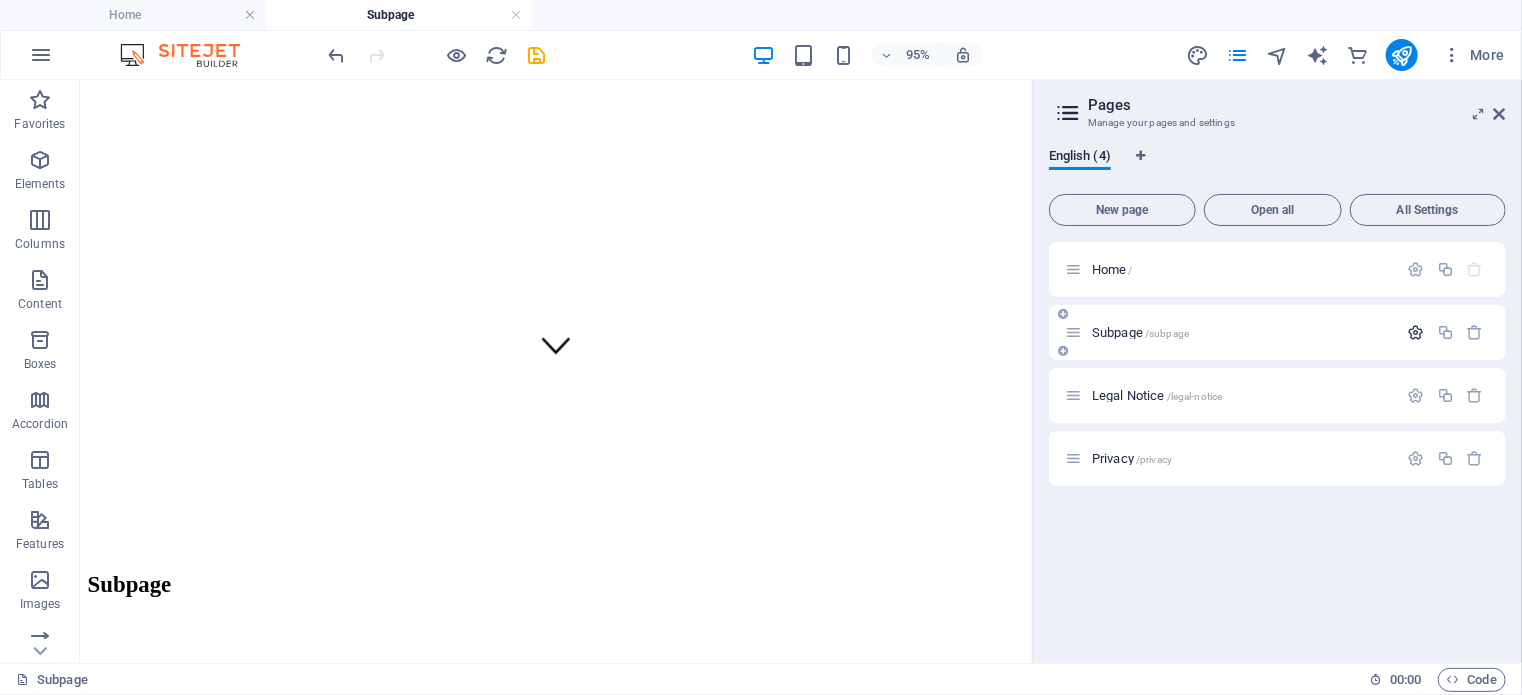click at bounding box center [1416, 332] 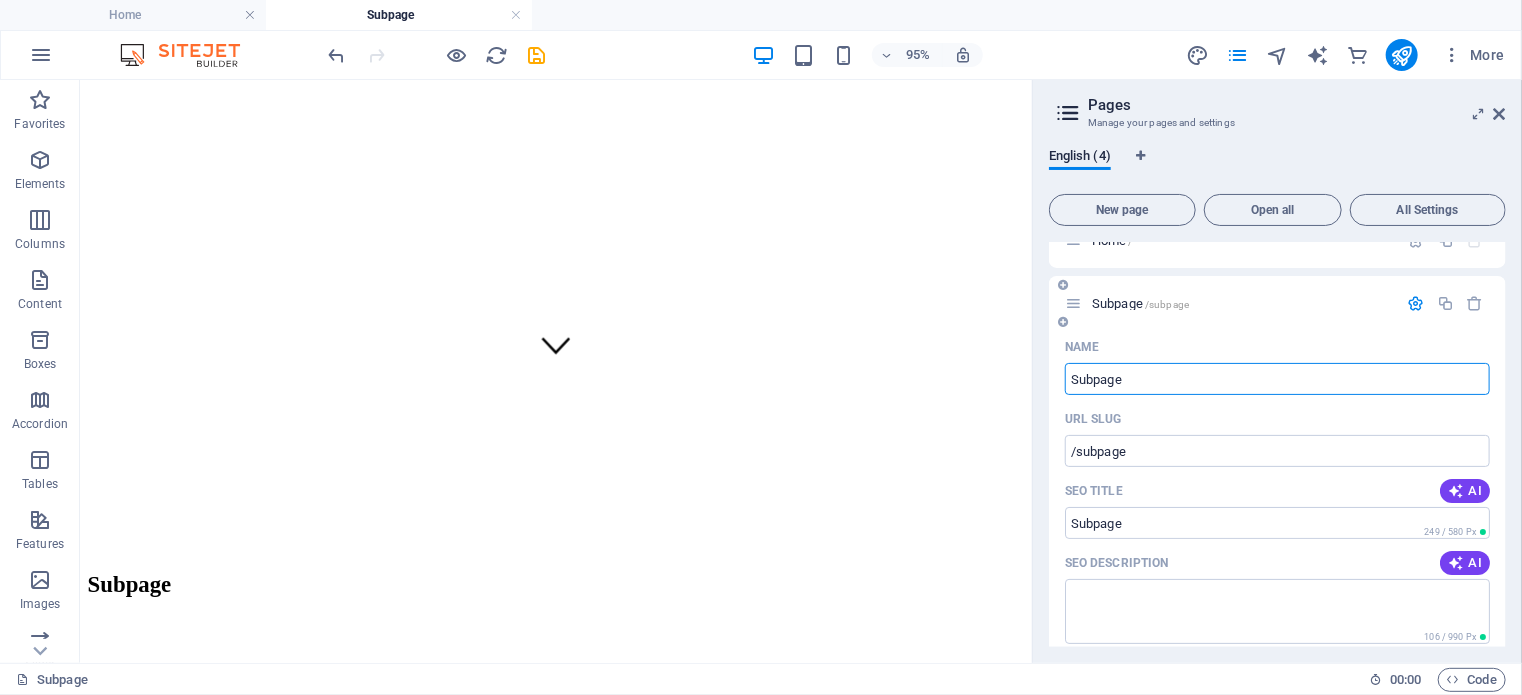 scroll, scrollTop: 0, scrollLeft: 0, axis: both 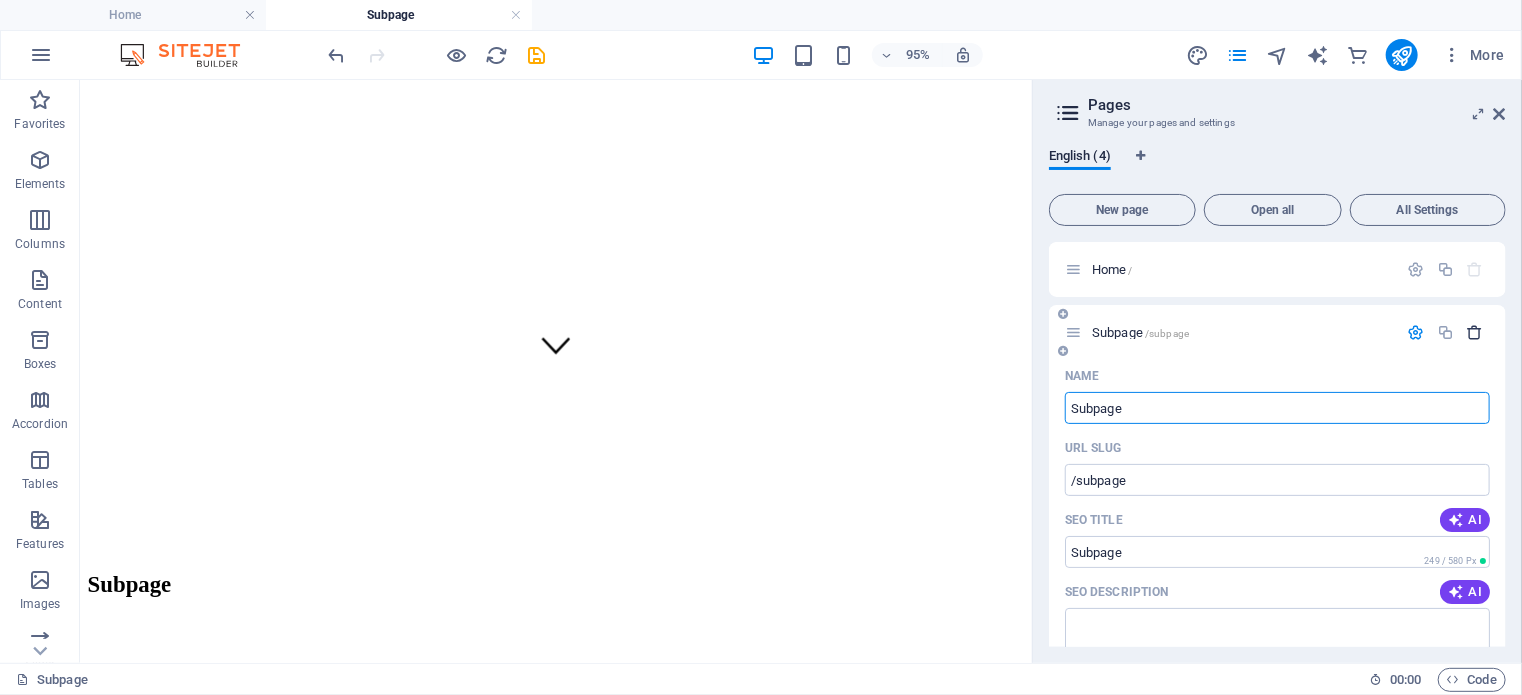 click at bounding box center [1475, 332] 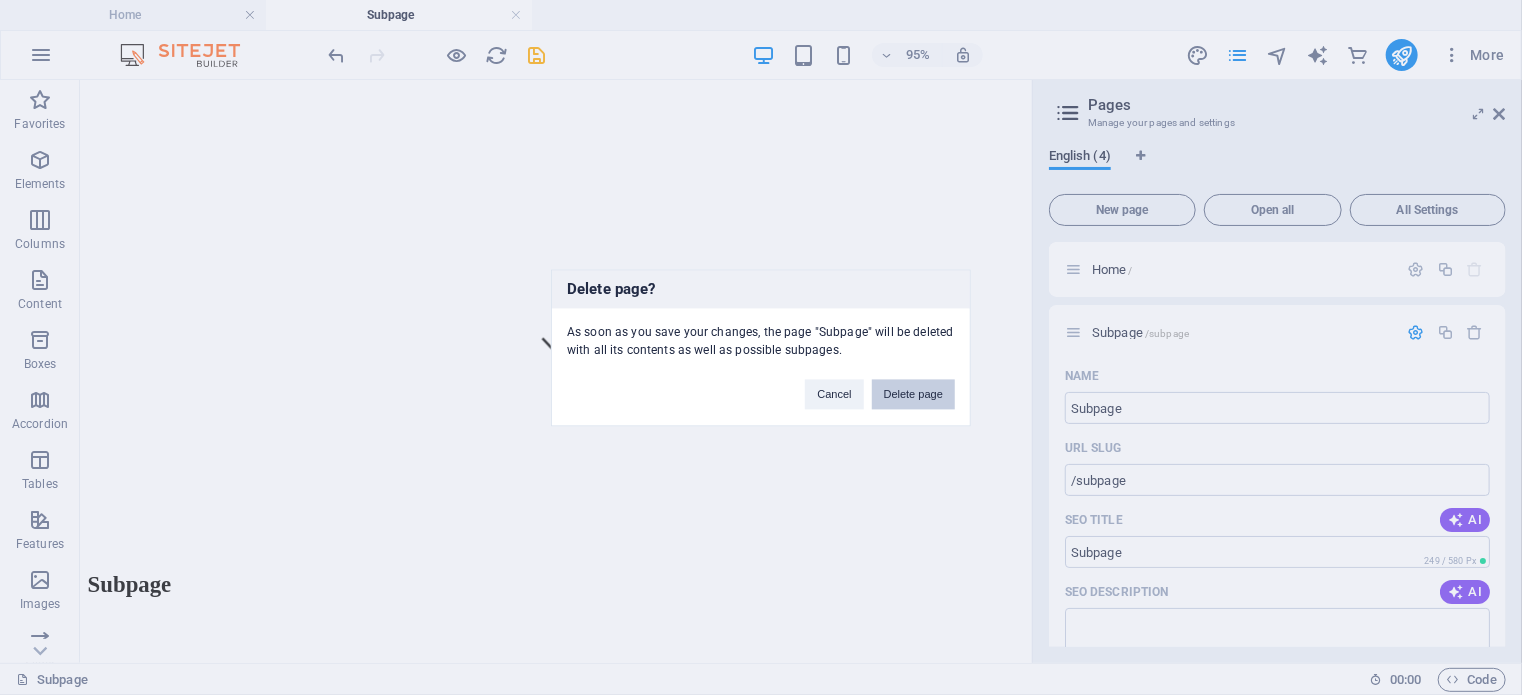 click on "Delete page" at bounding box center [913, 394] 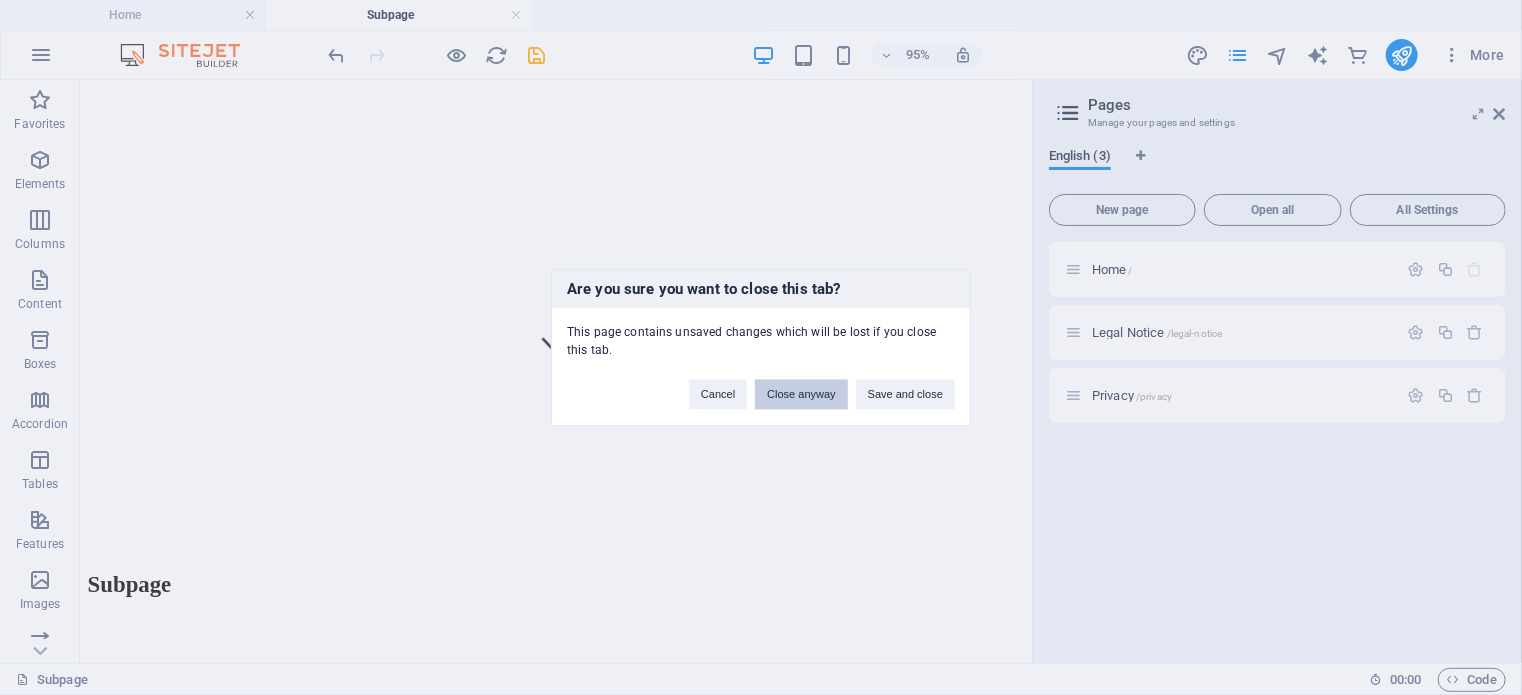 click on "Close anyway" at bounding box center [801, 394] 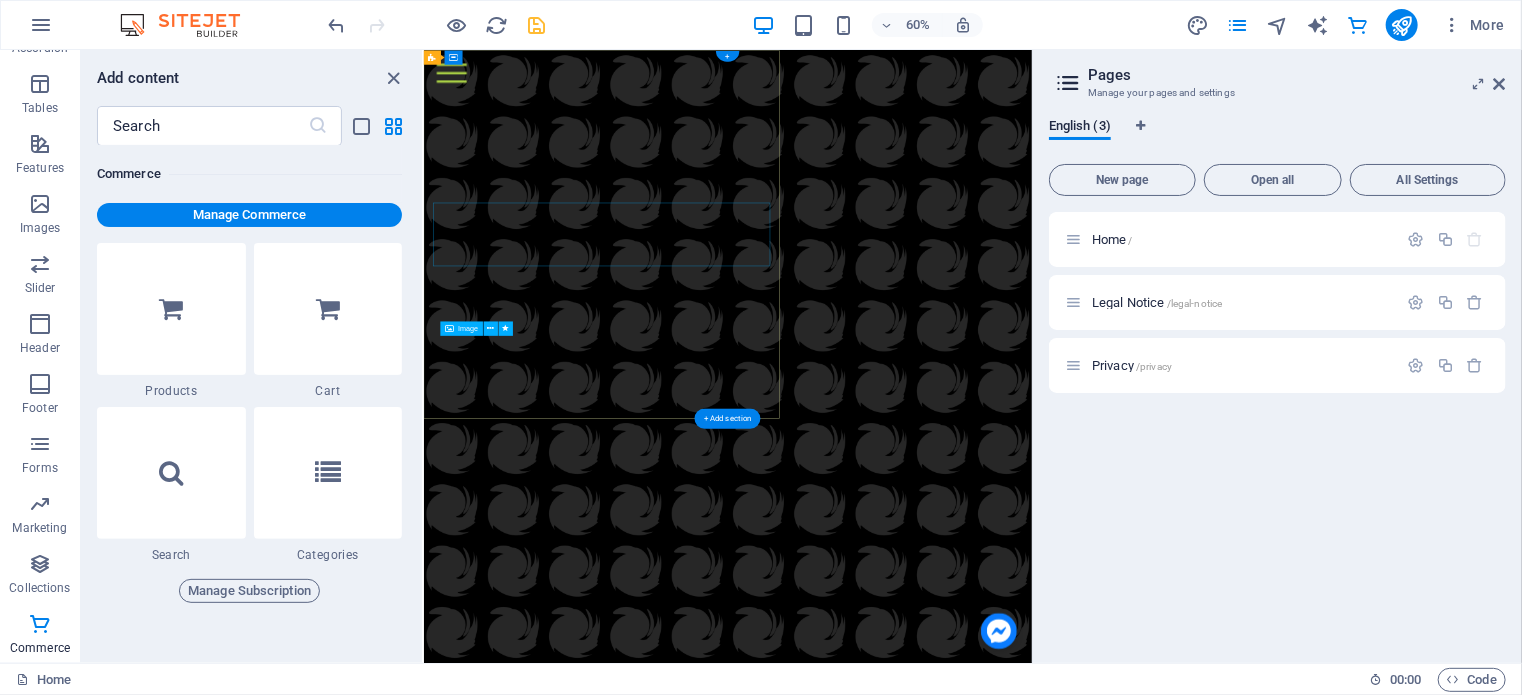 scroll, scrollTop: 8678, scrollLeft: 0, axis: vertical 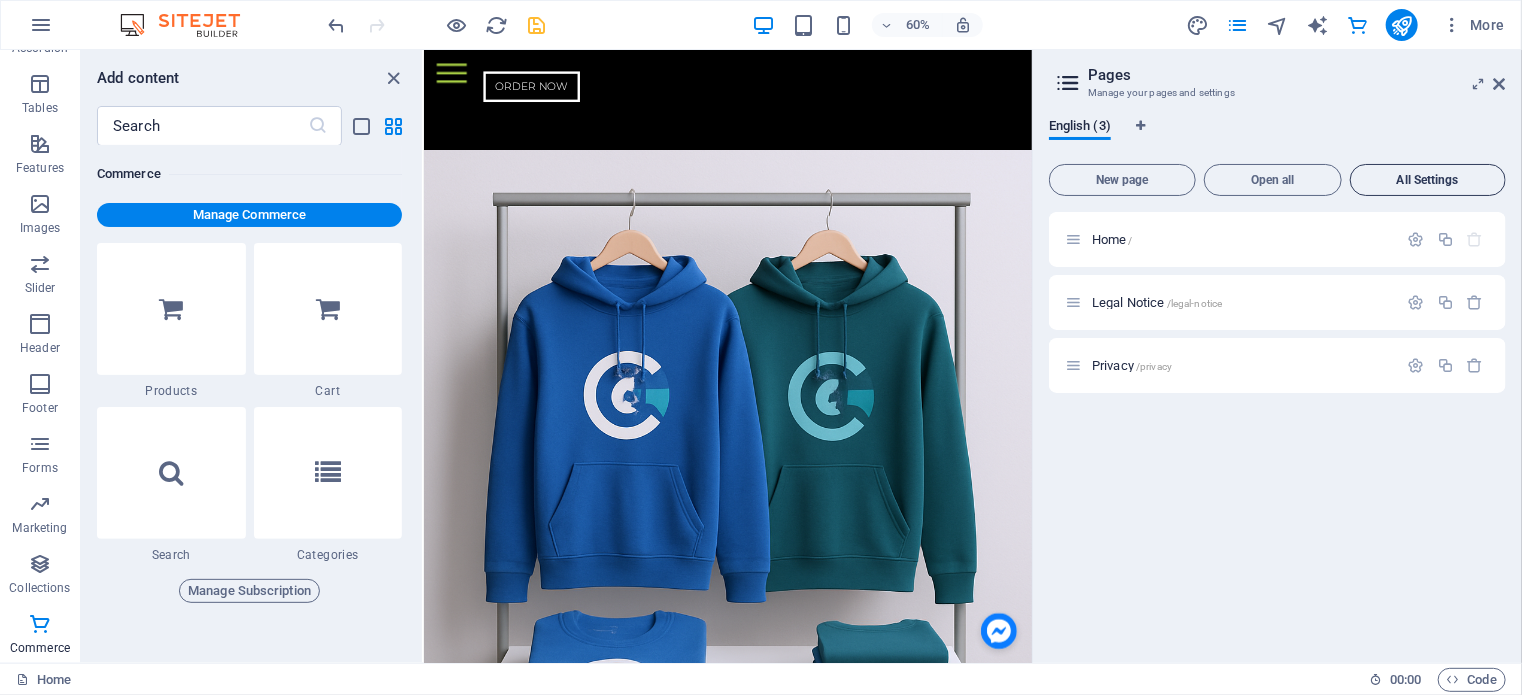 click on "All Settings" at bounding box center (1428, 180) 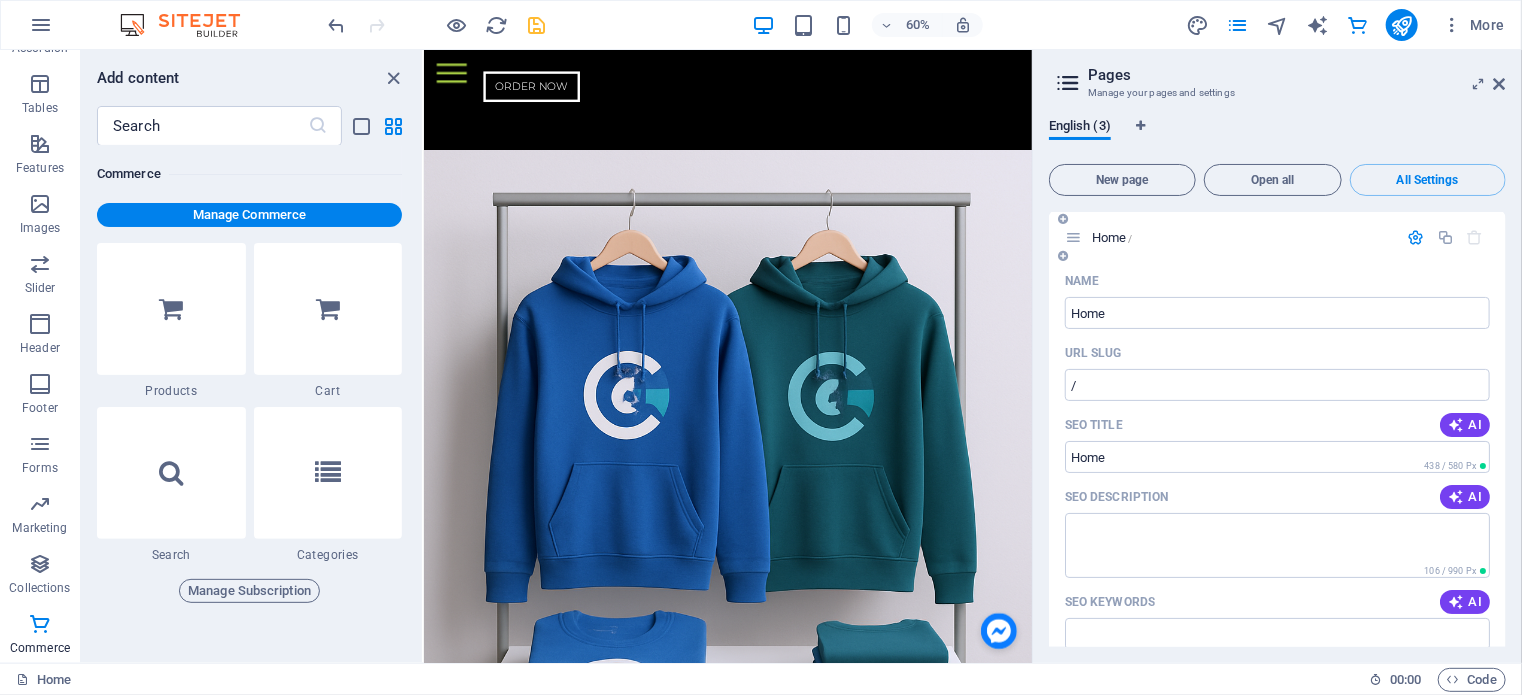 scroll, scrollTop: 0, scrollLeft: 0, axis: both 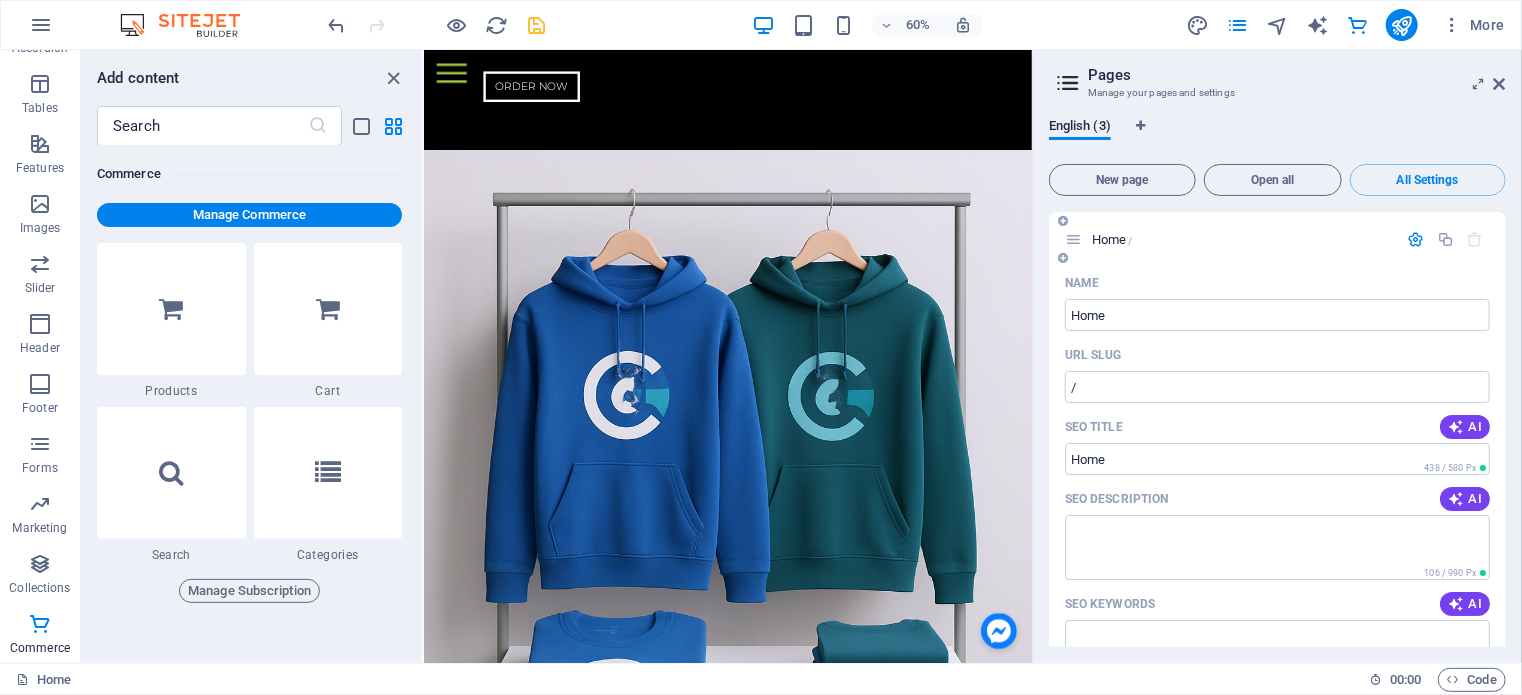 click at bounding box center [1416, 239] 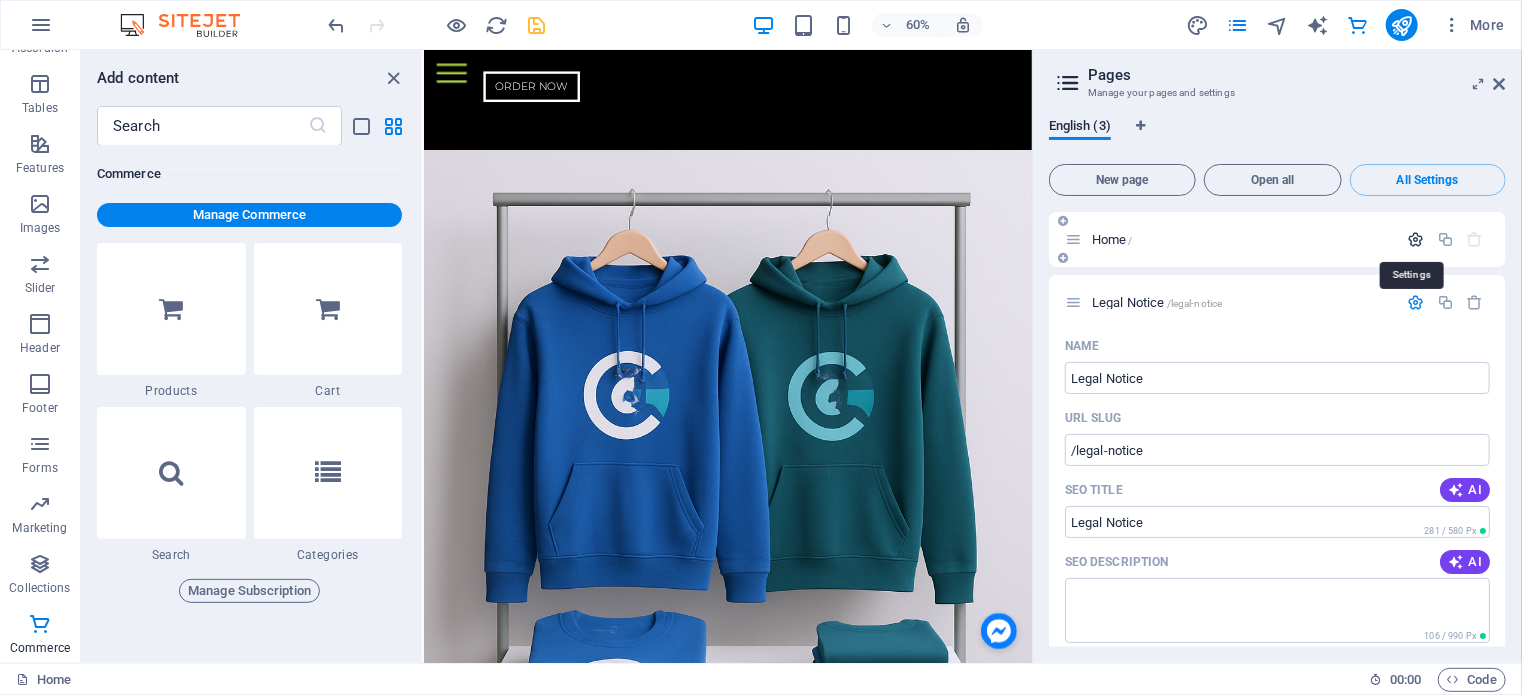 click at bounding box center [1416, 239] 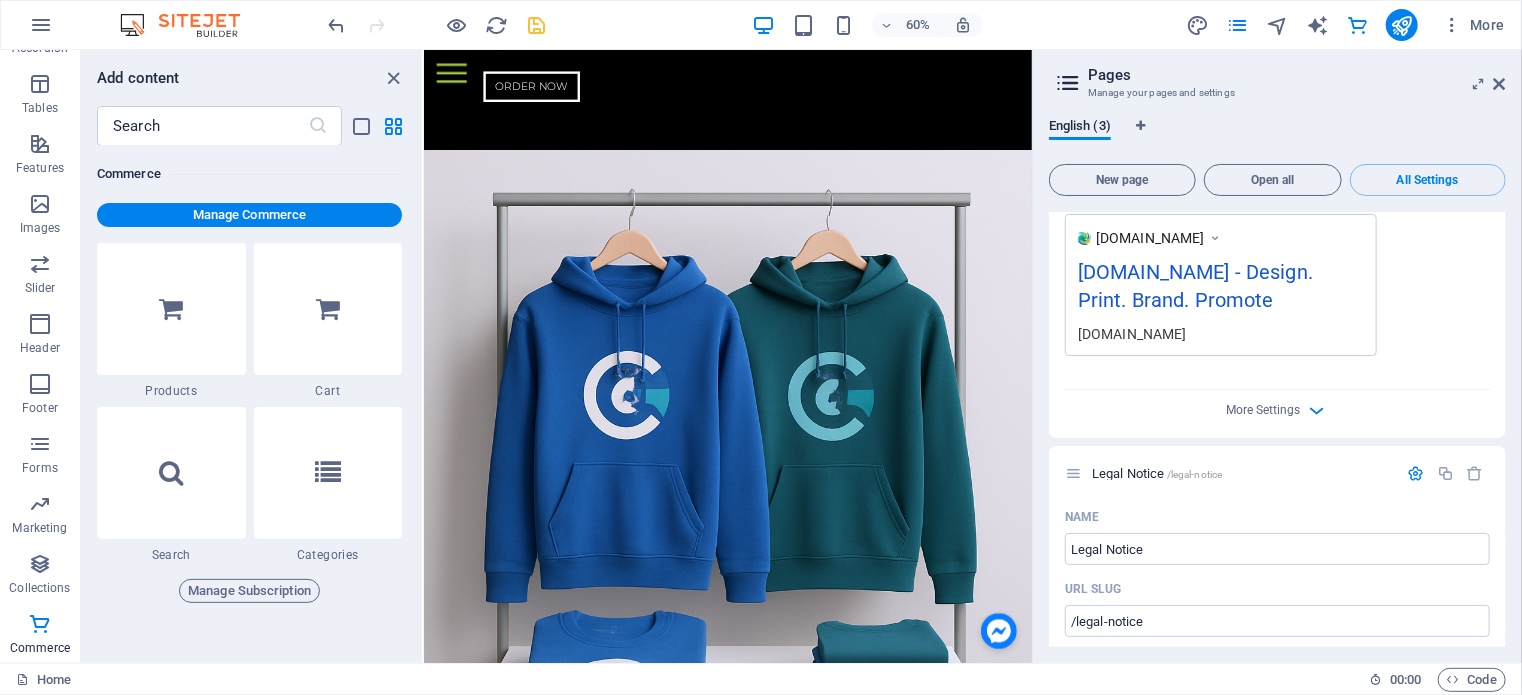 scroll, scrollTop: 600, scrollLeft: 0, axis: vertical 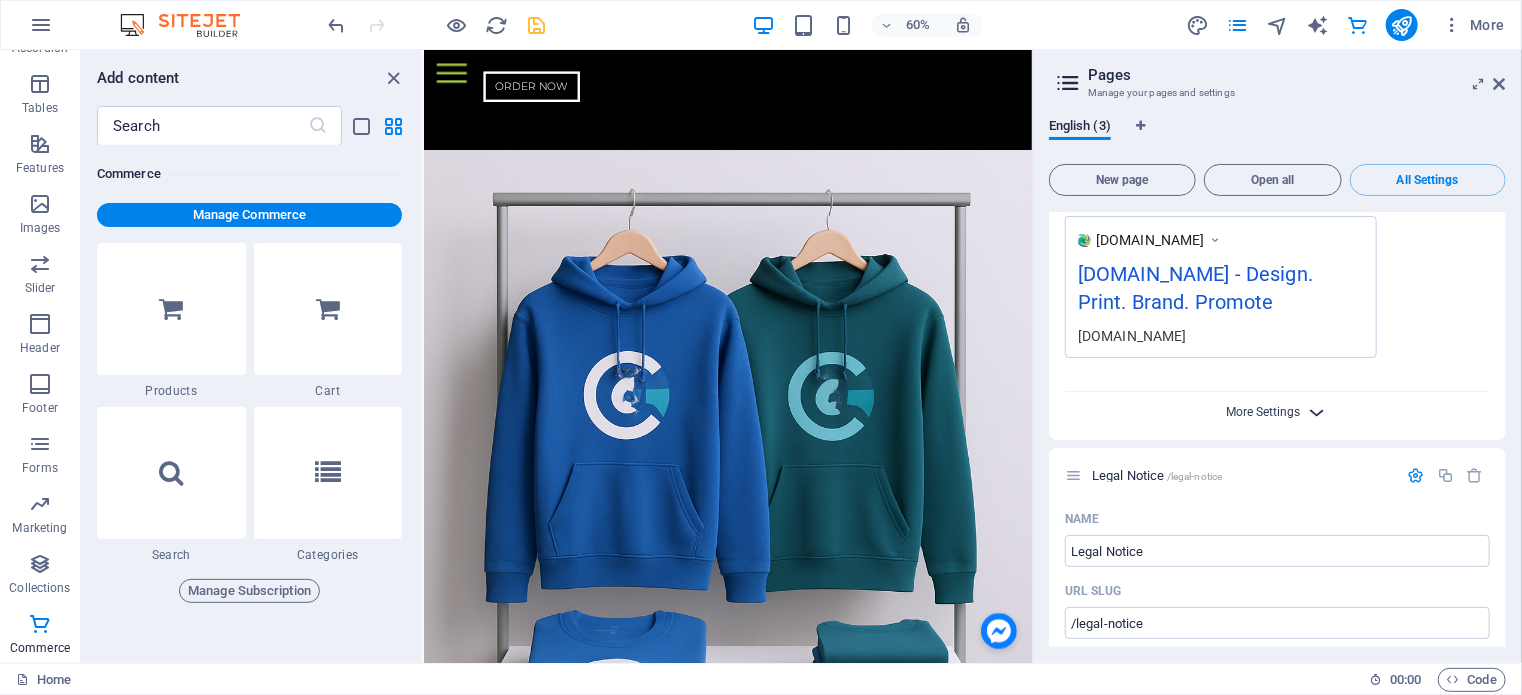 click on "More Settings" at bounding box center [1264, 412] 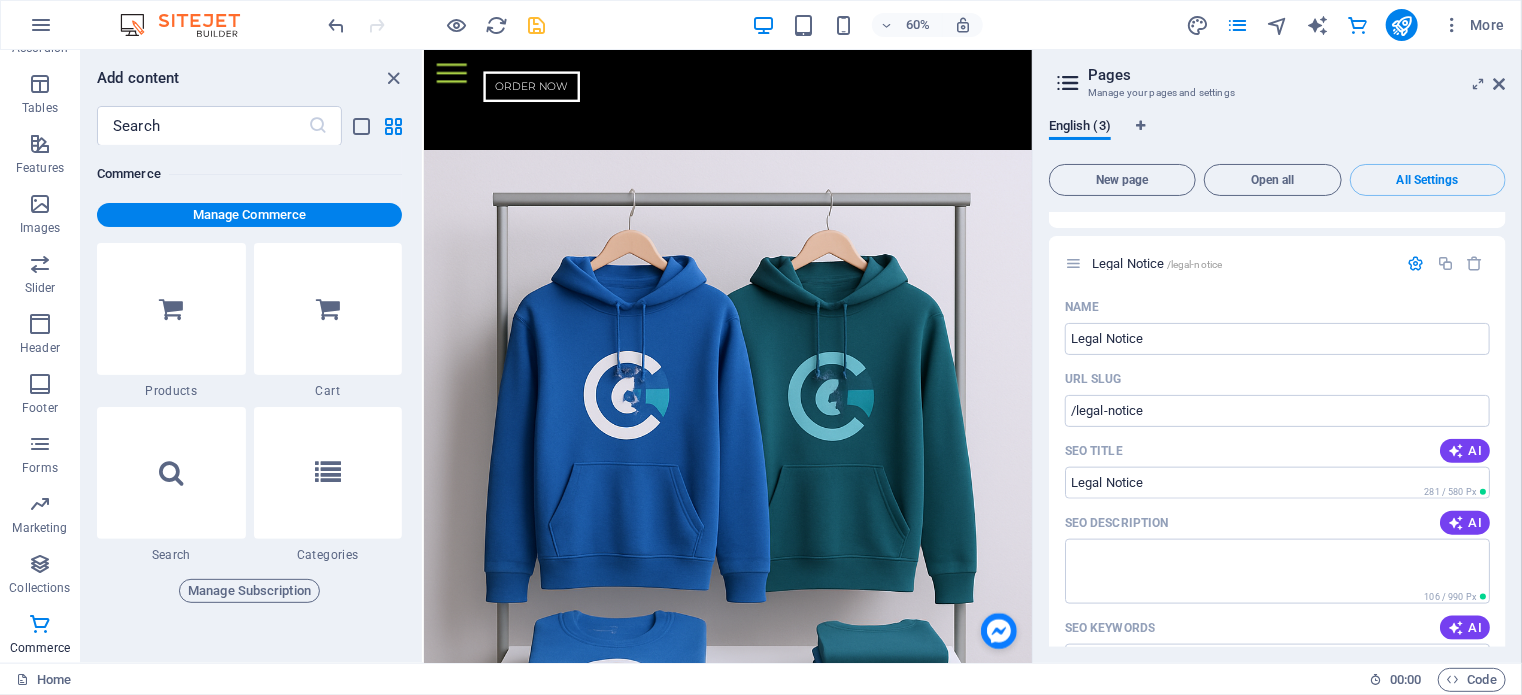 scroll, scrollTop: 800, scrollLeft: 0, axis: vertical 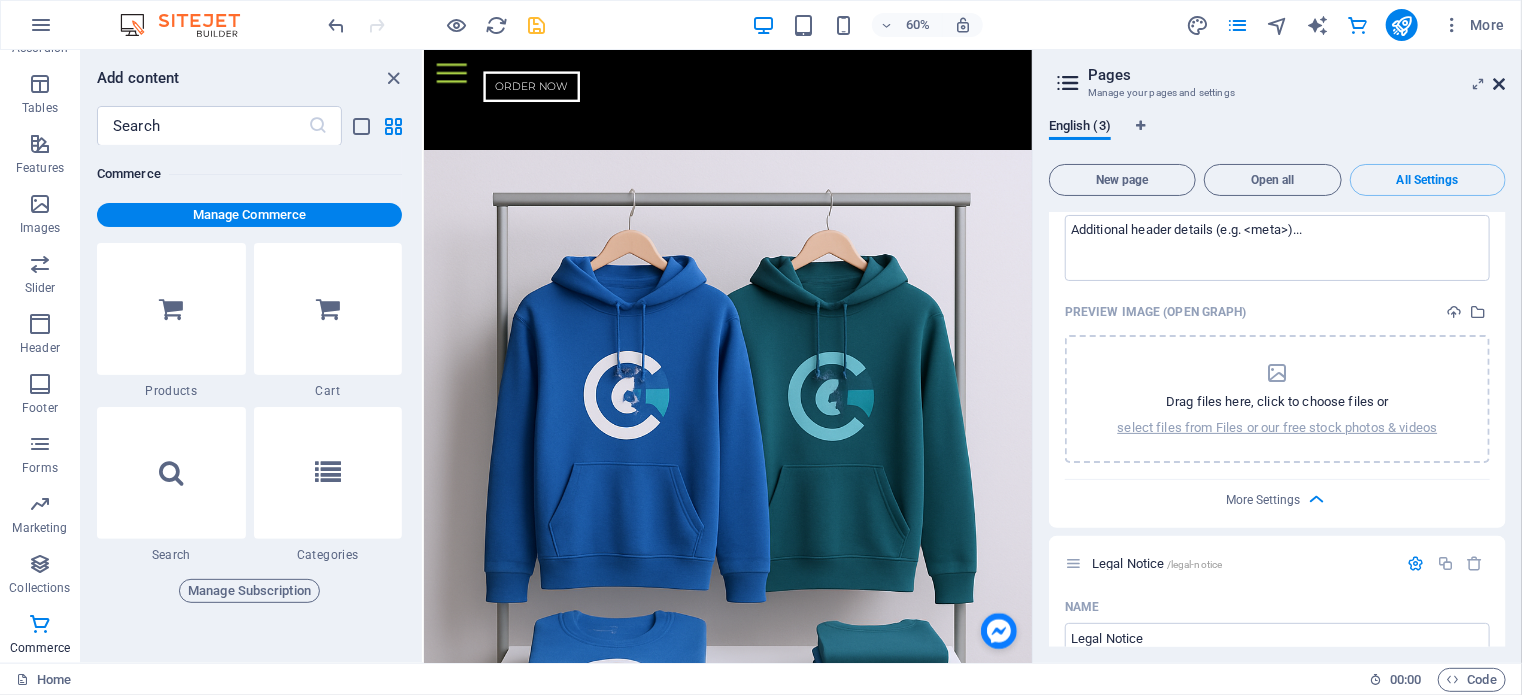 click at bounding box center [1500, 84] 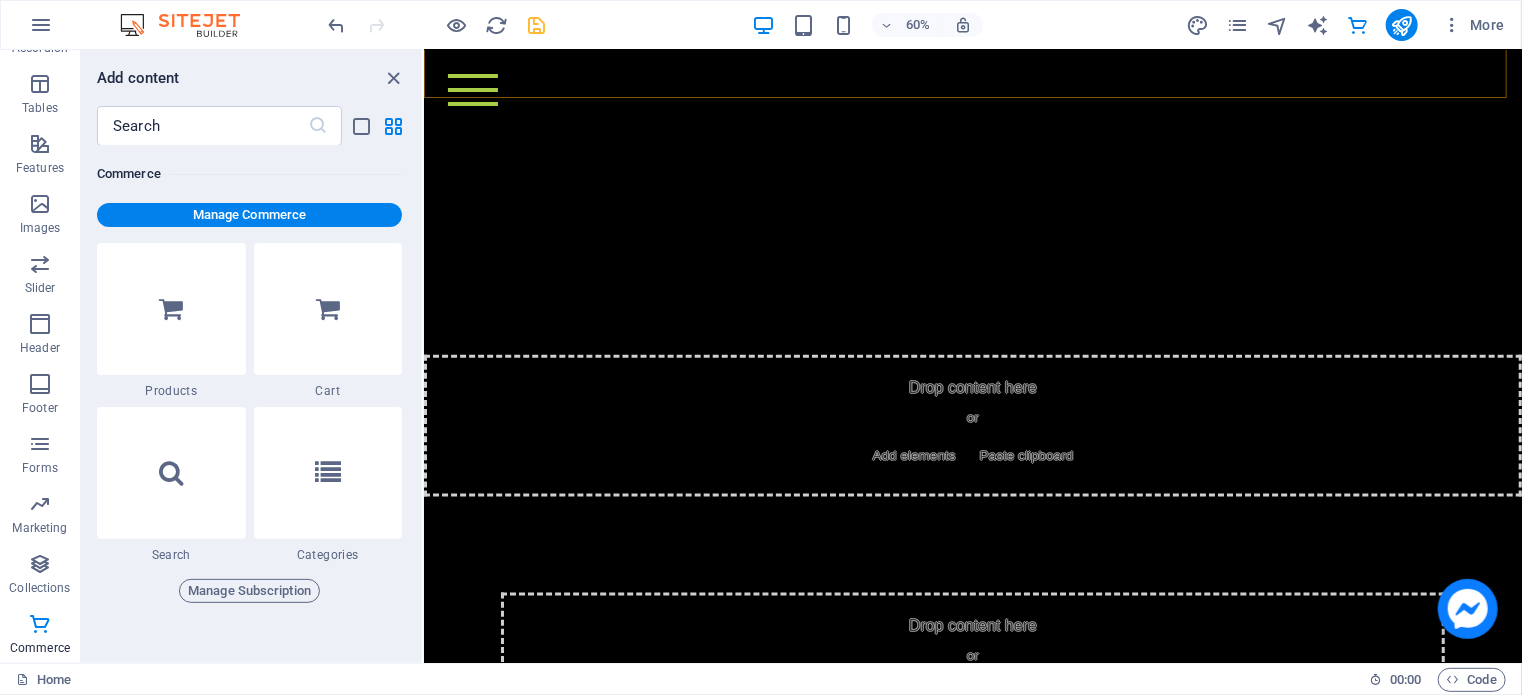 scroll, scrollTop: 7060, scrollLeft: 0, axis: vertical 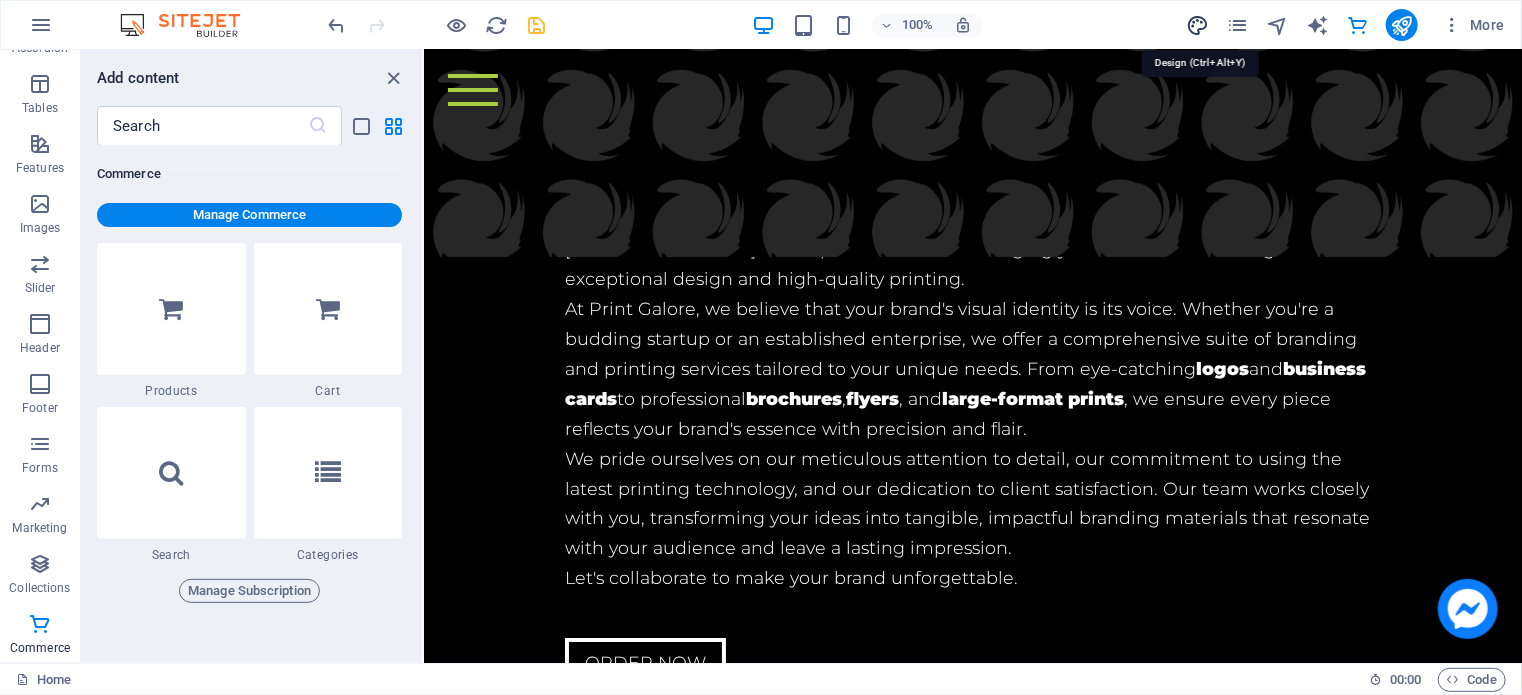 click at bounding box center (1197, 25) 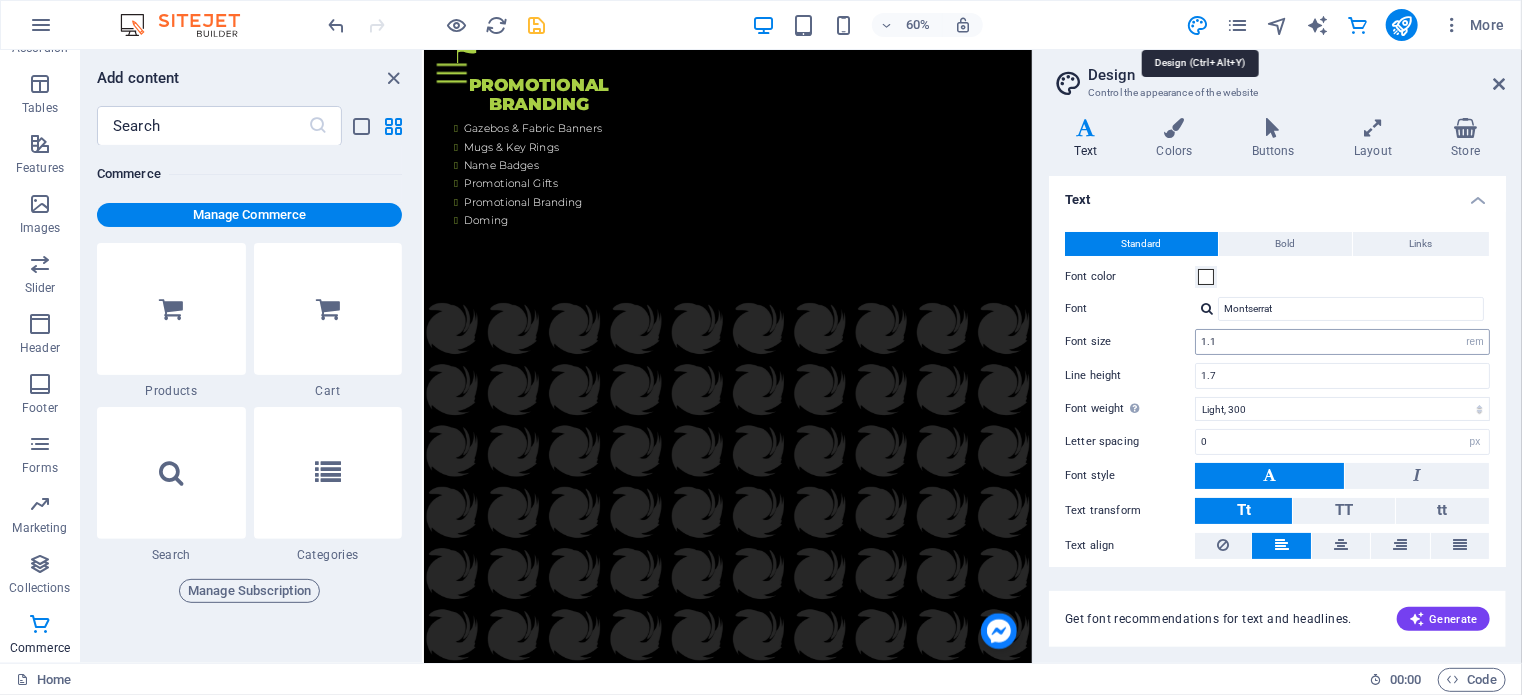 scroll, scrollTop: 8678, scrollLeft: 0, axis: vertical 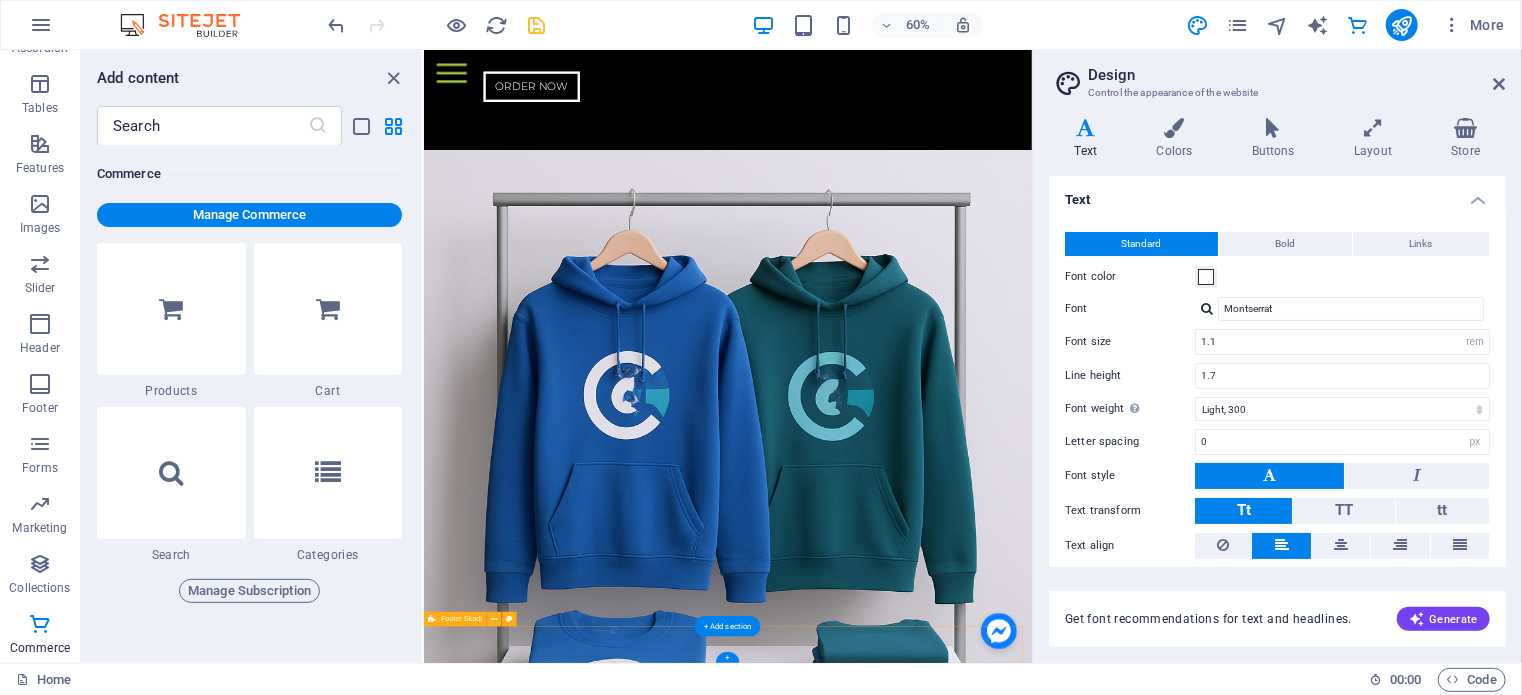 click on "[EMAIL_ADDRESS][DOMAIN_NAME]  |  Legal Notice  |  Privacy" at bounding box center (929, 6250) 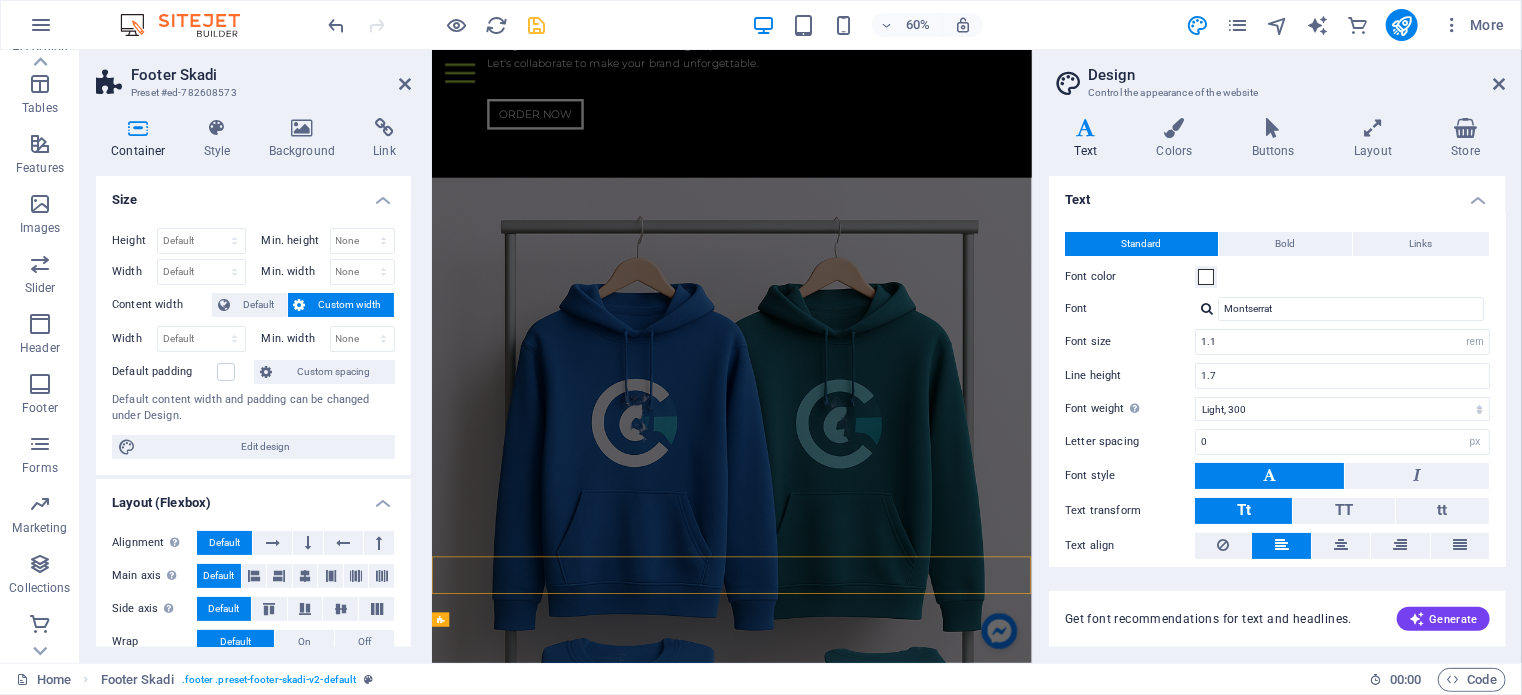 scroll, scrollTop: 8794, scrollLeft: 0, axis: vertical 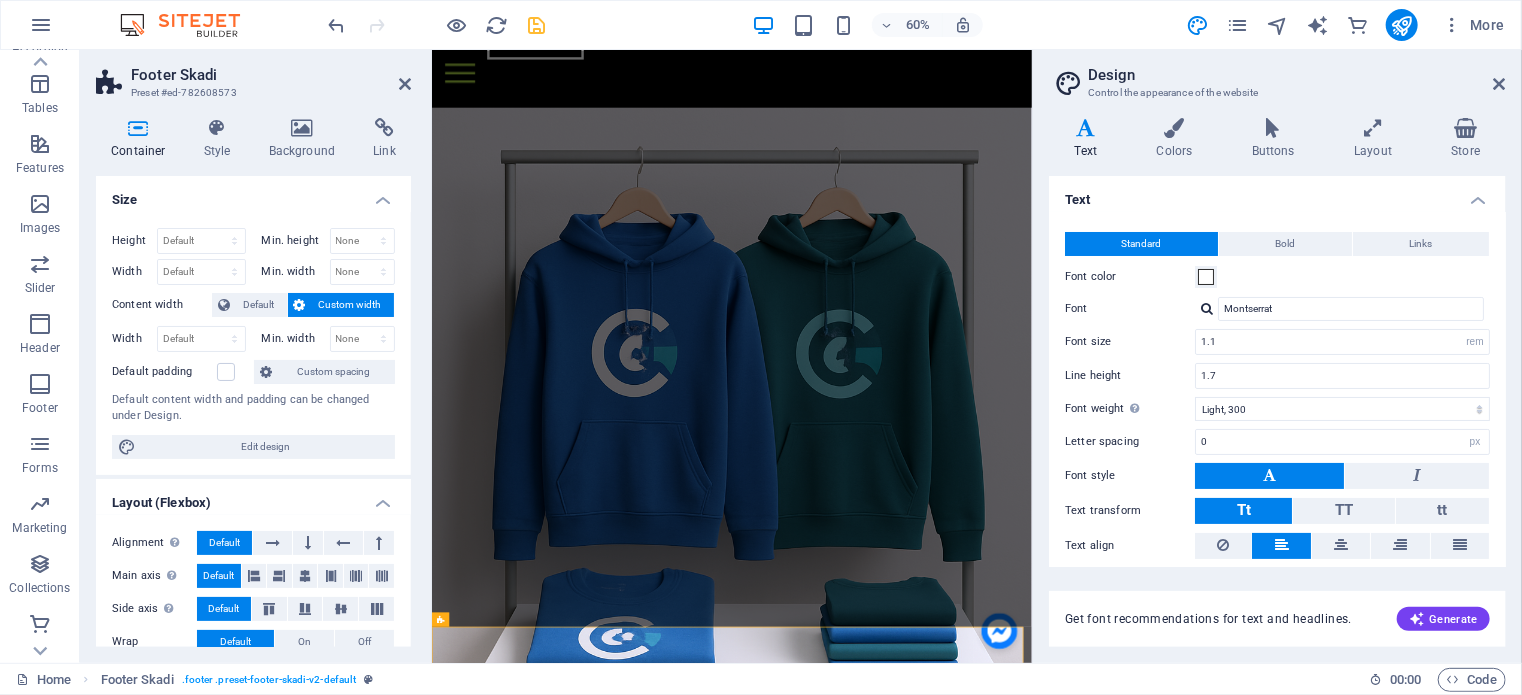 click on "Footer Skadi Preset #ed-782608573
Container Style Background Link Size Height Default px rem % vh vw Min. height None px rem % vh vw Width Default px rem % em vh vw Min. width None px rem % vh vw Content width Default Custom width Width Default px rem % em vh vw Min. width None px rem % vh vw Default padding Custom spacing Default content width and padding can be changed under Design. Edit design Layout (Flexbox) Alignment Determines the flex direction. Default Main axis Determine how elements should behave along the main axis inside this container (justify content). Default Side axis Control the vertical direction of the element inside of the container (align items). Default Wrap Default On Off Fill Controls the distances and direction of elements on the y-axis across several lines (align content). Default Accessibility ARIA helps assistive technologies (like screen readers) to understand the role, state, and behavior of web elements Role The ARIA role defines the purpose of an element.  Fan" at bounding box center [256, 356] 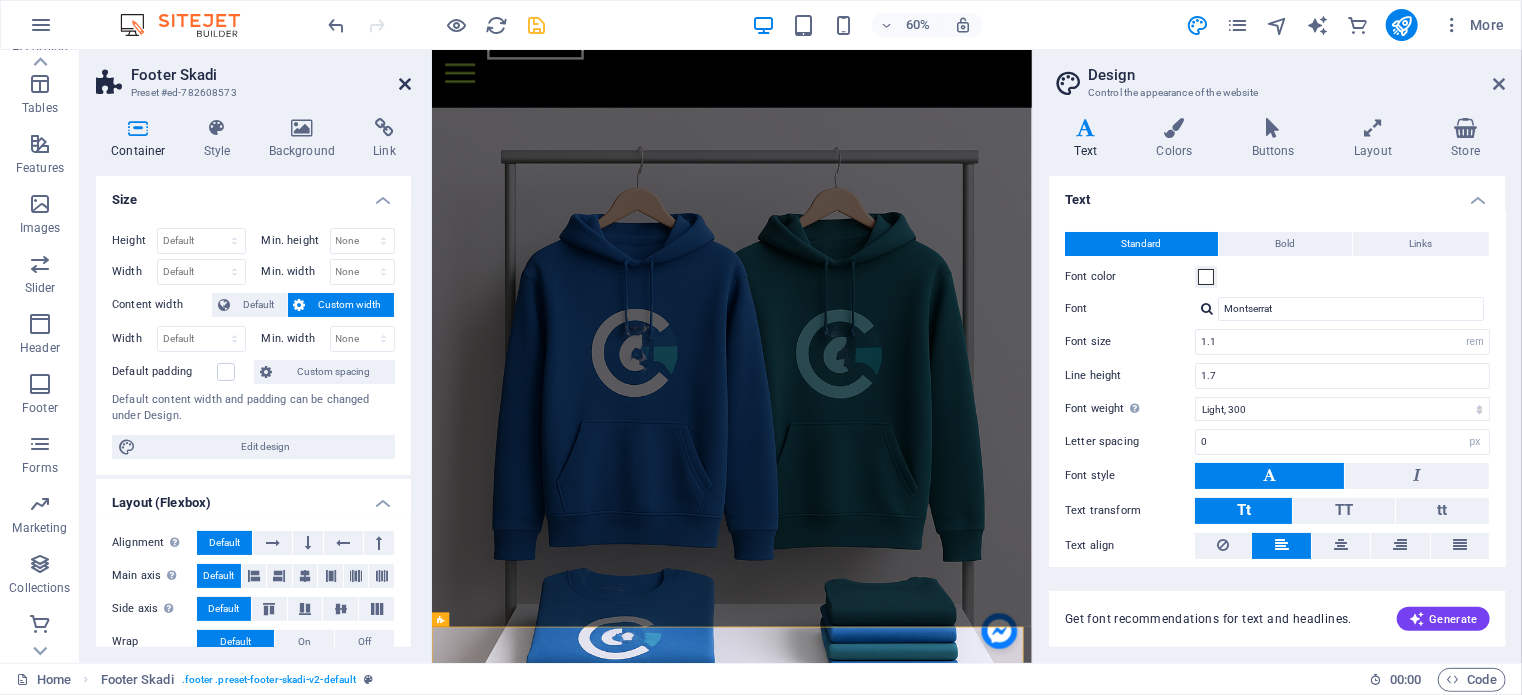 click at bounding box center [405, 84] 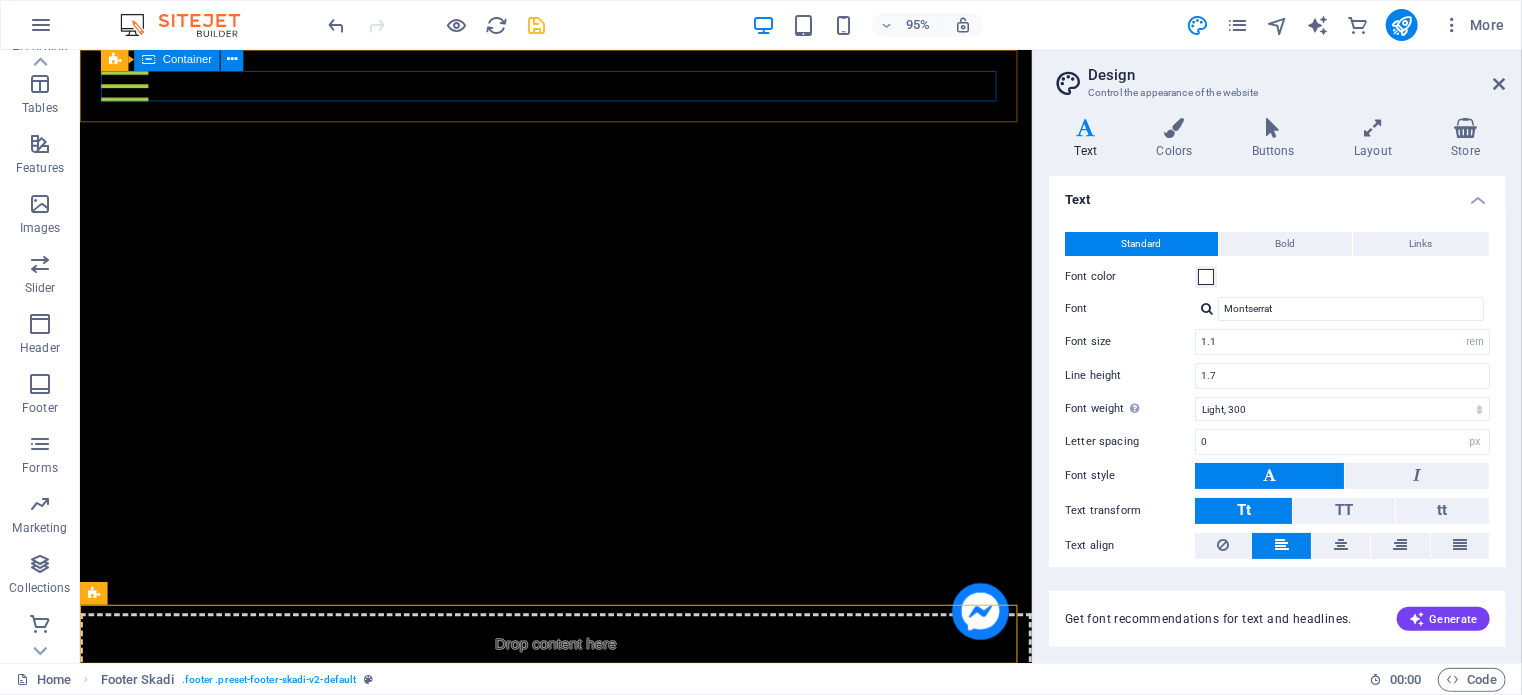 scroll, scrollTop: 7860, scrollLeft: 0, axis: vertical 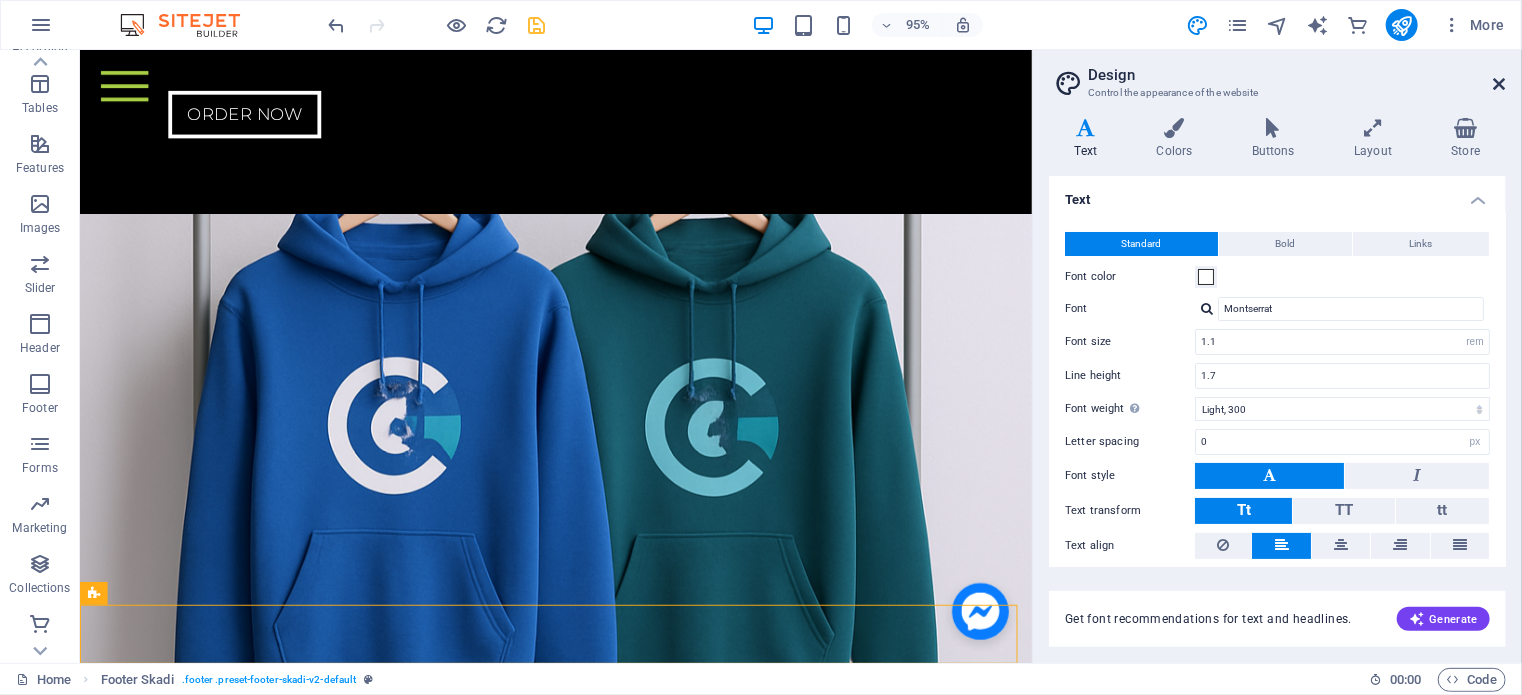 click at bounding box center (1500, 84) 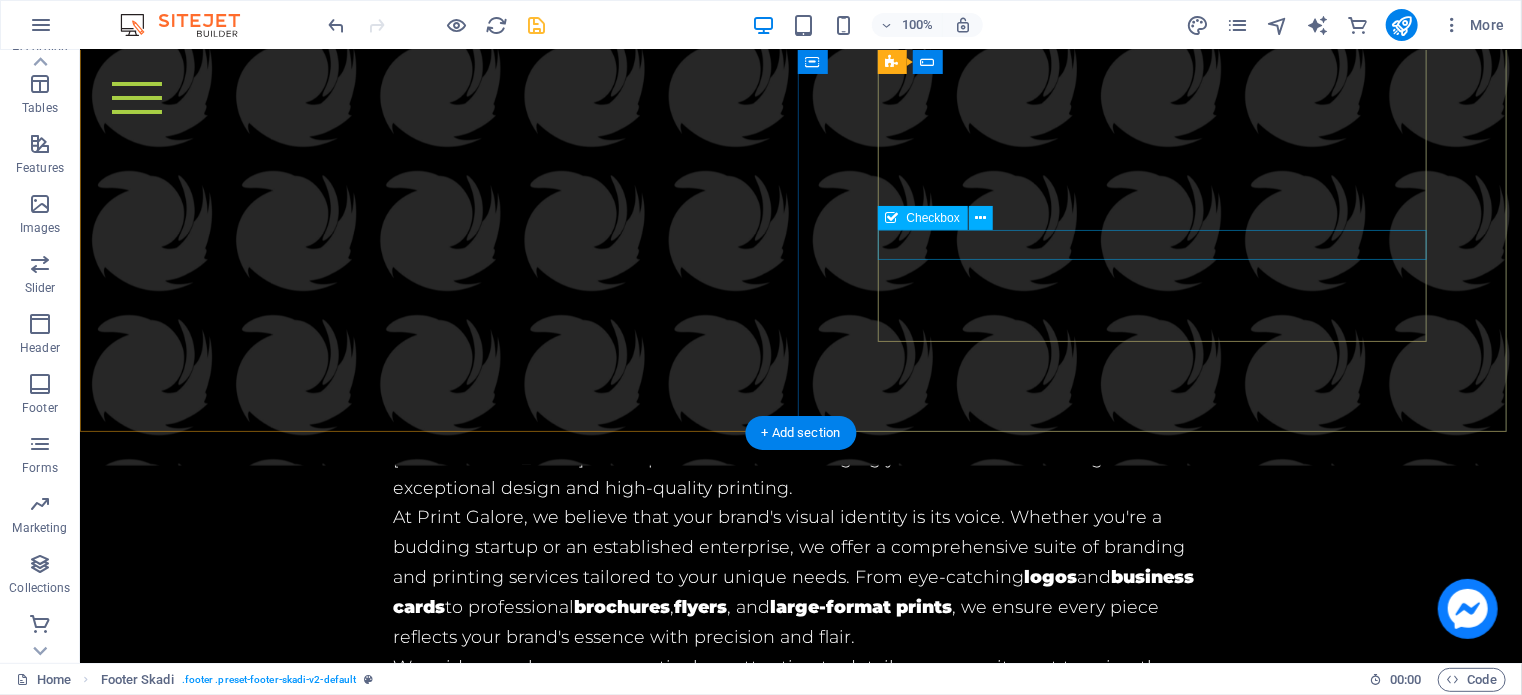 scroll, scrollTop: 6394, scrollLeft: 0, axis: vertical 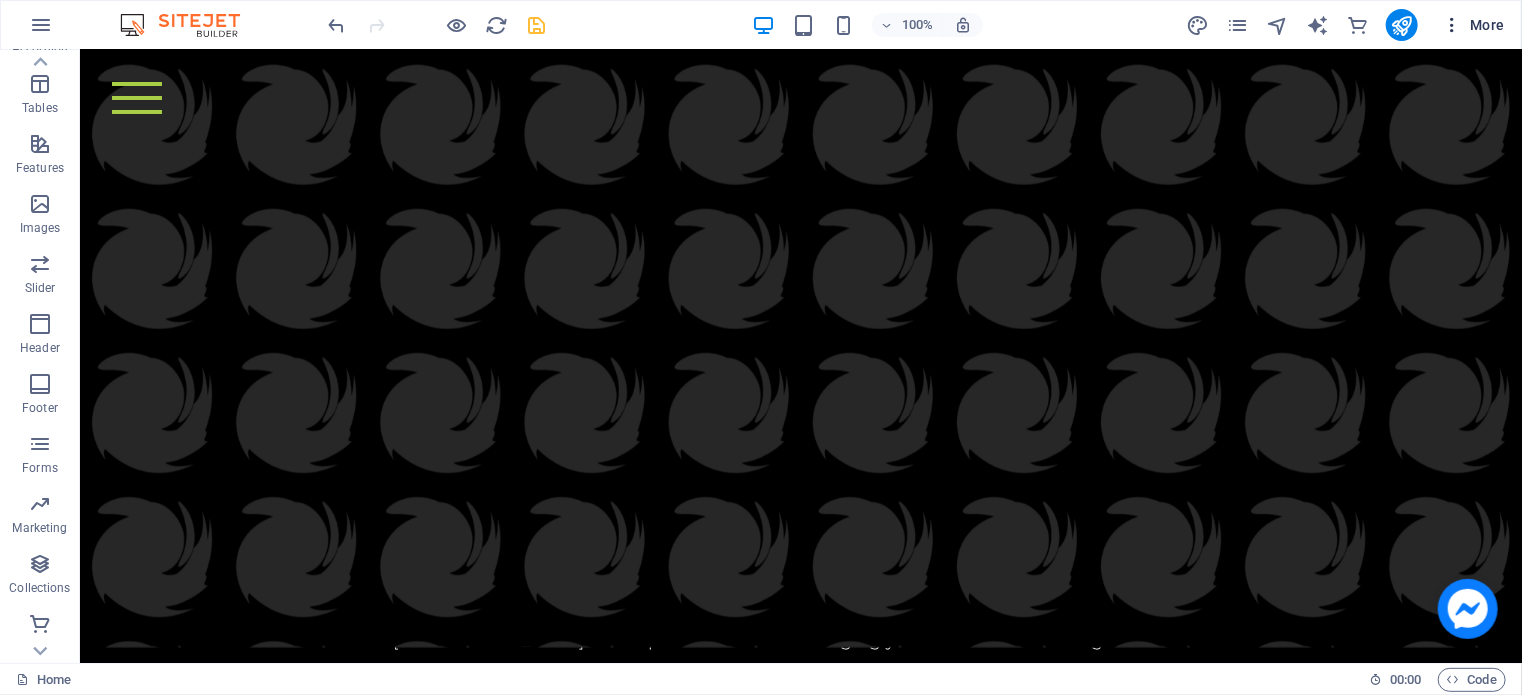 click at bounding box center [1452, 25] 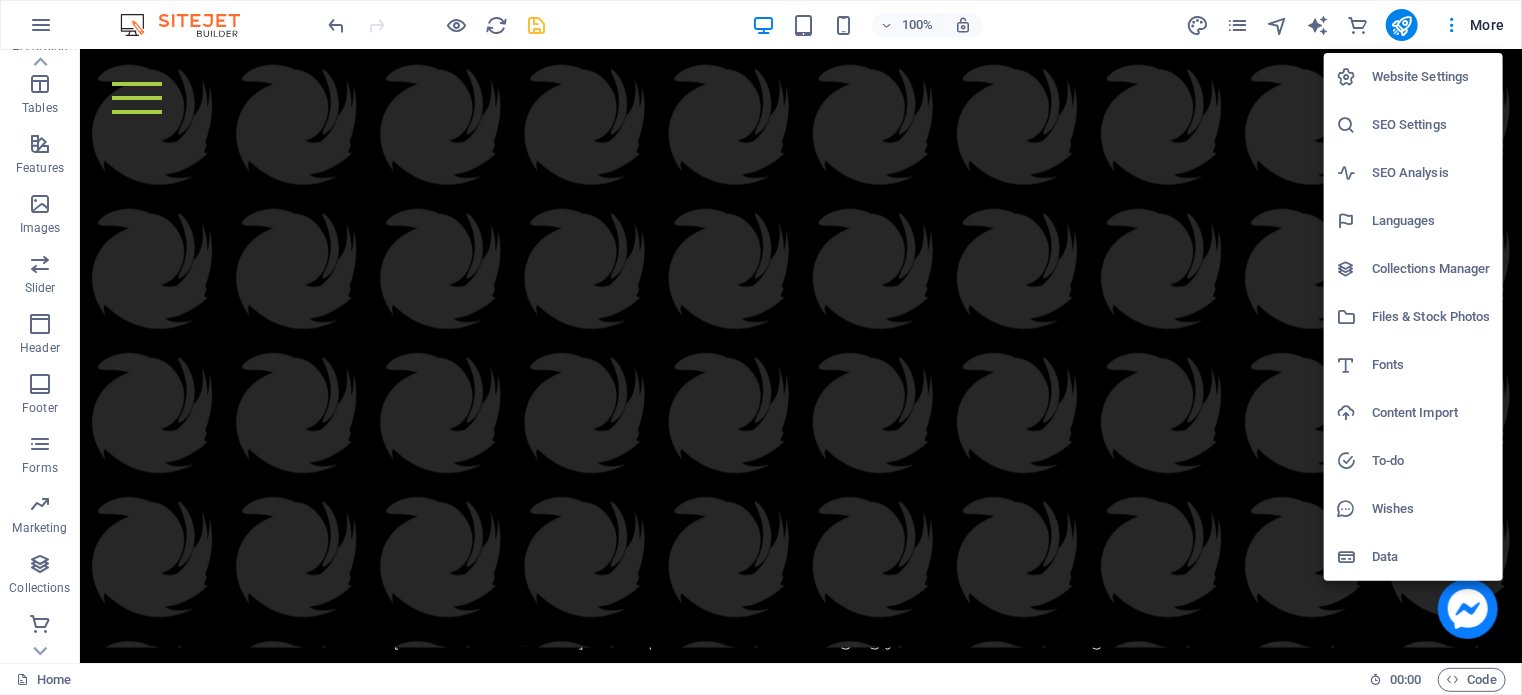 click on "Website Settings" at bounding box center (1431, 77) 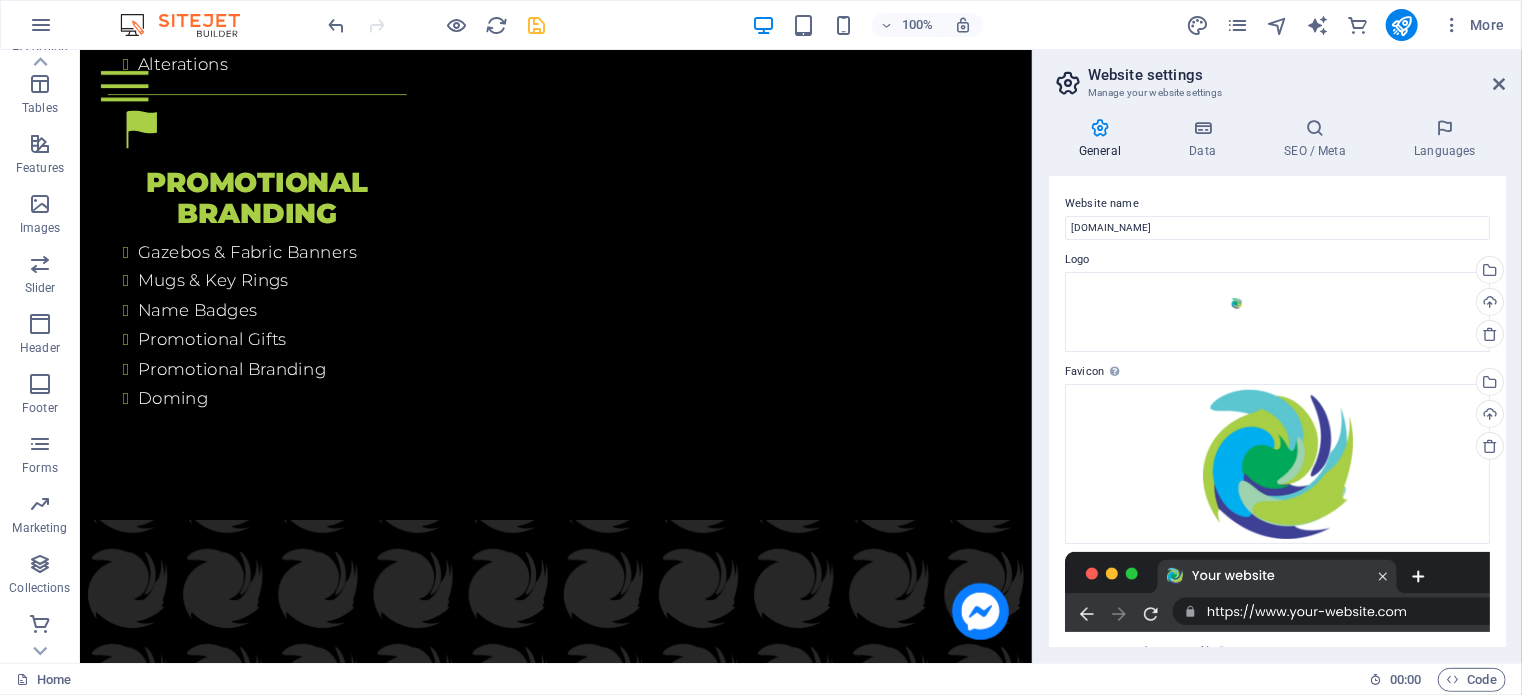 scroll, scrollTop: 7812, scrollLeft: 0, axis: vertical 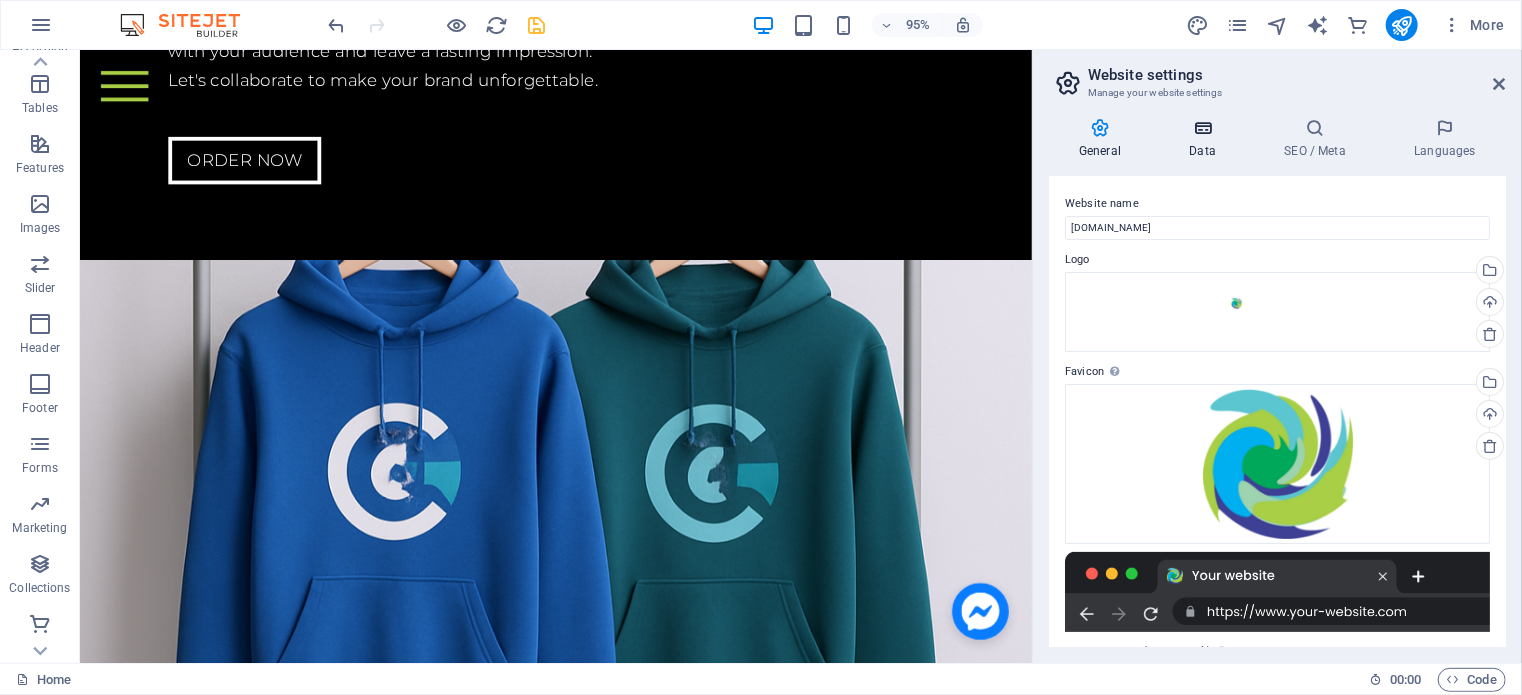 click at bounding box center (1202, 128) 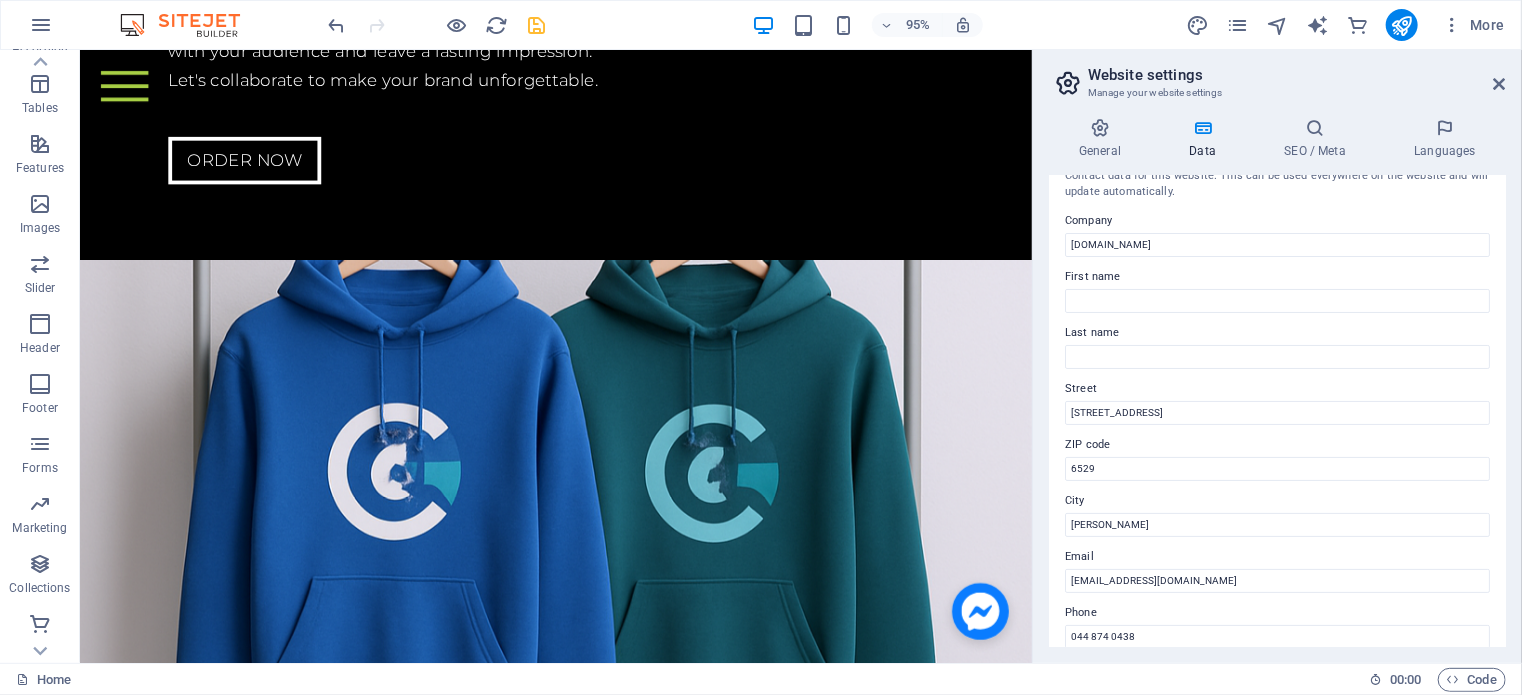 scroll, scrollTop: 0, scrollLeft: 0, axis: both 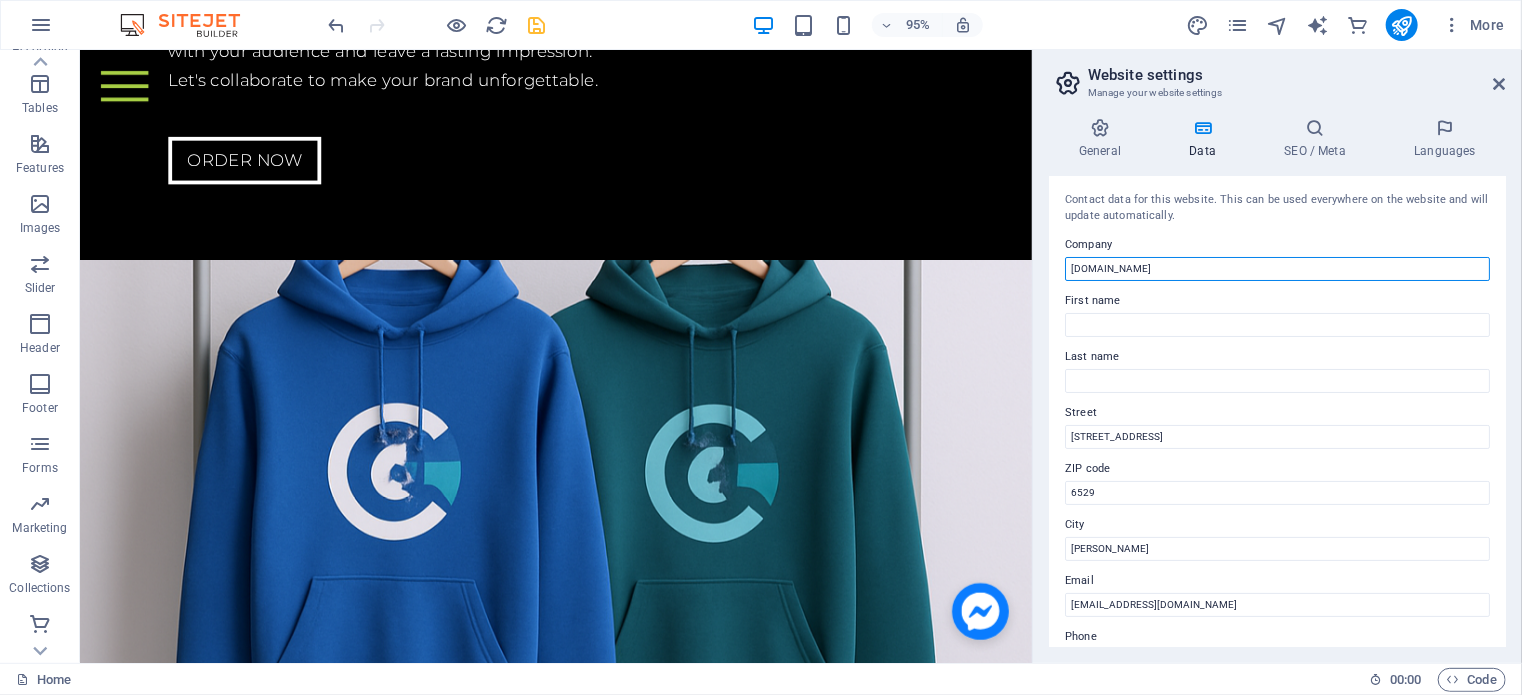 click on "[DOMAIN_NAME]" at bounding box center [1277, 269] 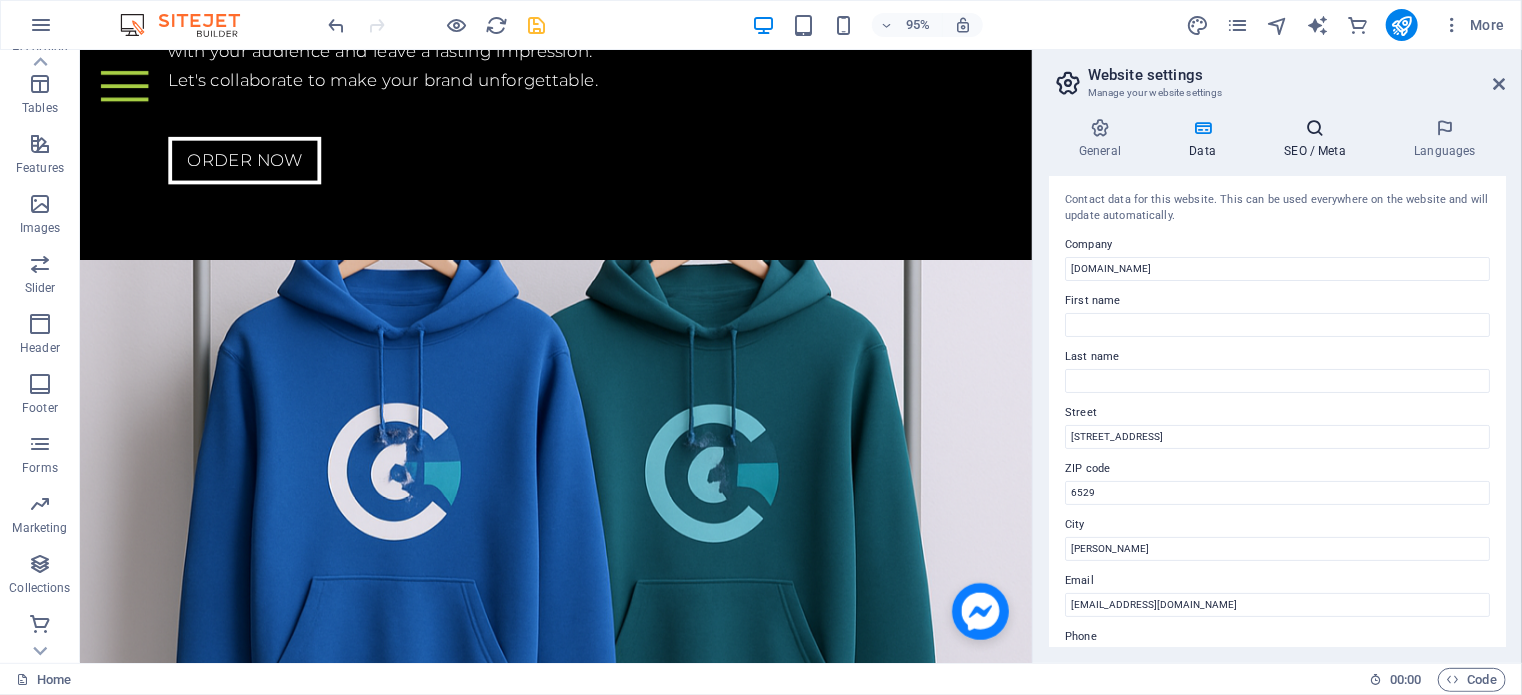 click on "SEO / Meta" at bounding box center (1319, 139) 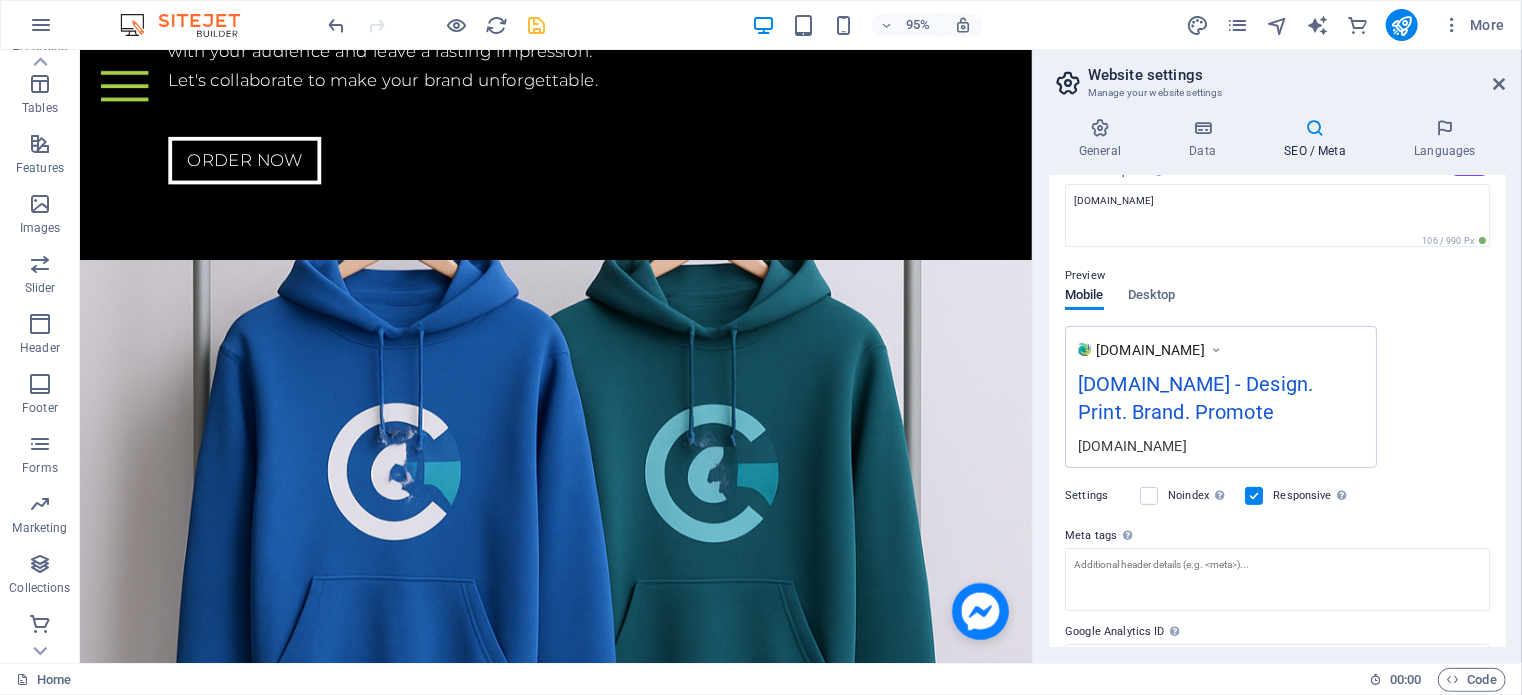 scroll, scrollTop: 291, scrollLeft: 0, axis: vertical 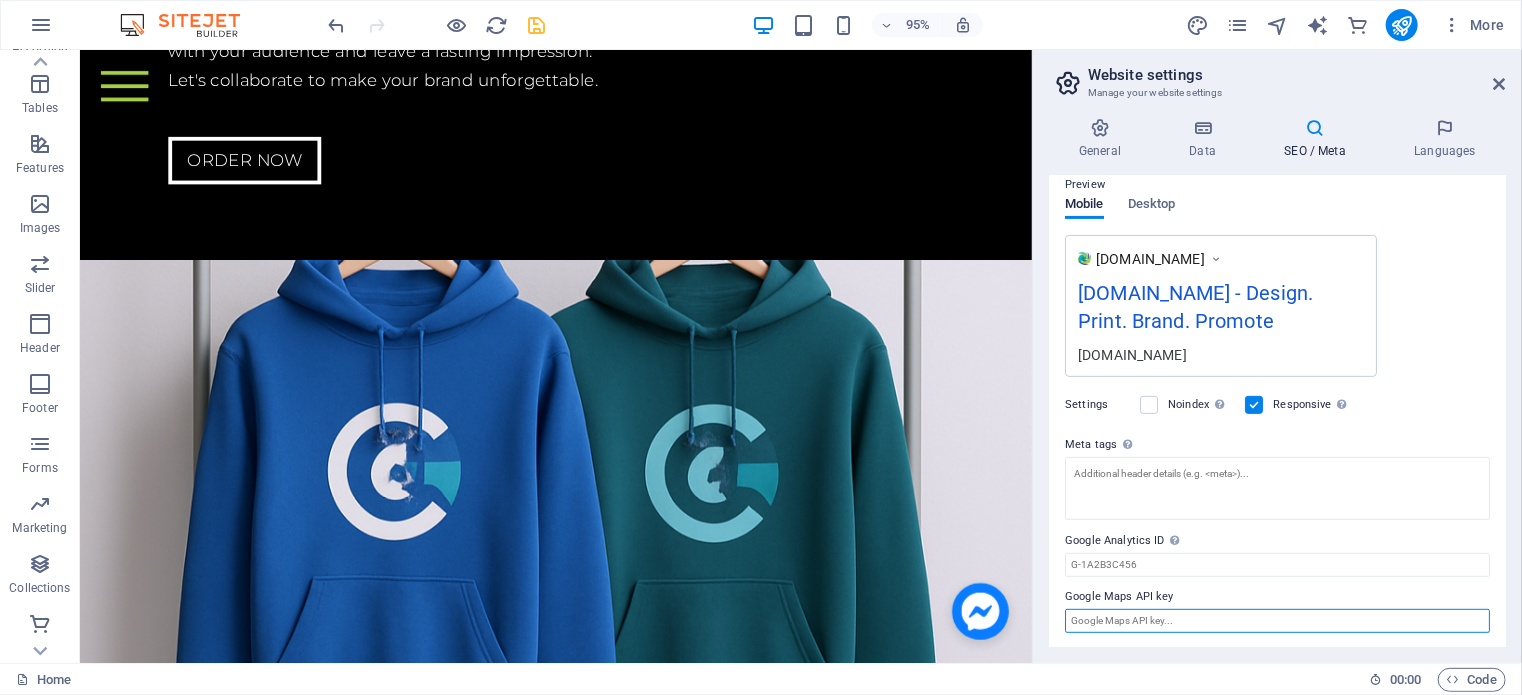 click on "Google Maps API key" at bounding box center (1277, 621) 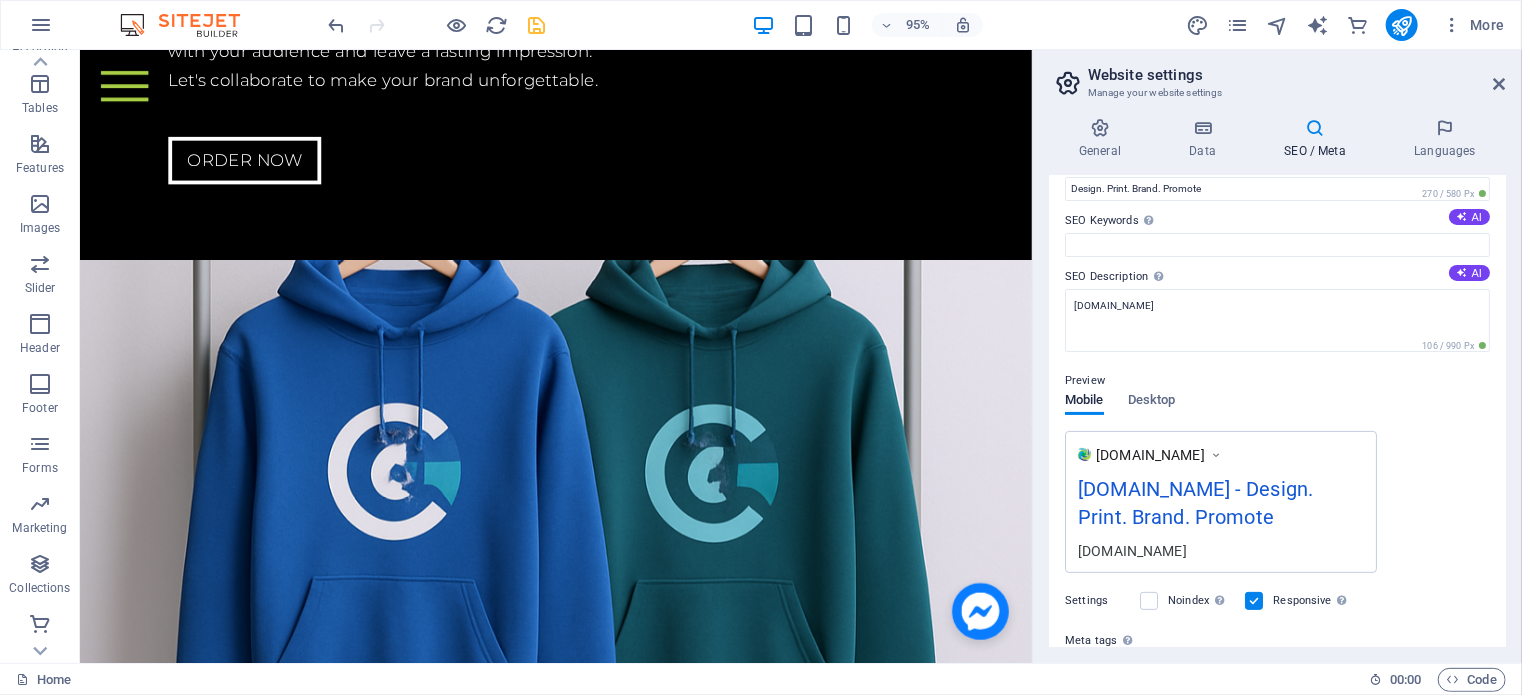 scroll, scrollTop: 91, scrollLeft: 0, axis: vertical 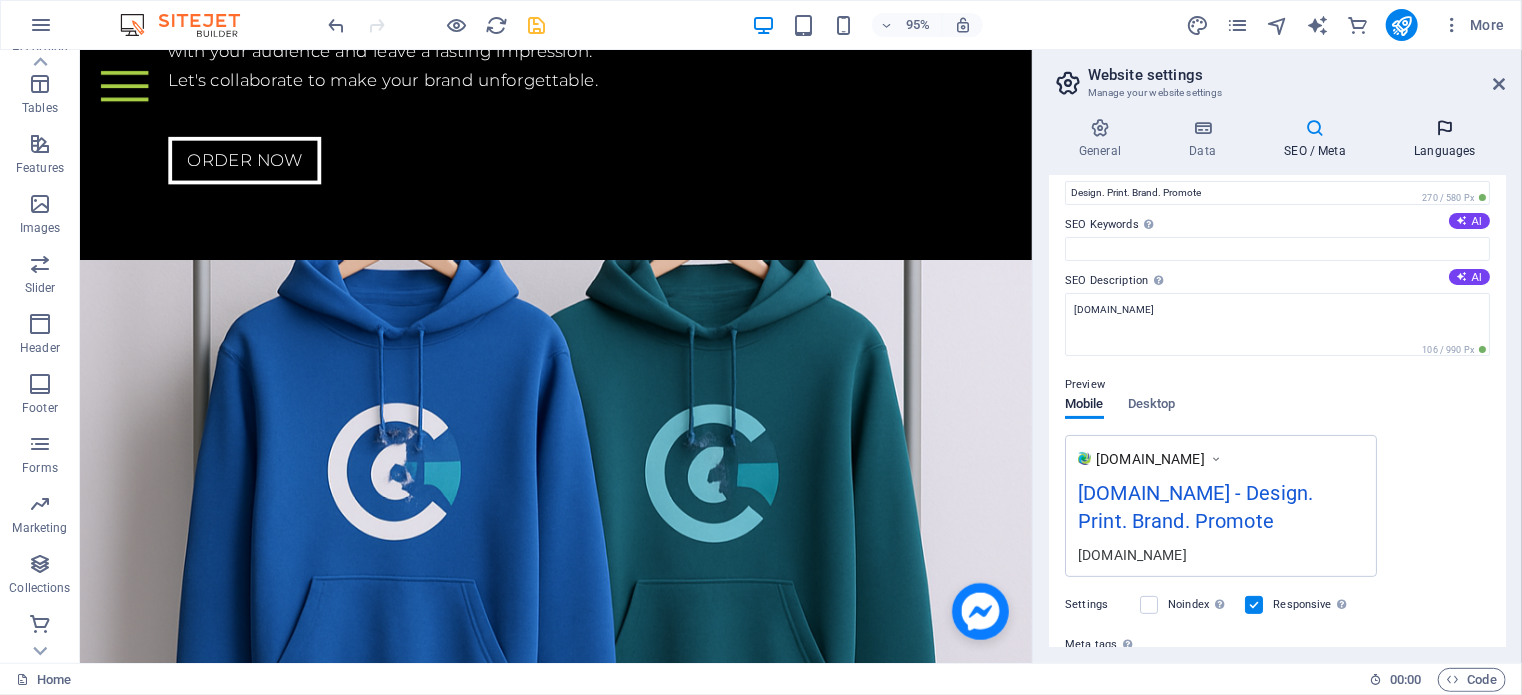 click at bounding box center [1445, 128] 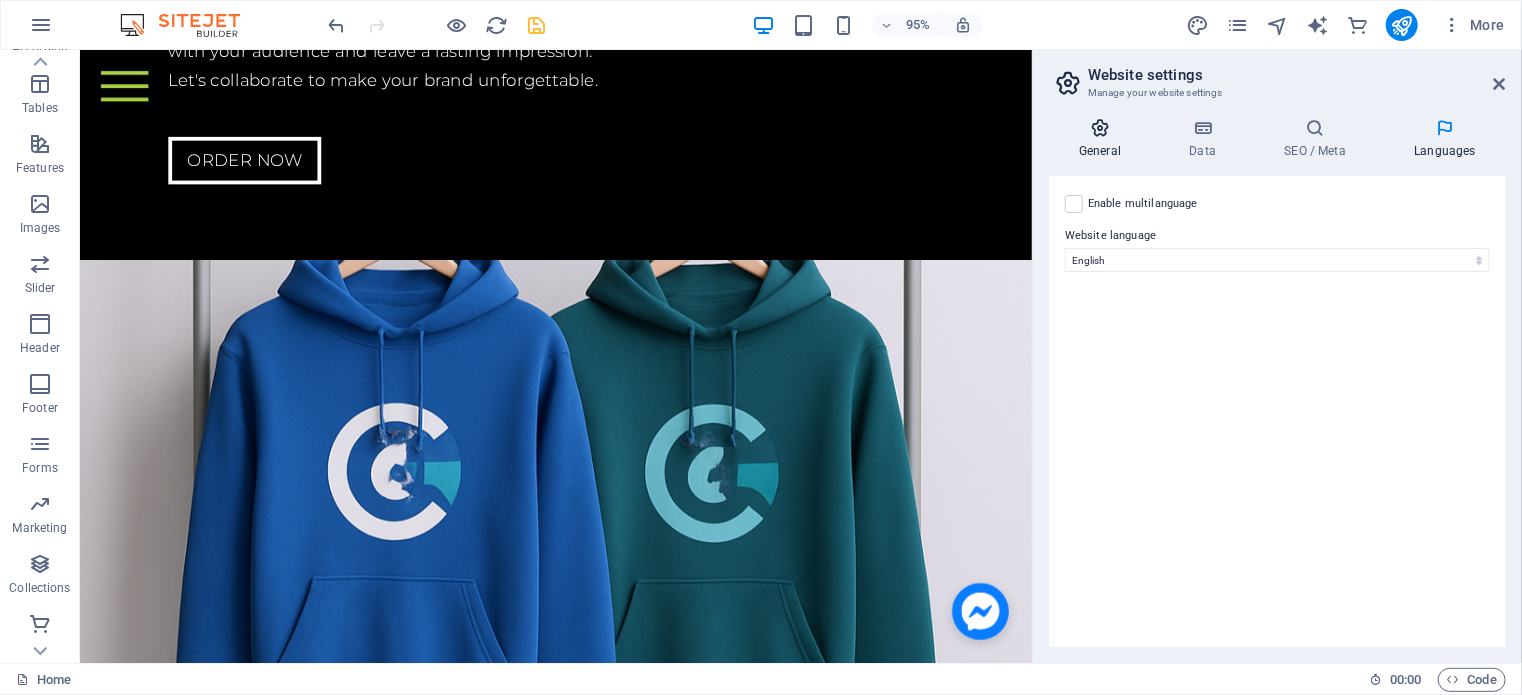 click on "General" at bounding box center [1104, 139] 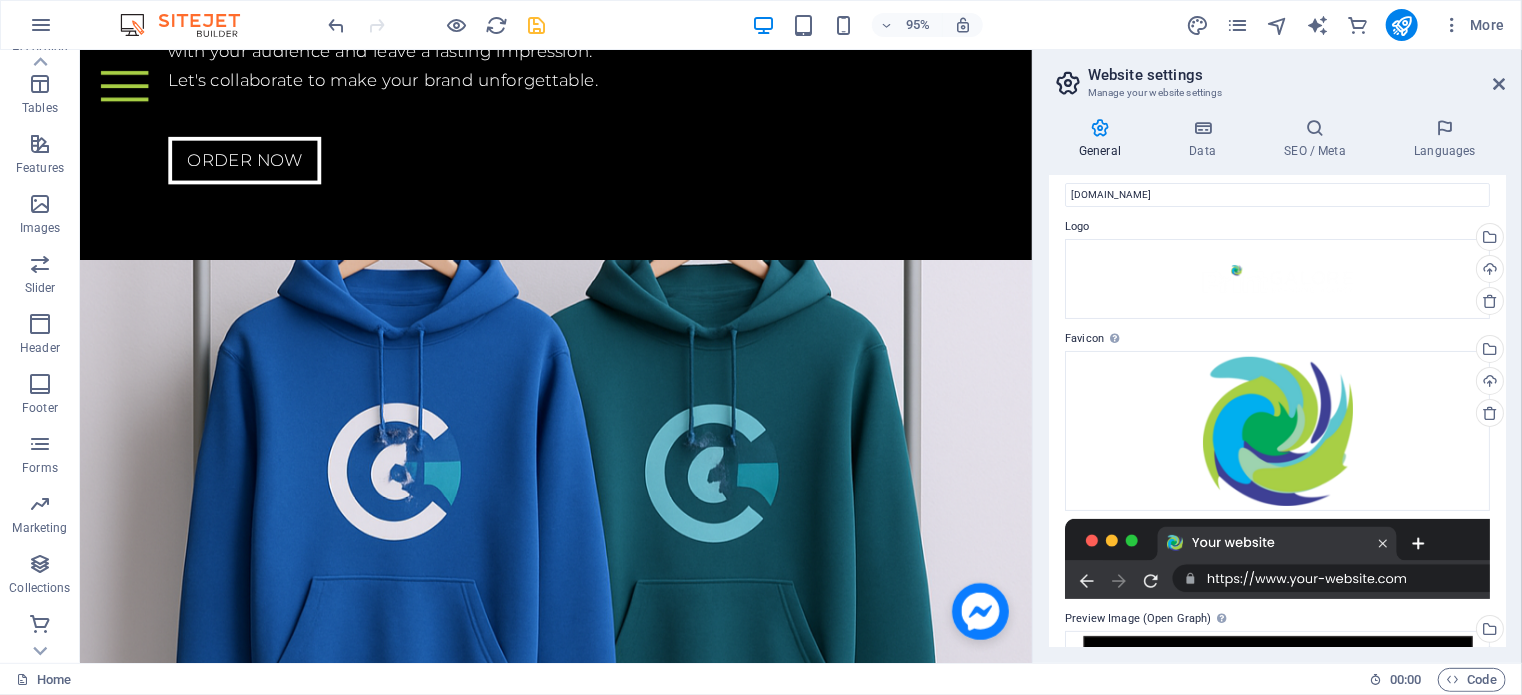 scroll, scrollTop: 32, scrollLeft: 0, axis: vertical 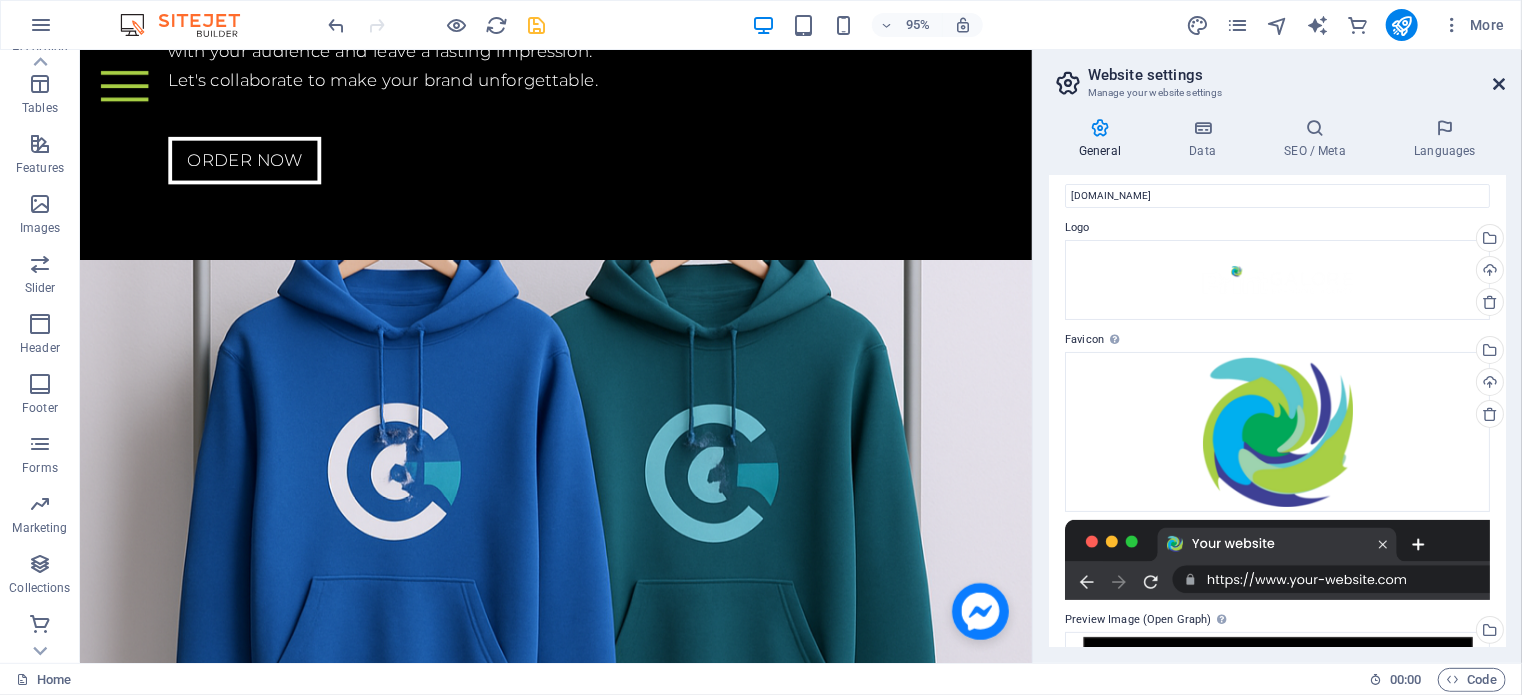 click at bounding box center (1500, 84) 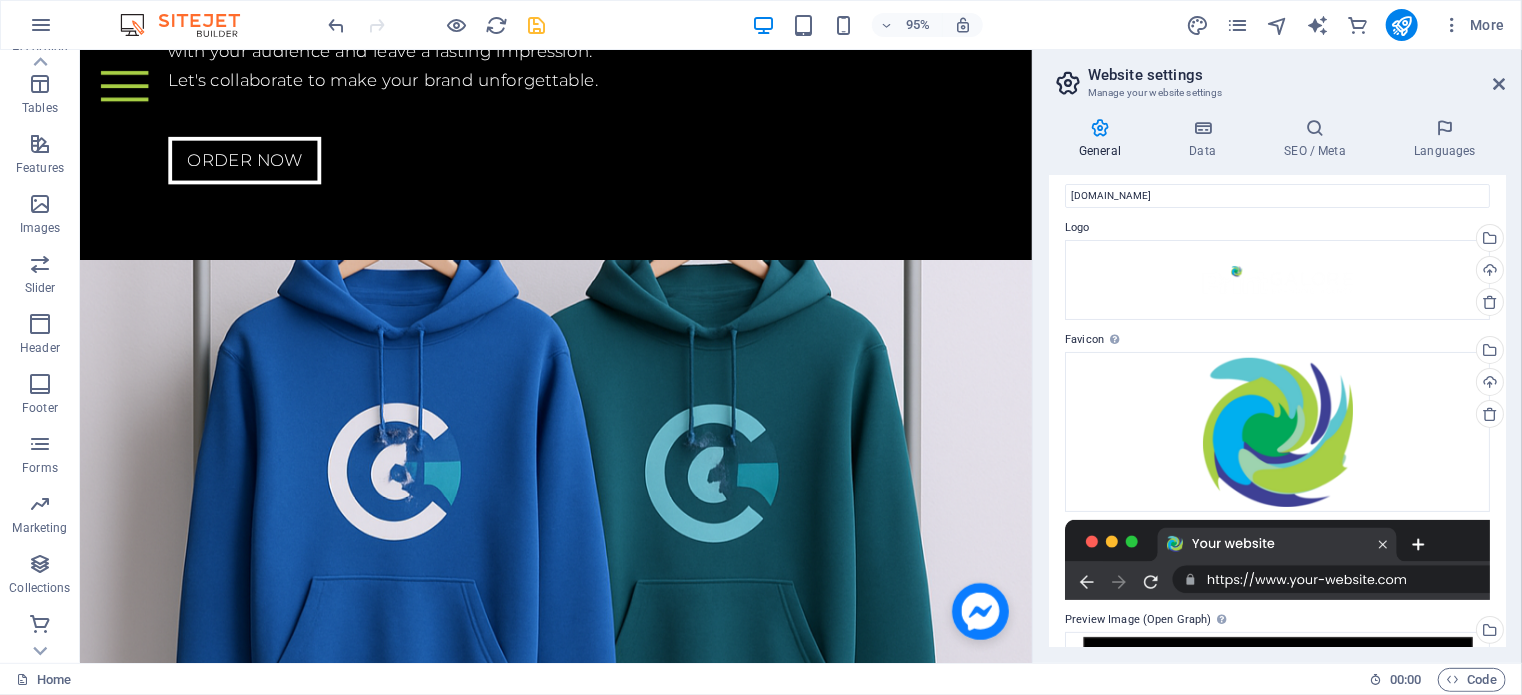 scroll, scrollTop: 6394, scrollLeft: 0, axis: vertical 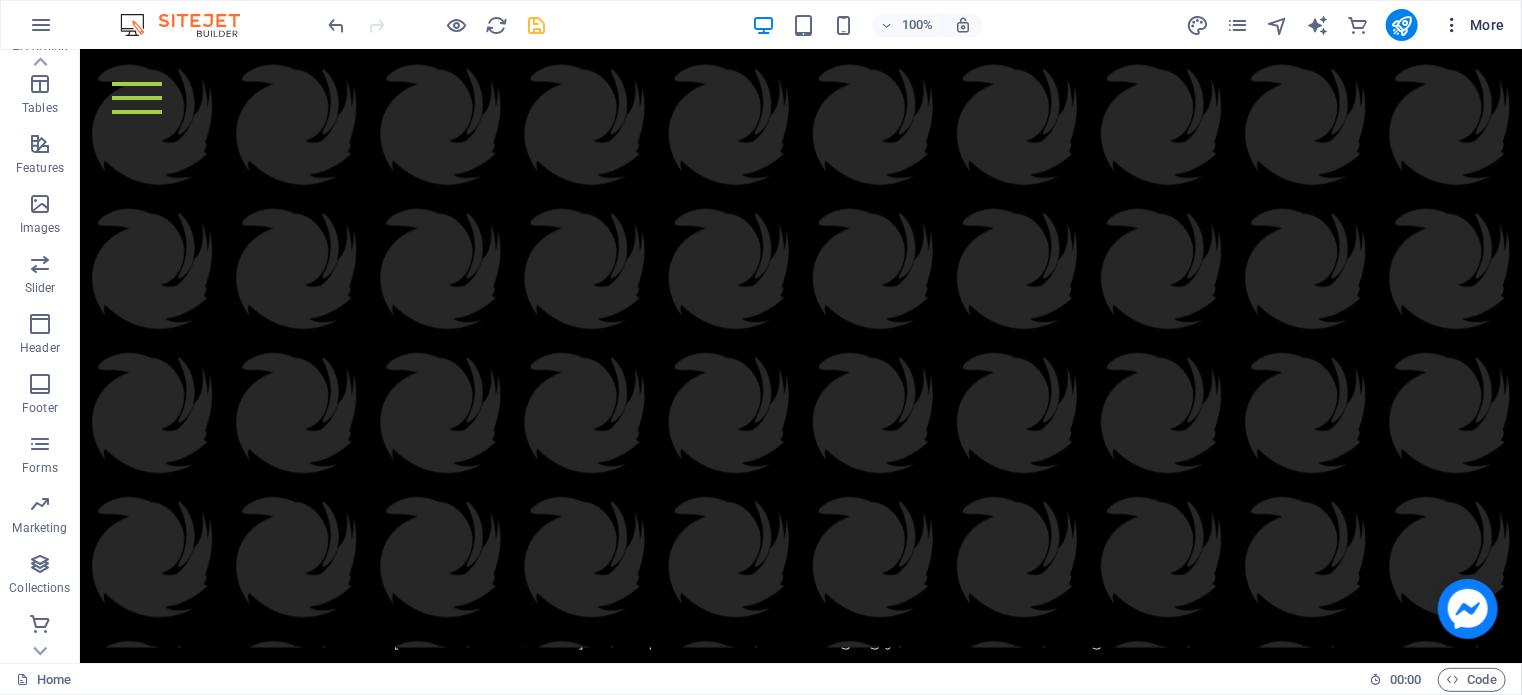 click at bounding box center [1452, 25] 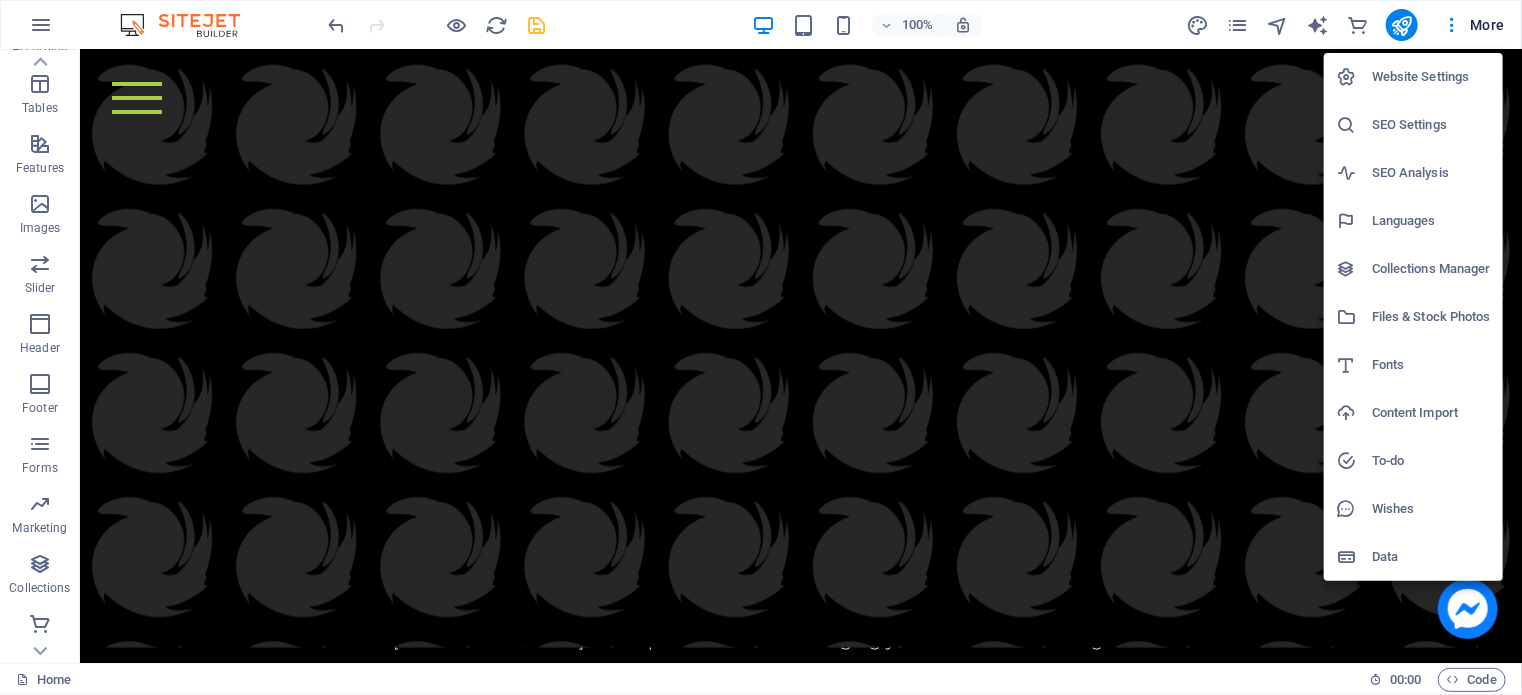 click on "Collections Manager" at bounding box center [1431, 269] 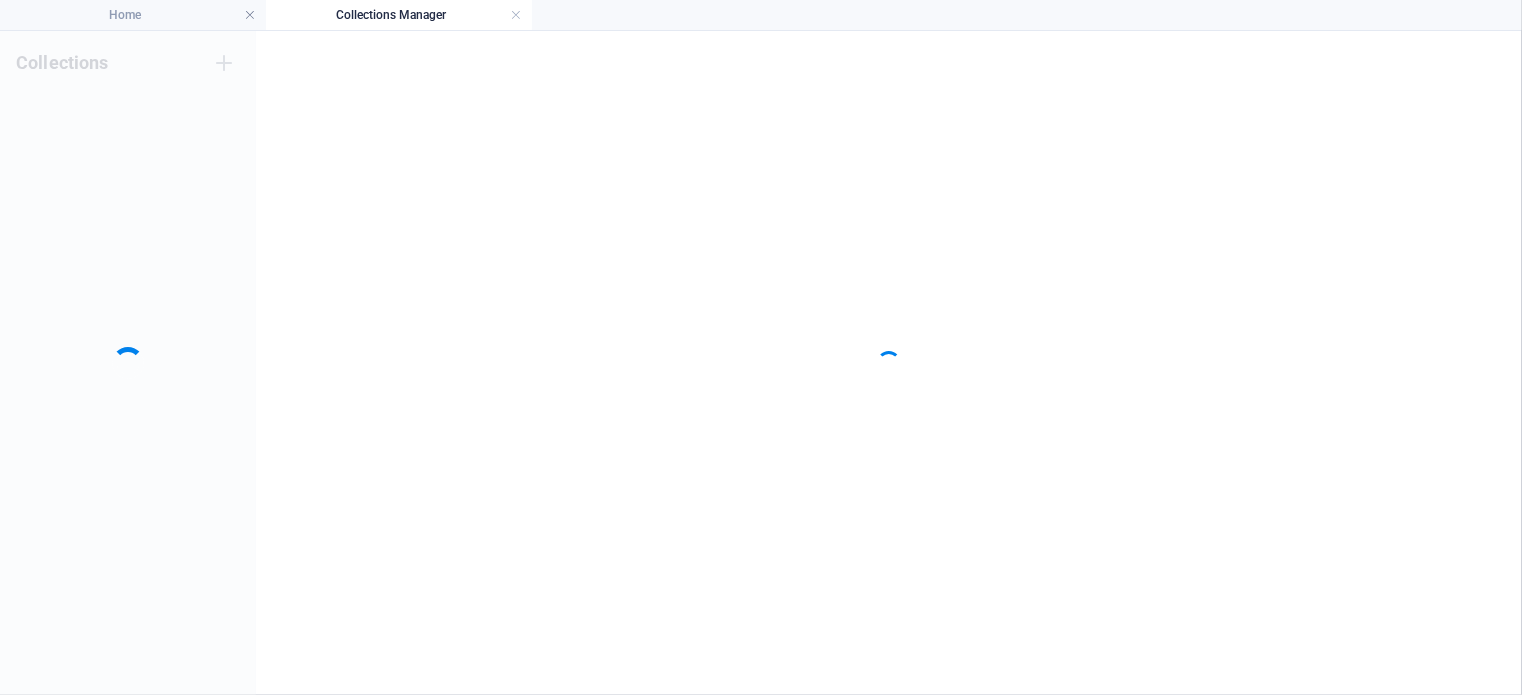 scroll, scrollTop: 0, scrollLeft: 0, axis: both 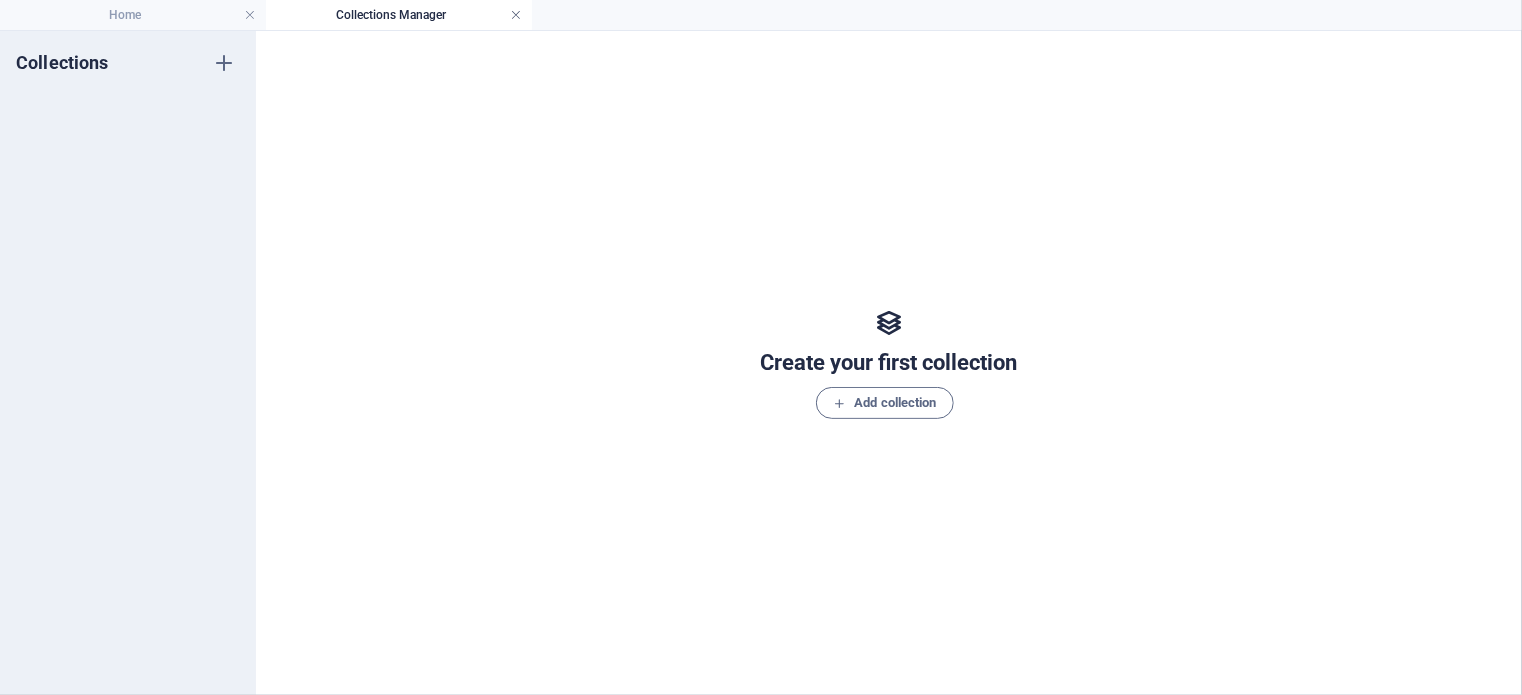 click at bounding box center (516, 15) 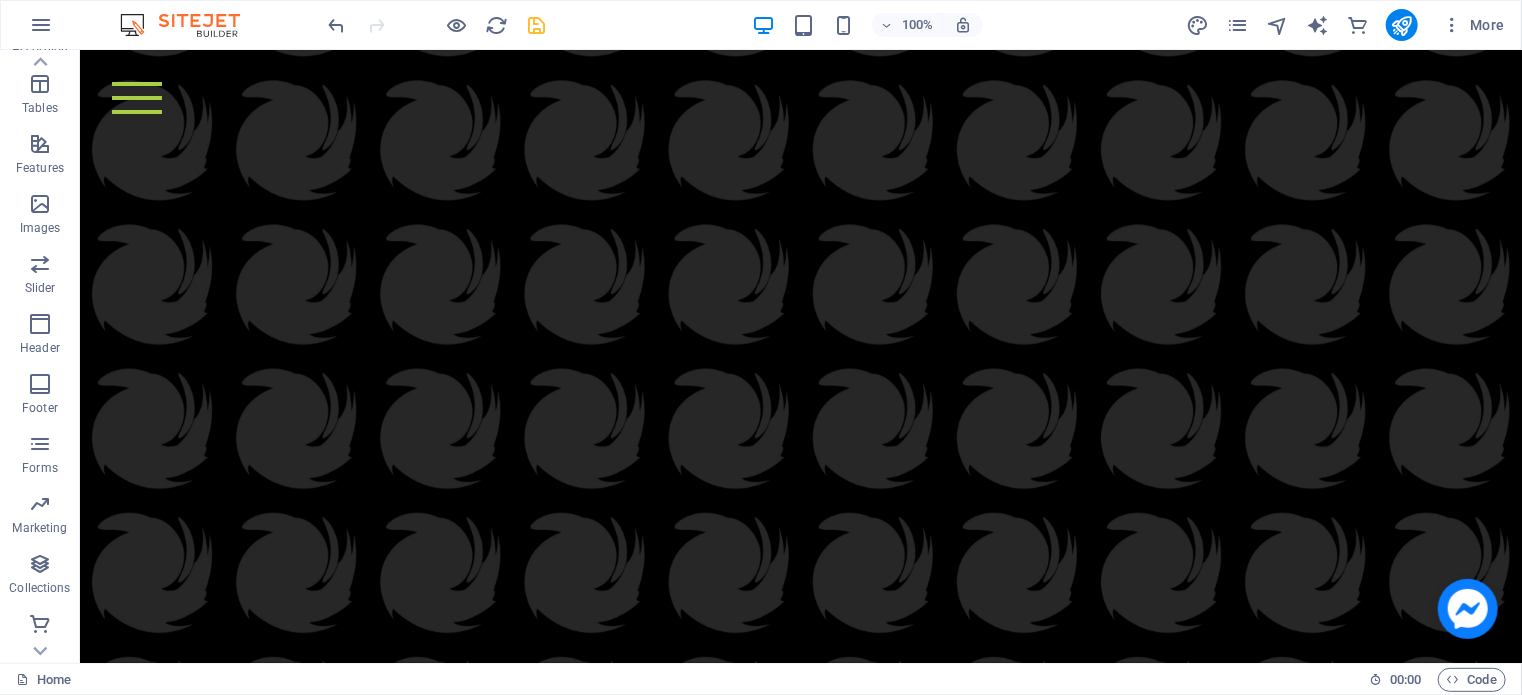 scroll, scrollTop: 6568, scrollLeft: 0, axis: vertical 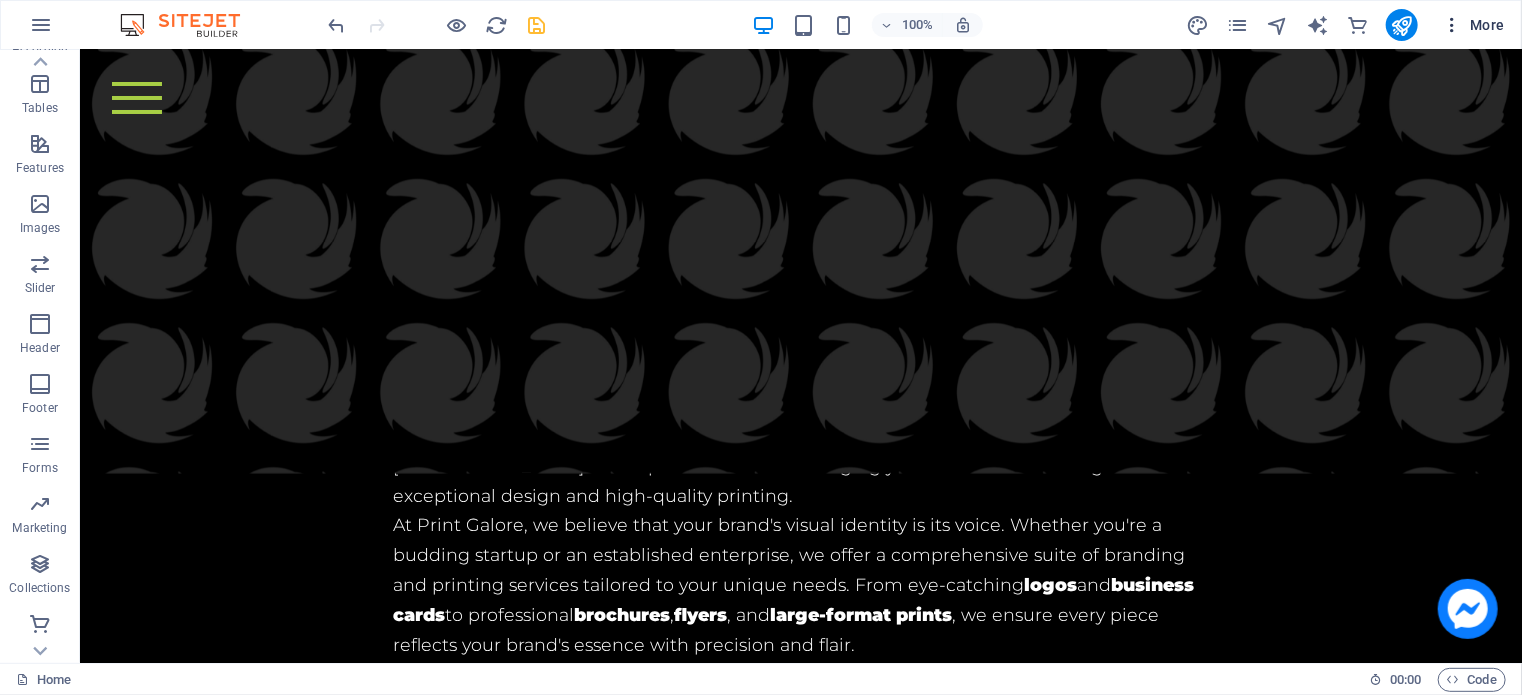 click on "More" at bounding box center (1473, 25) 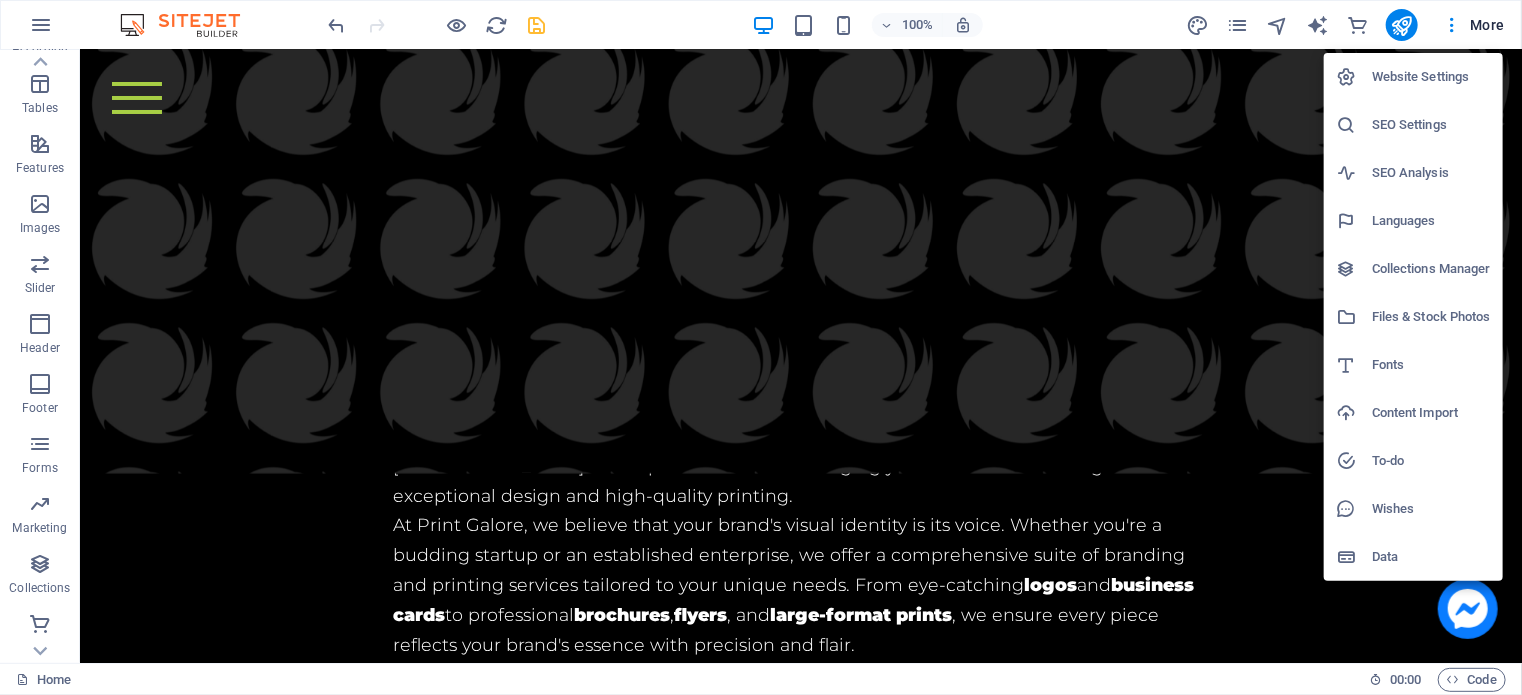 click on "Data" at bounding box center [1431, 557] 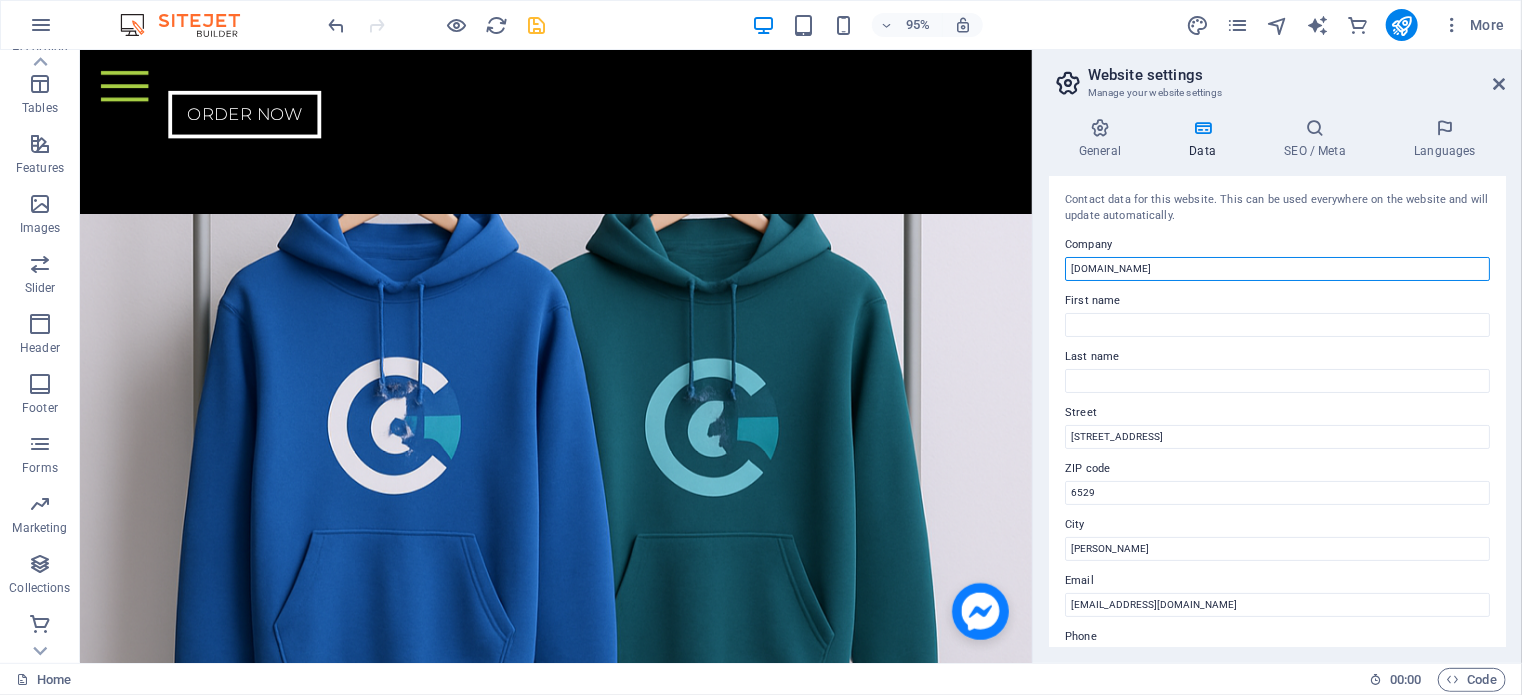 drag, startPoint x: 1157, startPoint y: 267, endPoint x: 1042, endPoint y: 270, distance: 115.03912 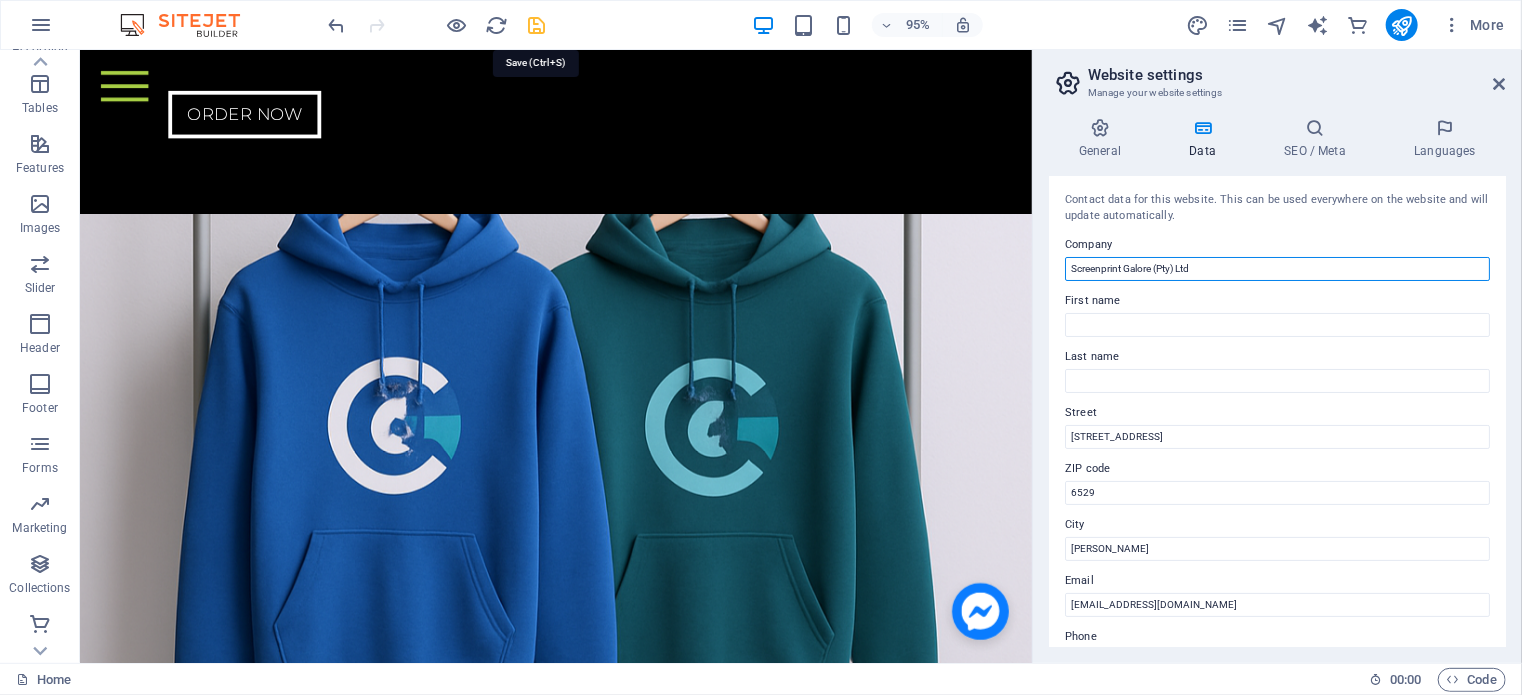 type on "Screenprint Galore (Pty) Ltd" 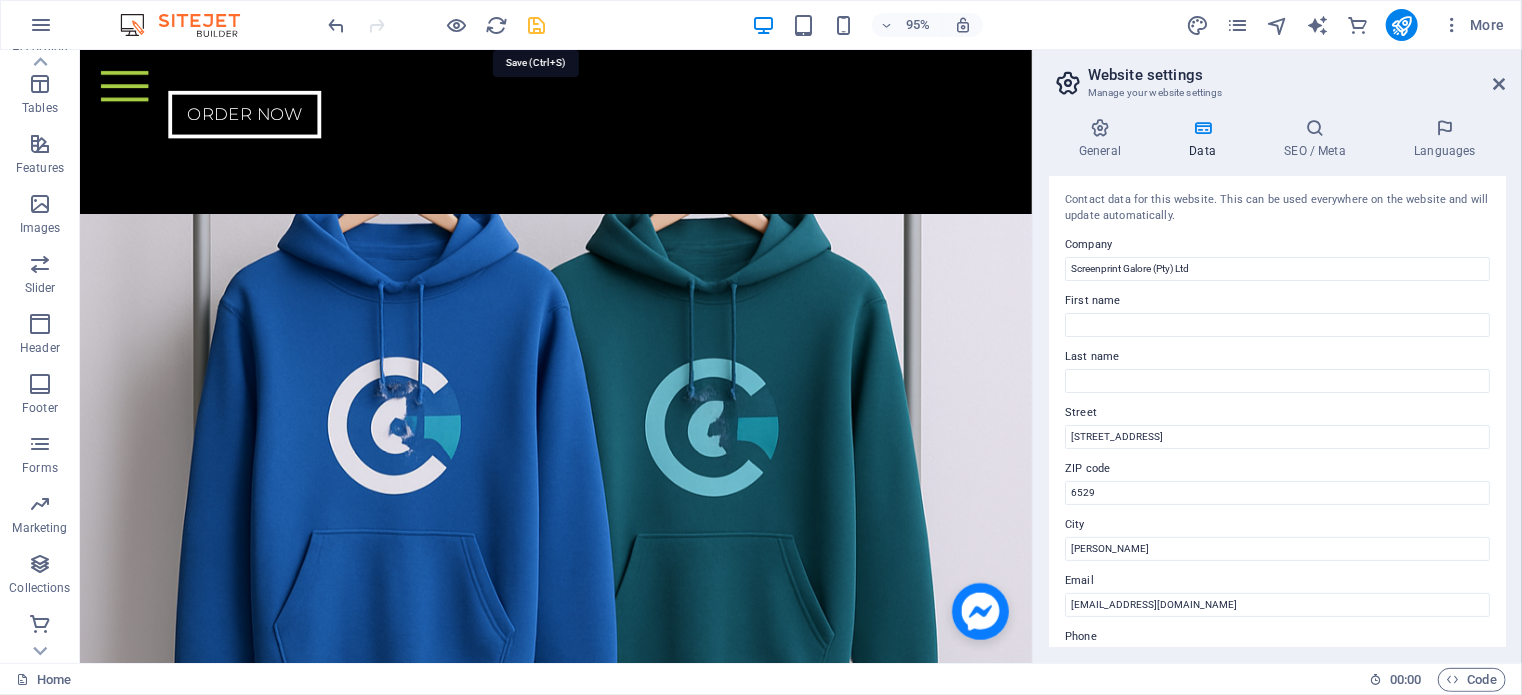 click at bounding box center (537, 25) 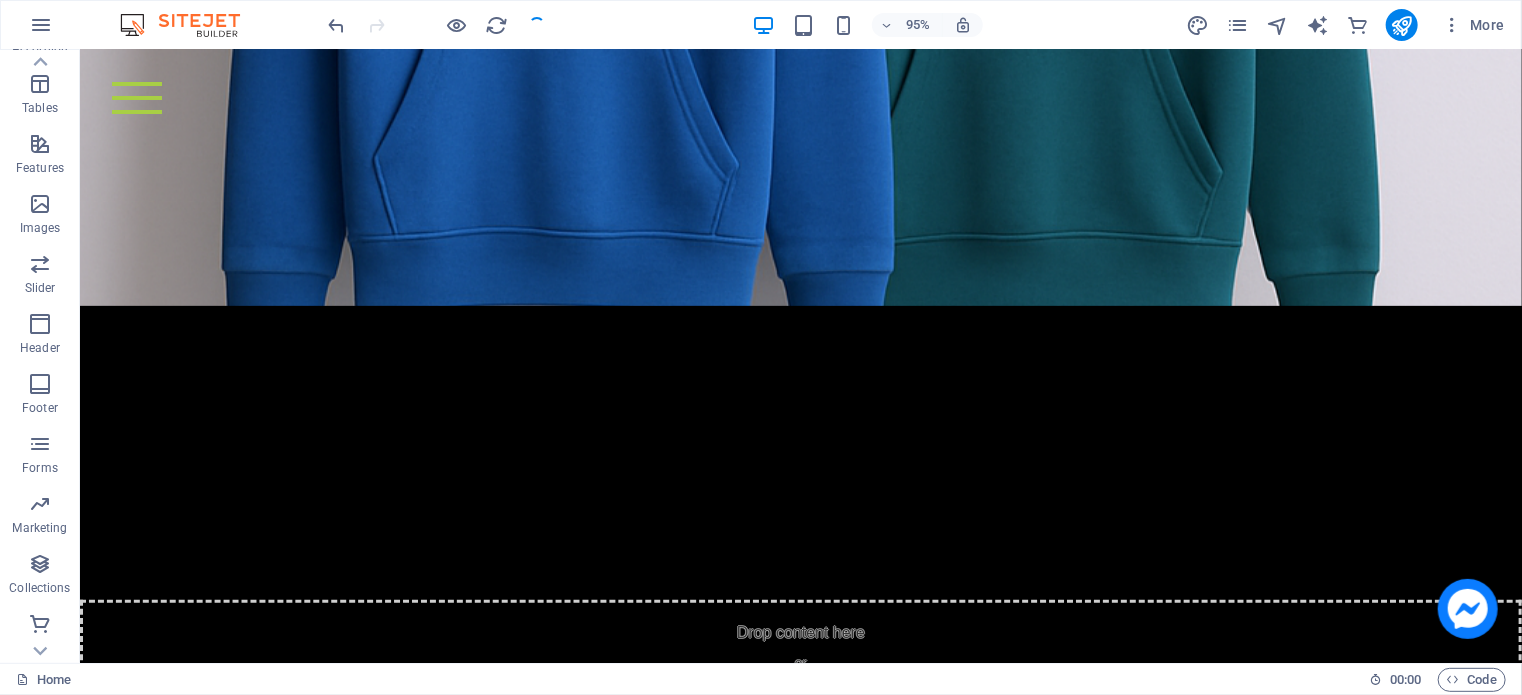 scroll, scrollTop: 6568, scrollLeft: 0, axis: vertical 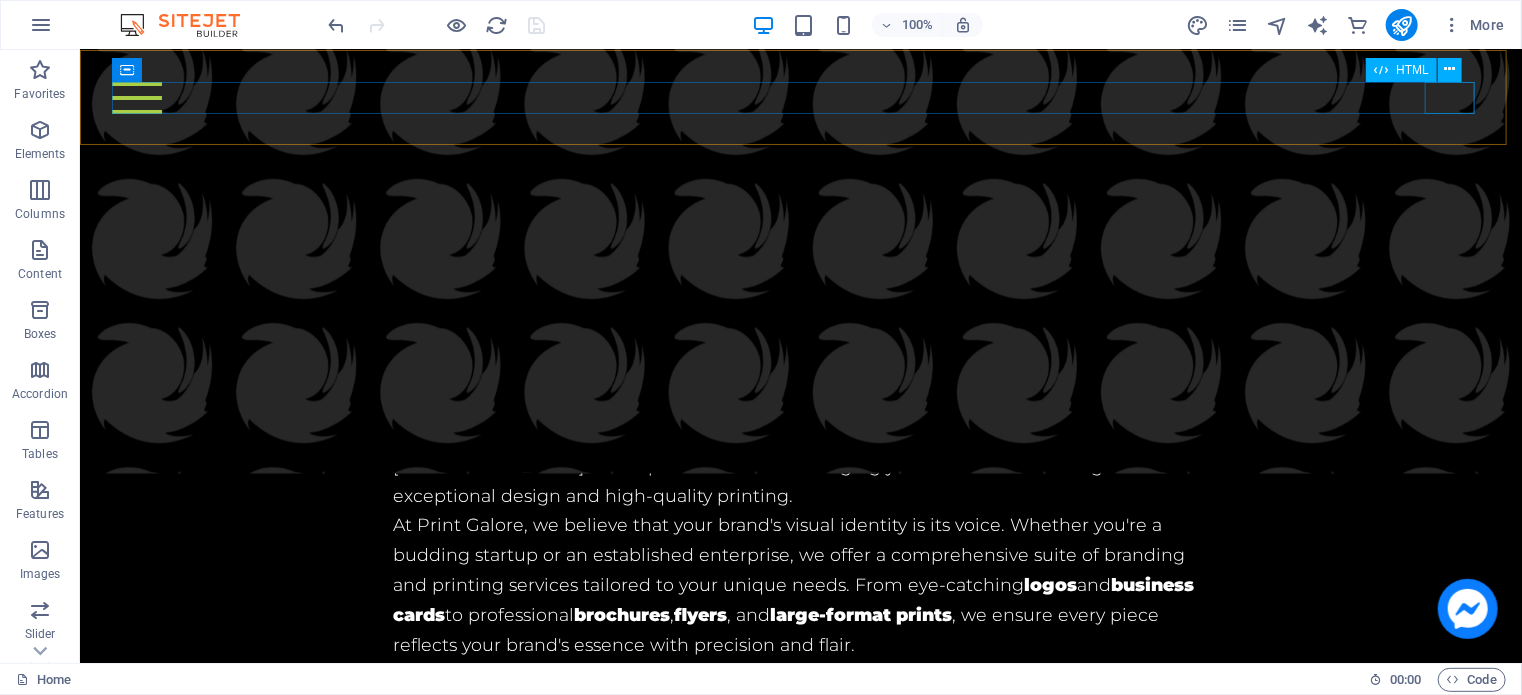 click at bounding box center [800, 97] 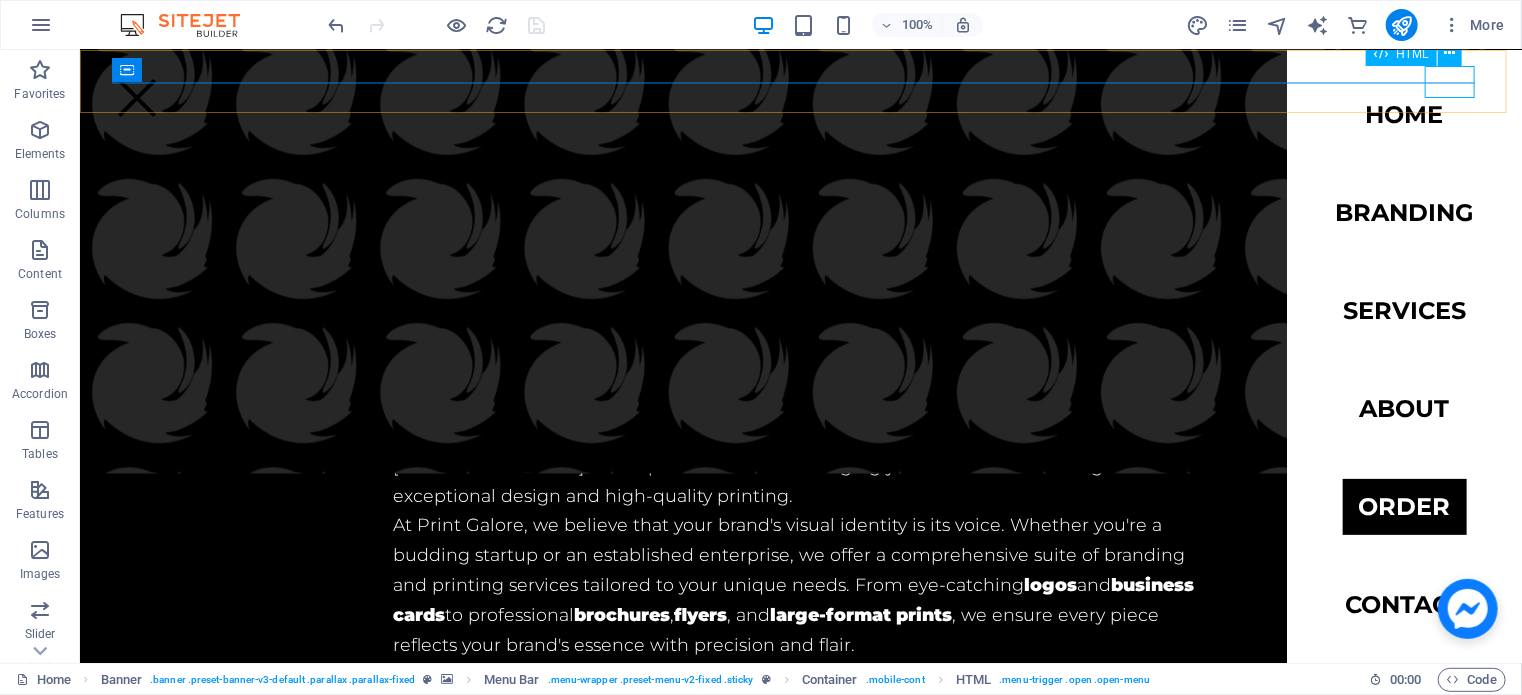 click at bounding box center (136, 97) 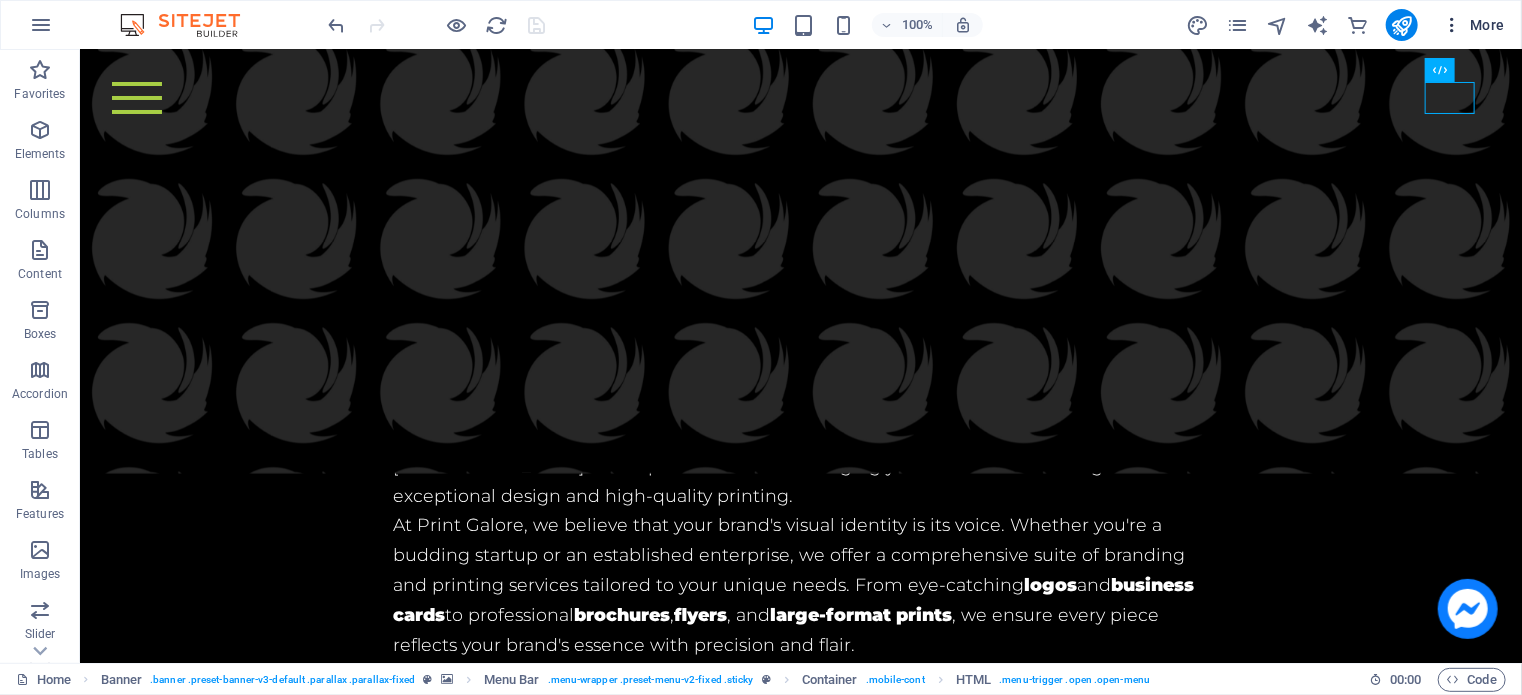 click on "More" at bounding box center (1473, 25) 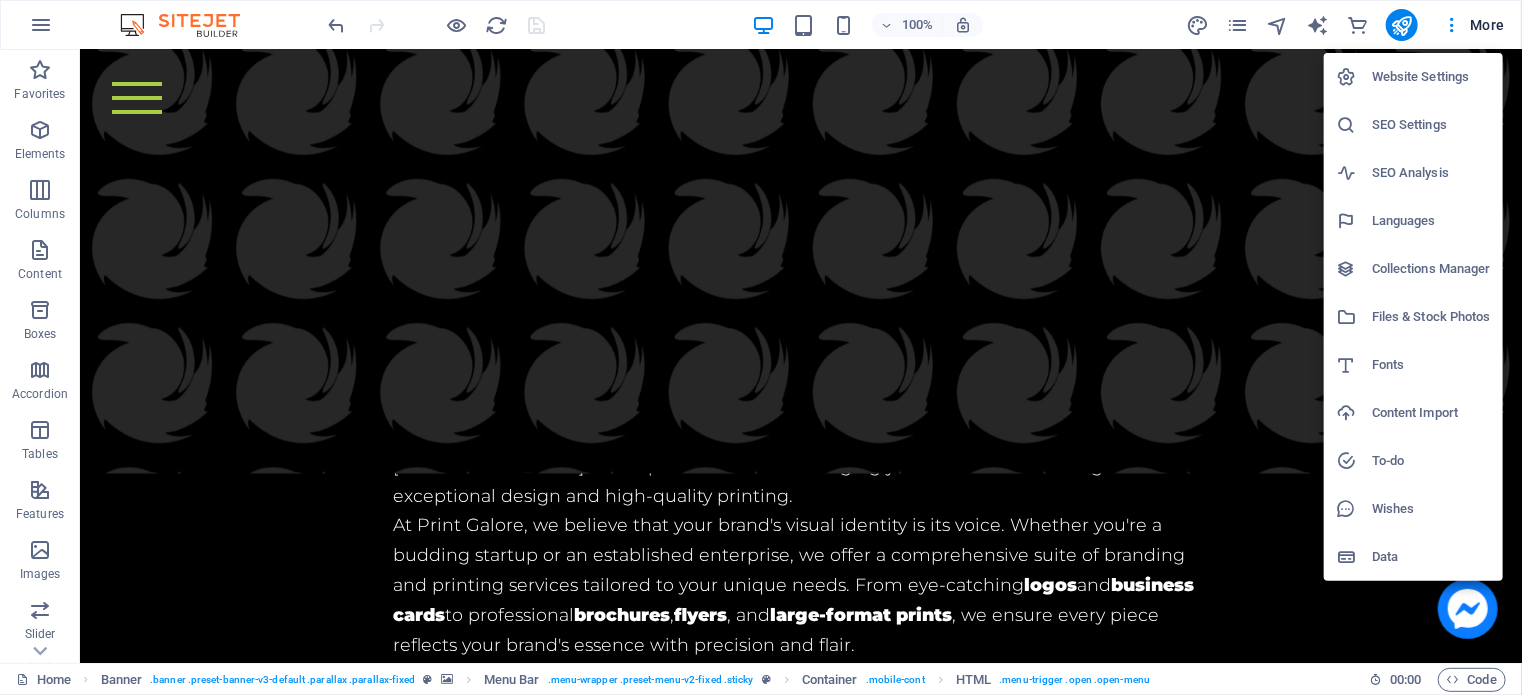 click on "Website Settings" at bounding box center (1431, 77) 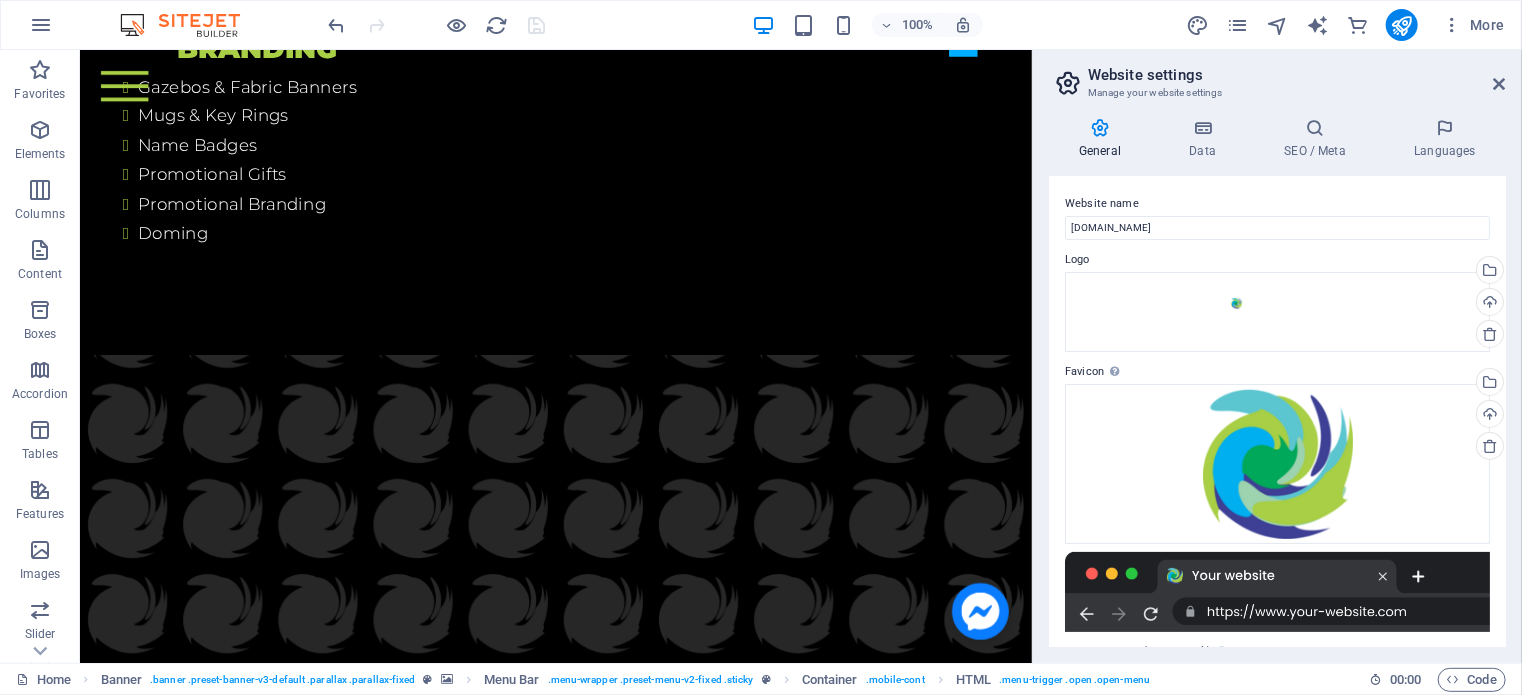scroll, scrollTop: 7860, scrollLeft: 0, axis: vertical 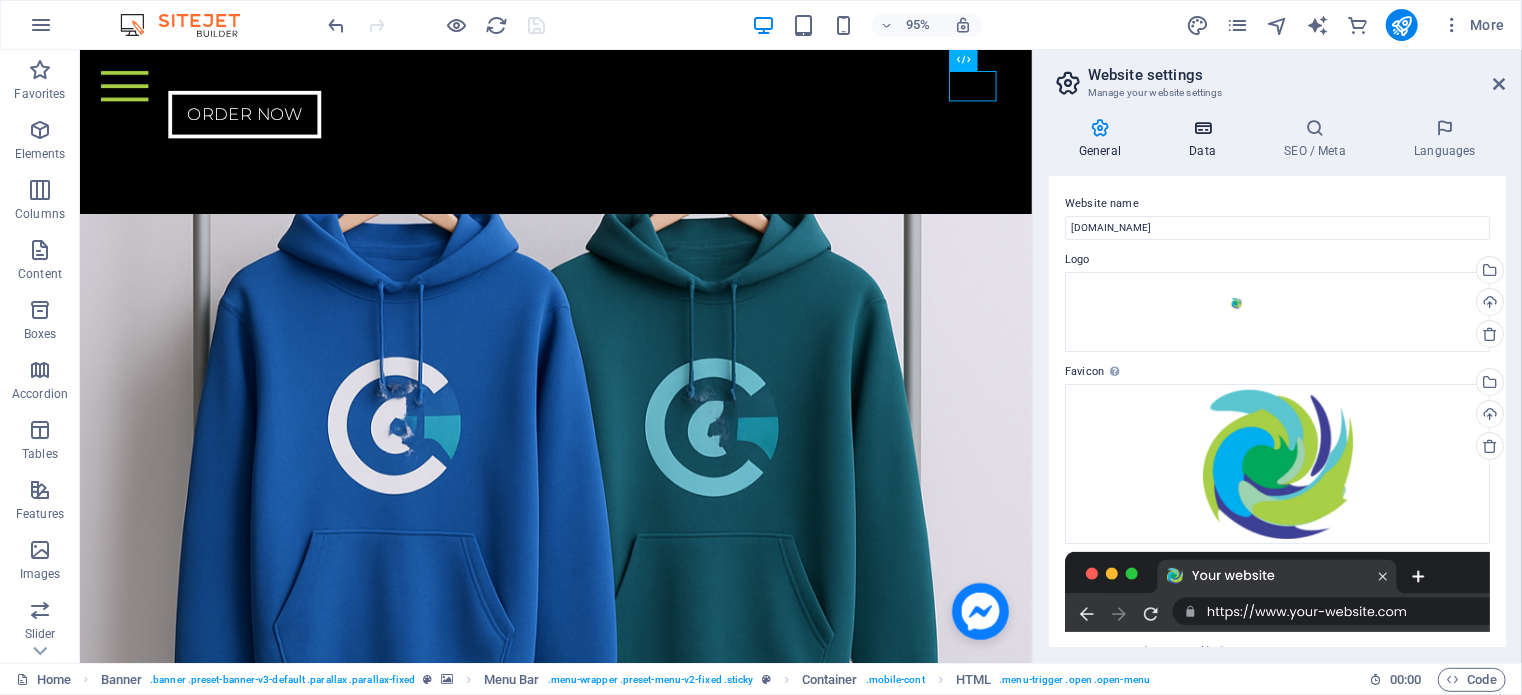 click at bounding box center (1202, 128) 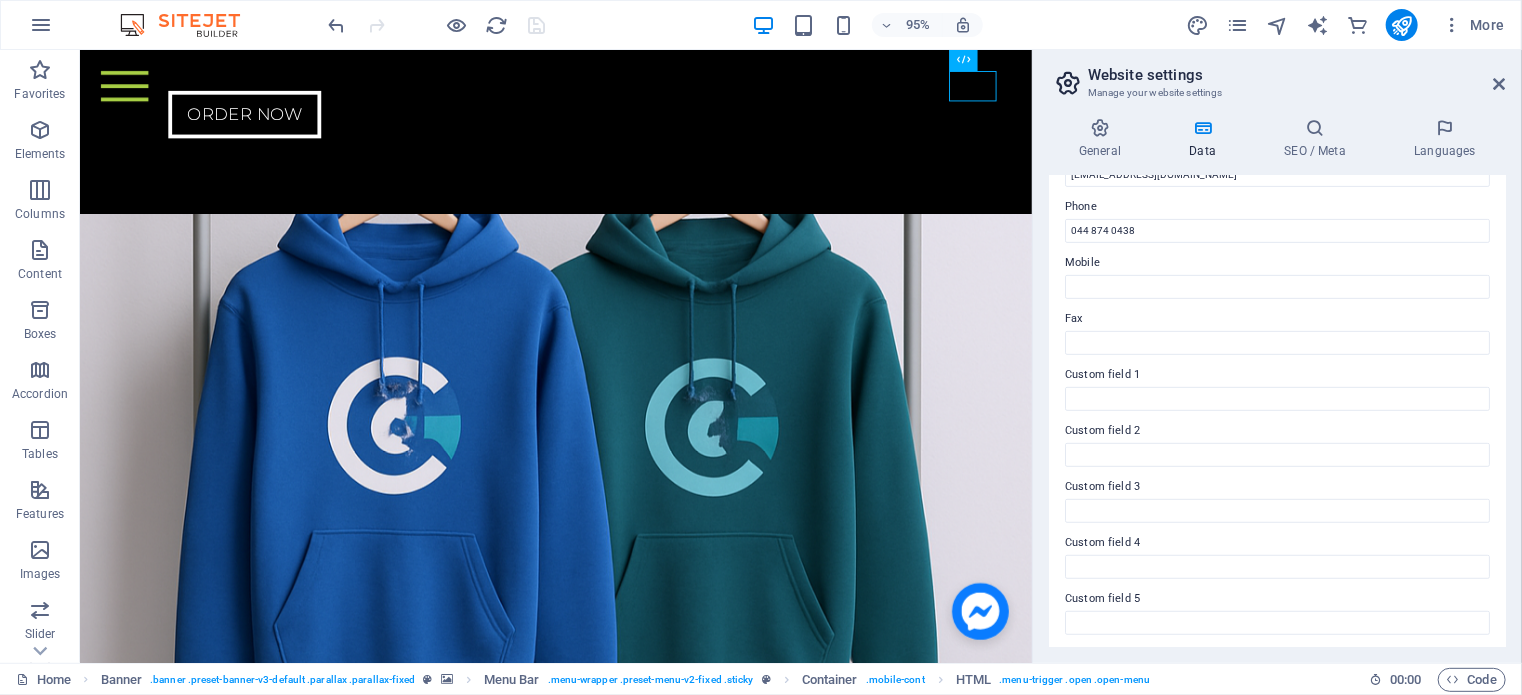scroll, scrollTop: 488, scrollLeft: 0, axis: vertical 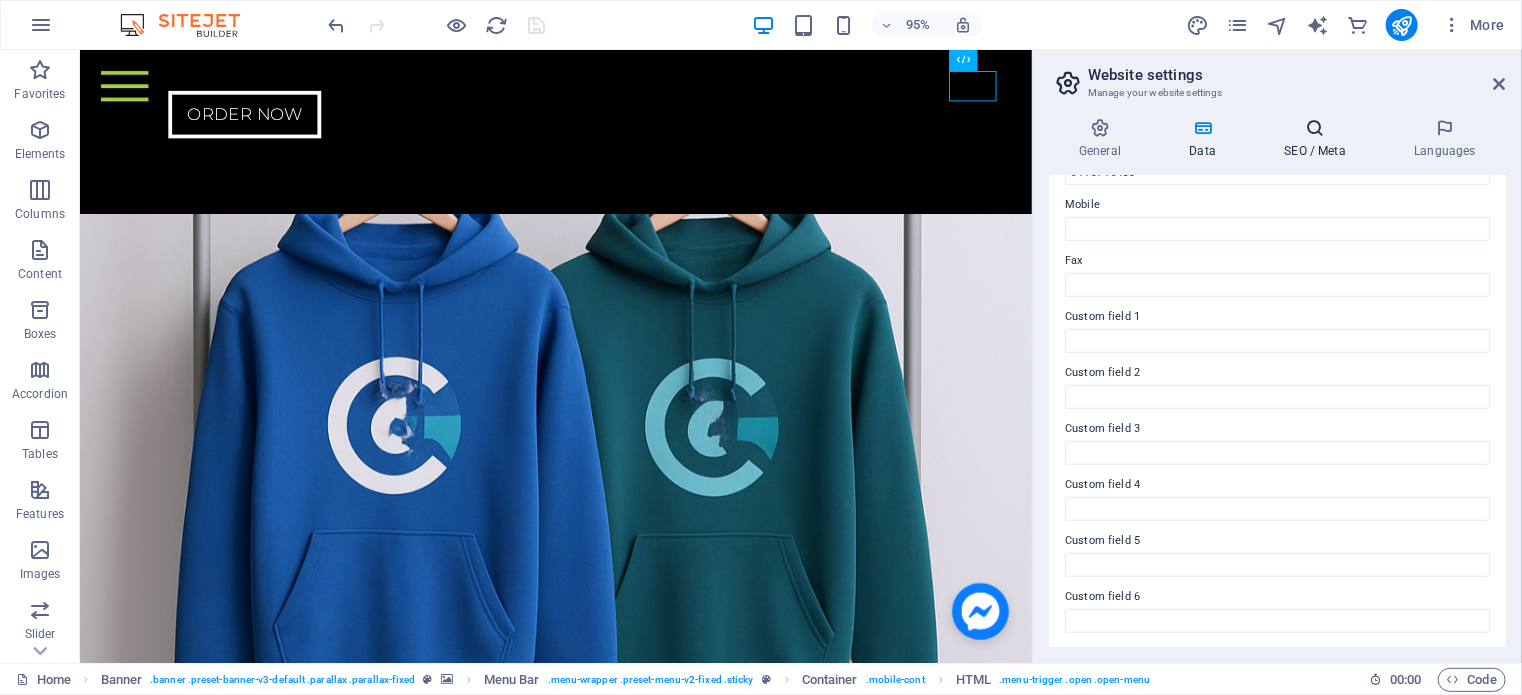 click on "SEO / Meta" at bounding box center (1319, 139) 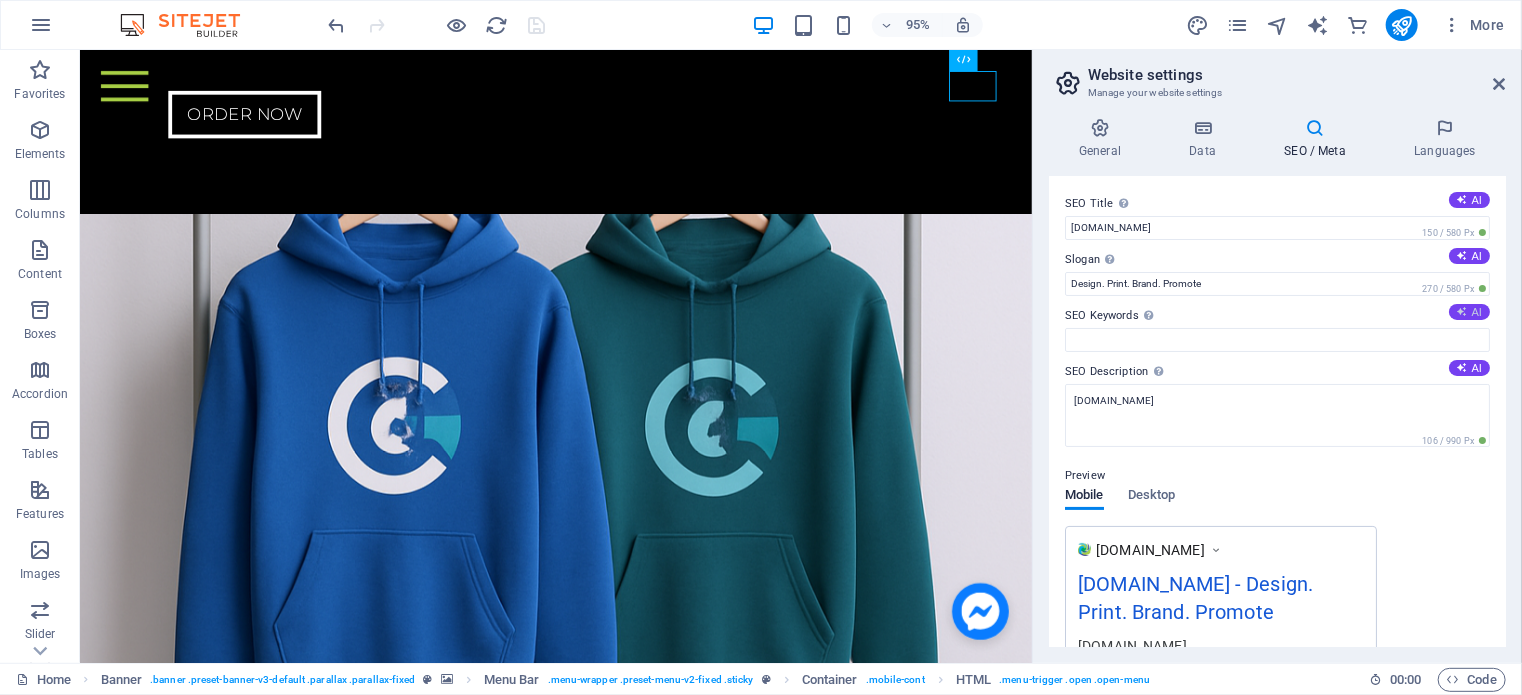 click at bounding box center [1462, 311] 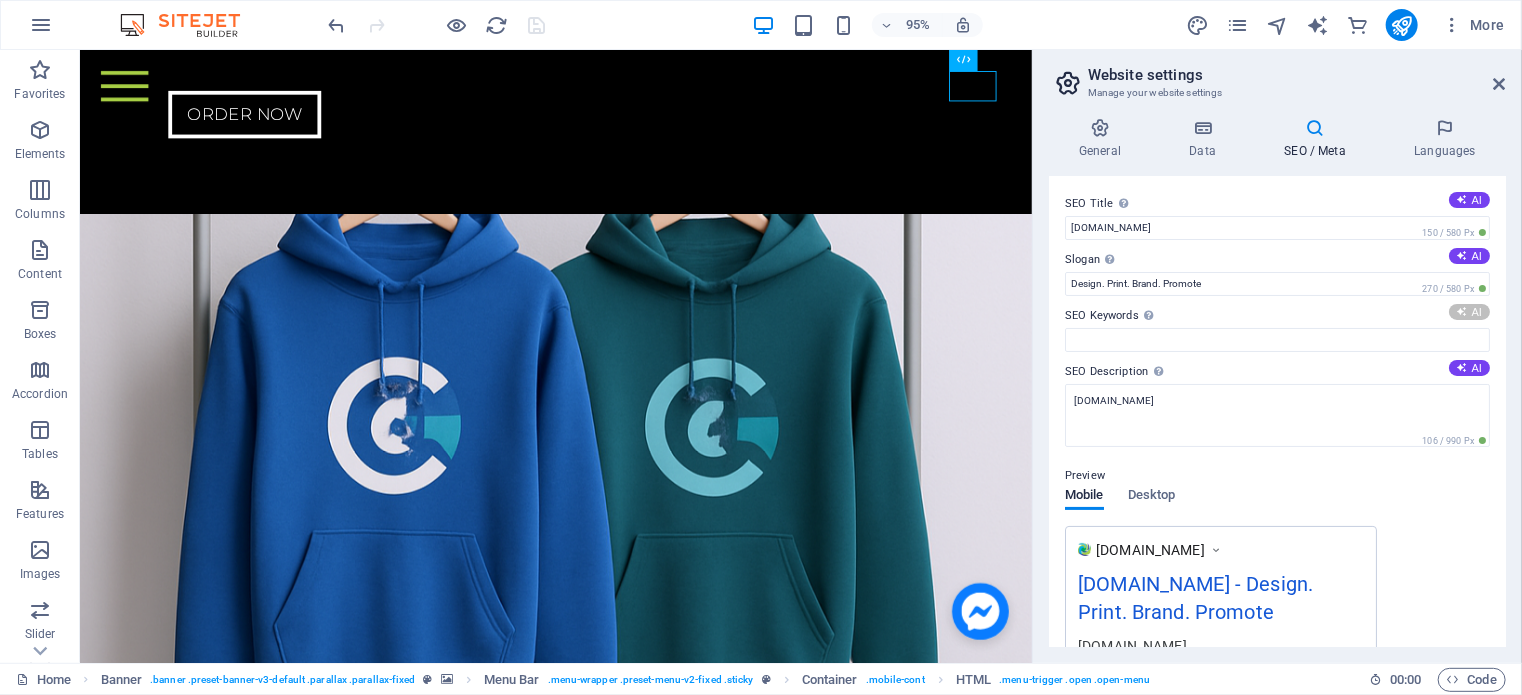 type on "branding agency, brand recognition, loyalty marketing, unique value proposition, digital printing services, promotional branding" 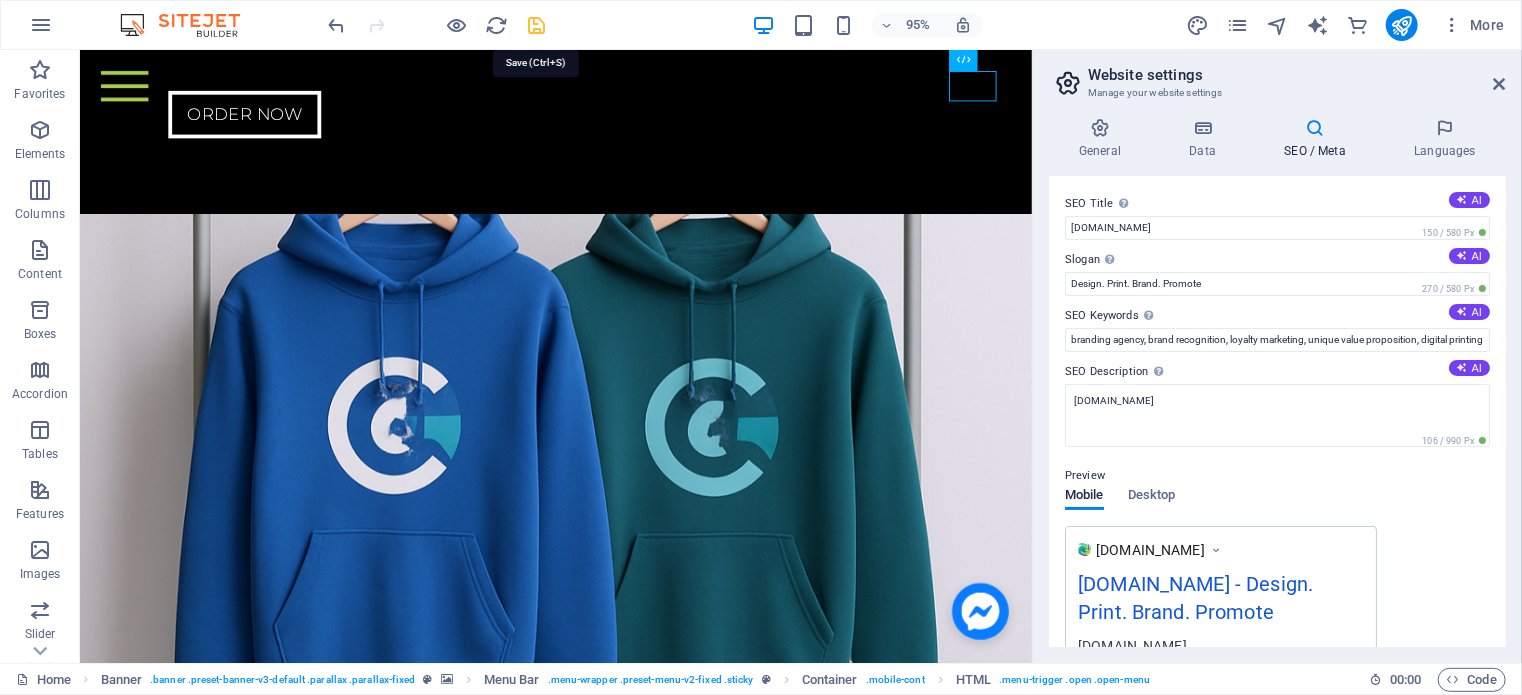 click at bounding box center (537, 25) 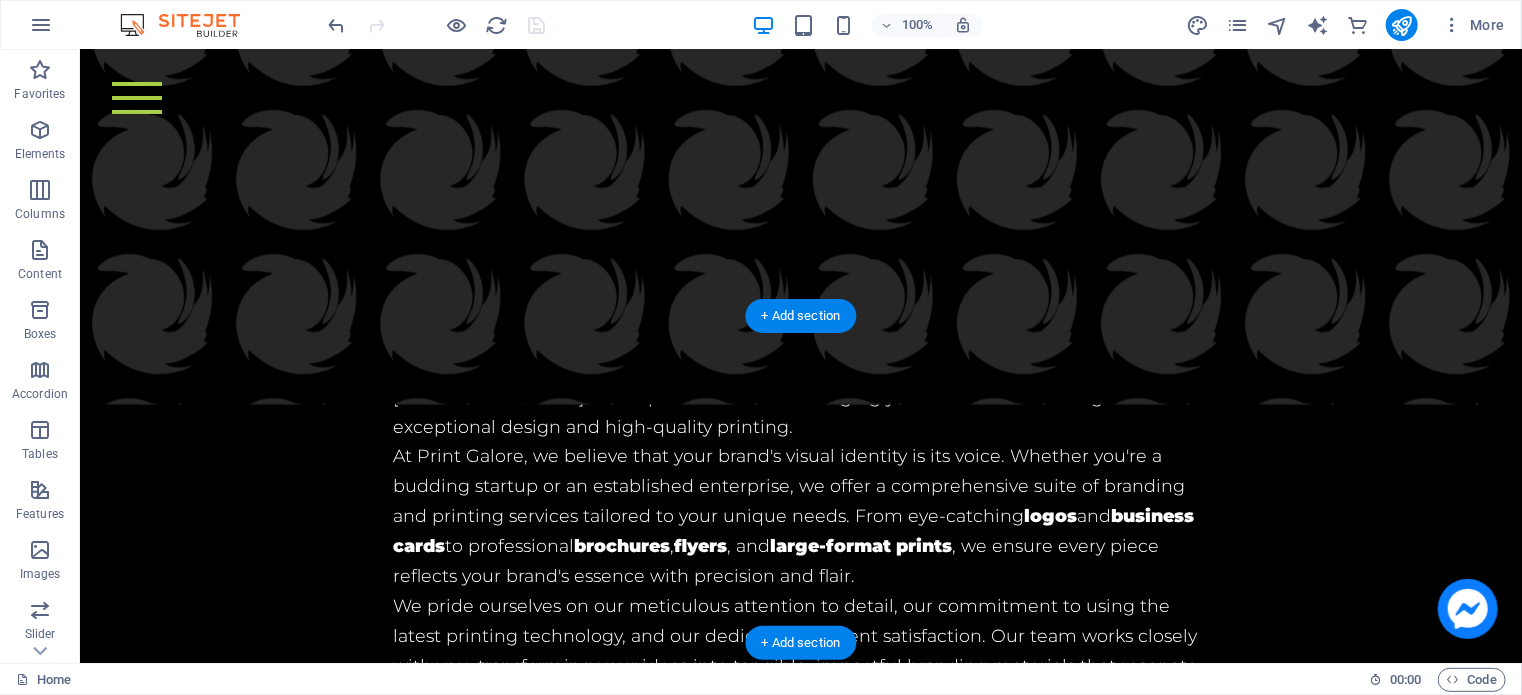 scroll, scrollTop: 6694, scrollLeft: 0, axis: vertical 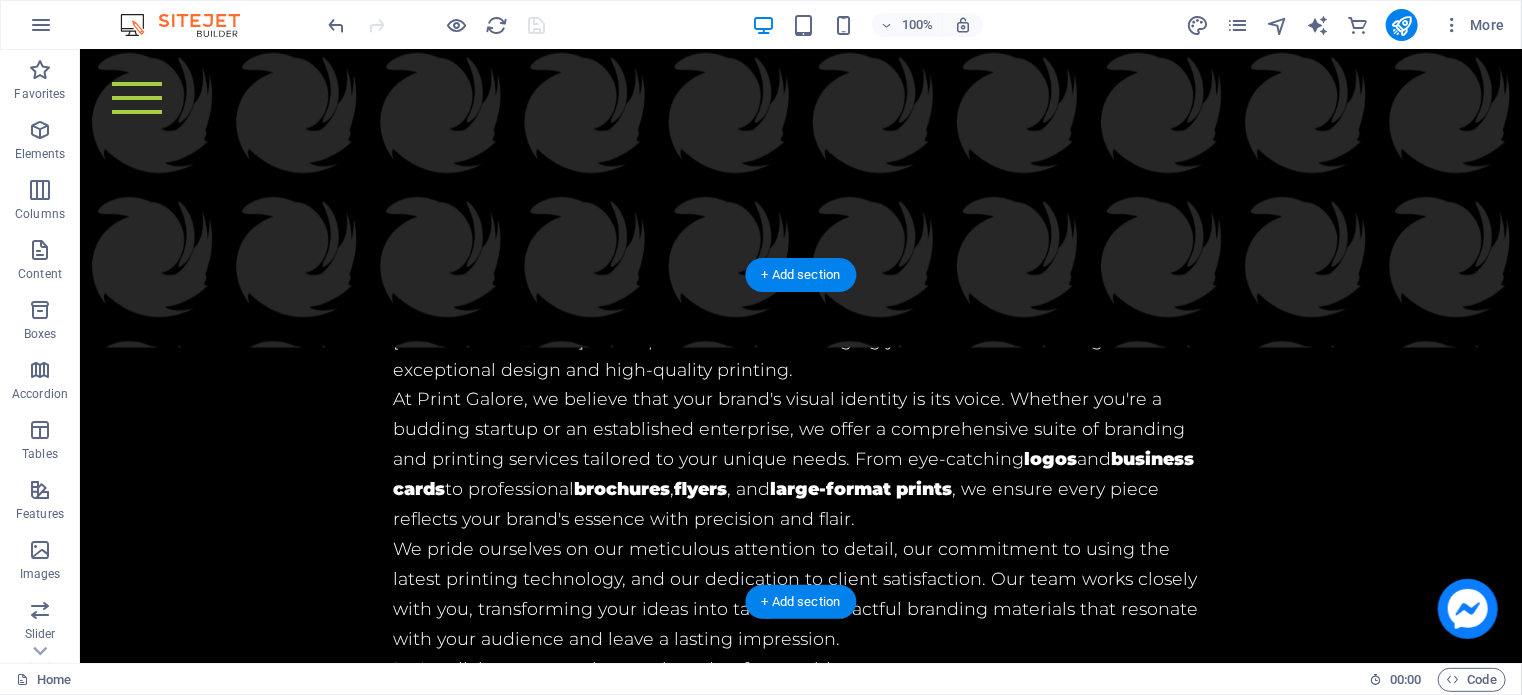 click at bounding box center [800, 5808] 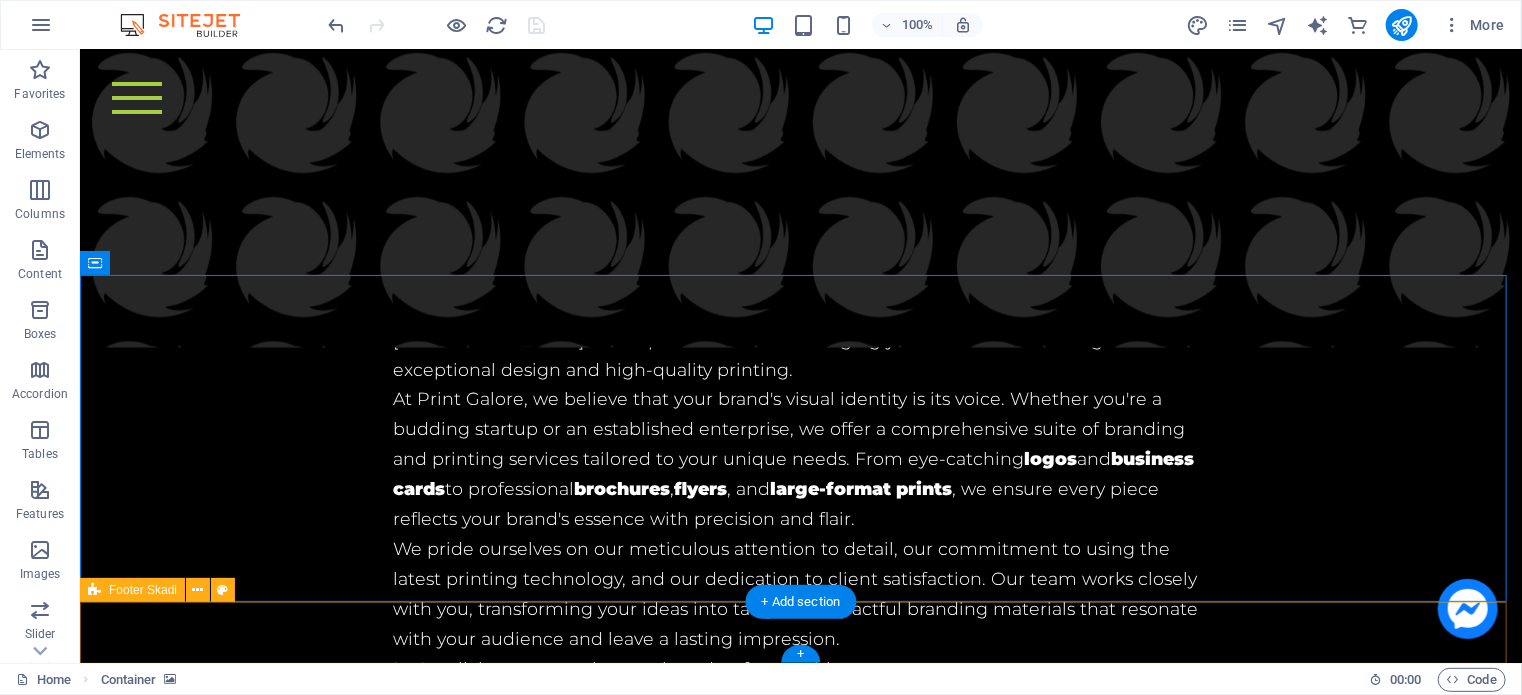 click on "[EMAIL_ADDRESS][DOMAIN_NAME]  |  Legal Notice  |  Privacy" at bounding box center (800, 6514) 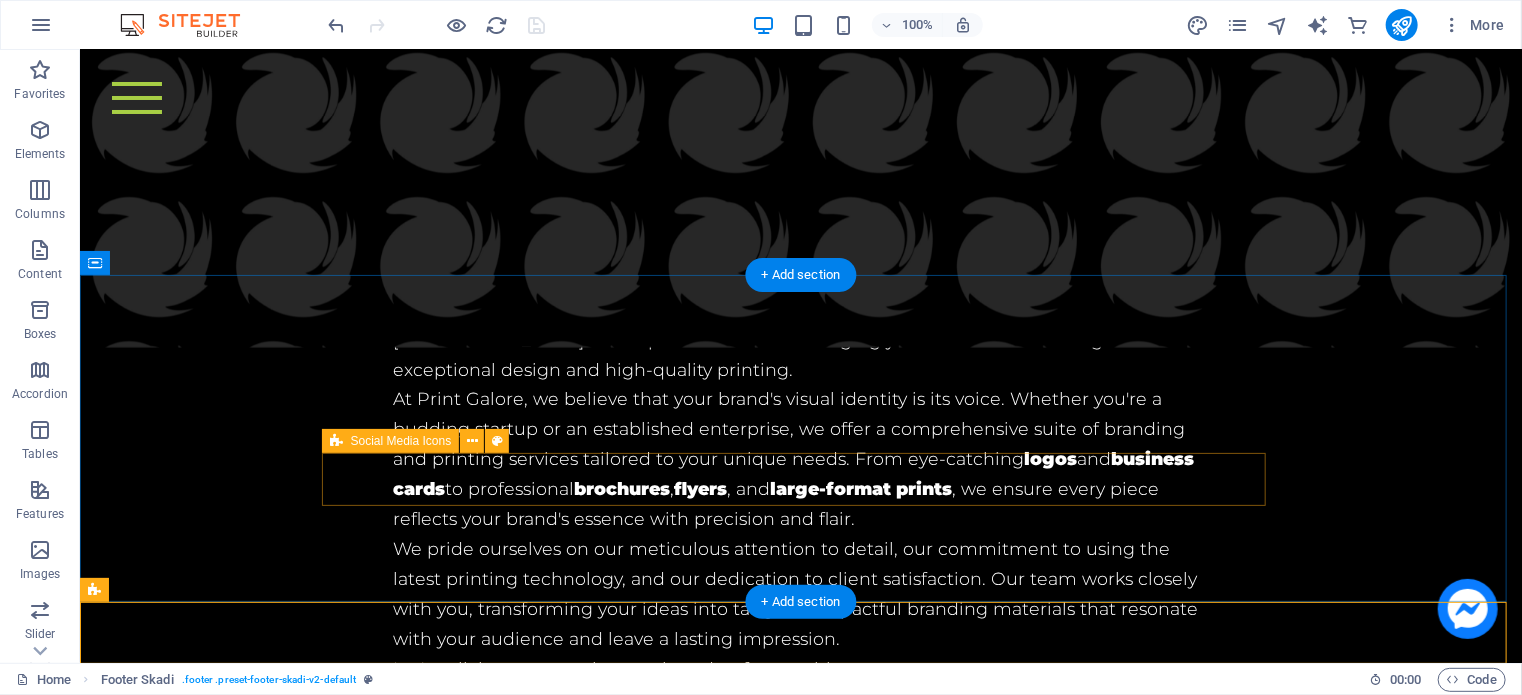 click at bounding box center (800, 6268) 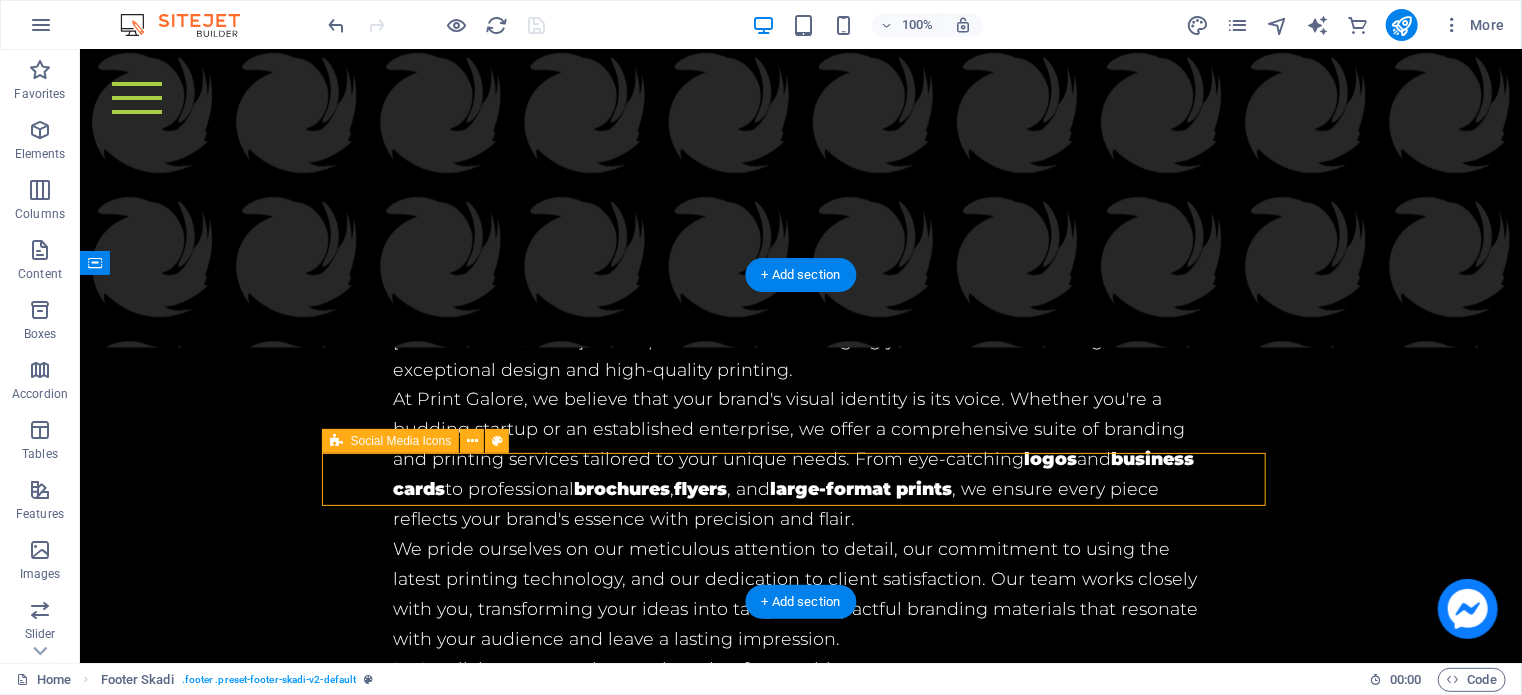 click at bounding box center [800, 6268] 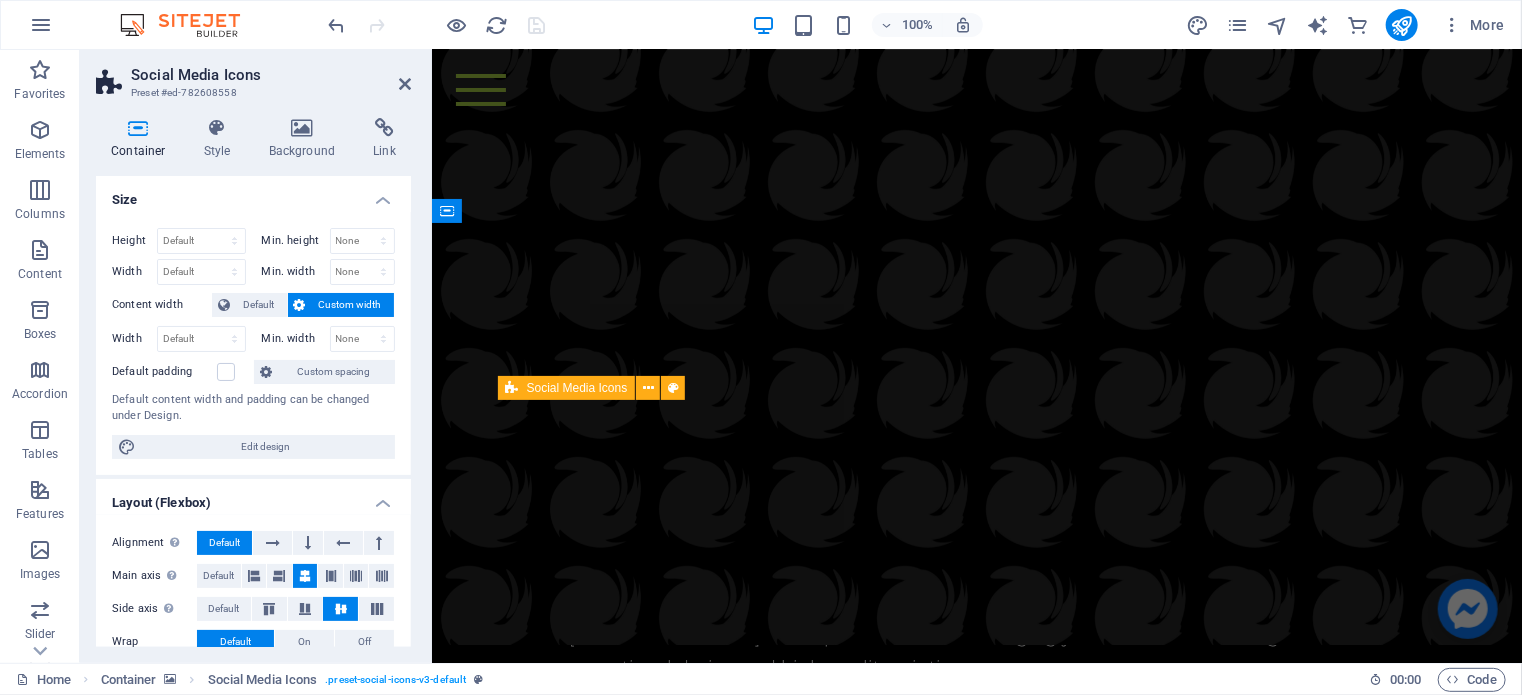scroll, scrollTop: 7540, scrollLeft: 0, axis: vertical 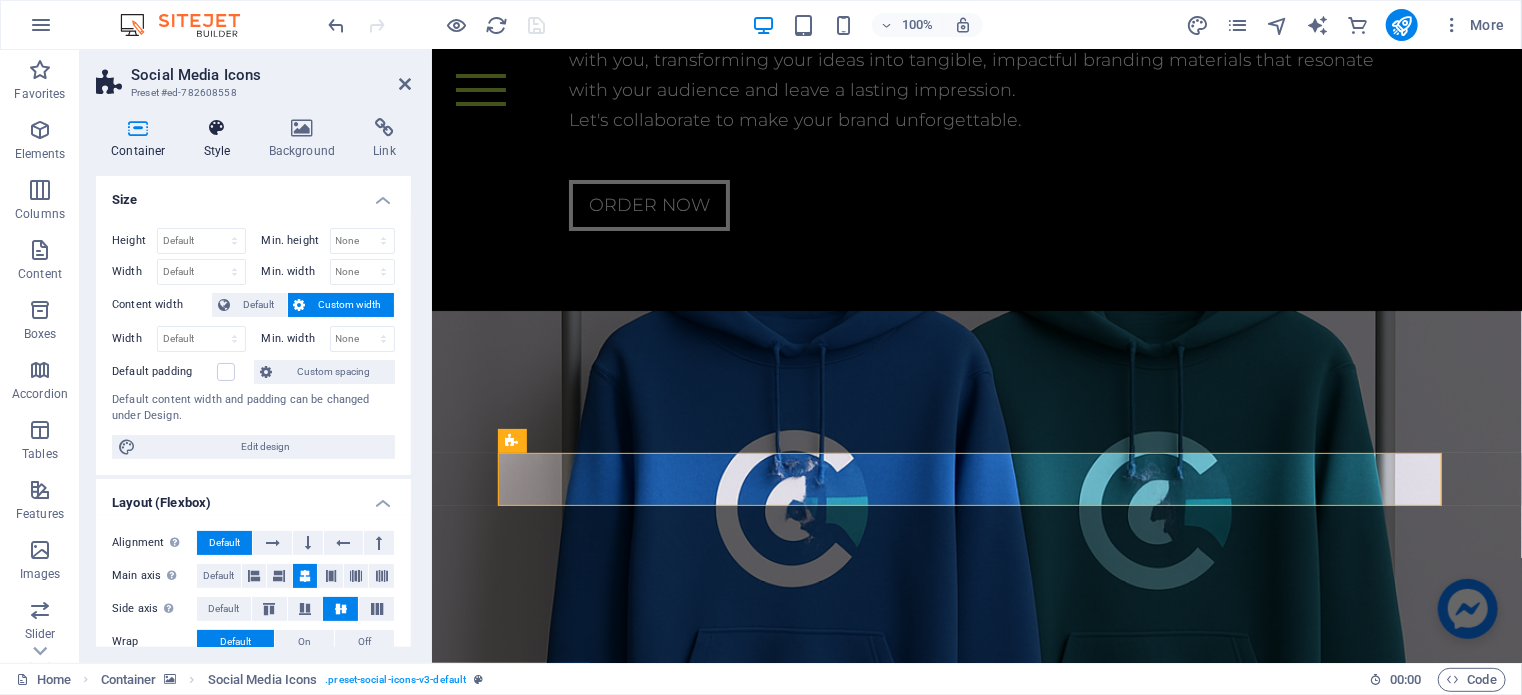 click on "Style" at bounding box center (221, 139) 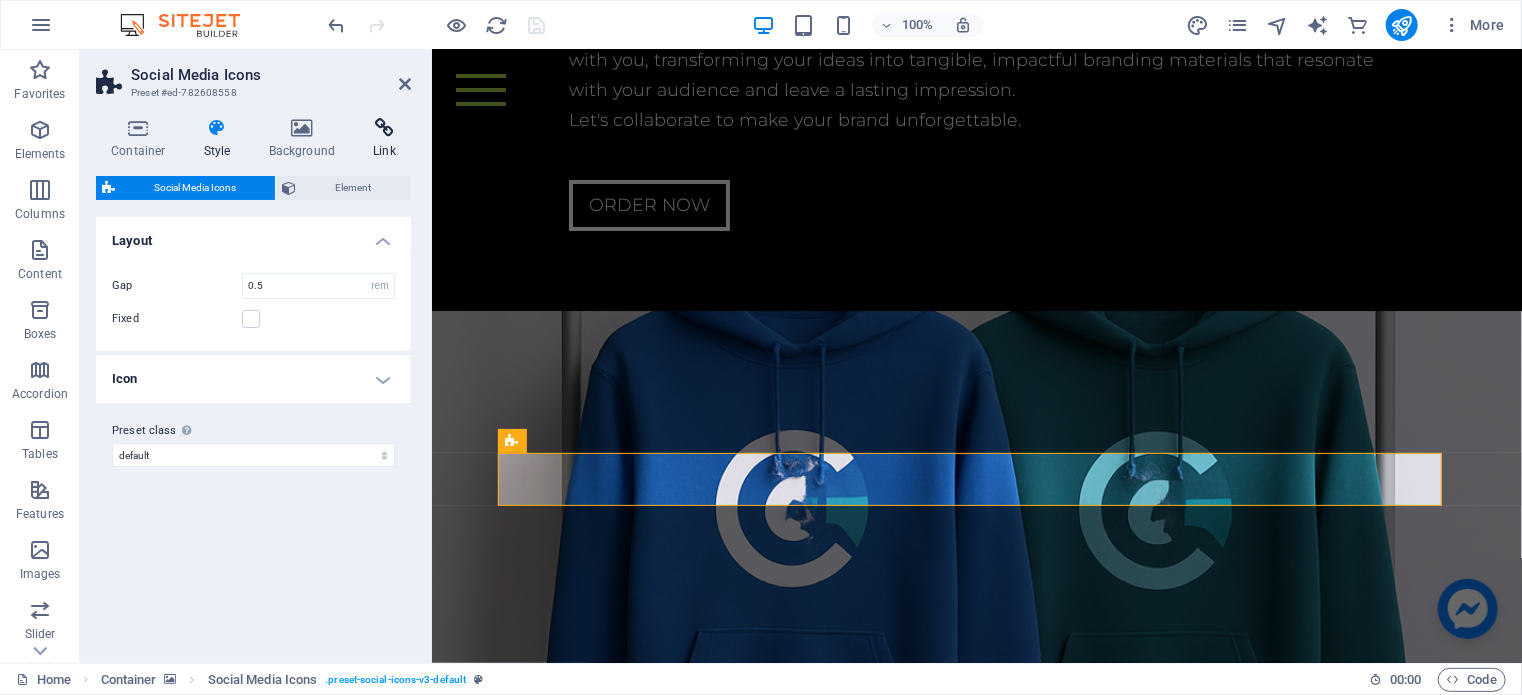 click at bounding box center [384, 128] 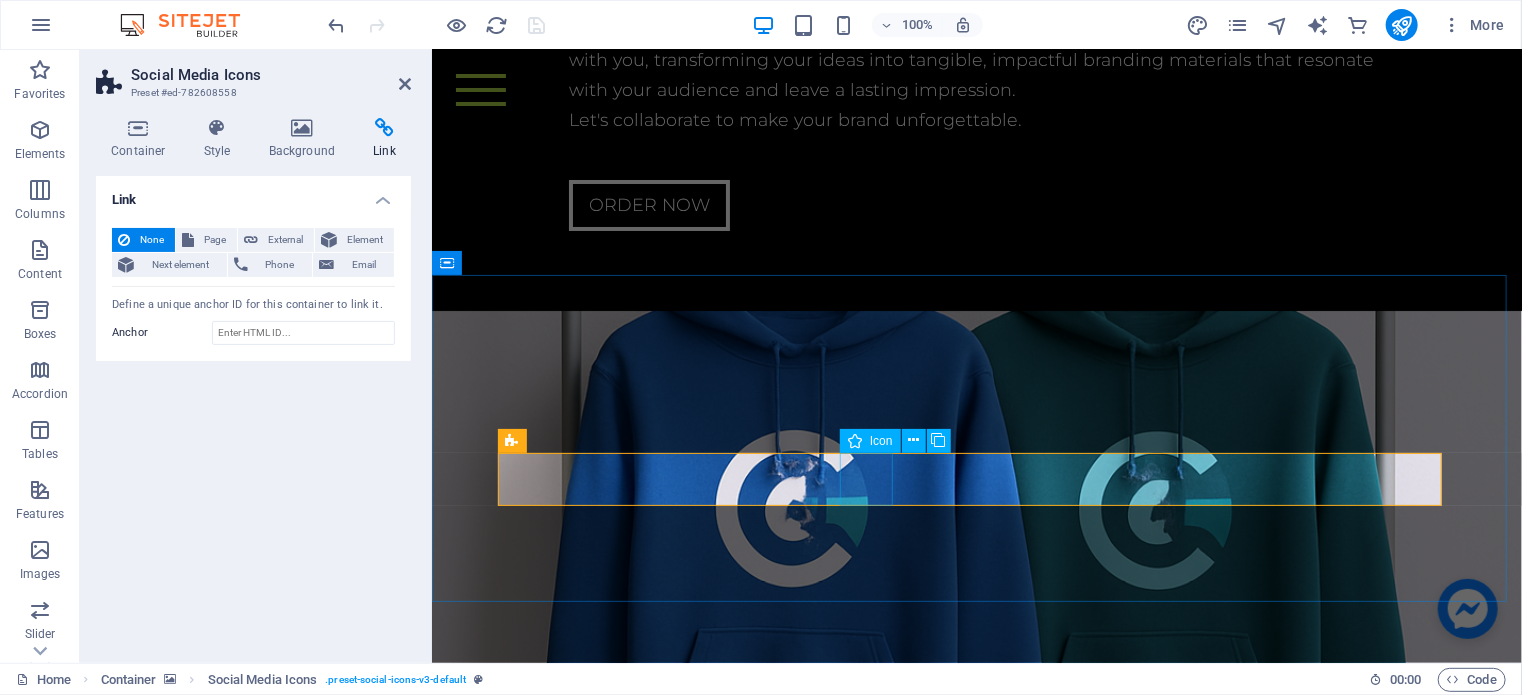 click at bounding box center (976, 5558) 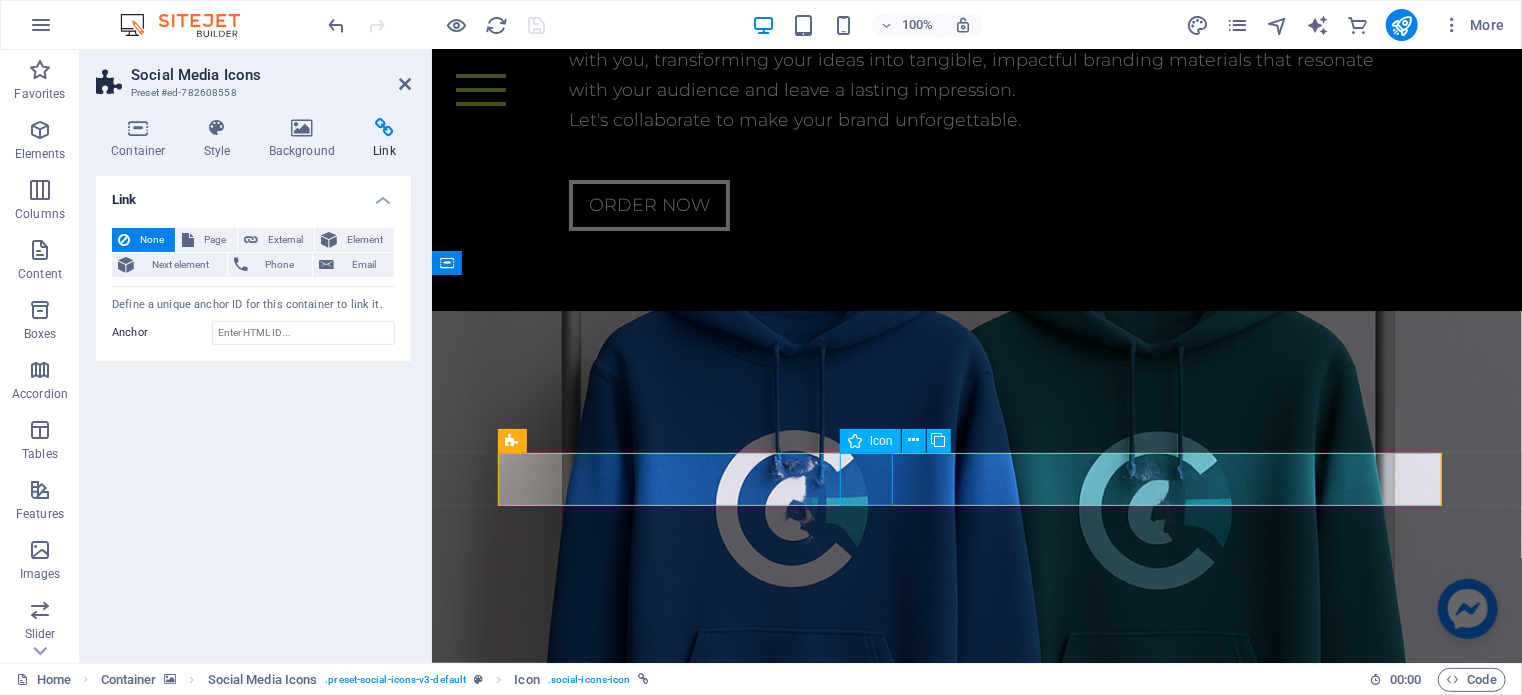 click at bounding box center (976, 5558) 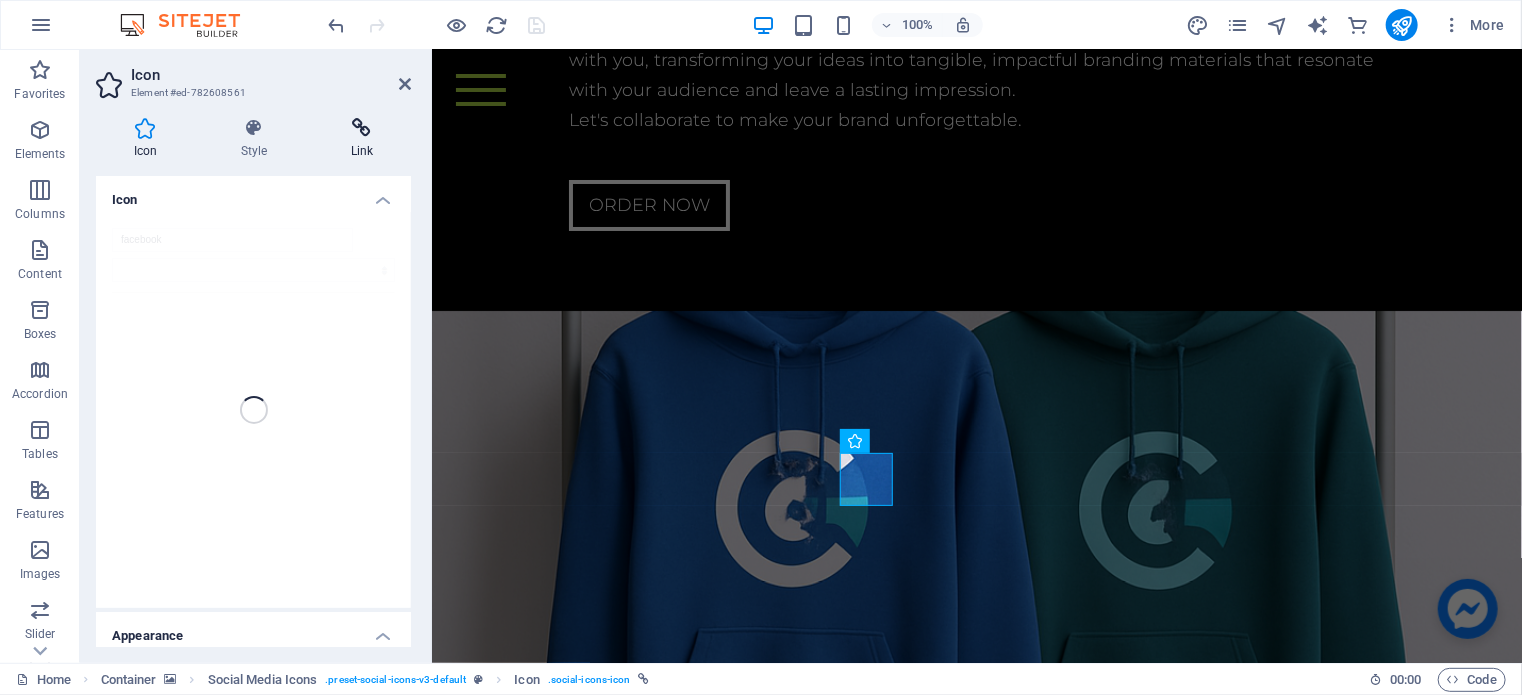 click on "Link" at bounding box center [362, 139] 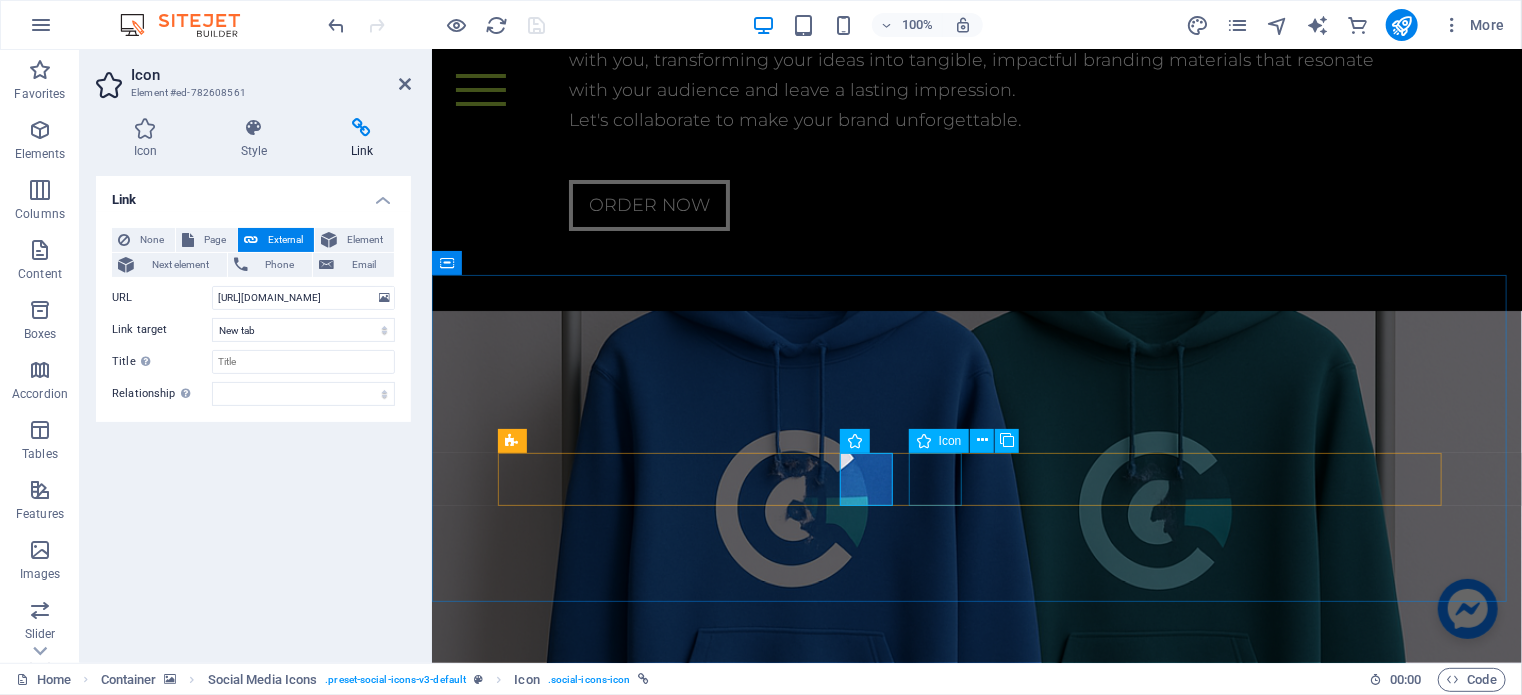 click at bounding box center (976, 5619) 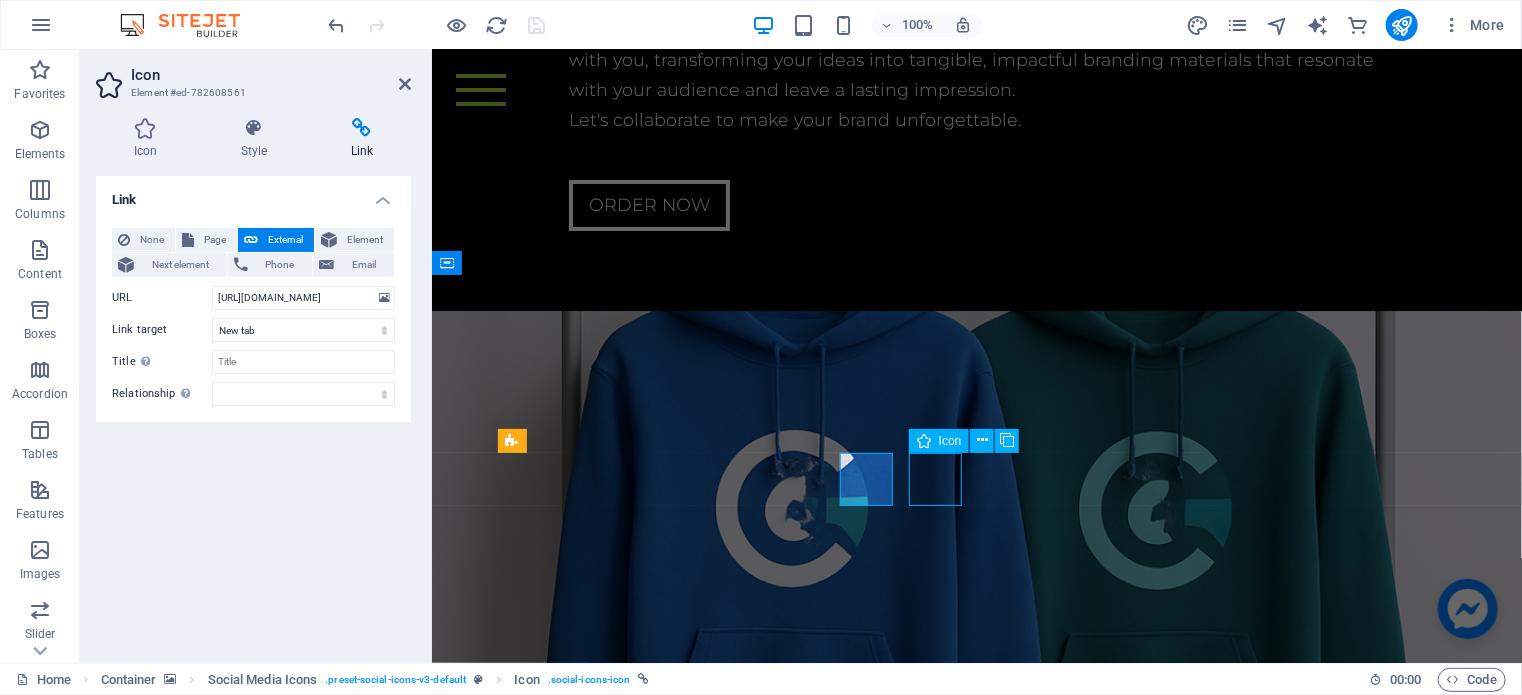 click at bounding box center (976, 5619) 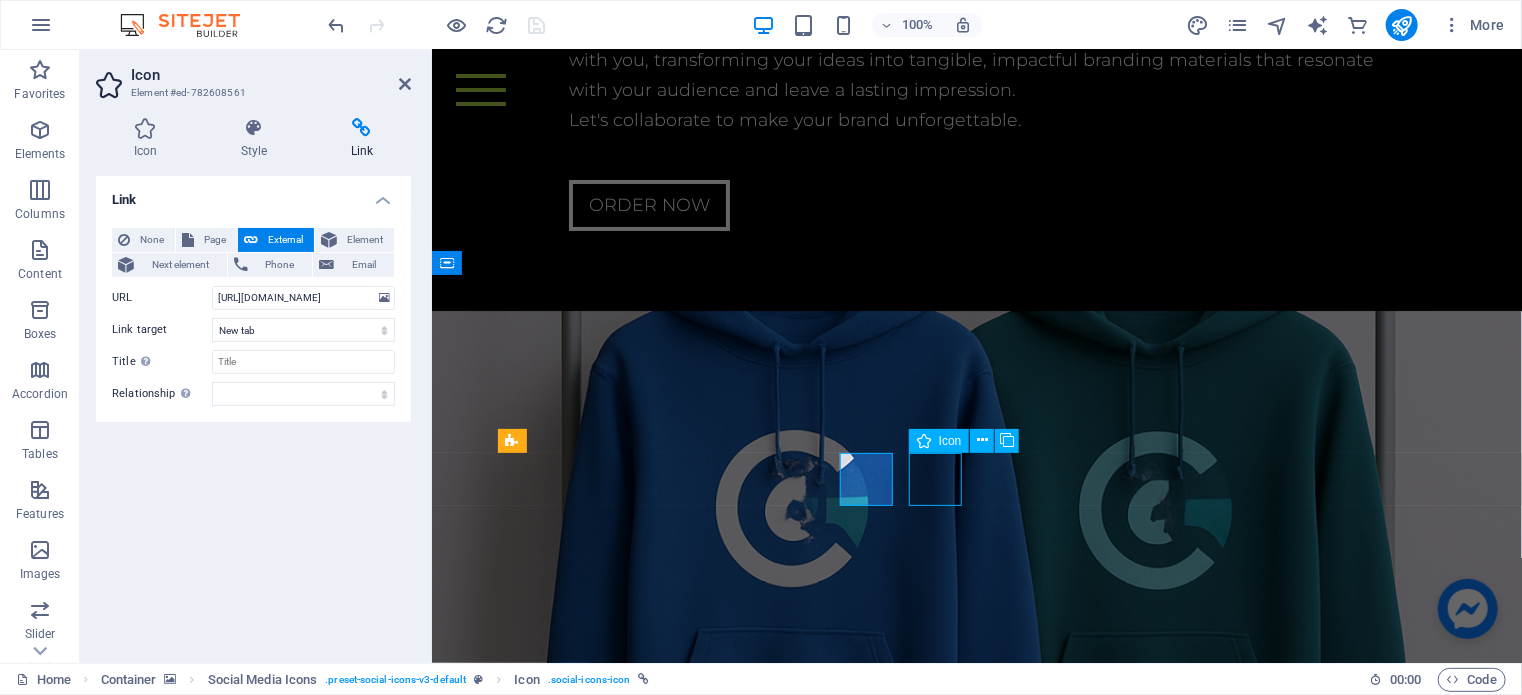 select on "xMidYMid" 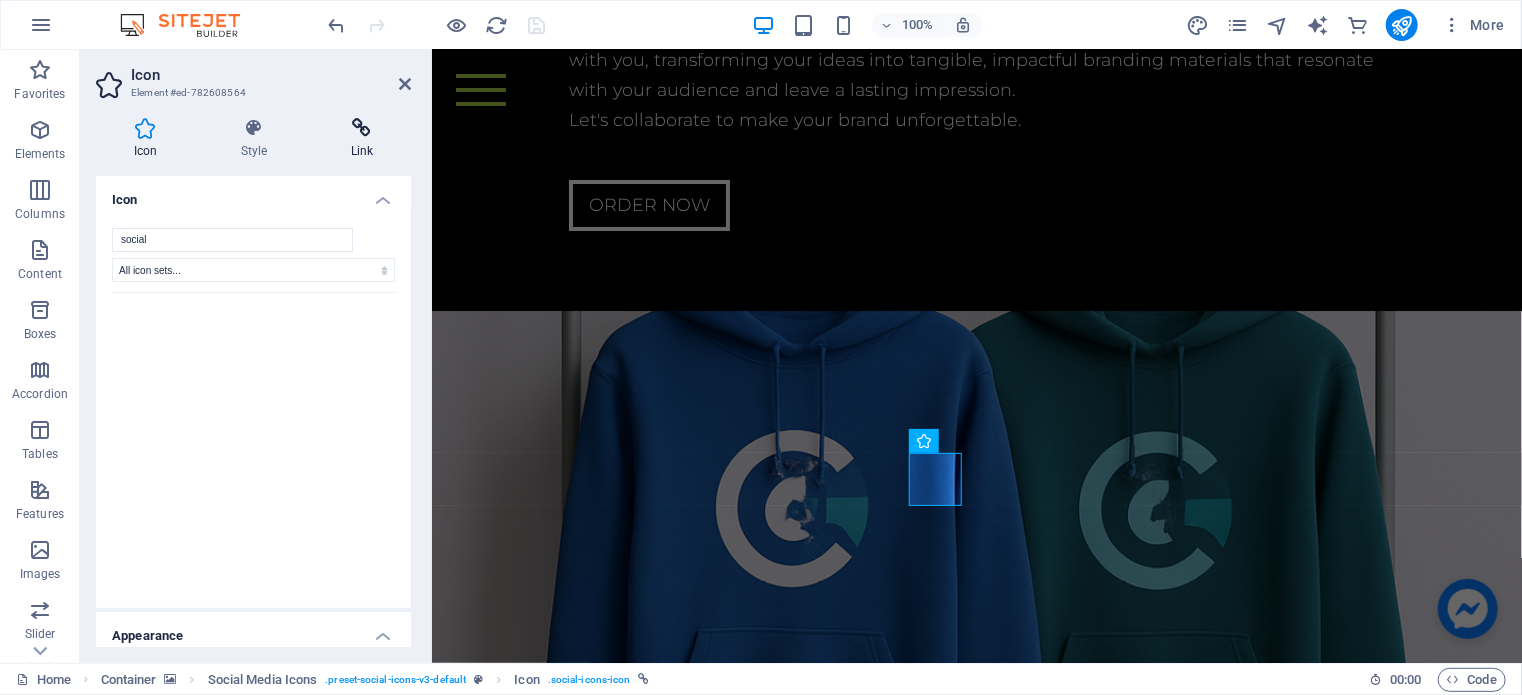 click at bounding box center [362, 128] 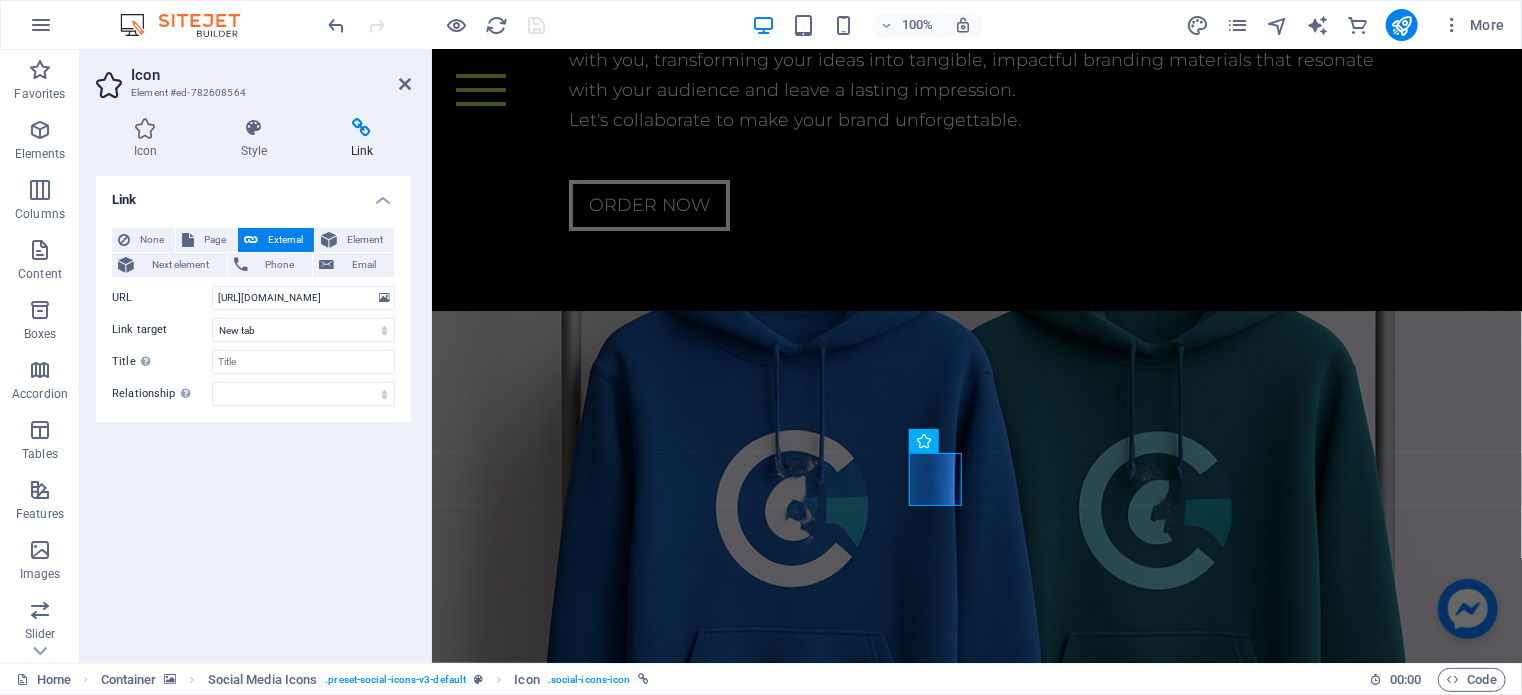 click at bounding box center [976, 5190] 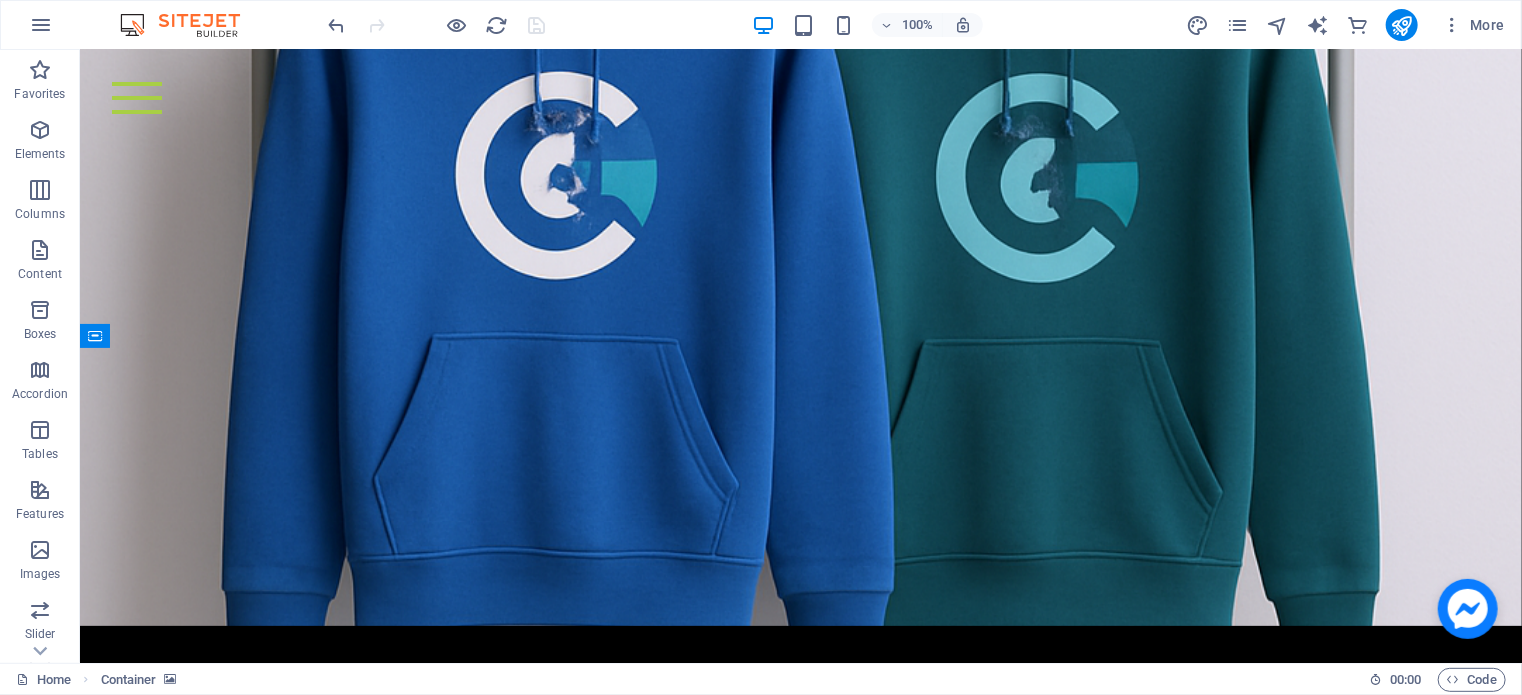 scroll, scrollTop: 6694, scrollLeft: 0, axis: vertical 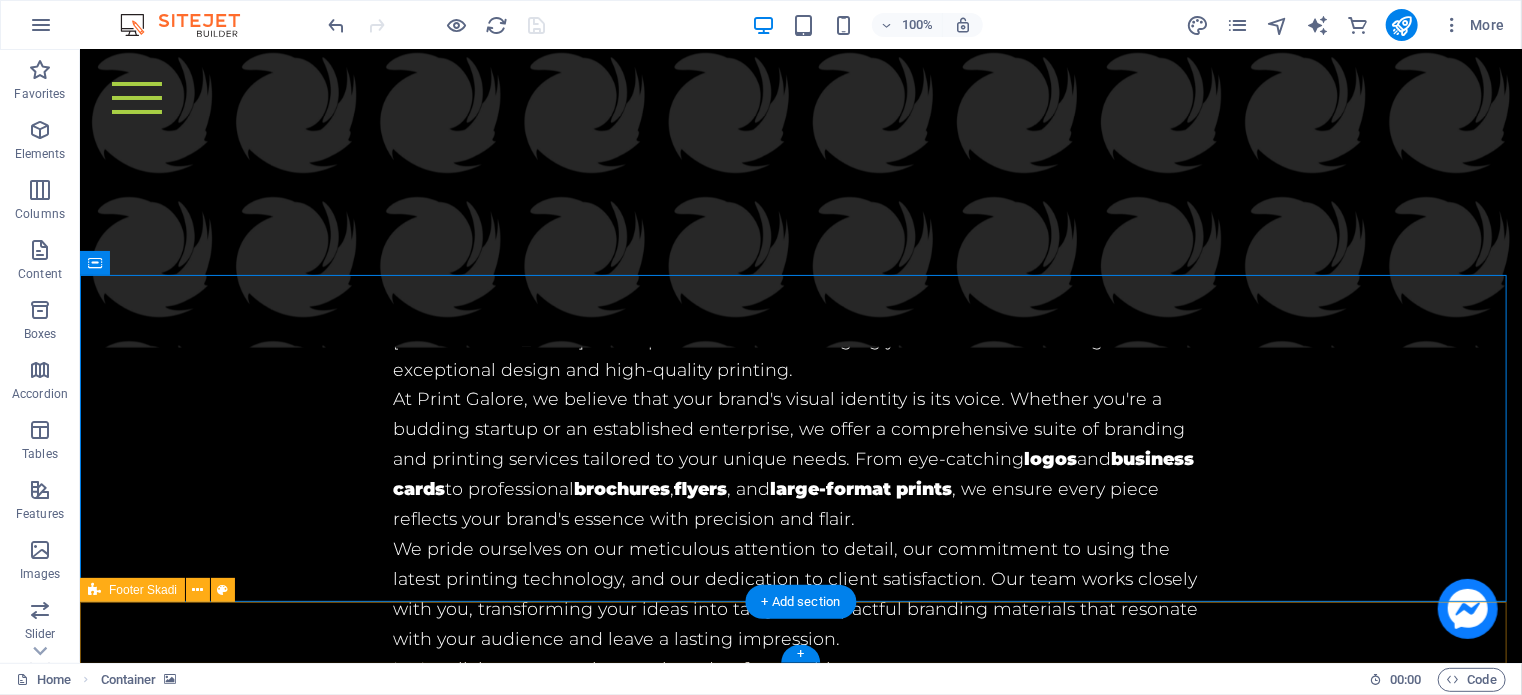 click on "[EMAIL_ADDRESS][DOMAIN_NAME]  |  Legal Notice  |  Privacy" at bounding box center (800, 6514) 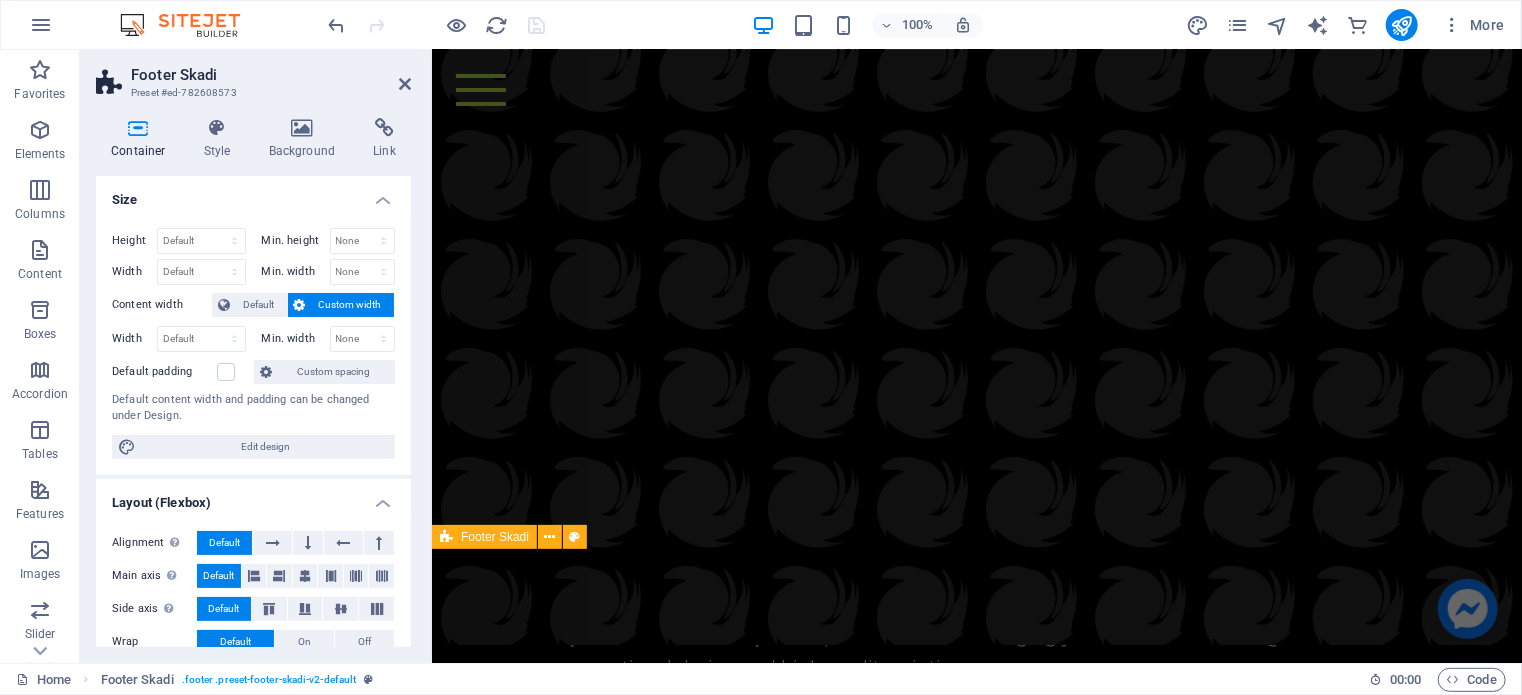 scroll, scrollTop: 7540, scrollLeft: 0, axis: vertical 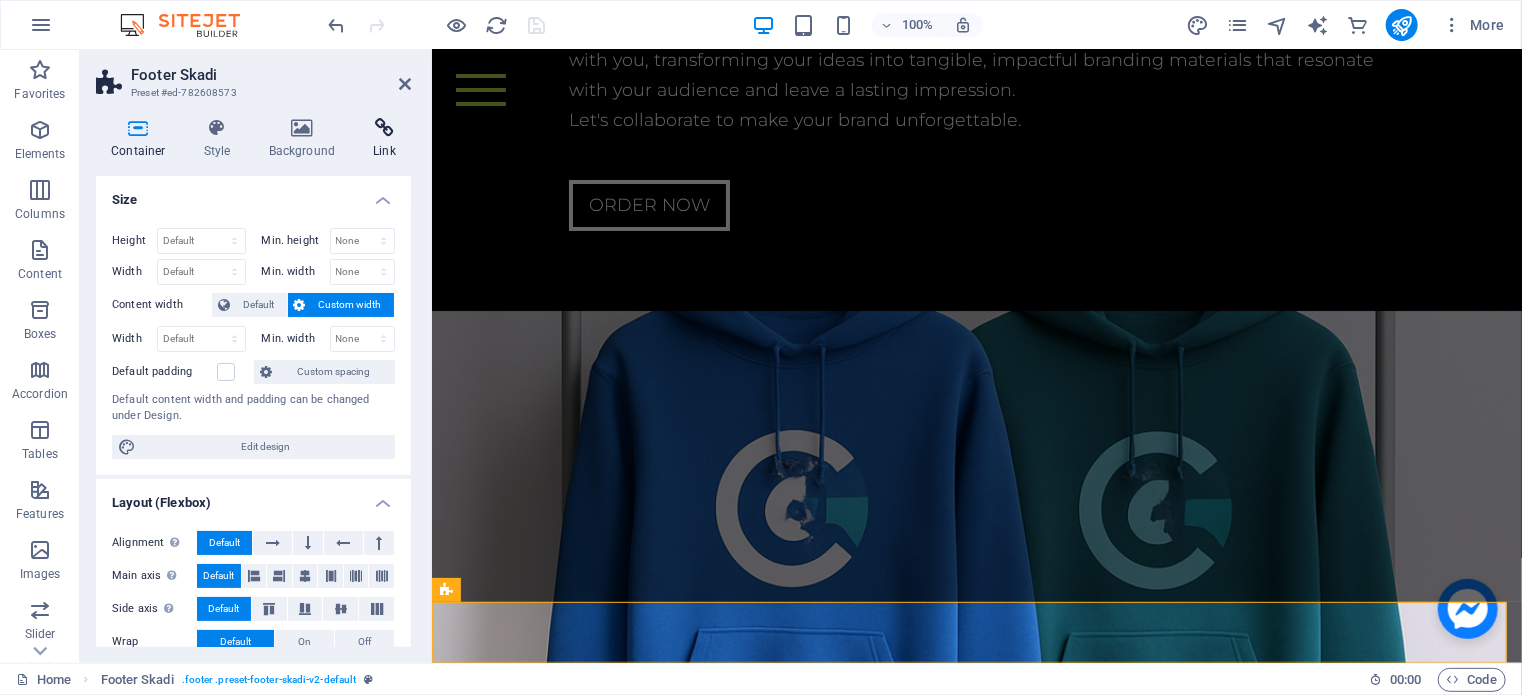 click on "Link" at bounding box center [384, 139] 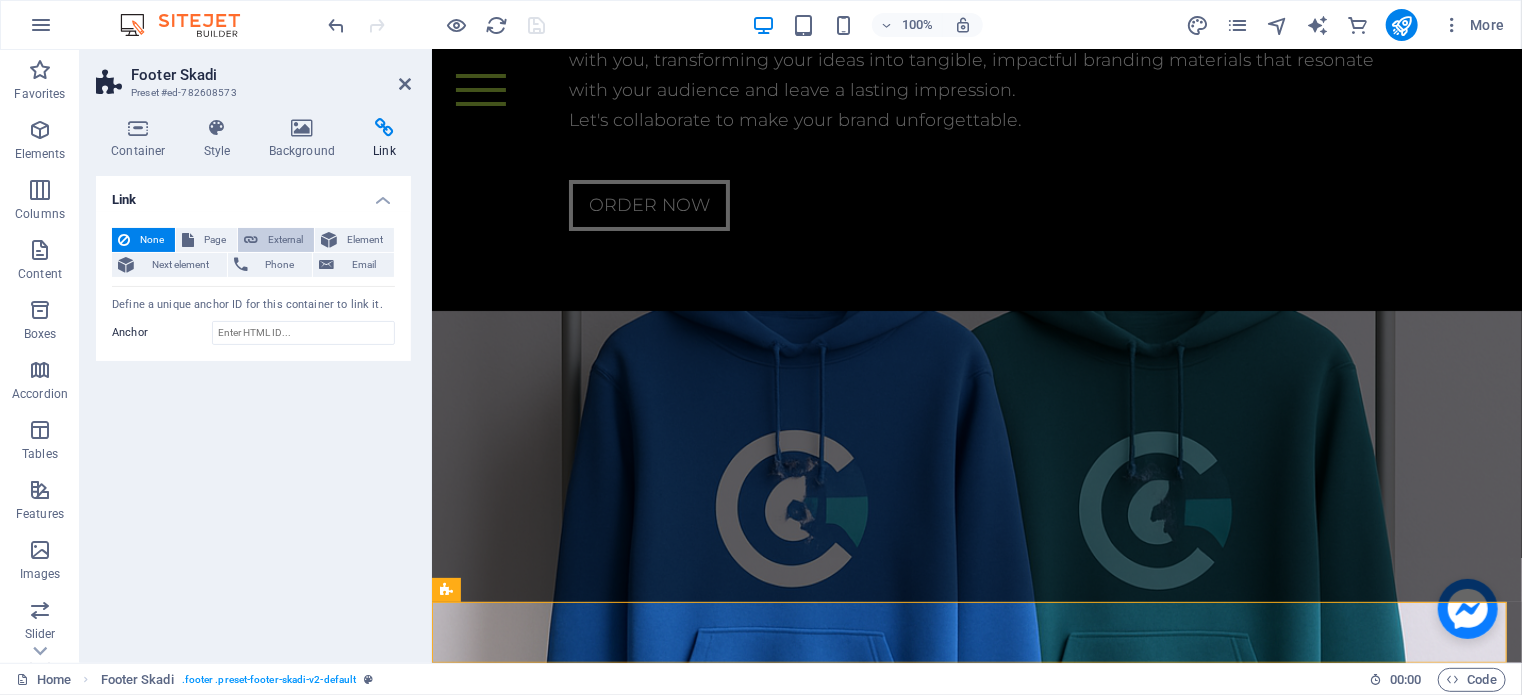 click on "External" at bounding box center (286, 240) 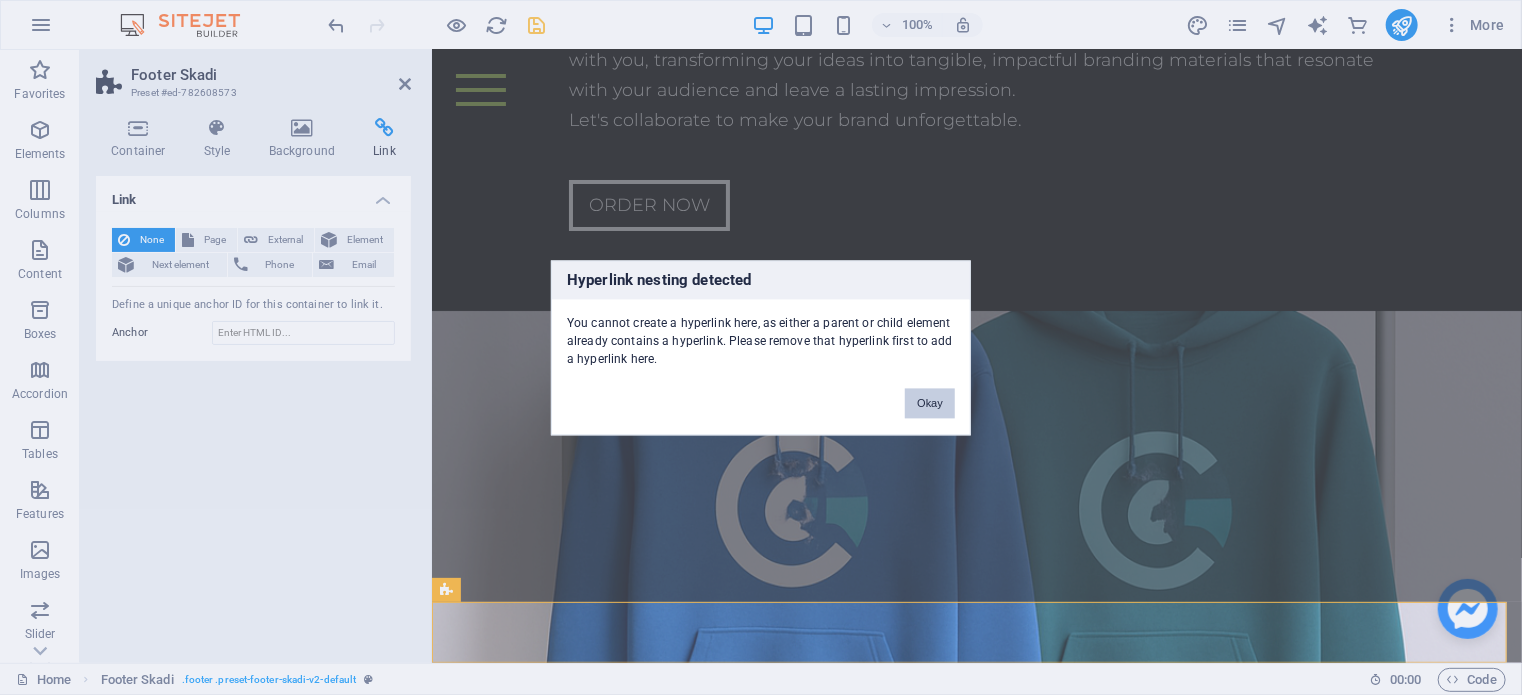 click on "Okay" at bounding box center [930, 403] 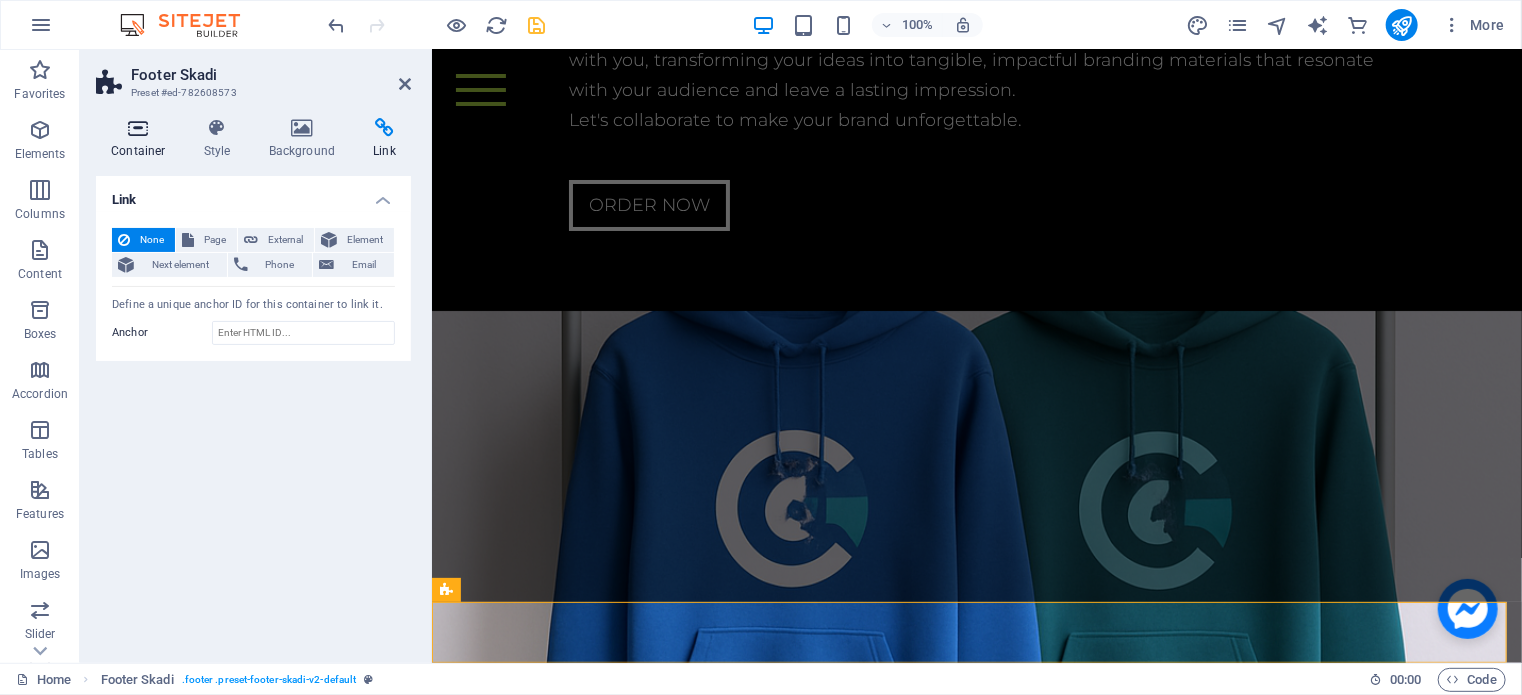 click on "Container" at bounding box center [142, 139] 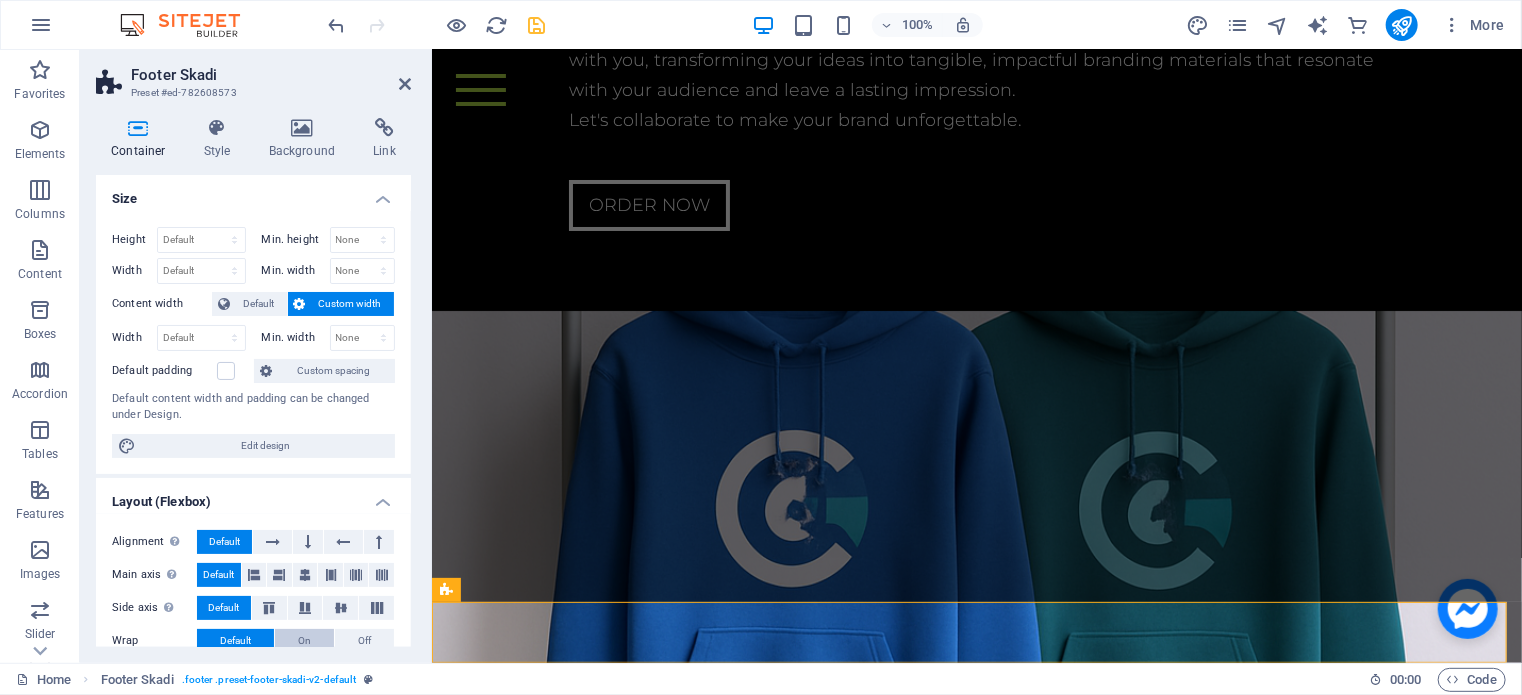 scroll, scrollTop: 0, scrollLeft: 0, axis: both 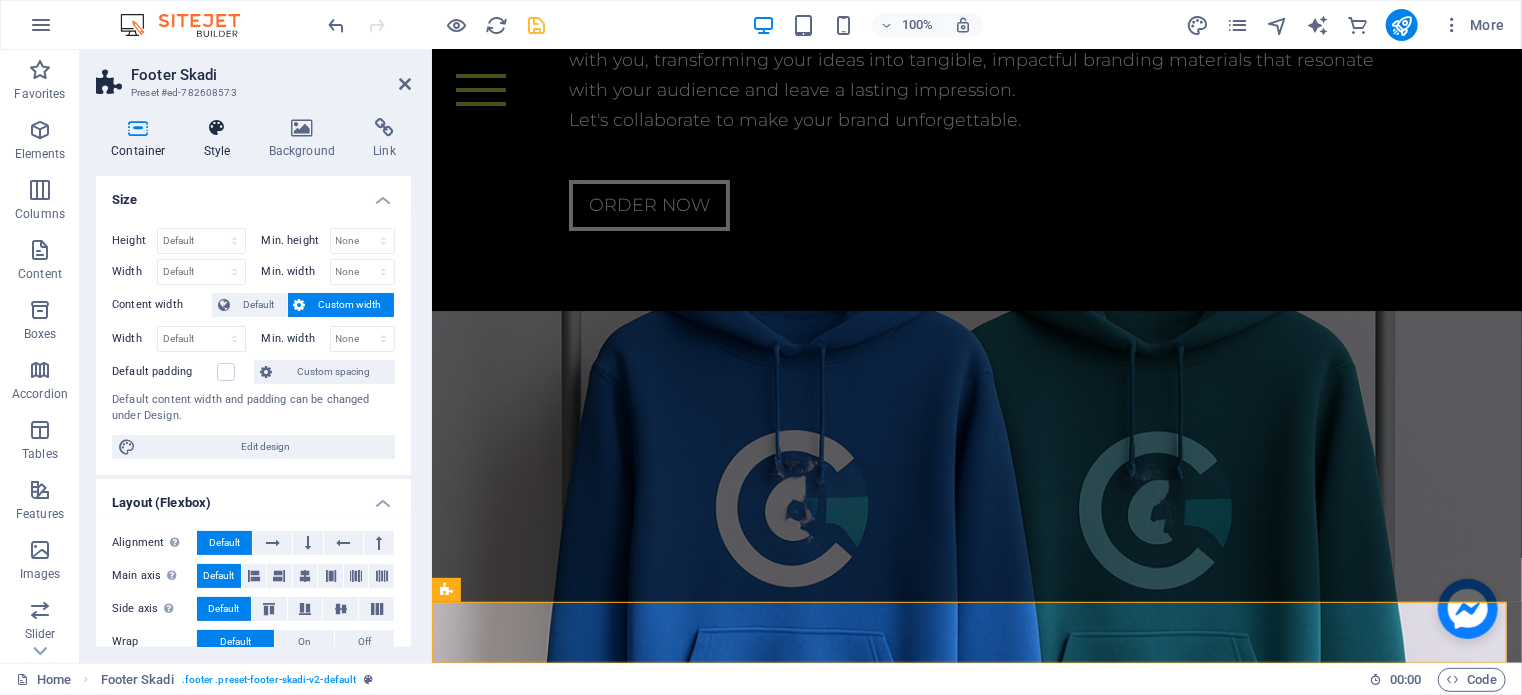click at bounding box center (217, 128) 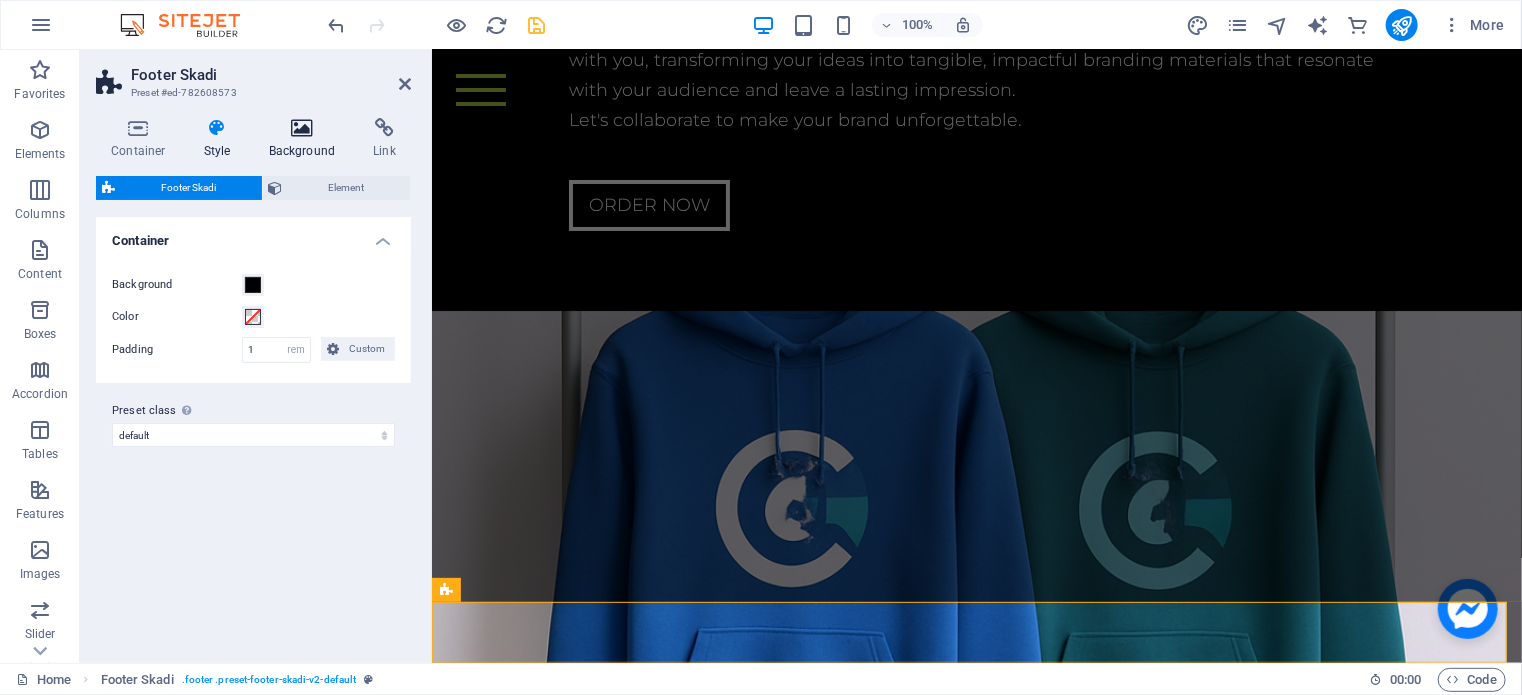 click on "Background" at bounding box center [306, 139] 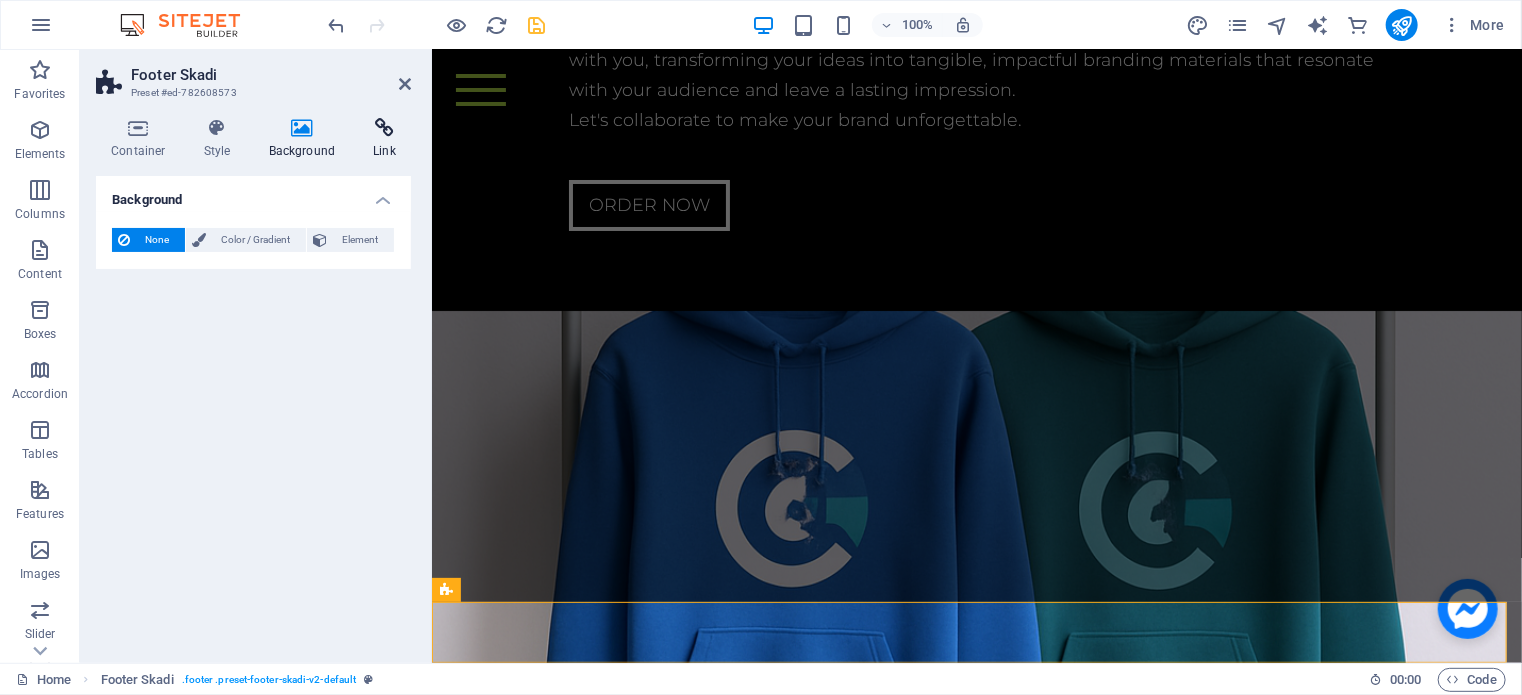 click on "Link" at bounding box center [384, 139] 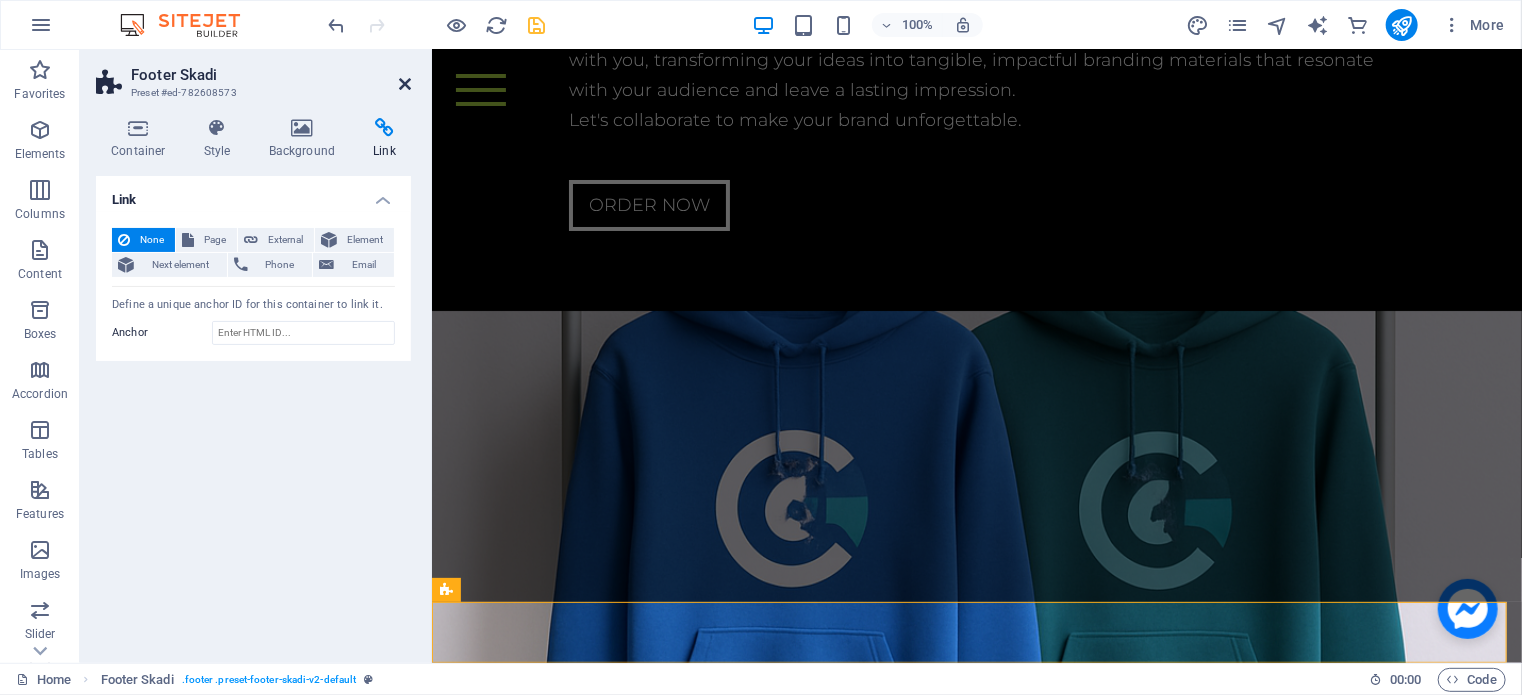 click at bounding box center (405, 84) 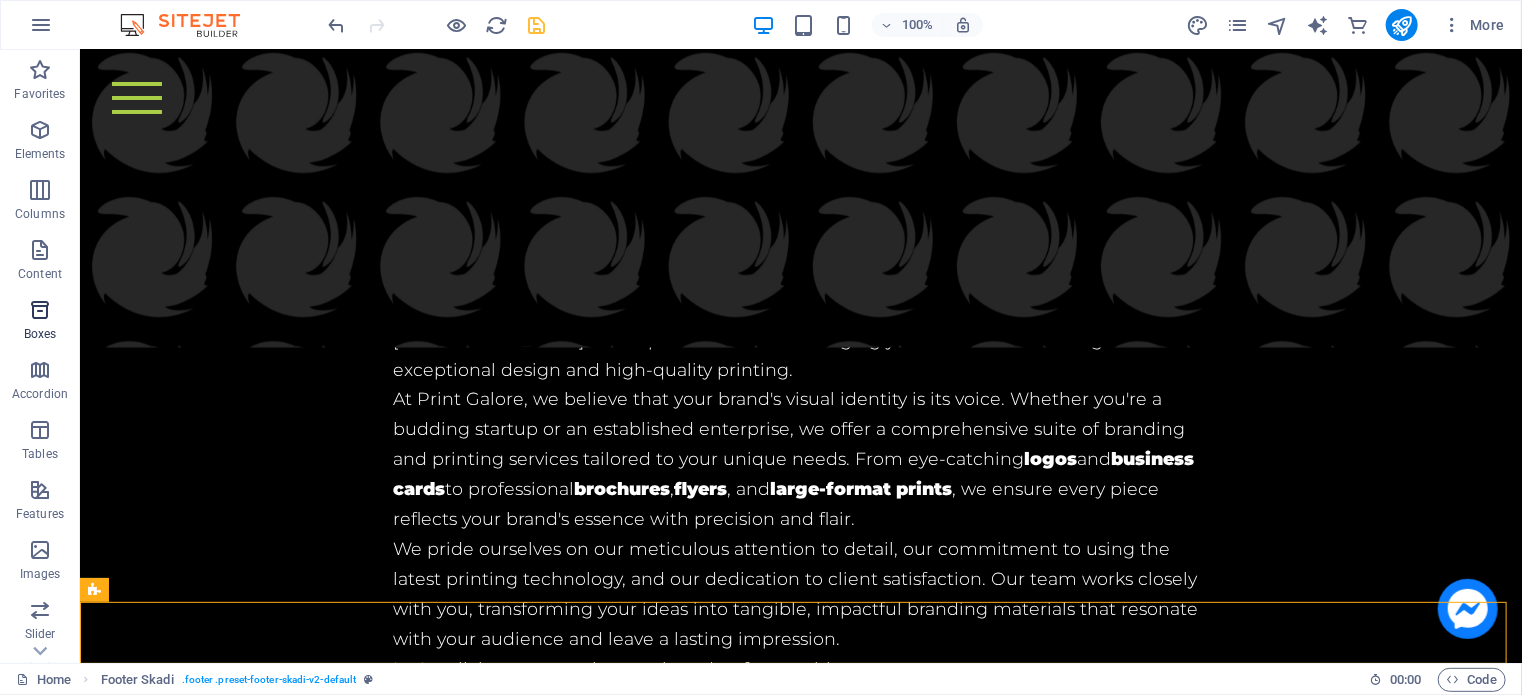 scroll, scrollTop: 100, scrollLeft: 0, axis: vertical 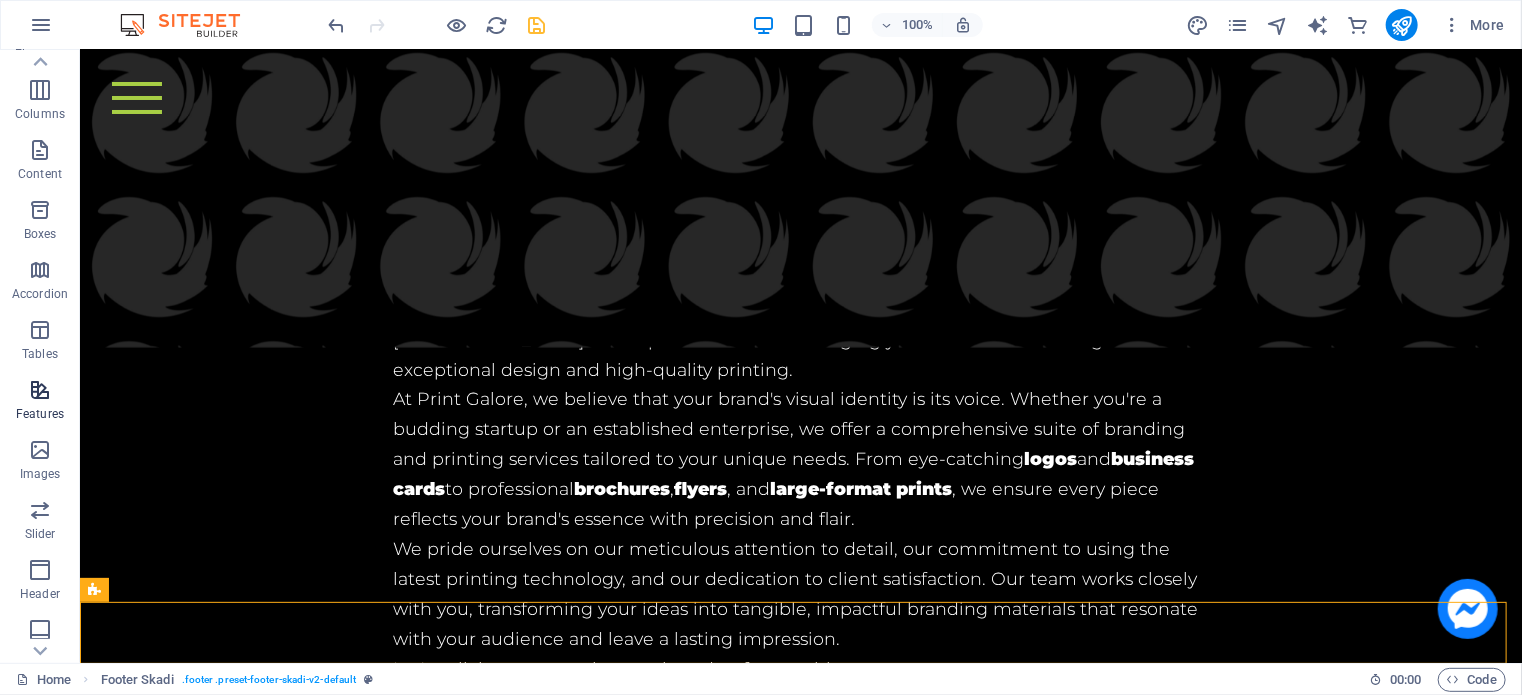 click at bounding box center [40, 390] 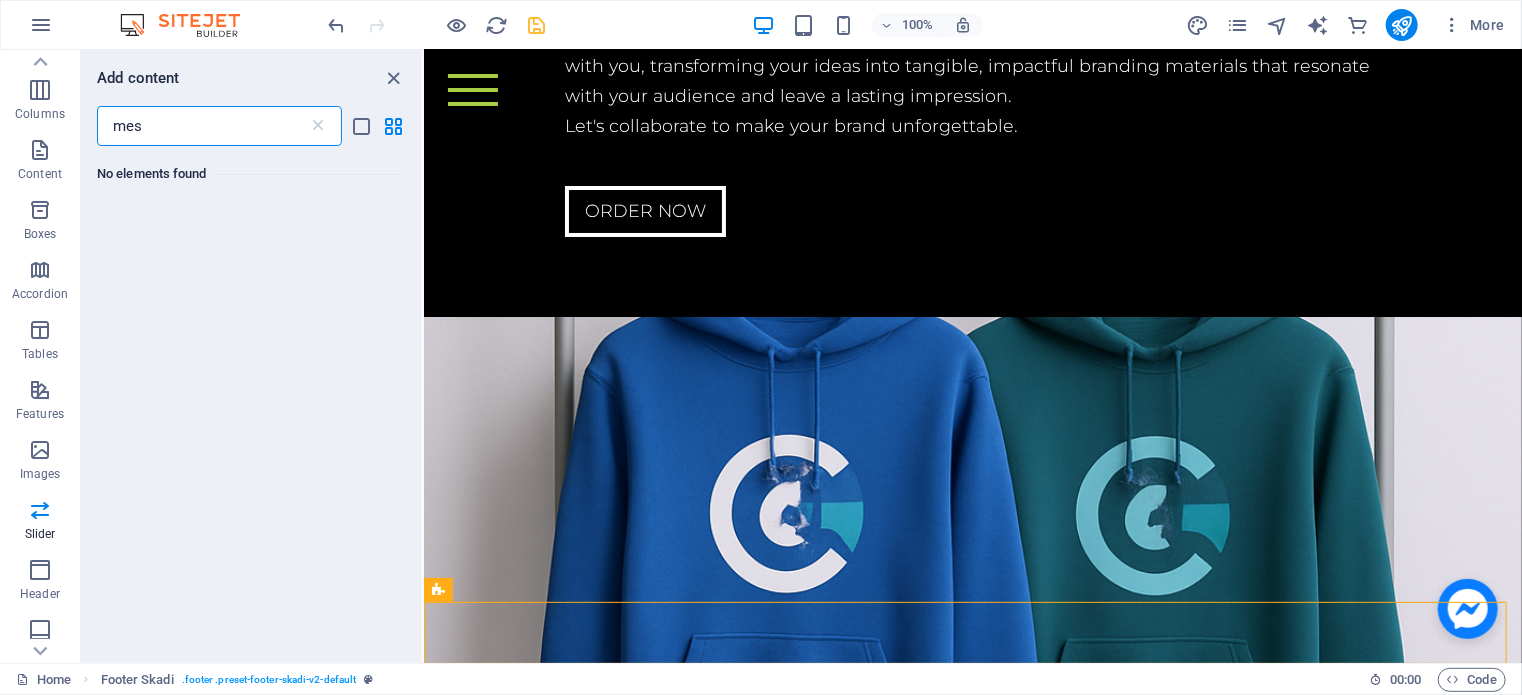 scroll, scrollTop: 0, scrollLeft: 0, axis: both 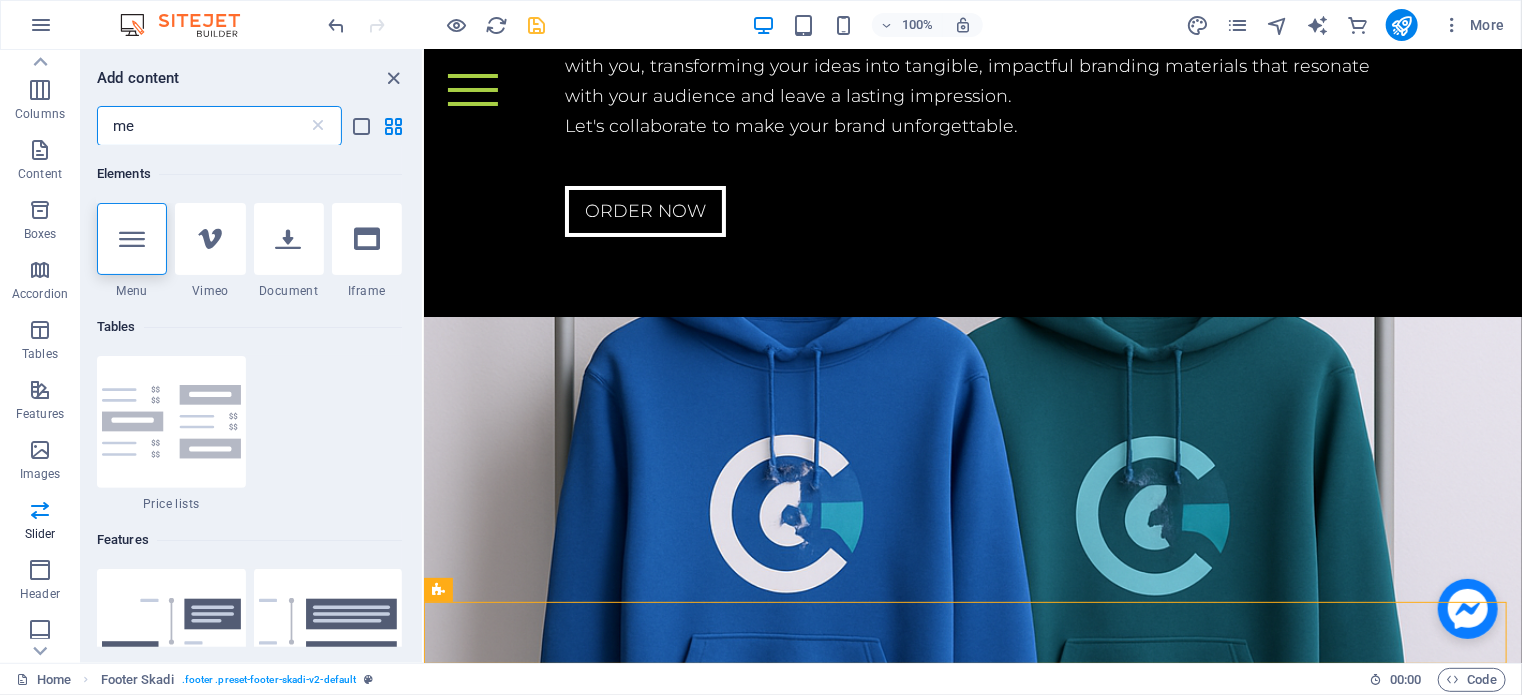 type on "m" 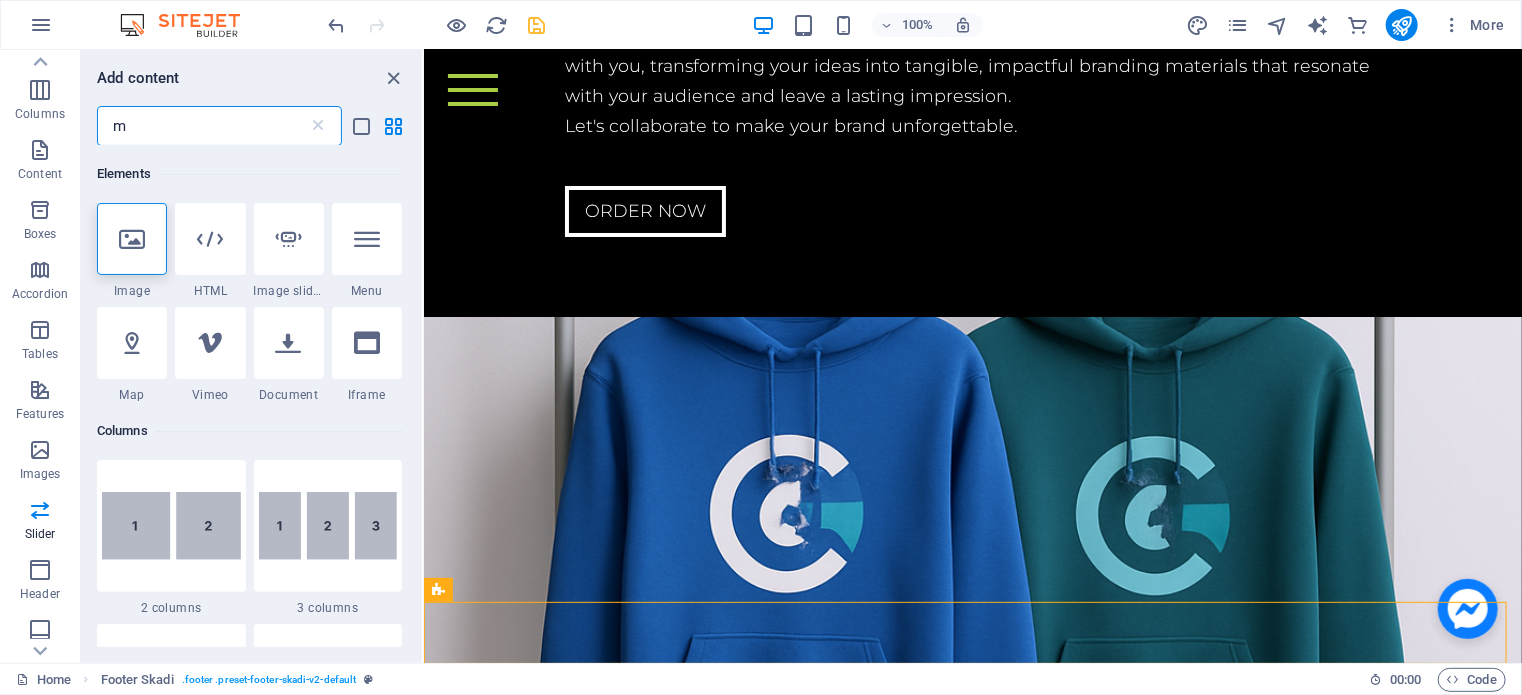 type 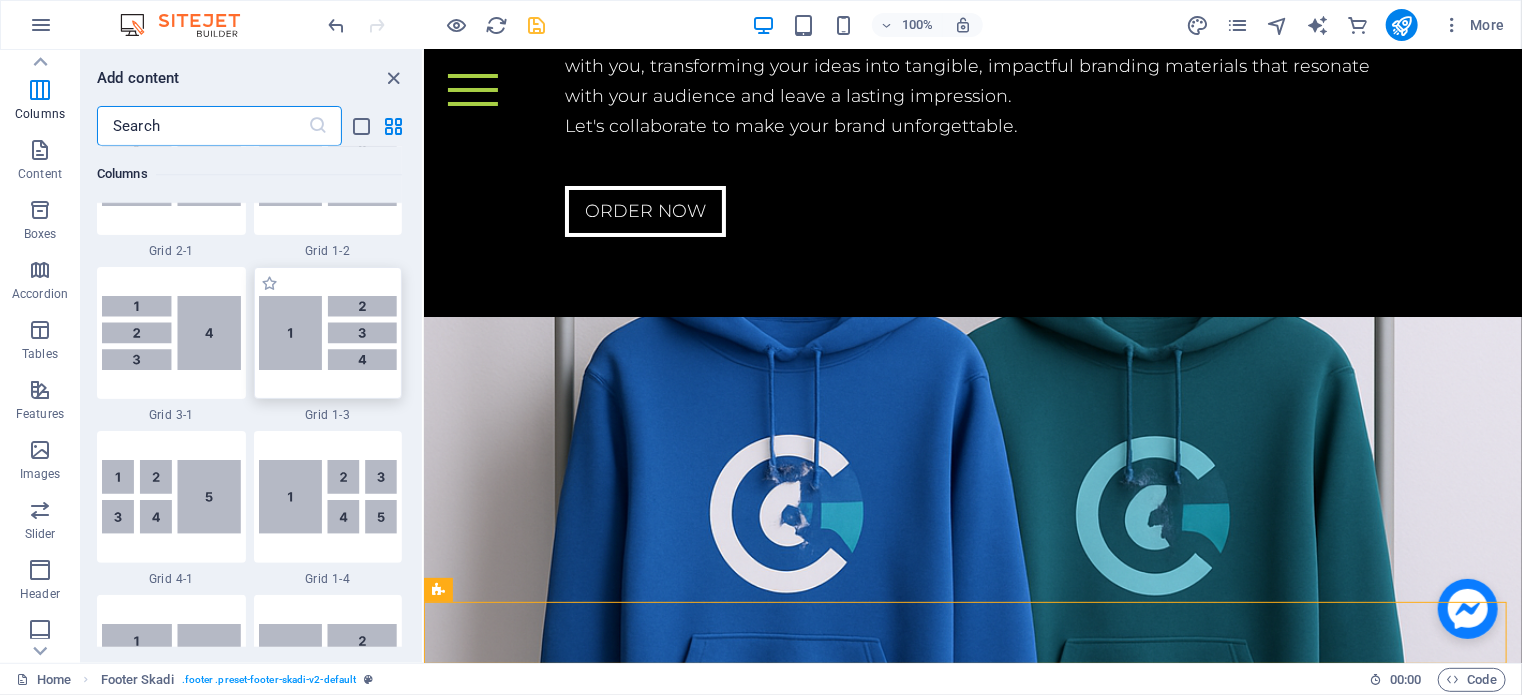 scroll, scrollTop: 2600, scrollLeft: 0, axis: vertical 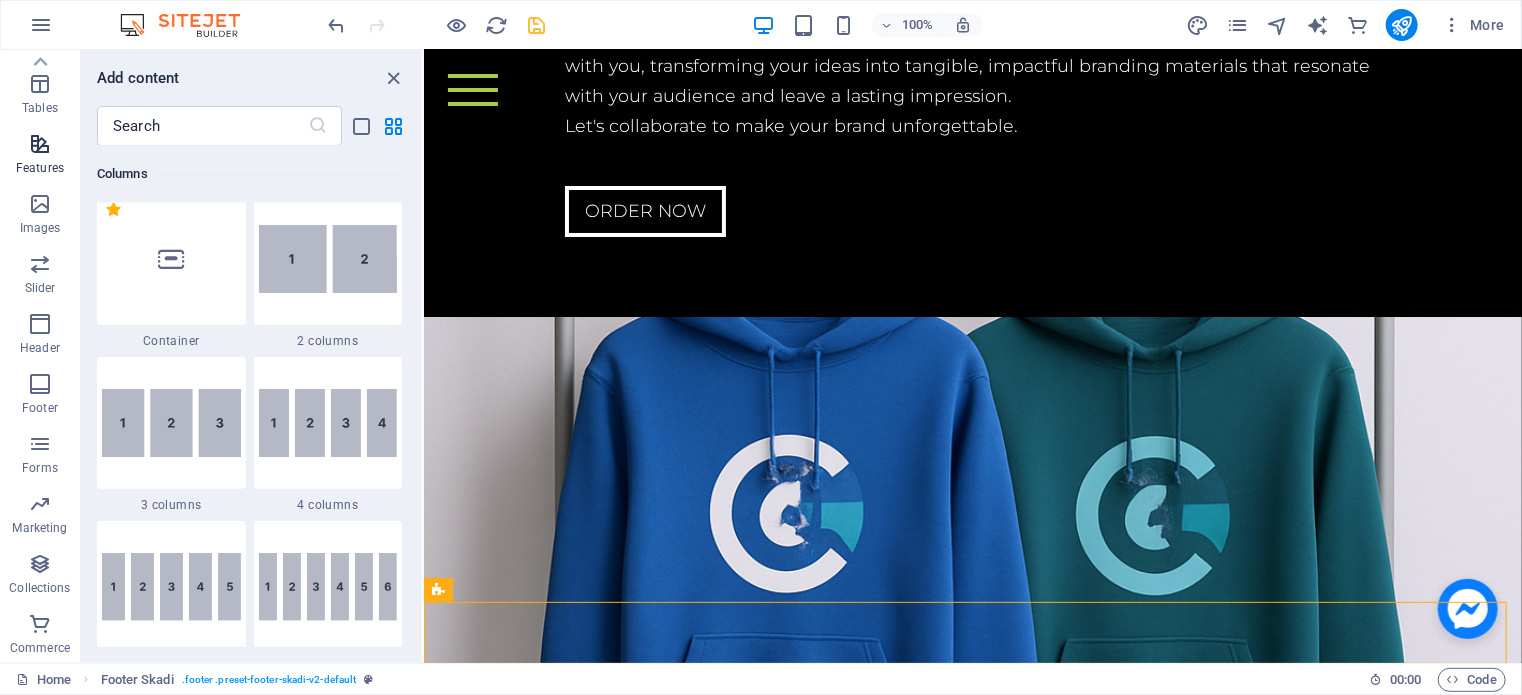 click on "Features" at bounding box center (40, 156) 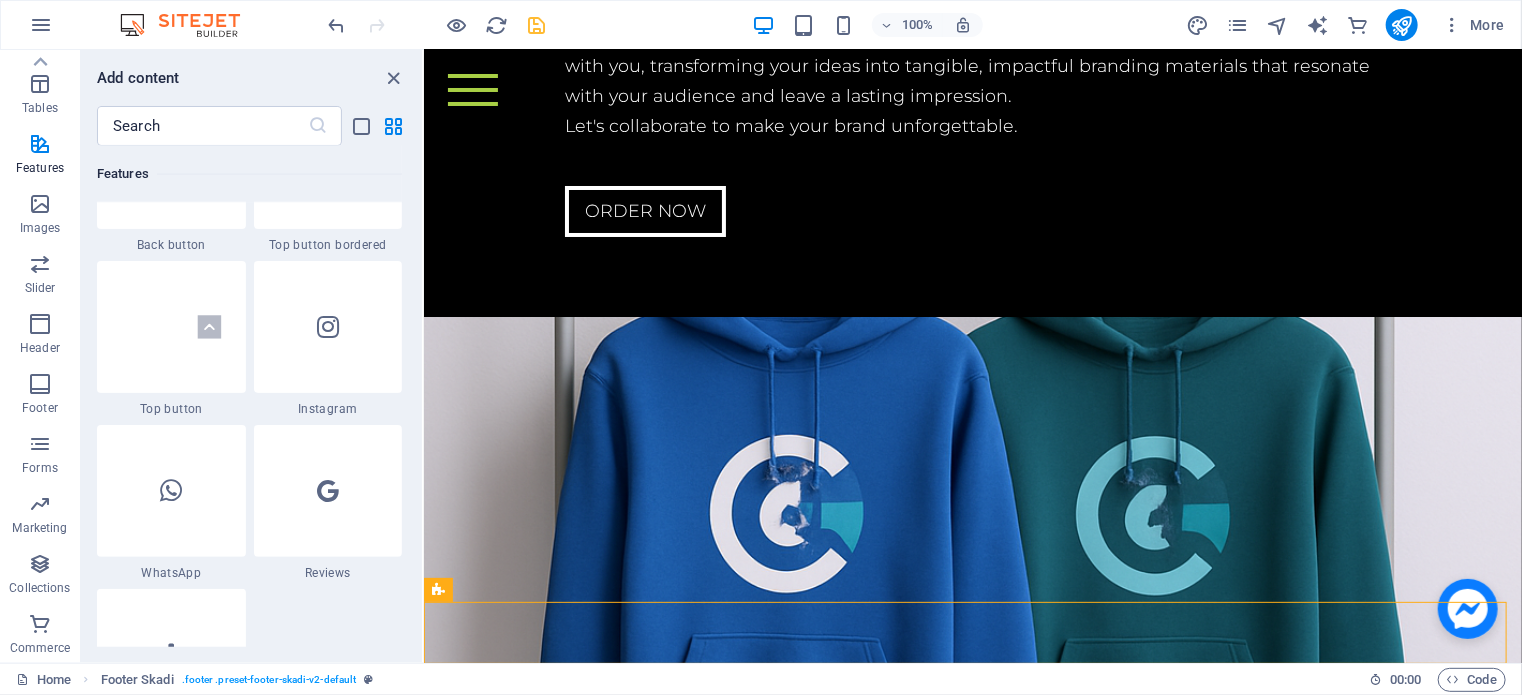 scroll, scrollTop: 9431, scrollLeft: 0, axis: vertical 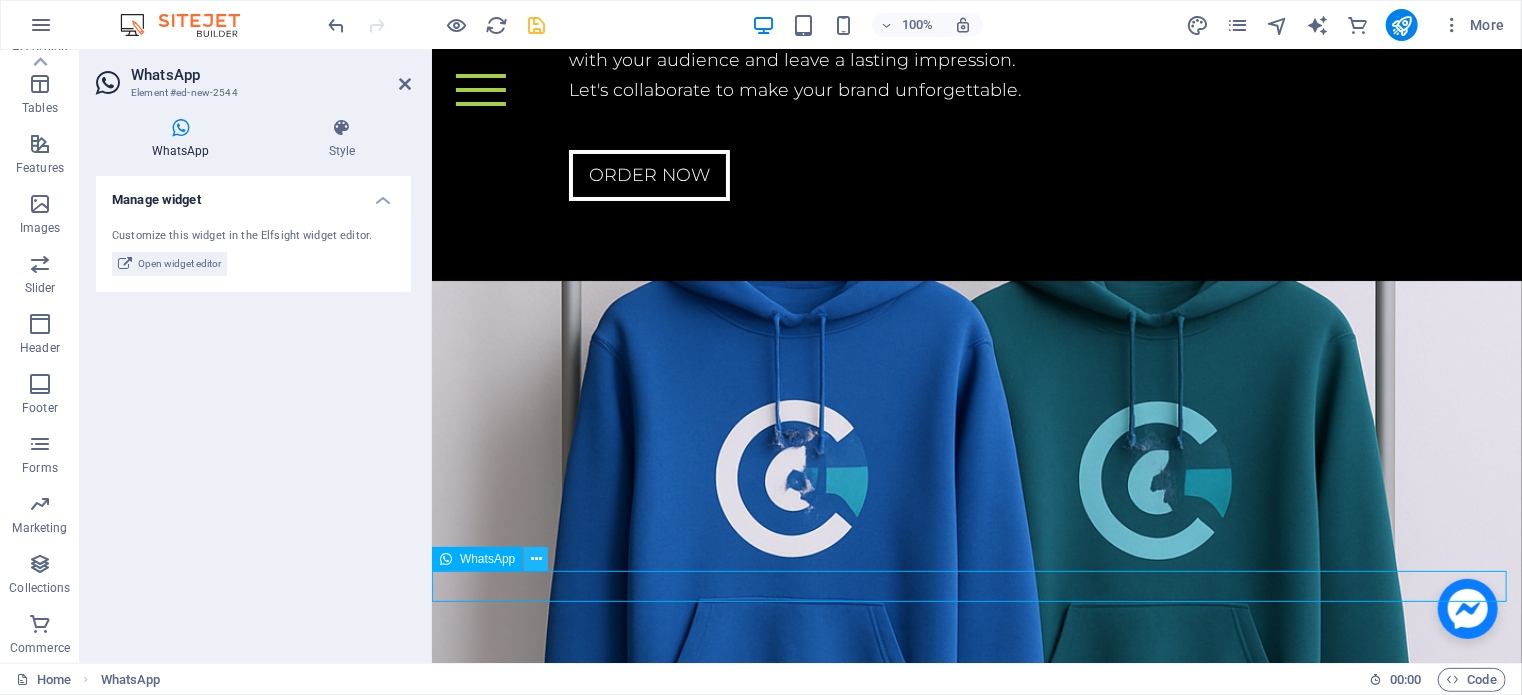 click at bounding box center [536, 559] 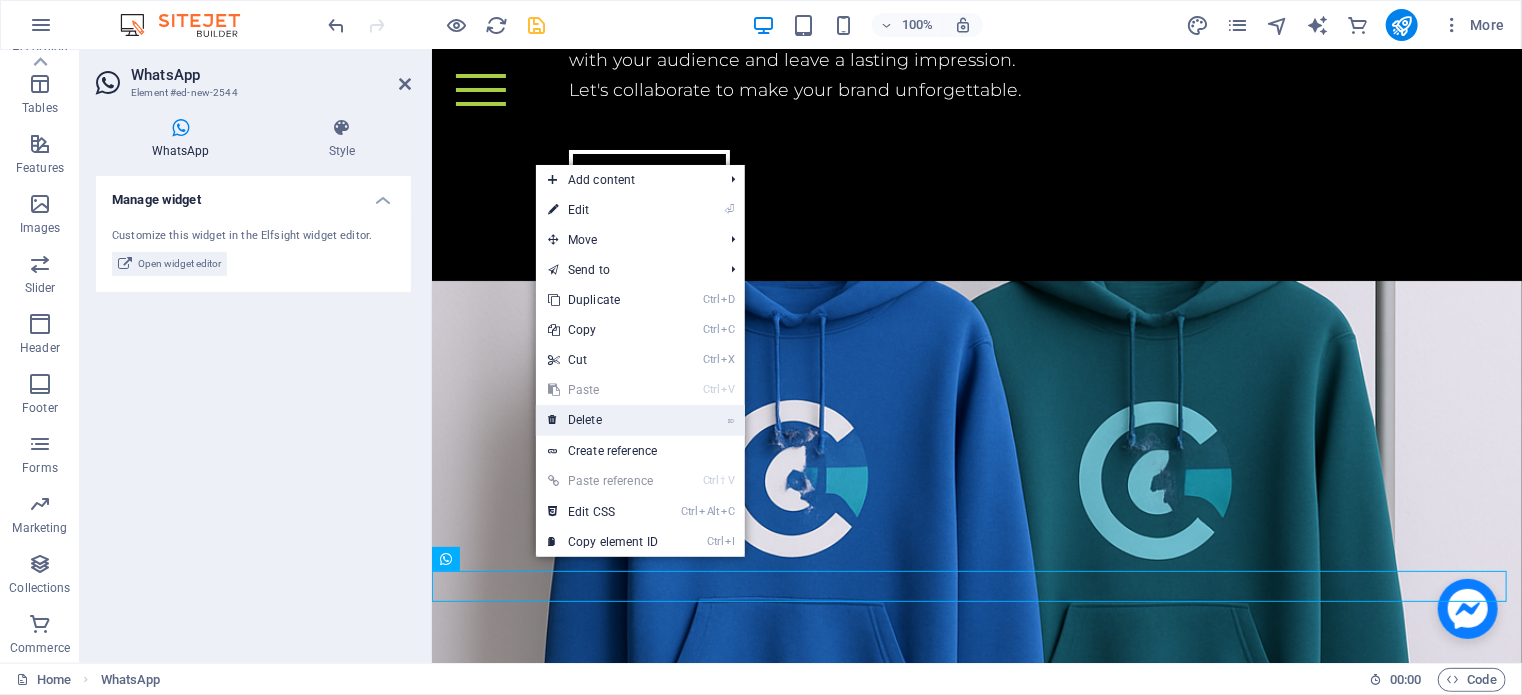 click on "⌦  Delete" at bounding box center [603, 420] 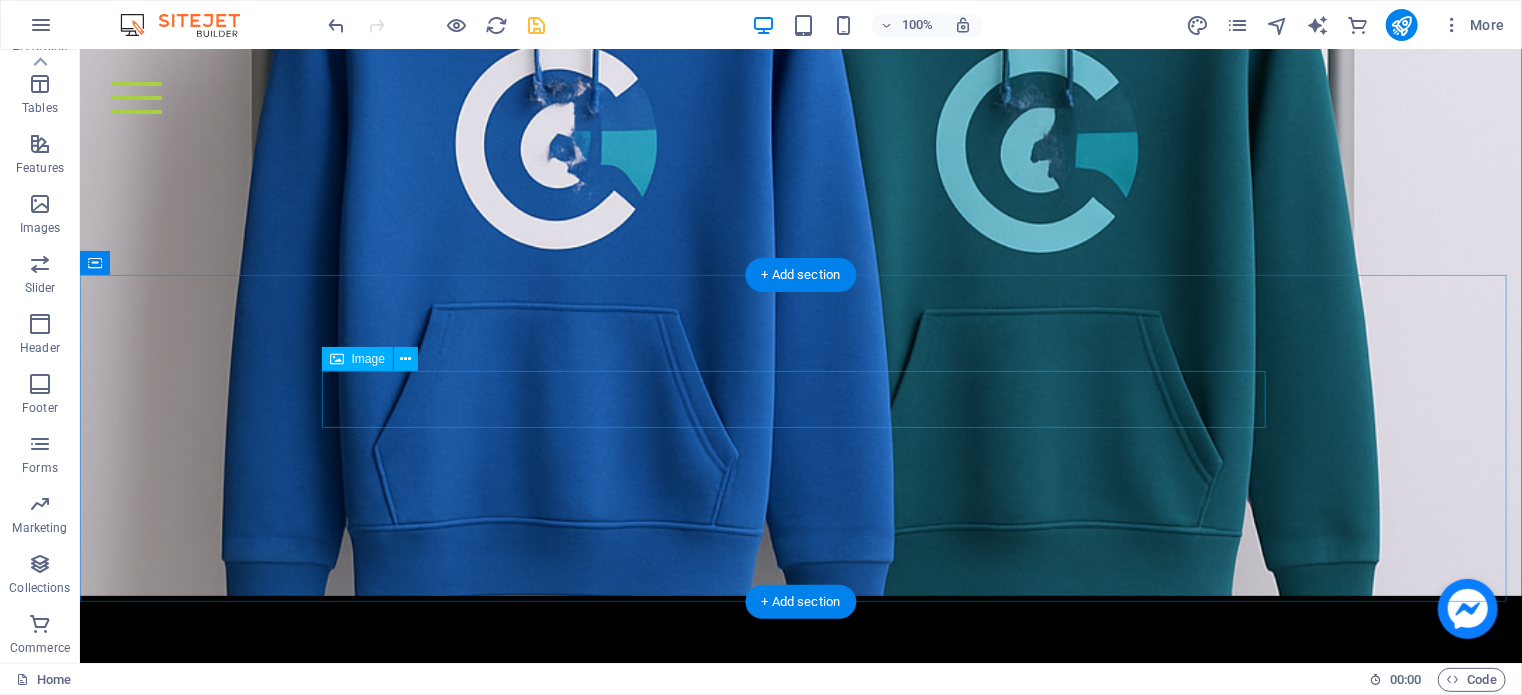 scroll, scrollTop: 6694, scrollLeft: 0, axis: vertical 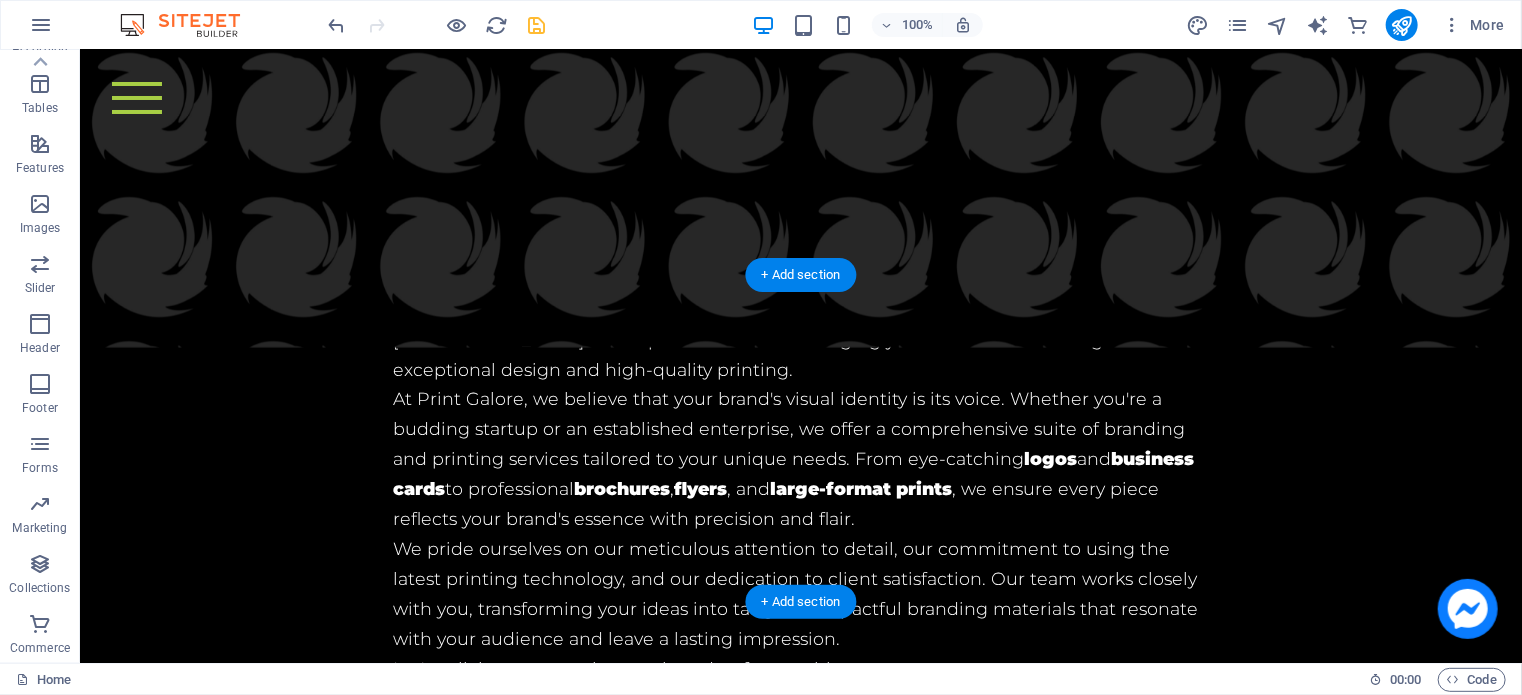 click at bounding box center [800, 5808] 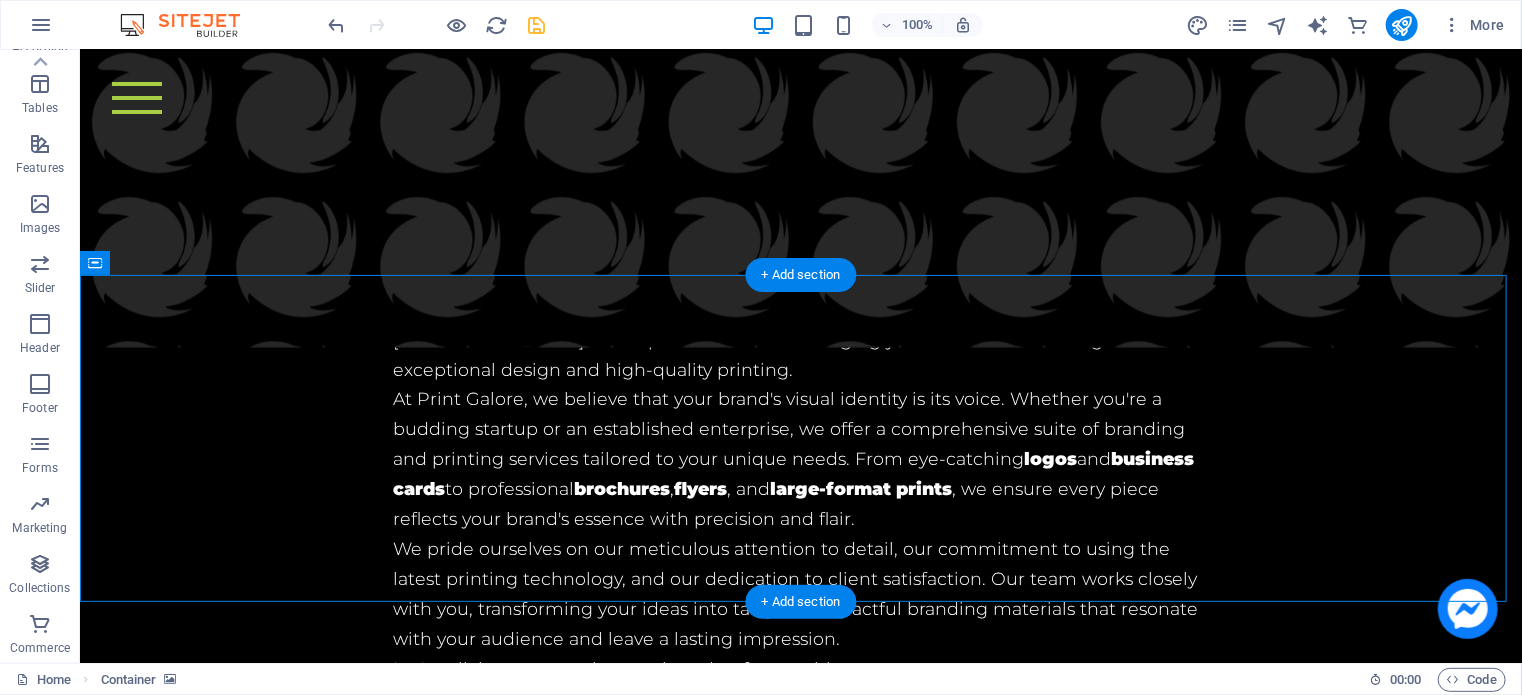 click at bounding box center [800, 5808] 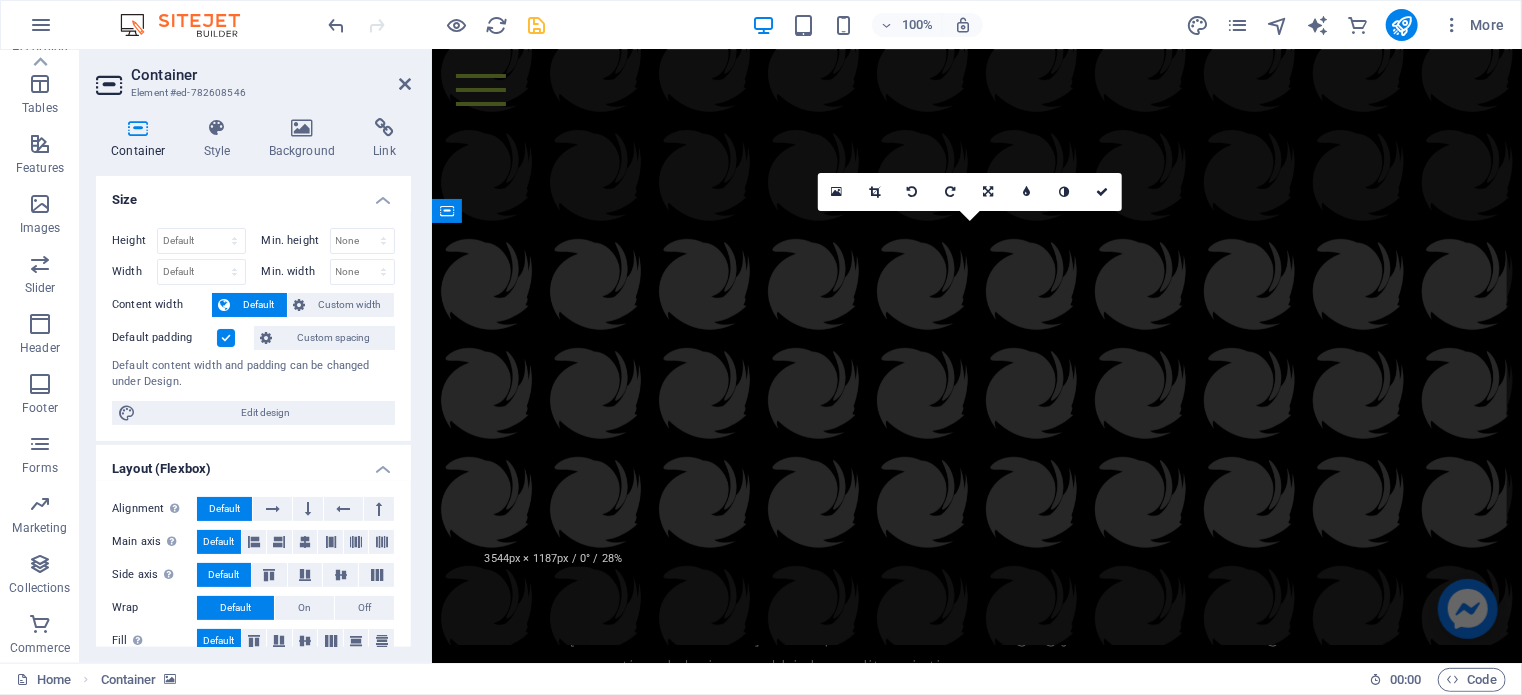 scroll, scrollTop: 7540, scrollLeft: 0, axis: vertical 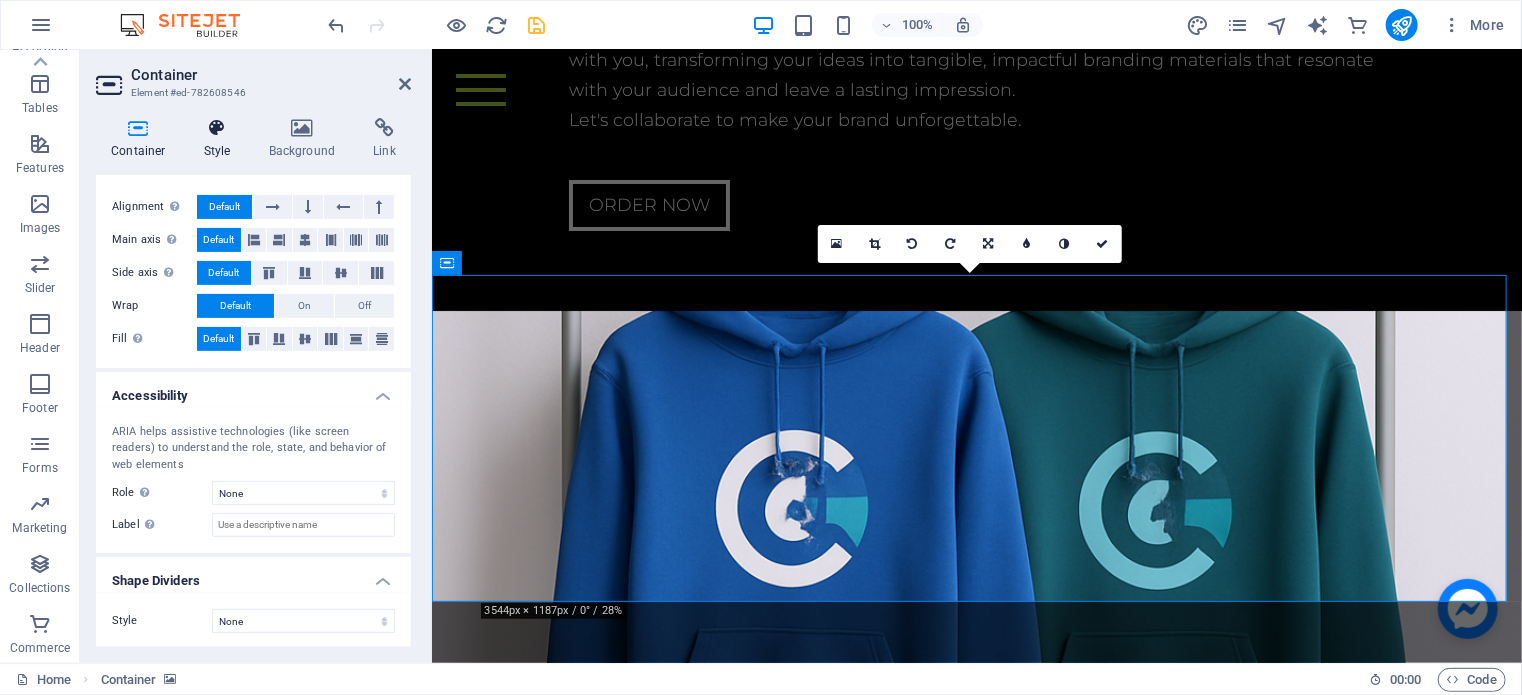 click at bounding box center [217, 128] 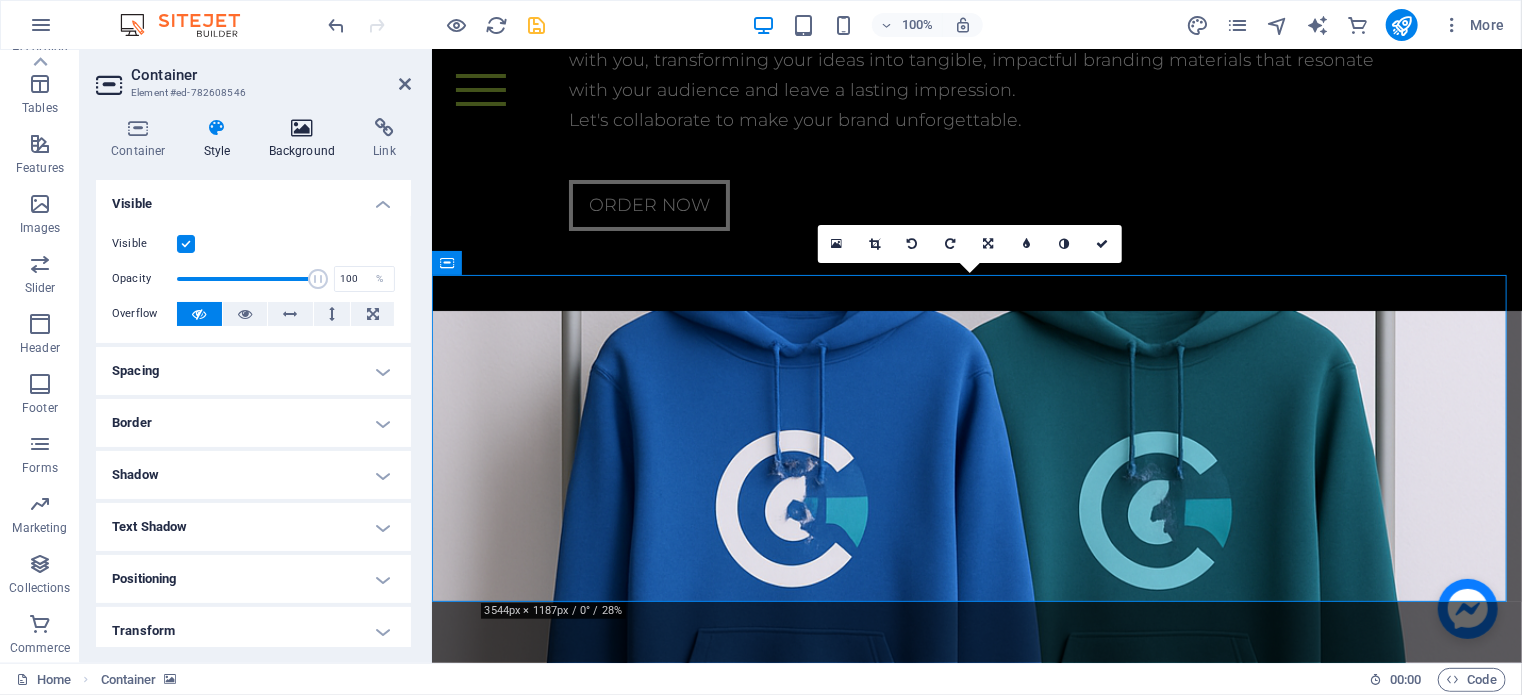 click at bounding box center (302, 128) 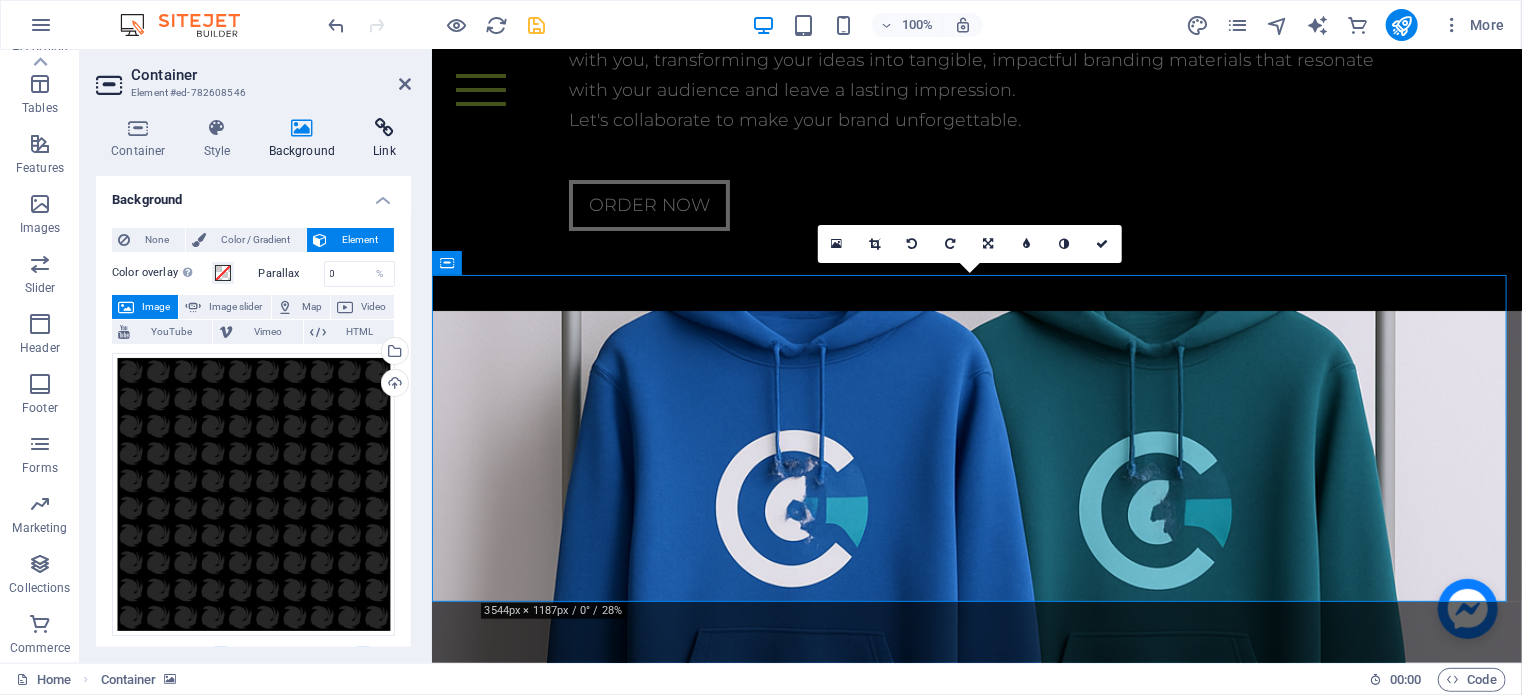 click at bounding box center (384, 128) 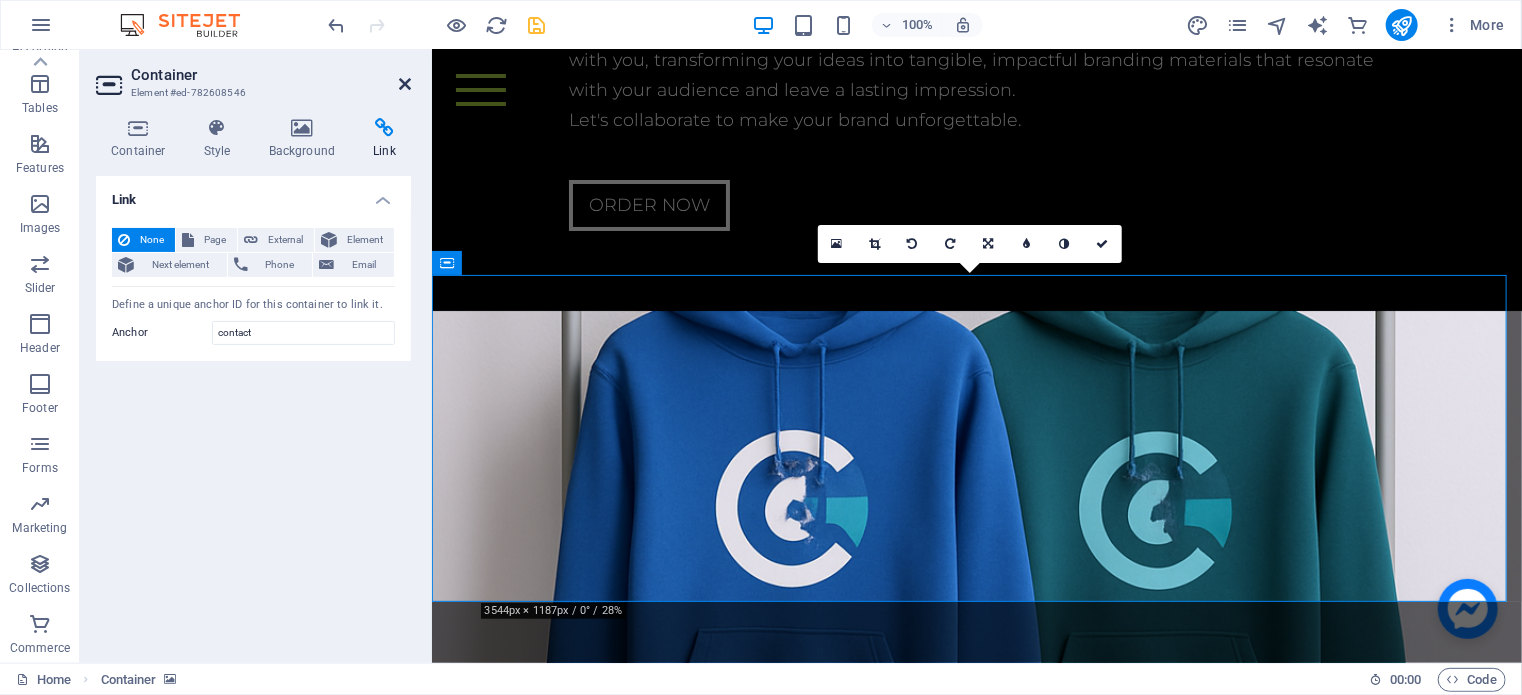 drag, startPoint x: 402, startPoint y: 83, endPoint x: 320, endPoint y: 33, distance: 96.04166 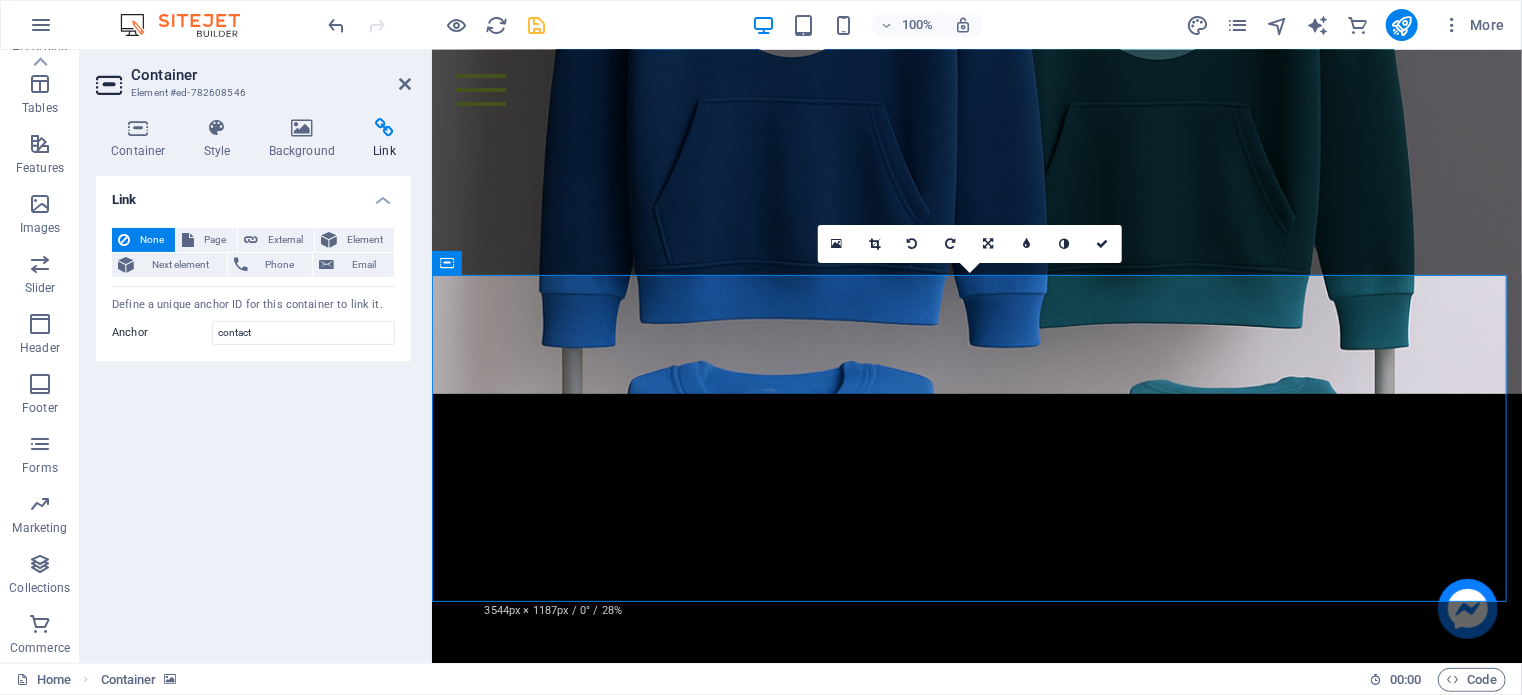 scroll, scrollTop: 6694, scrollLeft: 0, axis: vertical 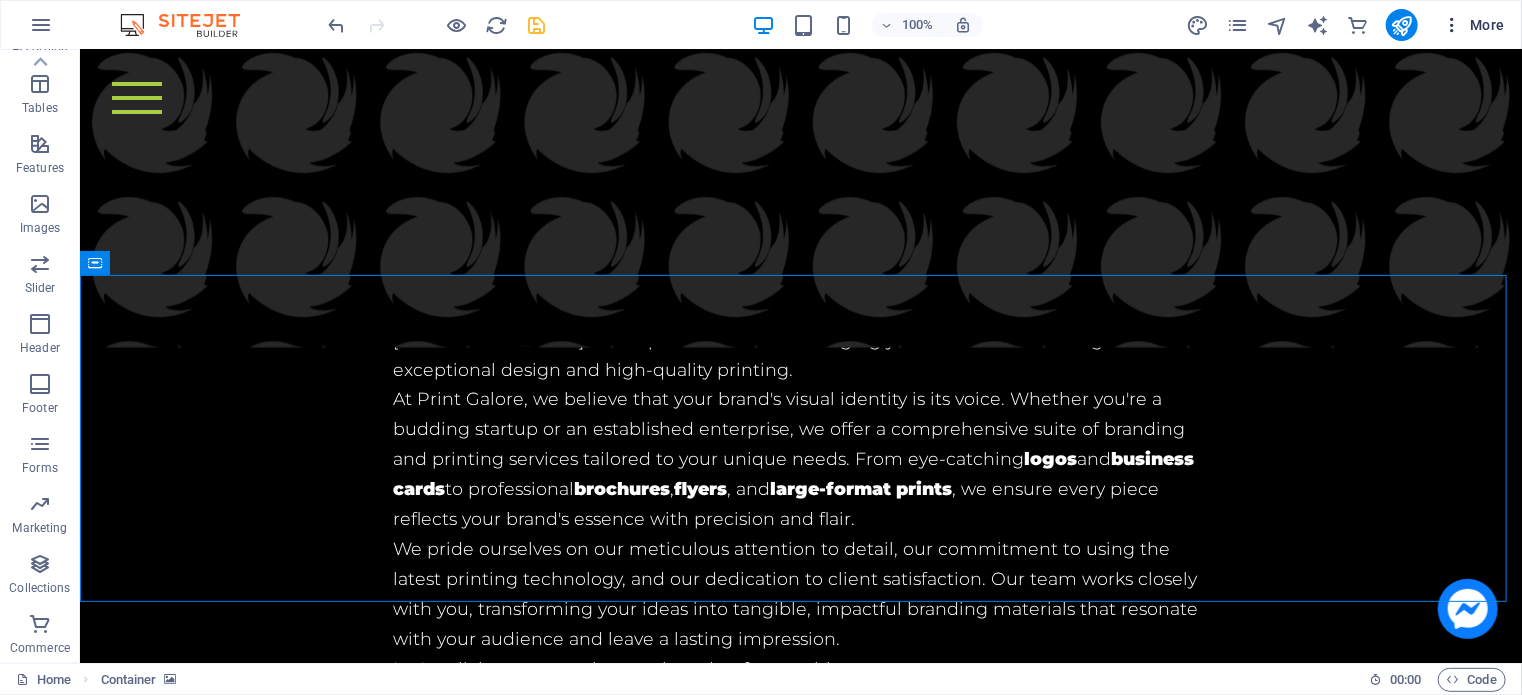 click on "More" at bounding box center [1473, 25] 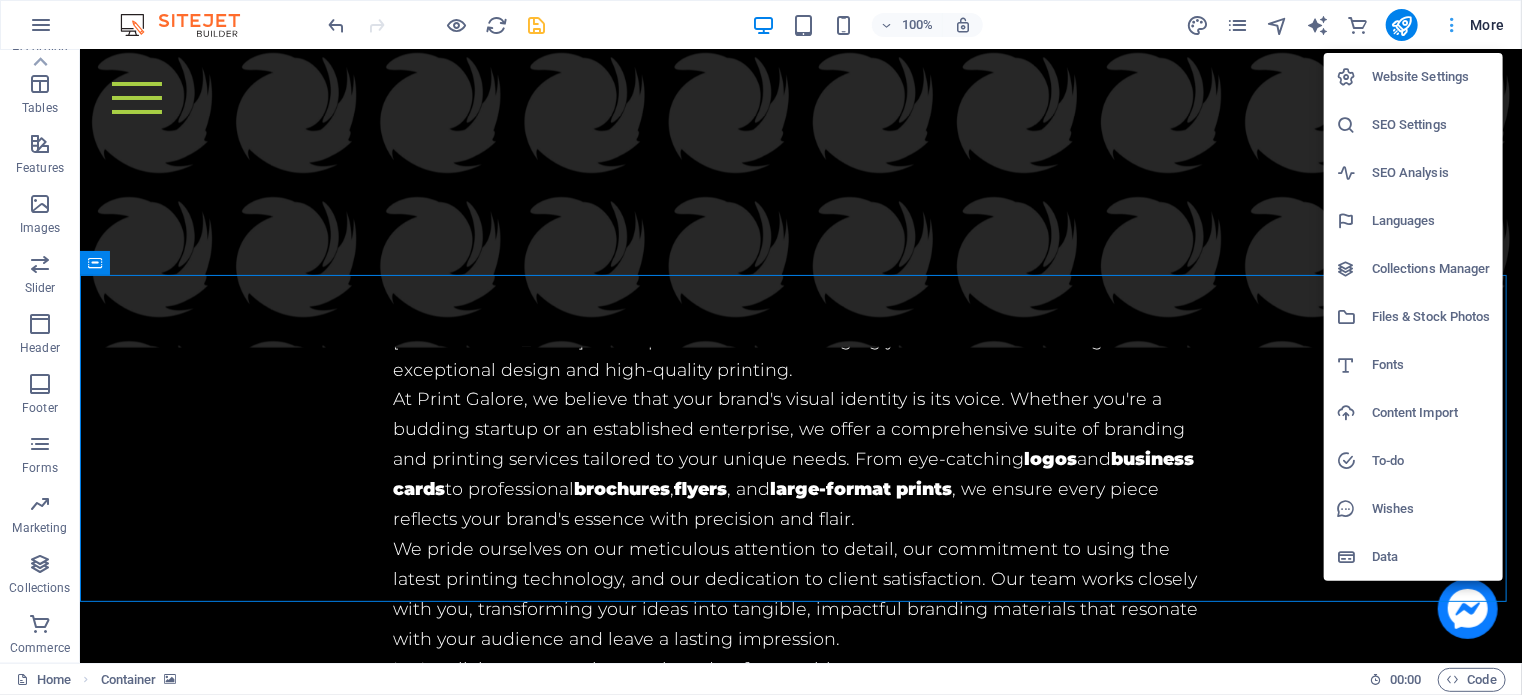 click at bounding box center (761, 347) 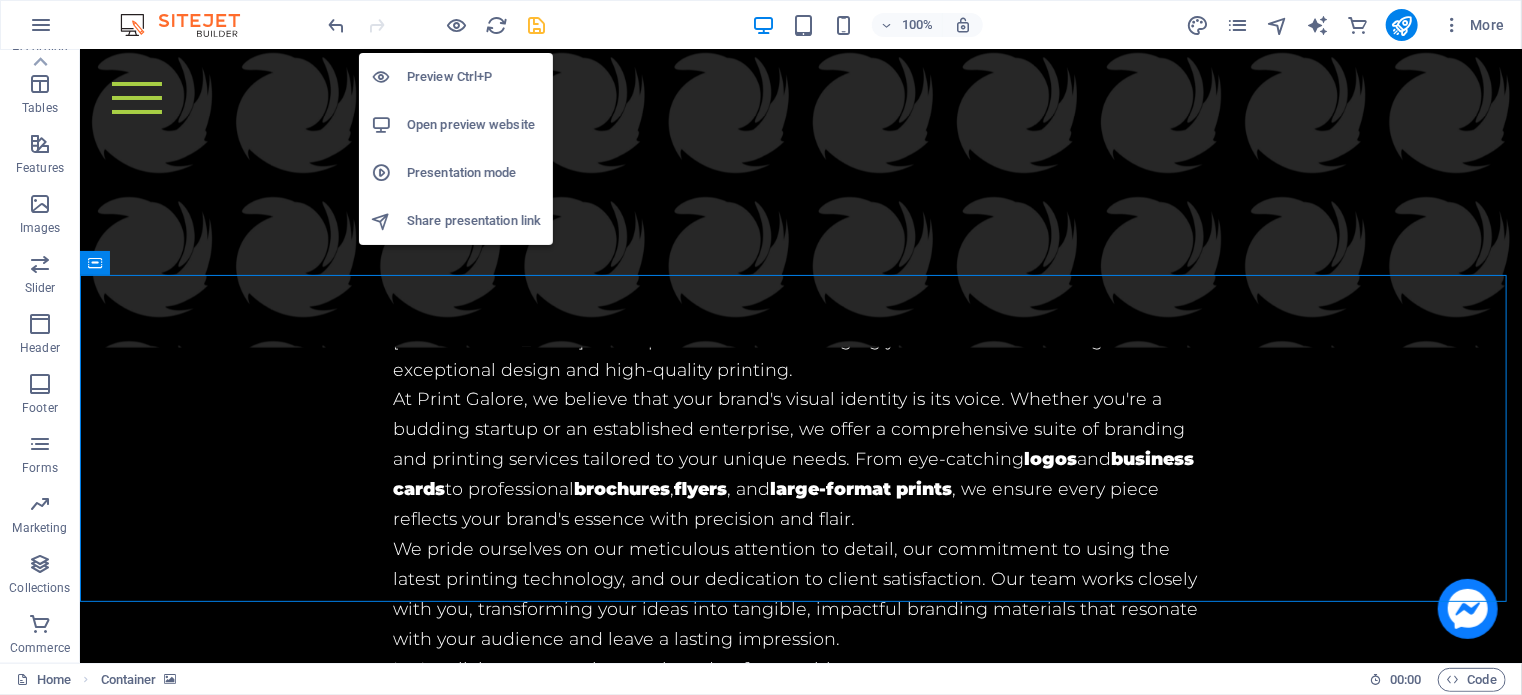 click on "Preview Ctrl+P" at bounding box center (474, 77) 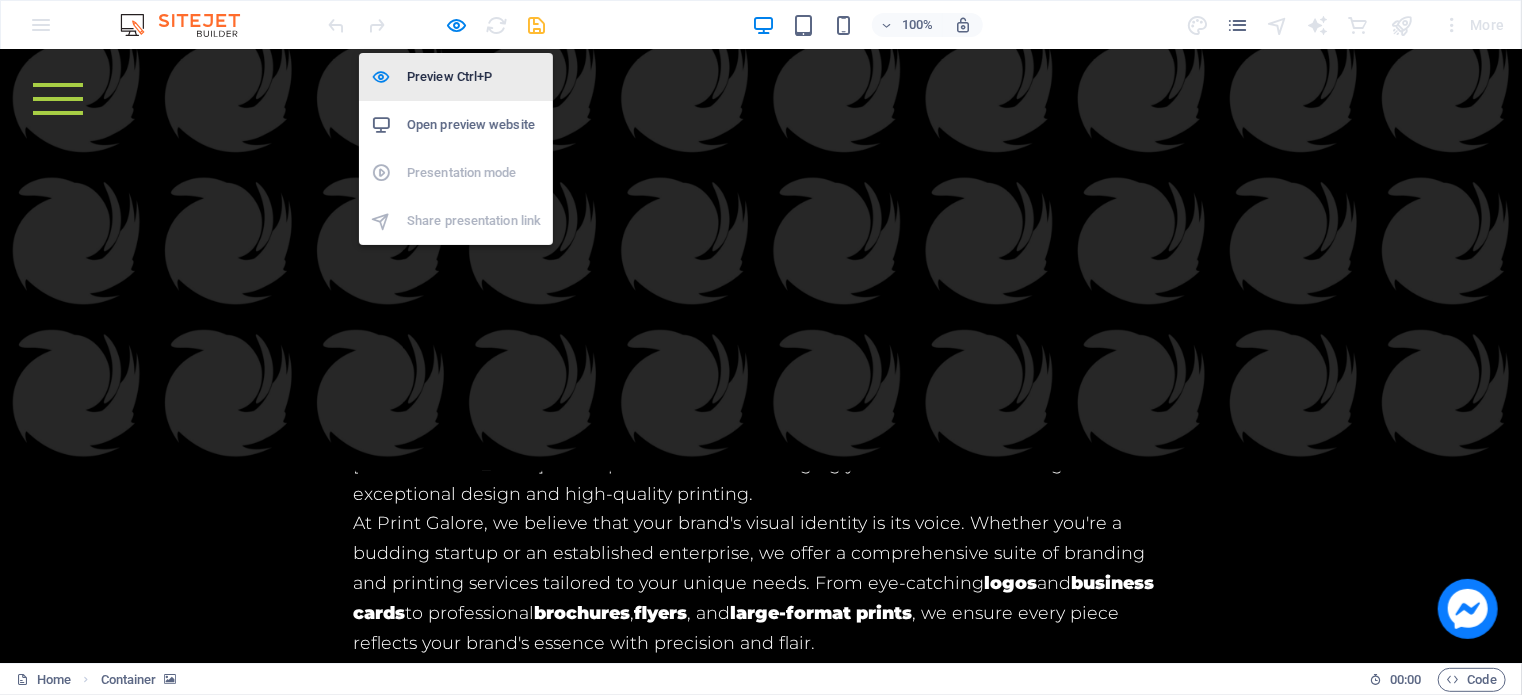 click on "Preview Ctrl+P" at bounding box center (474, 77) 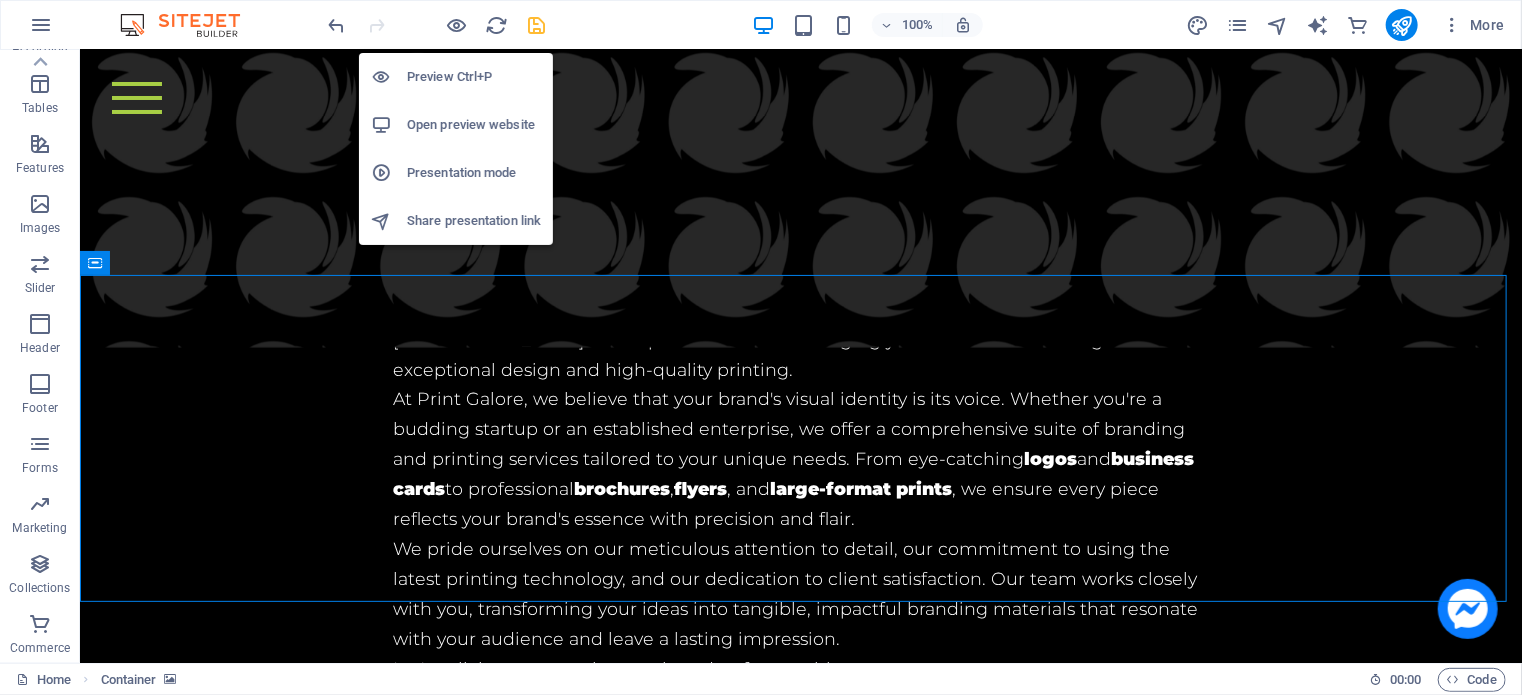 click on "Preview Ctrl+P" at bounding box center (474, 77) 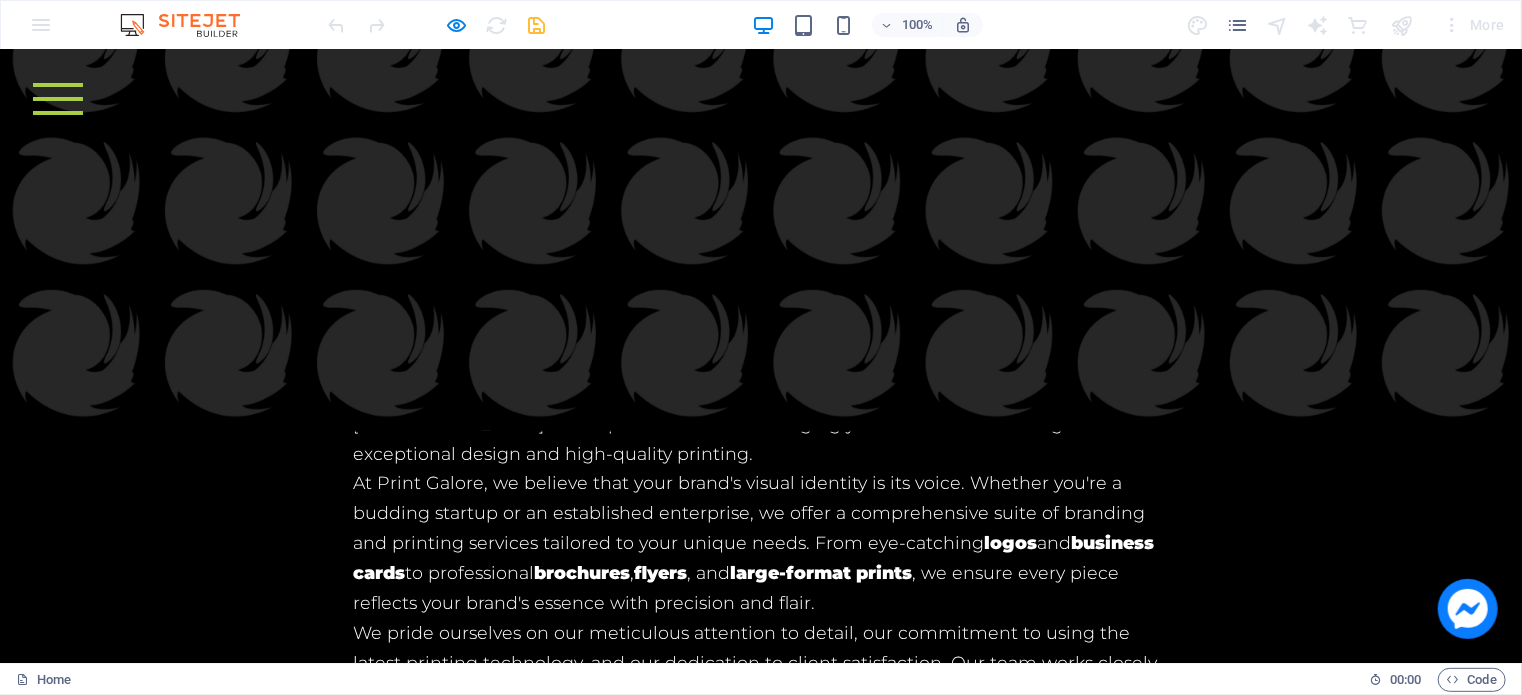 scroll, scrollTop: 6631, scrollLeft: 0, axis: vertical 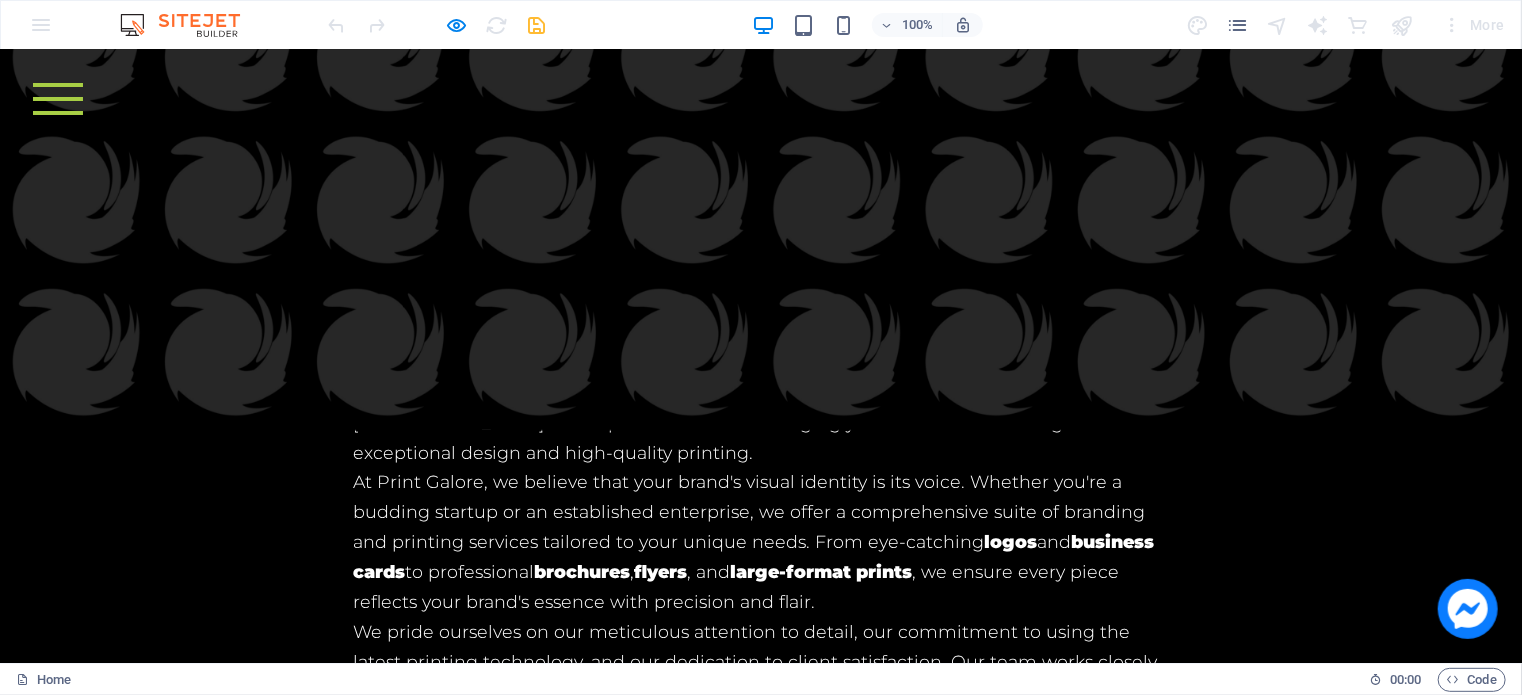 click 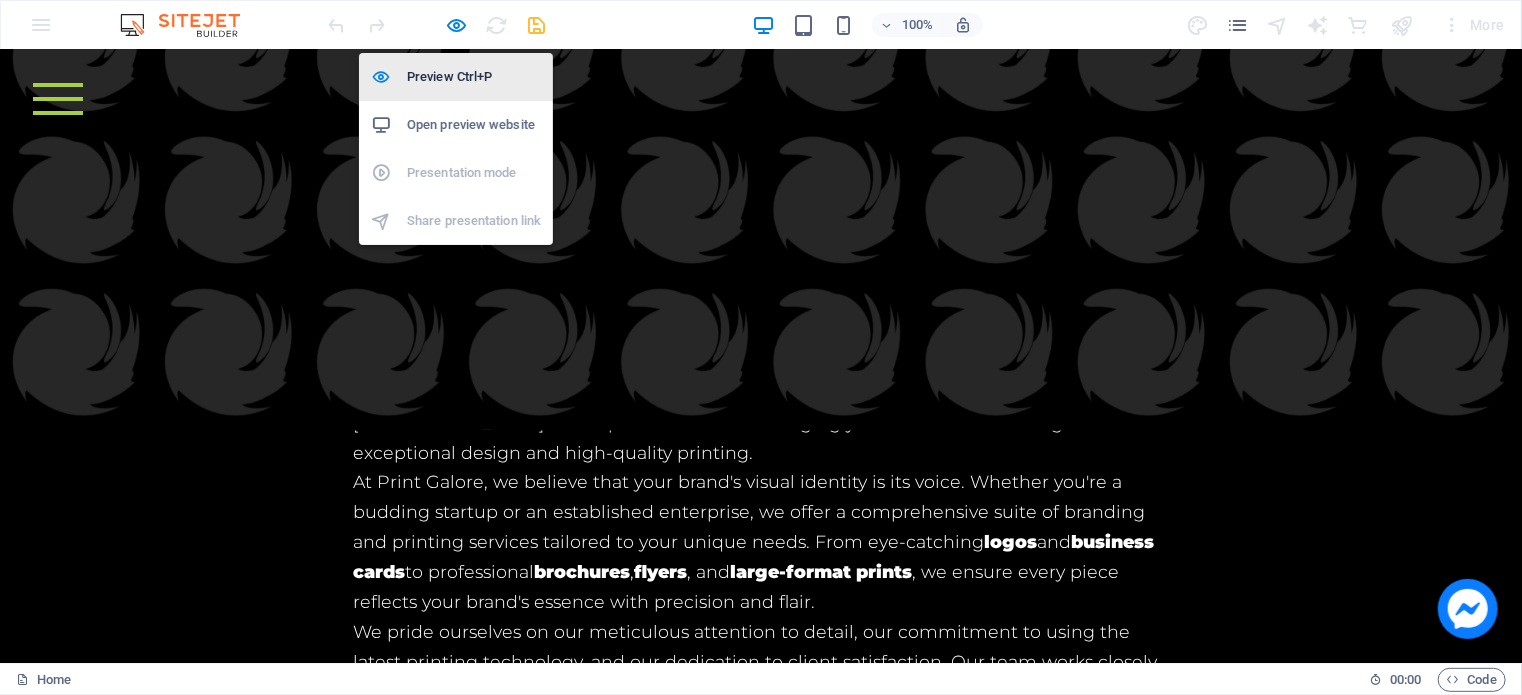 click on "Preview Ctrl+P" at bounding box center (474, 77) 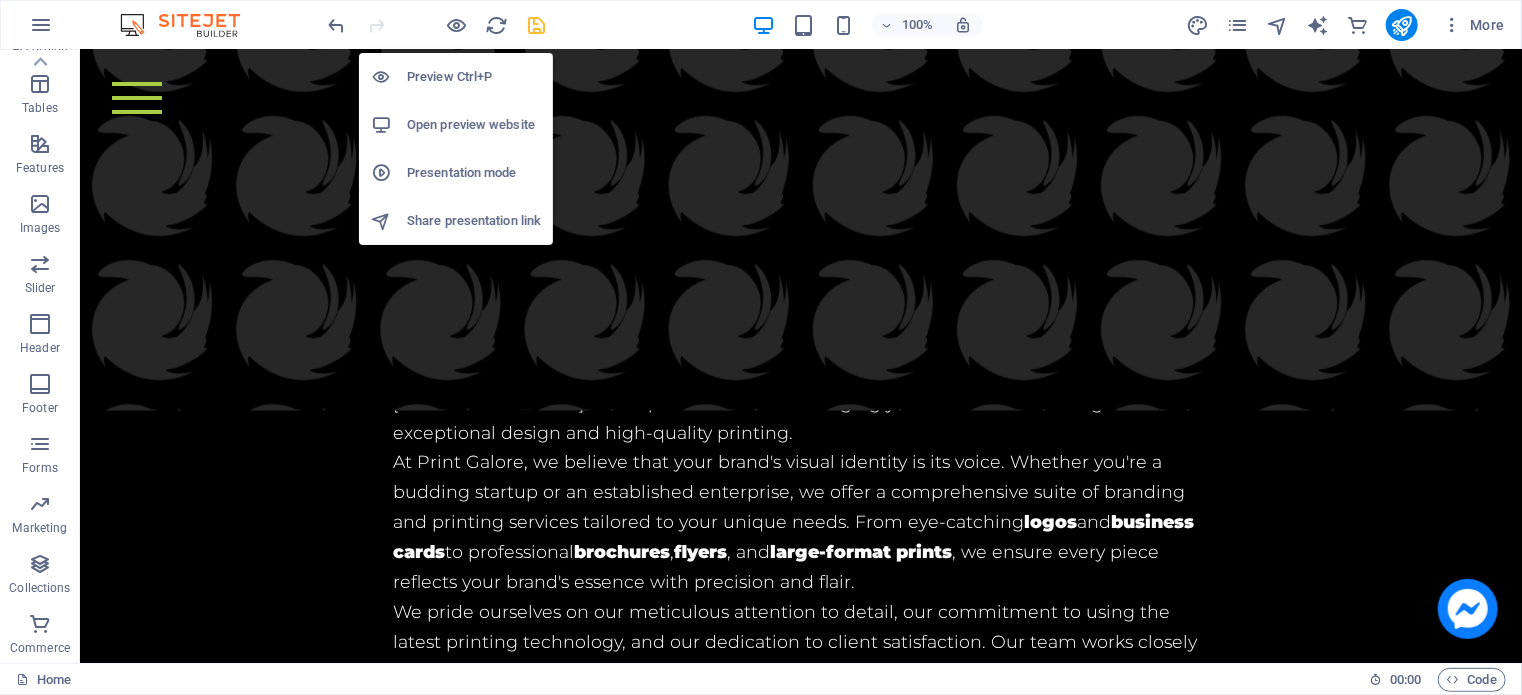 scroll, scrollTop: 6694, scrollLeft: 0, axis: vertical 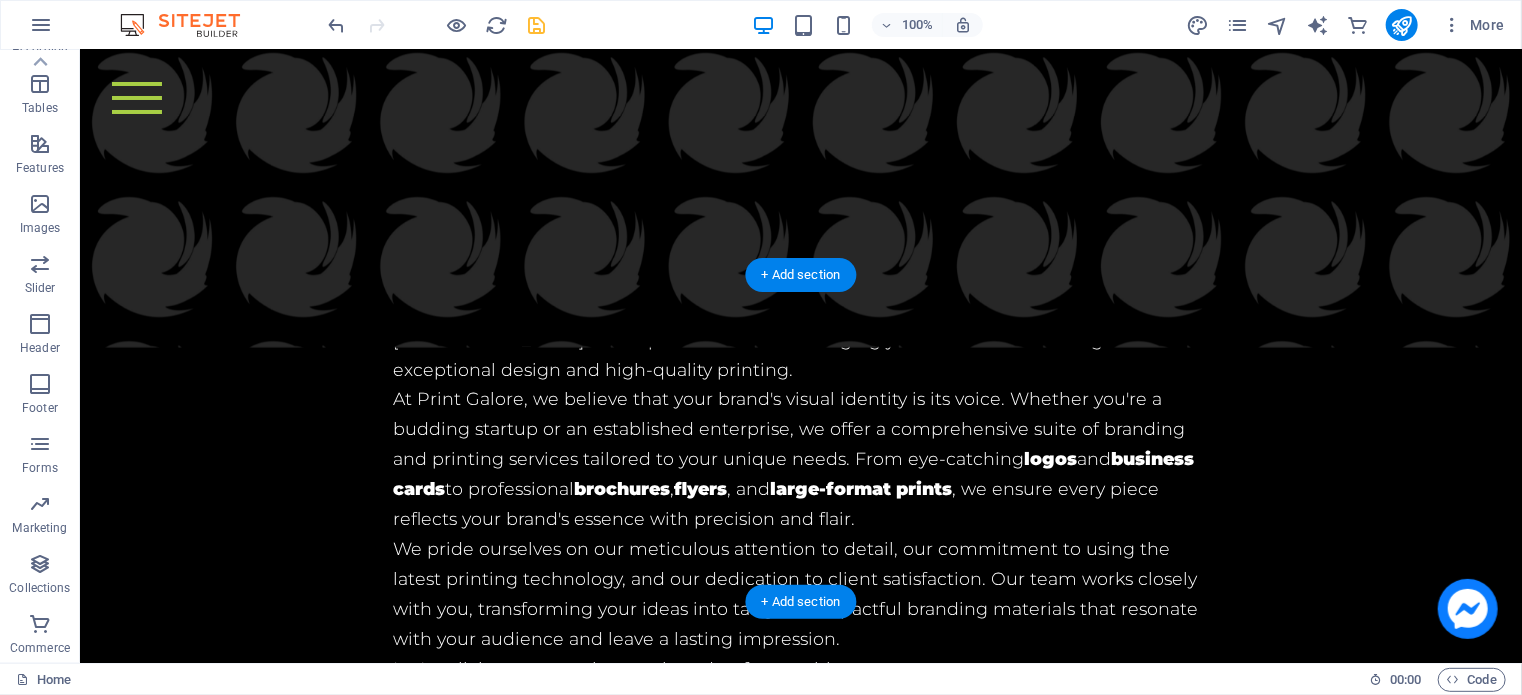 click at bounding box center (800, 5808) 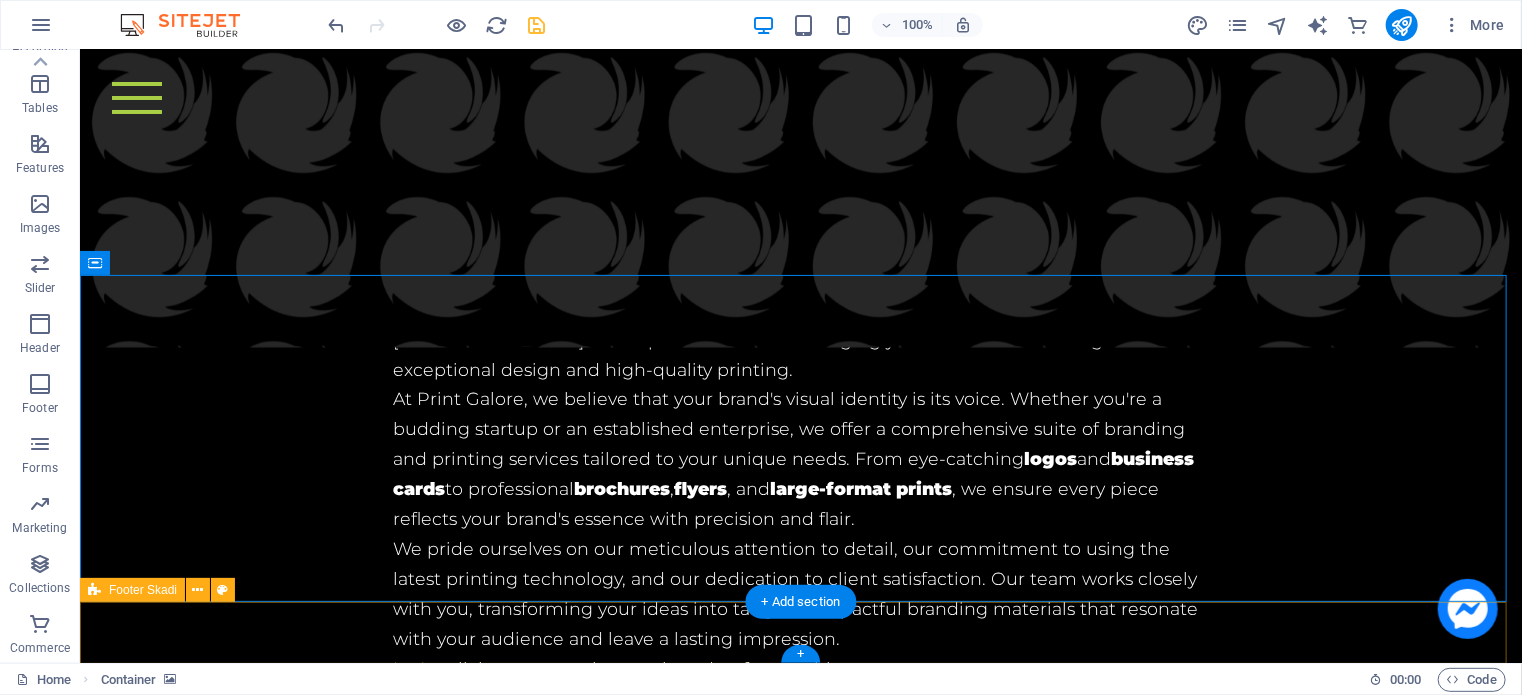 click on "[EMAIL_ADDRESS][DOMAIN_NAME]  |  Legal Notice  |  Privacy" at bounding box center [800, 6514] 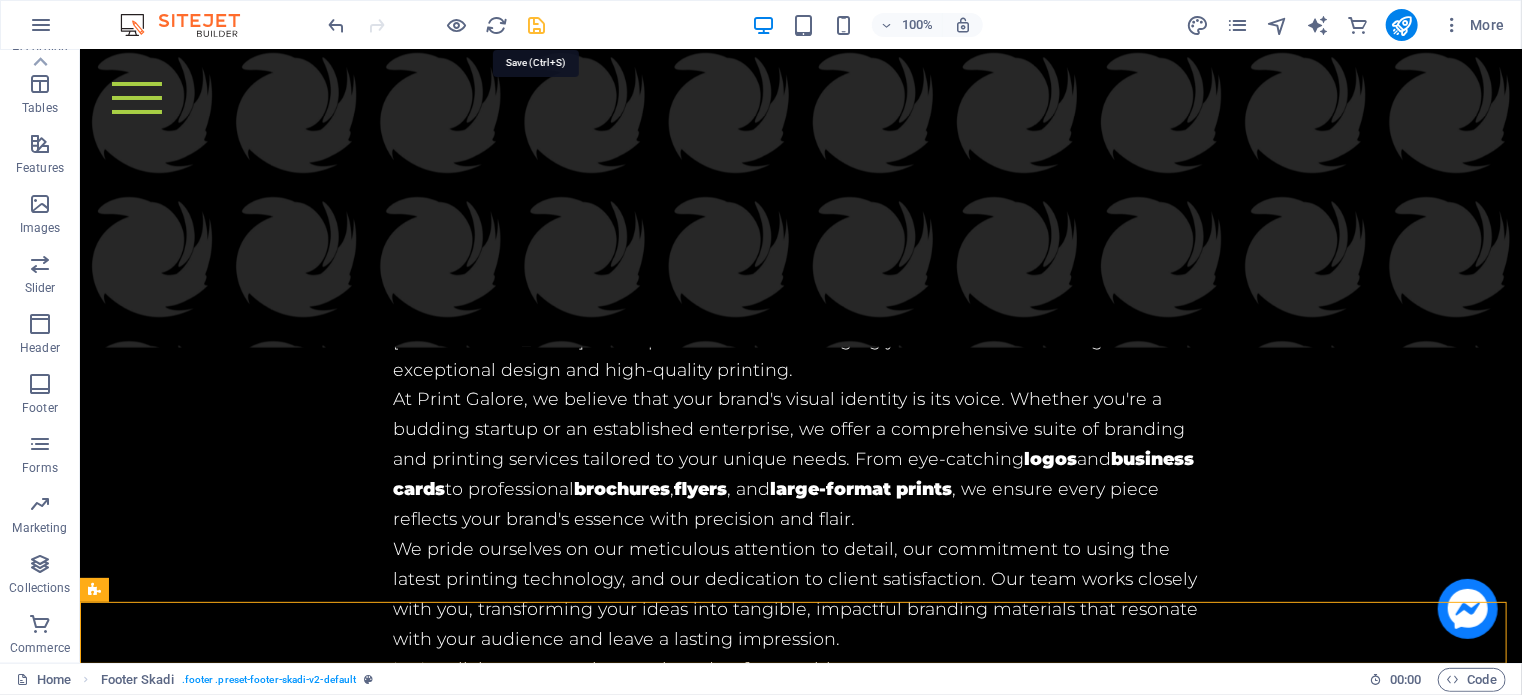 click at bounding box center [537, 25] 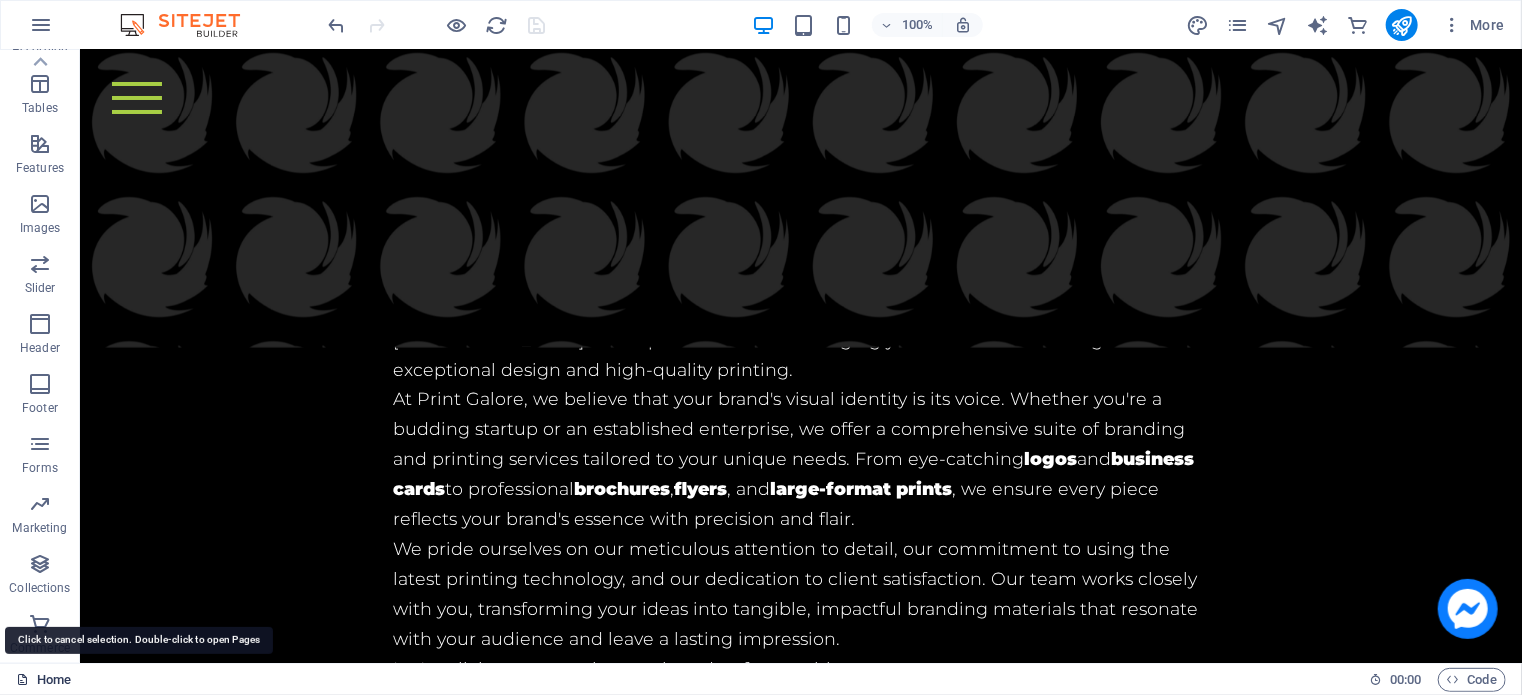 click on "Home" at bounding box center [43, 680] 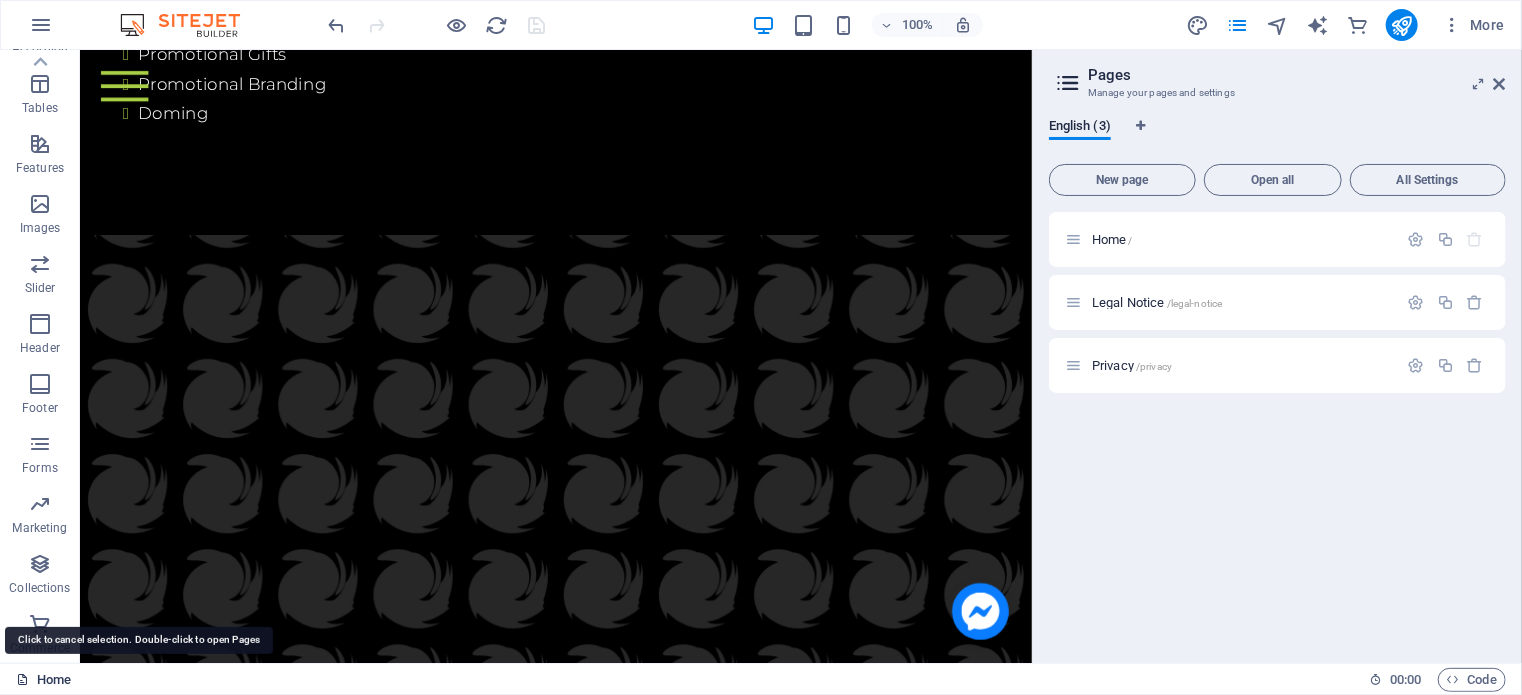 scroll, scrollTop: 7860, scrollLeft: 0, axis: vertical 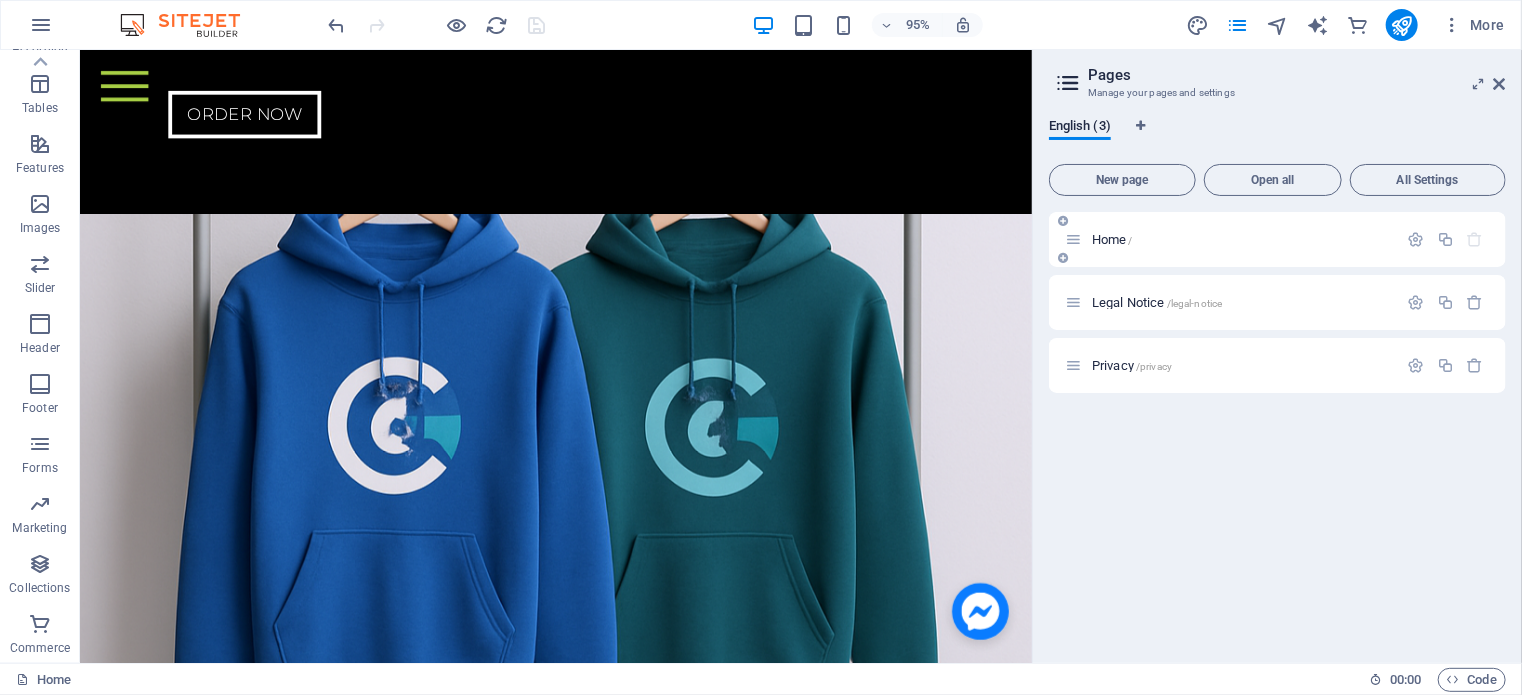 click on "Home /" at bounding box center [1242, 239] 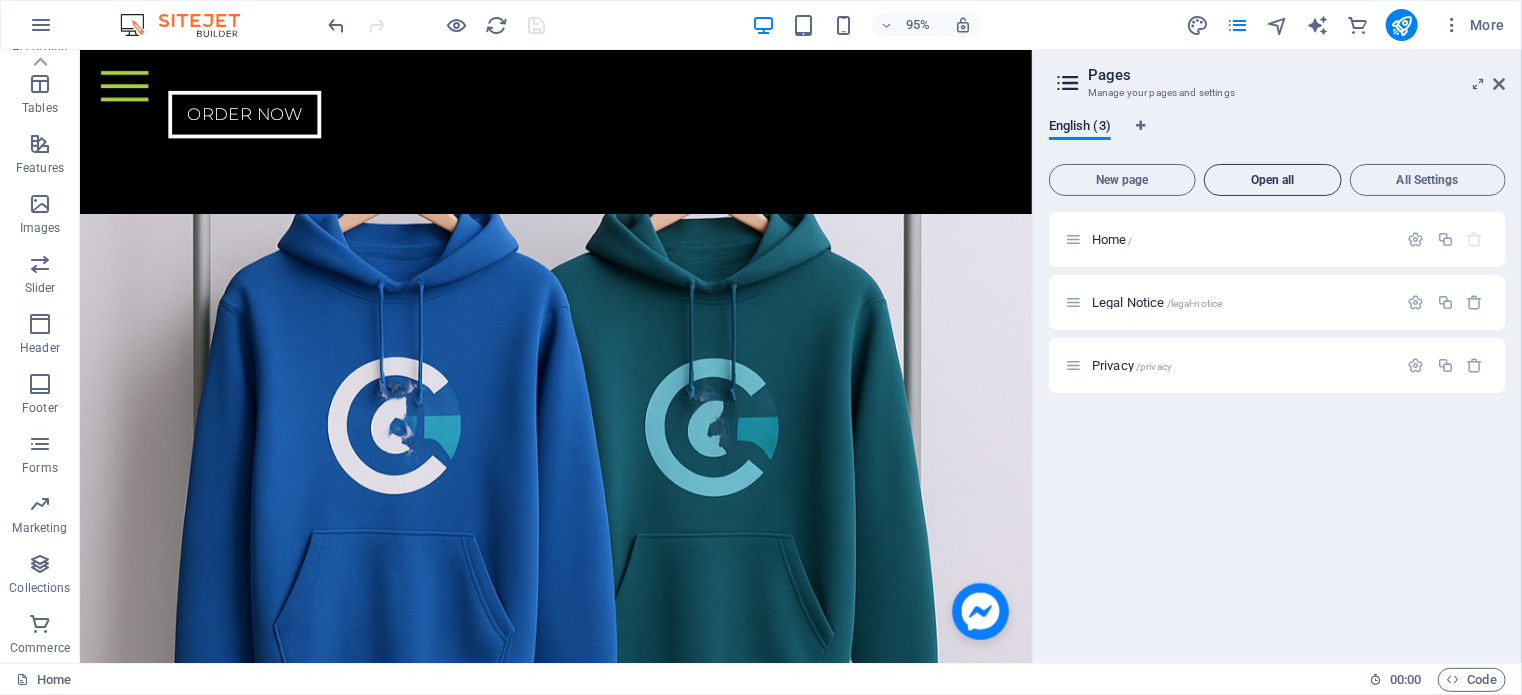click on "Open all" at bounding box center (1273, 180) 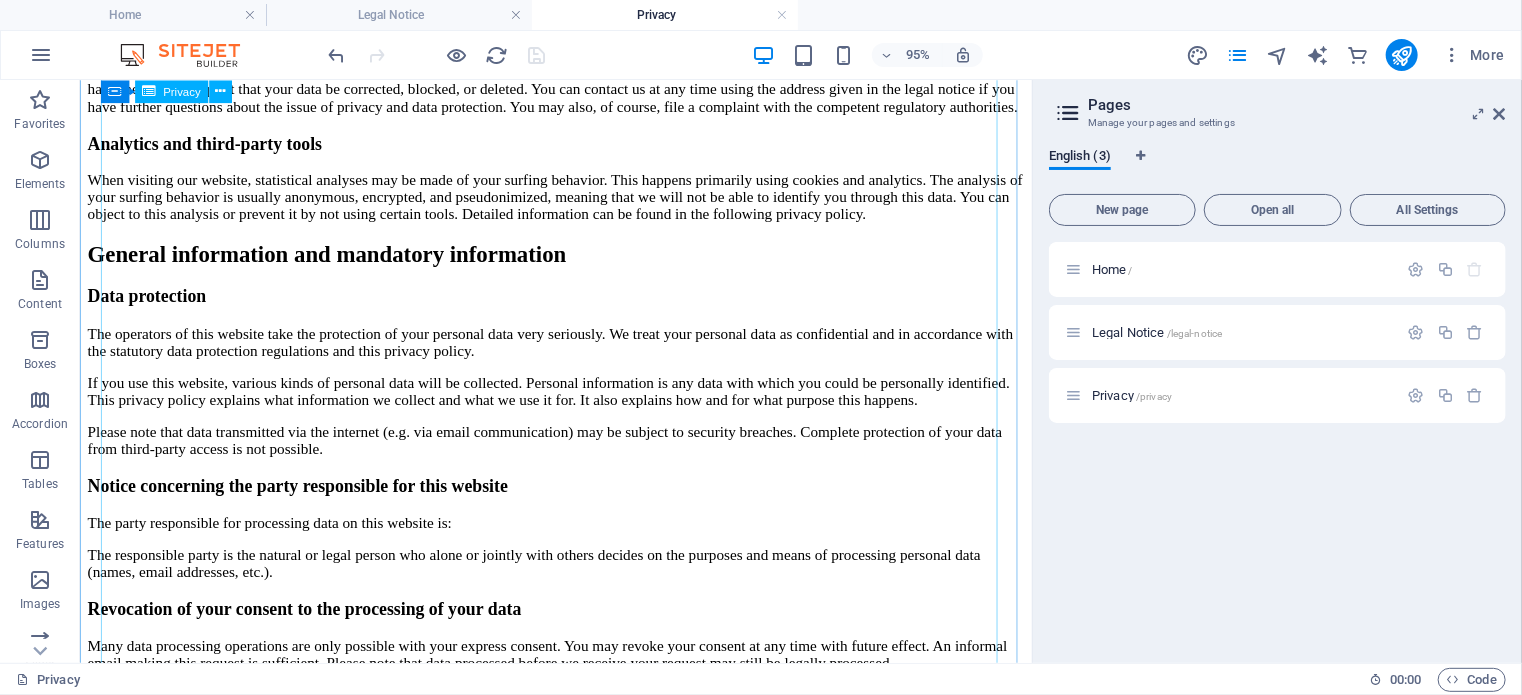 scroll, scrollTop: 800, scrollLeft: 0, axis: vertical 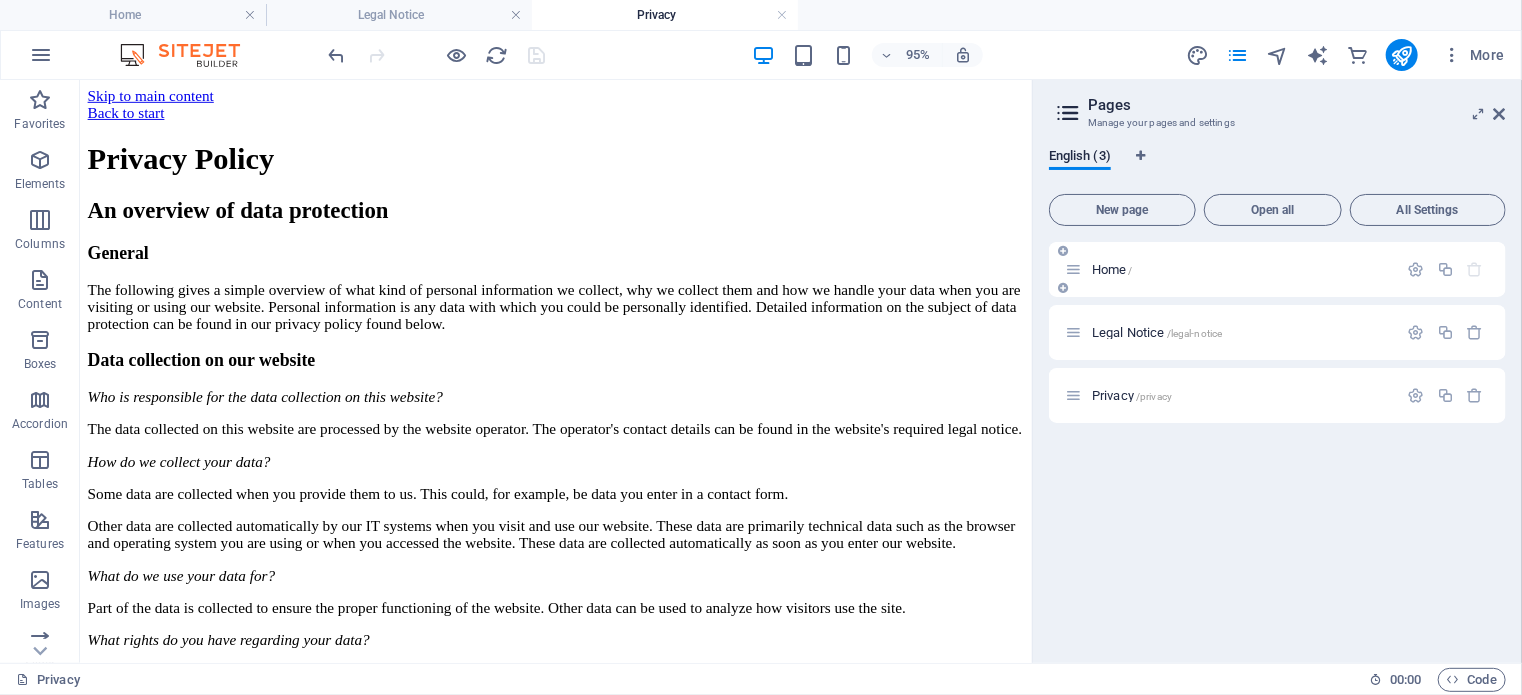 click on "Home /" at bounding box center (1242, 269) 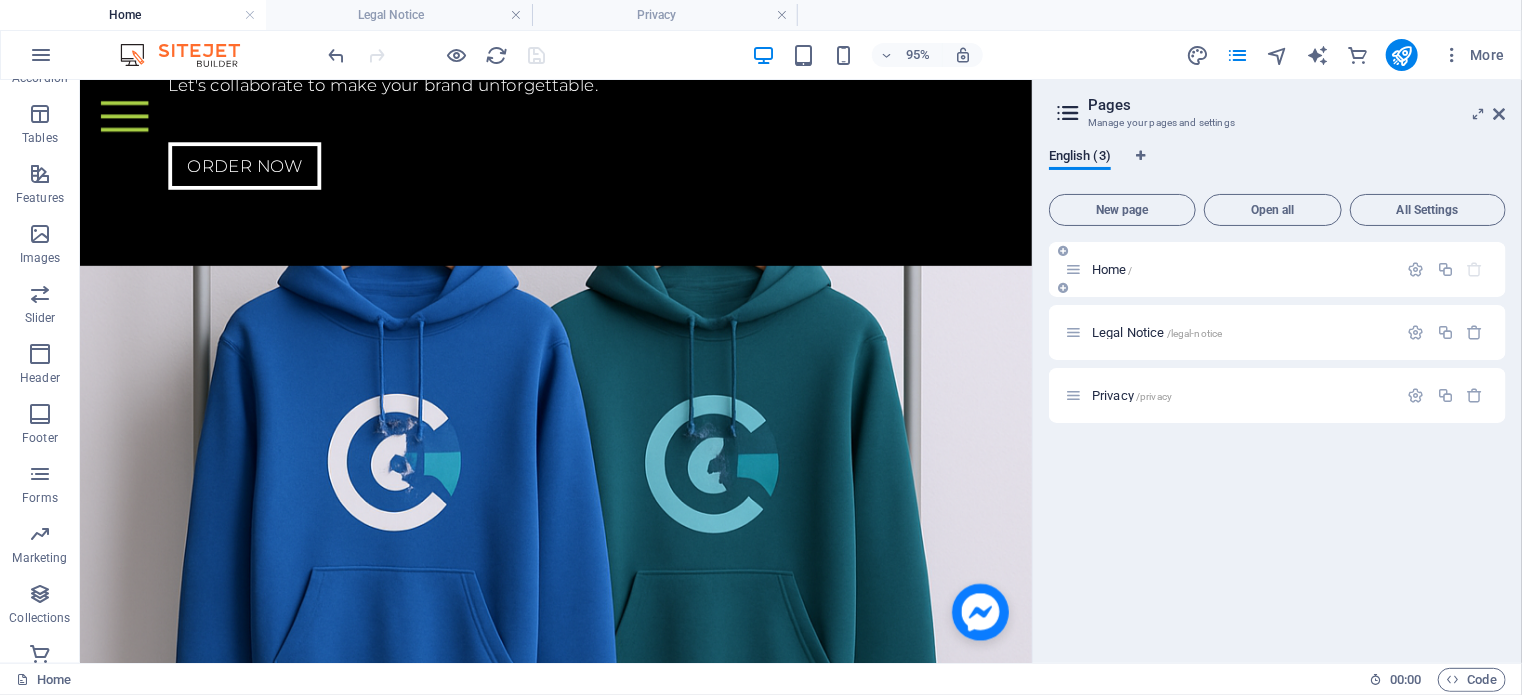 scroll, scrollTop: 7784, scrollLeft: 0, axis: vertical 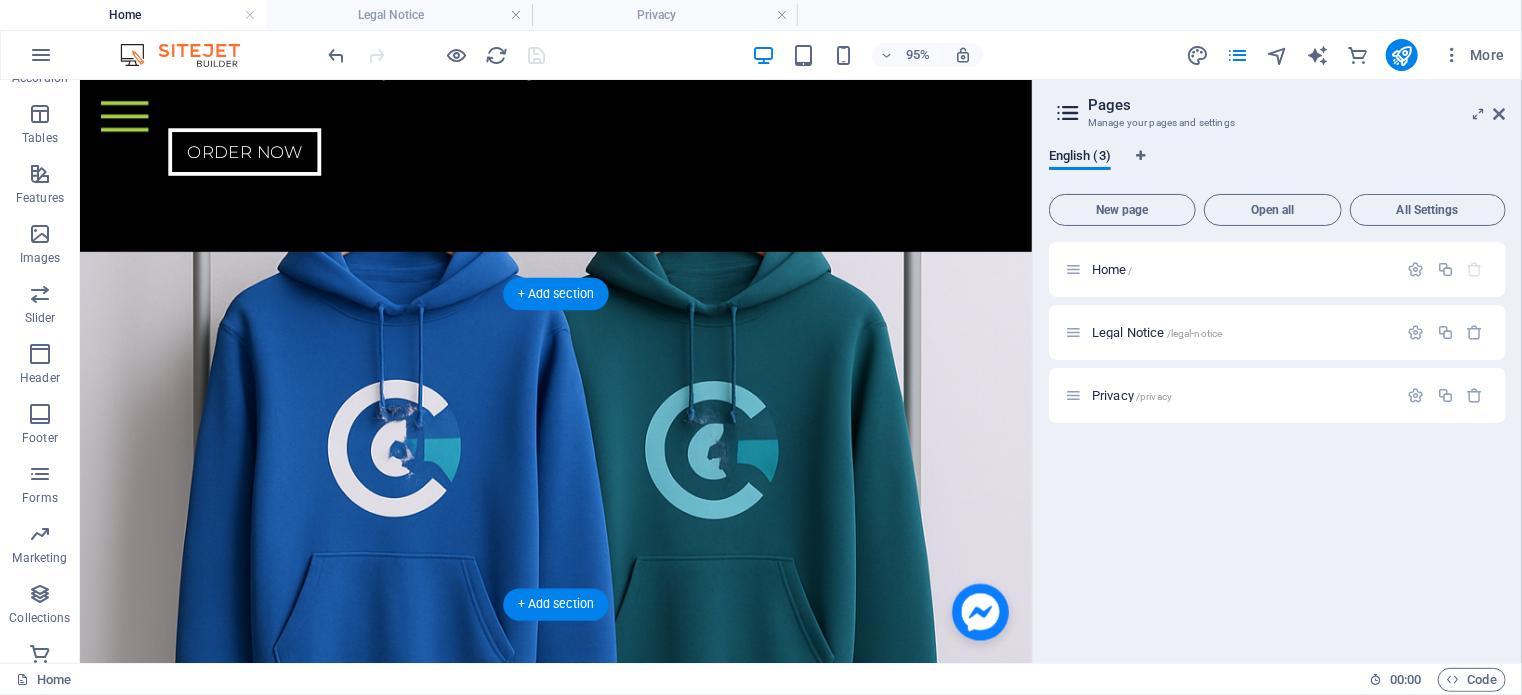 click at bounding box center [580, 5148] 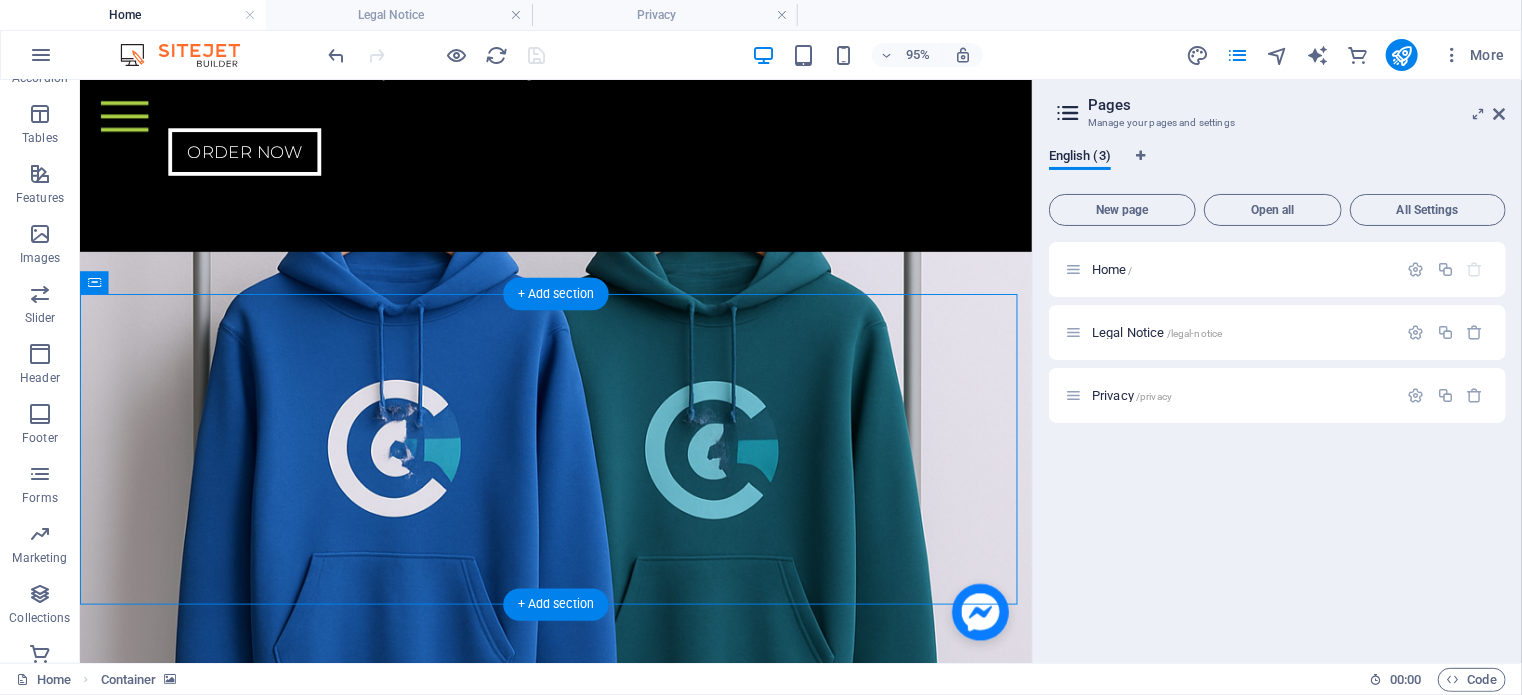 click at bounding box center (580, 5148) 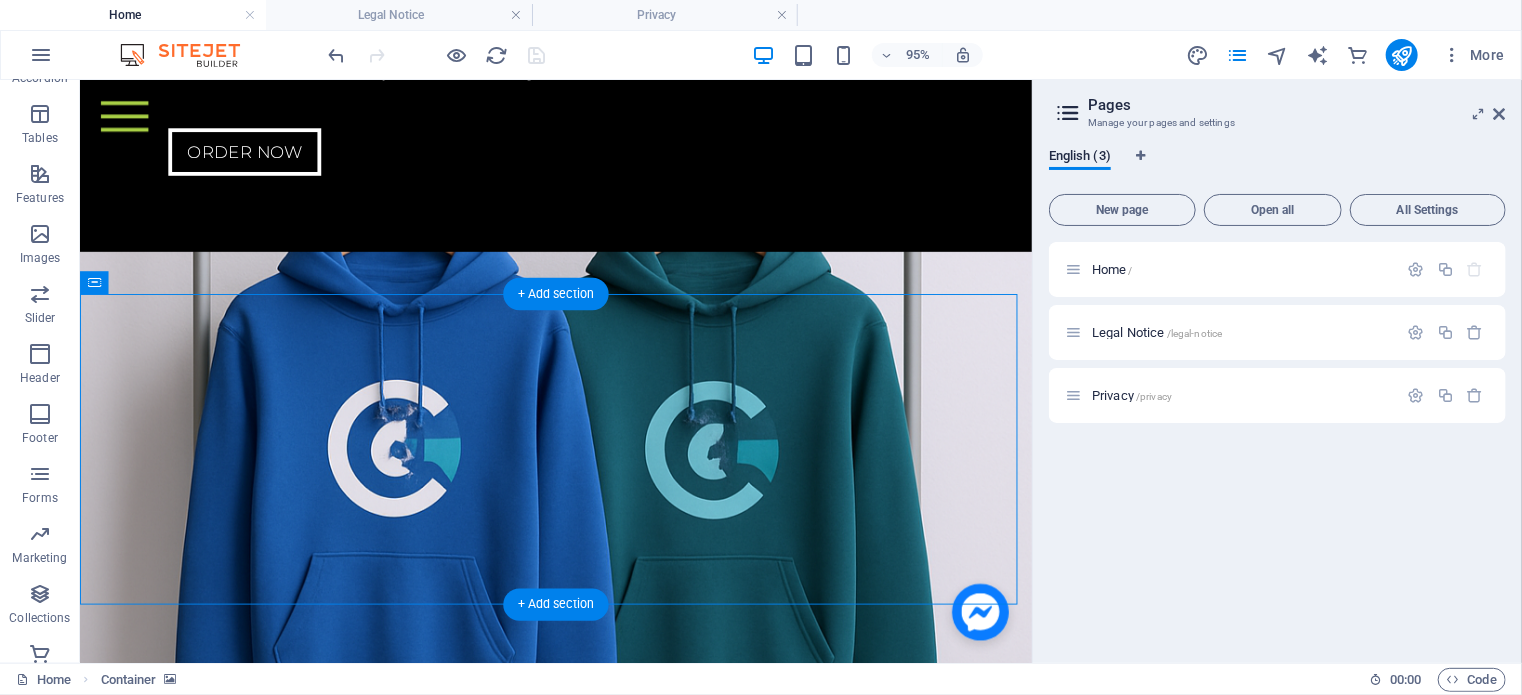 click at bounding box center (580, 5148) 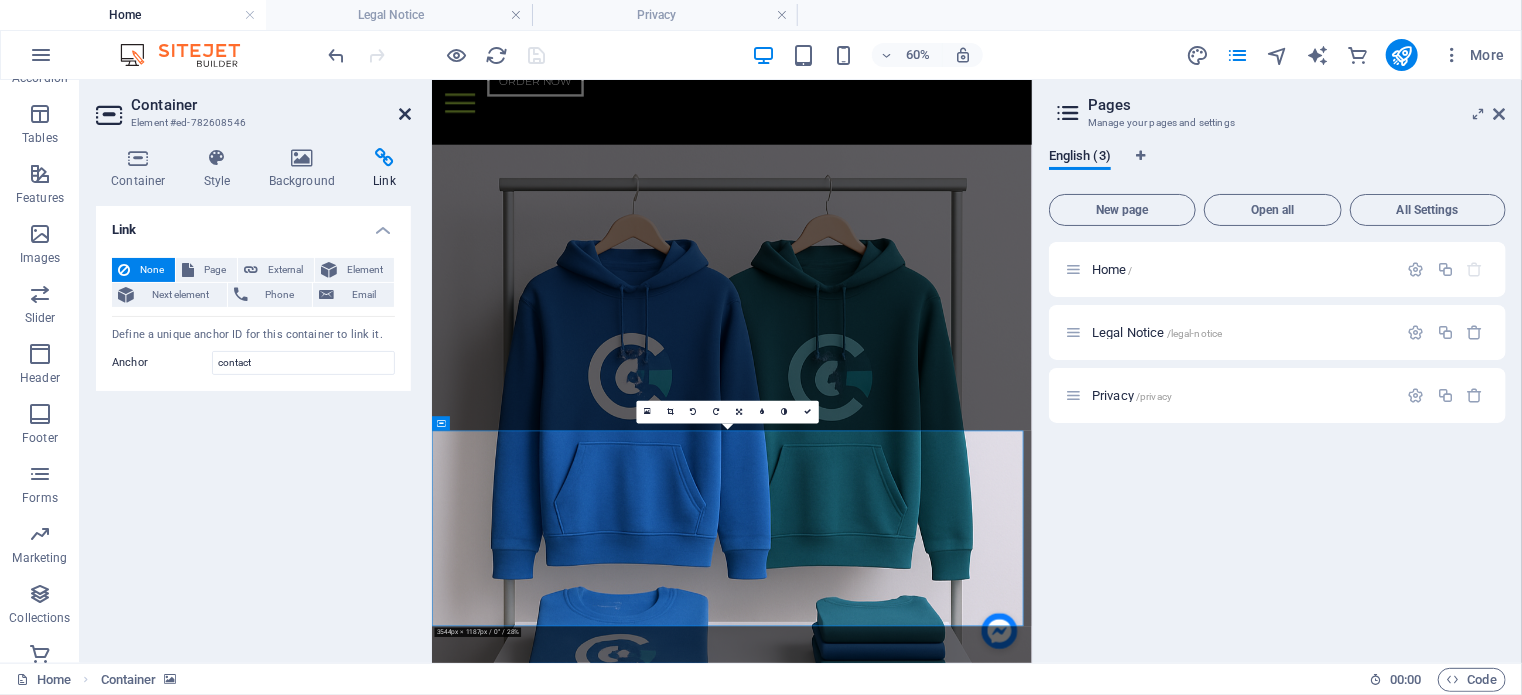click at bounding box center [405, 114] 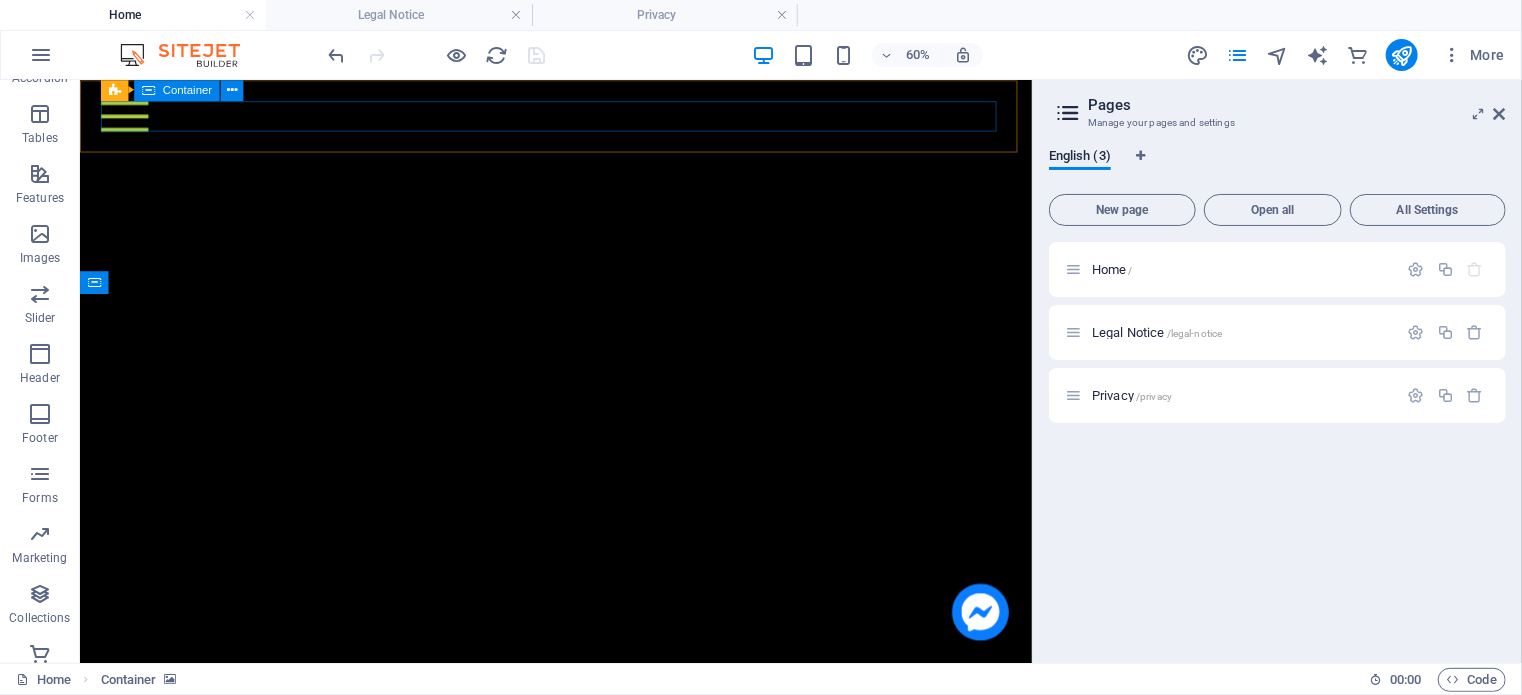 scroll, scrollTop: 7784, scrollLeft: 0, axis: vertical 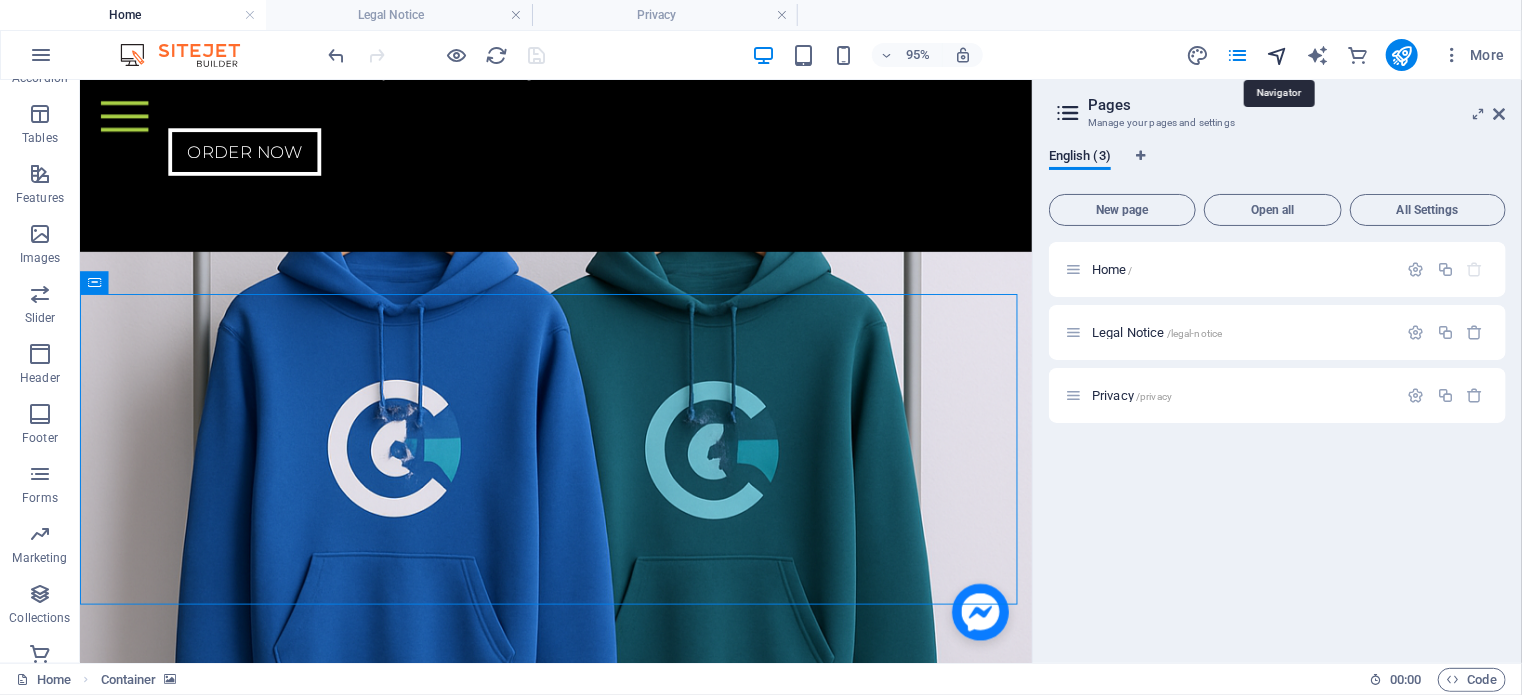 click at bounding box center (1277, 55) 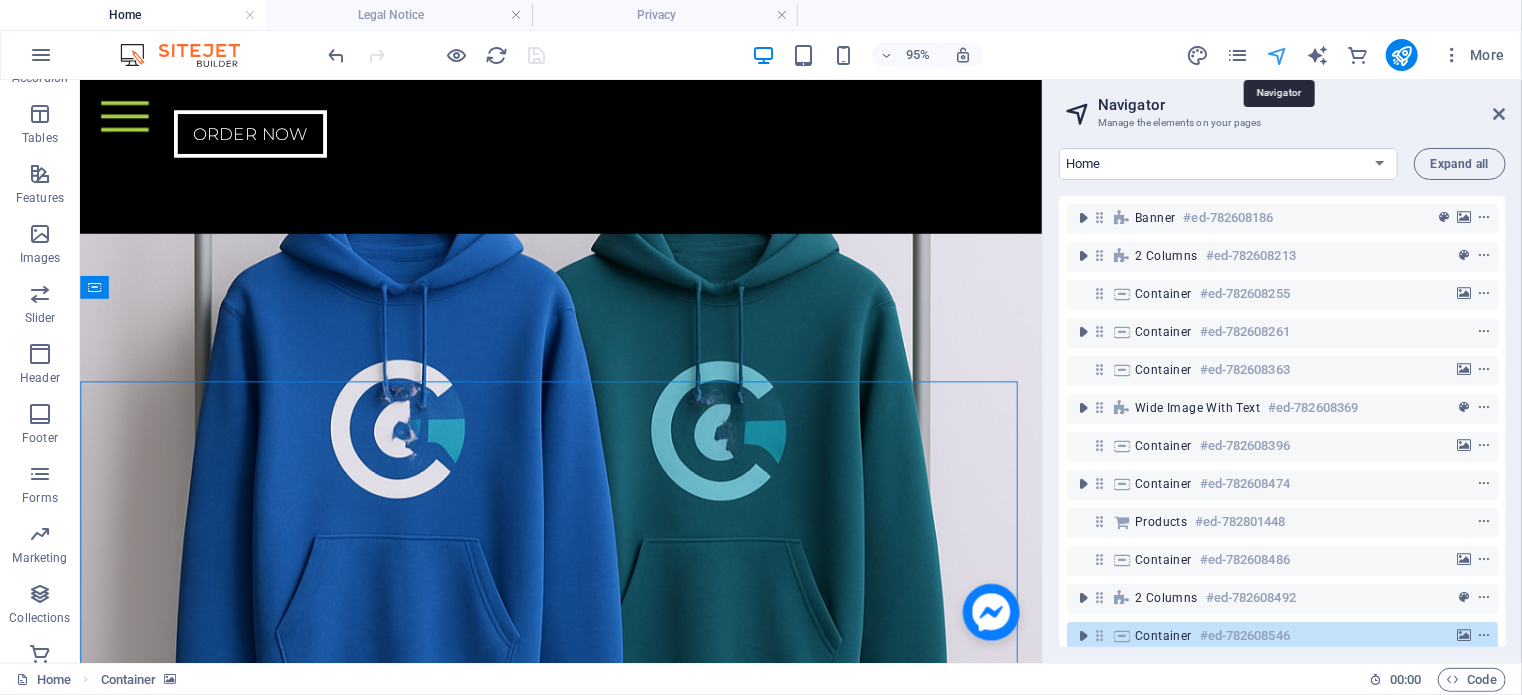 scroll, scrollTop: 7692, scrollLeft: 0, axis: vertical 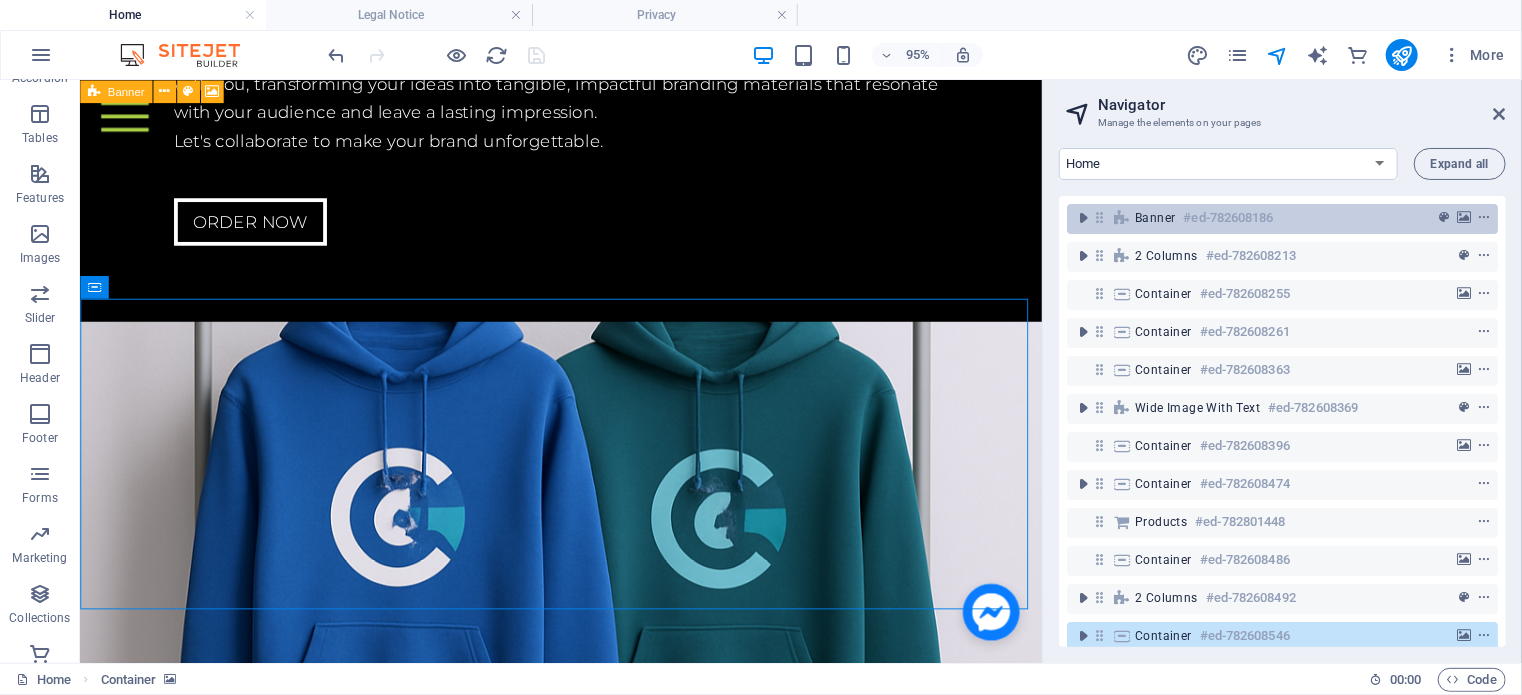 click on "Banner" at bounding box center [1155, 218] 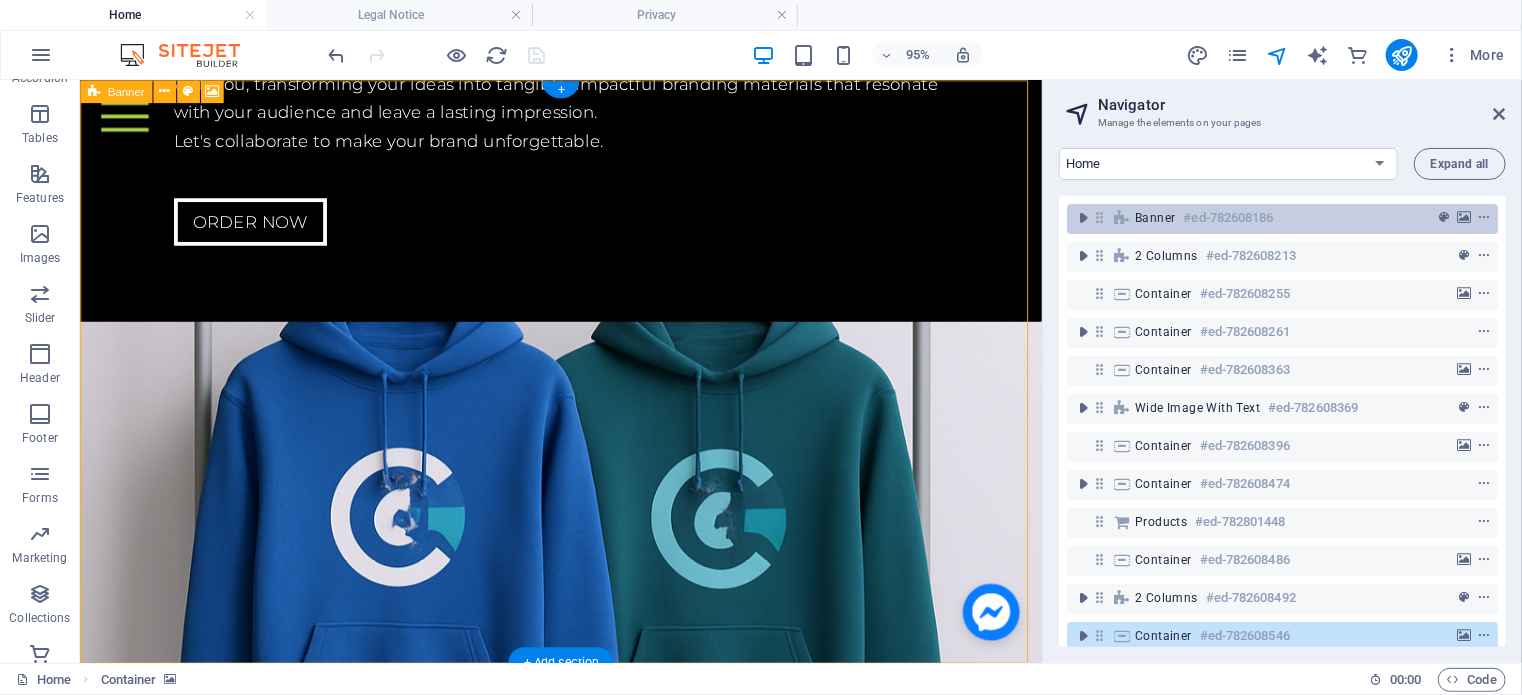 scroll, scrollTop: 0, scrollLeft: 0, axis: both 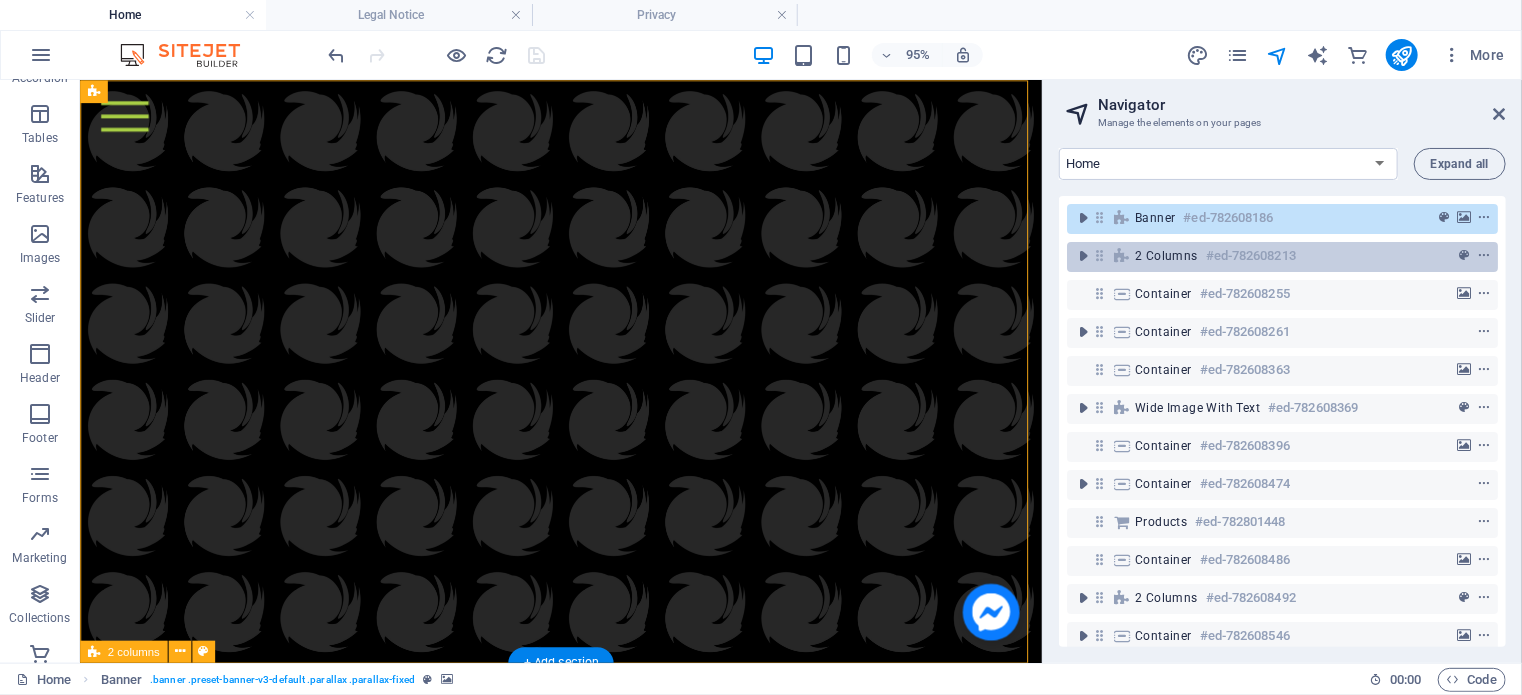 click on "2 columns" at bounding box center (1166, 256) 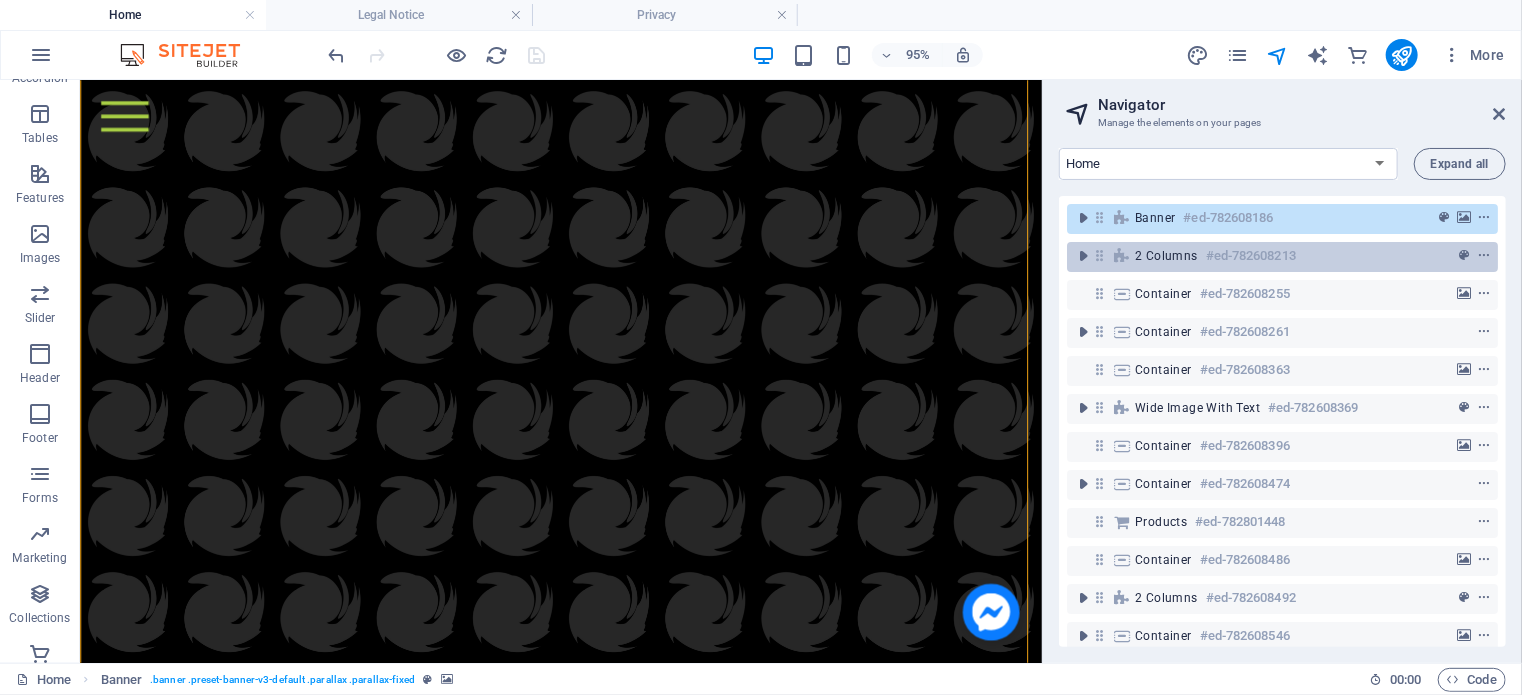 scroll, scrollTop: 1304, scrollLeft: 0, axis: vertical 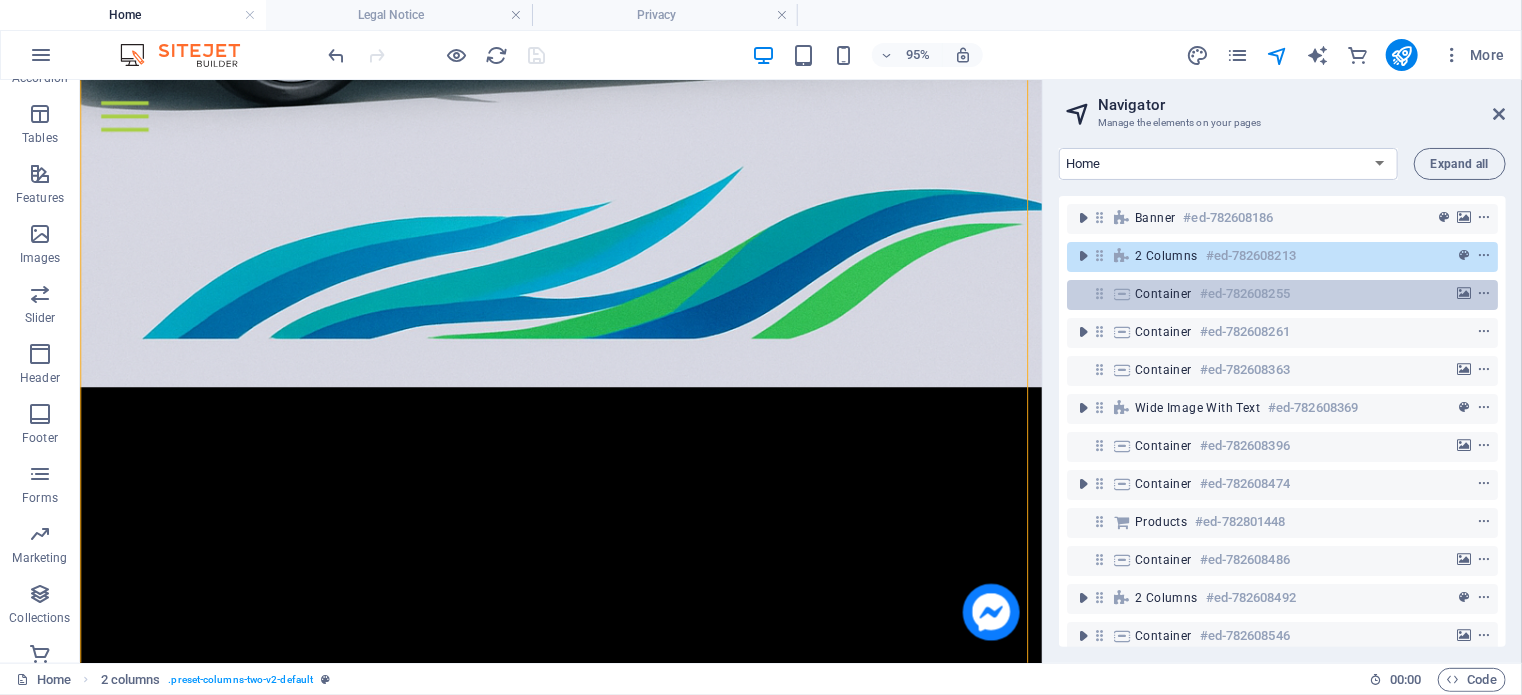click on "Container" at bounding box center [1163, 294] 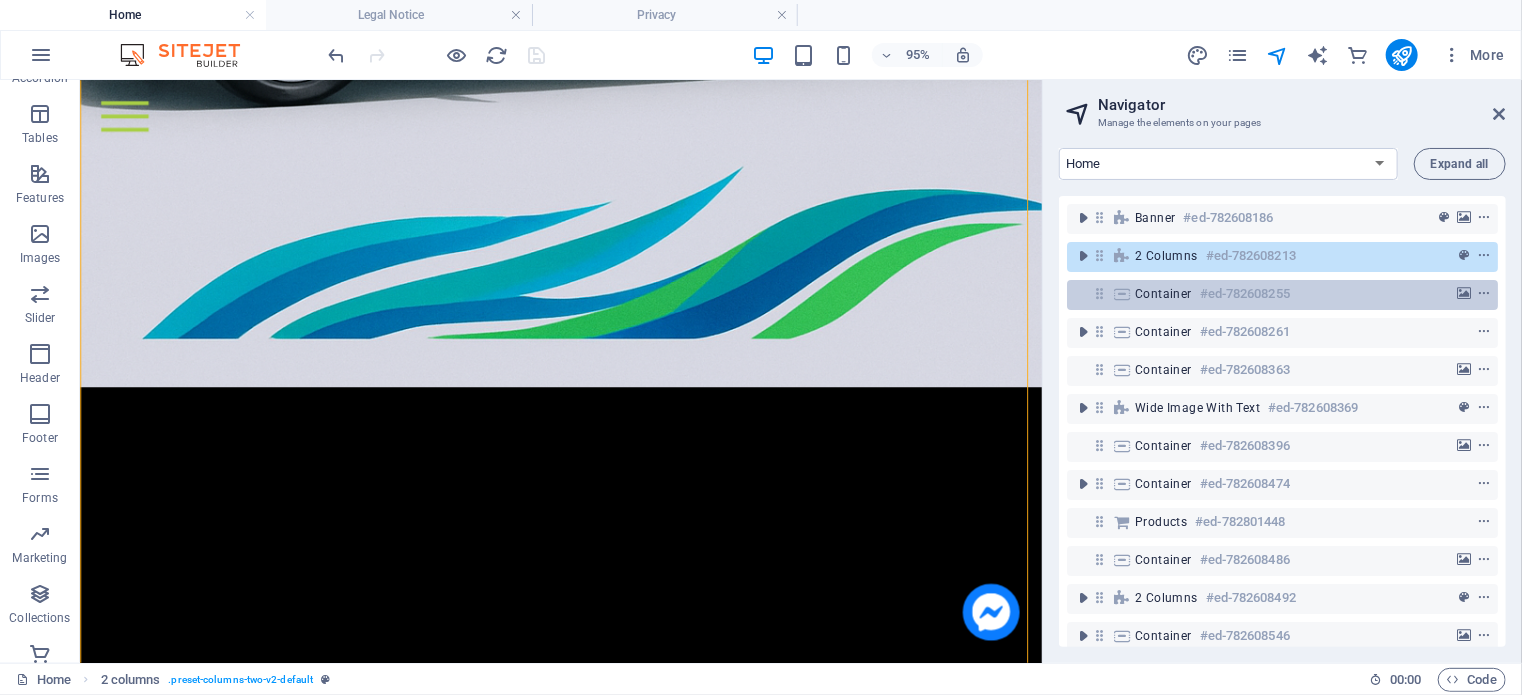 scroll, scrollTop: 2487, scrollLeft: 0, axis: vertical 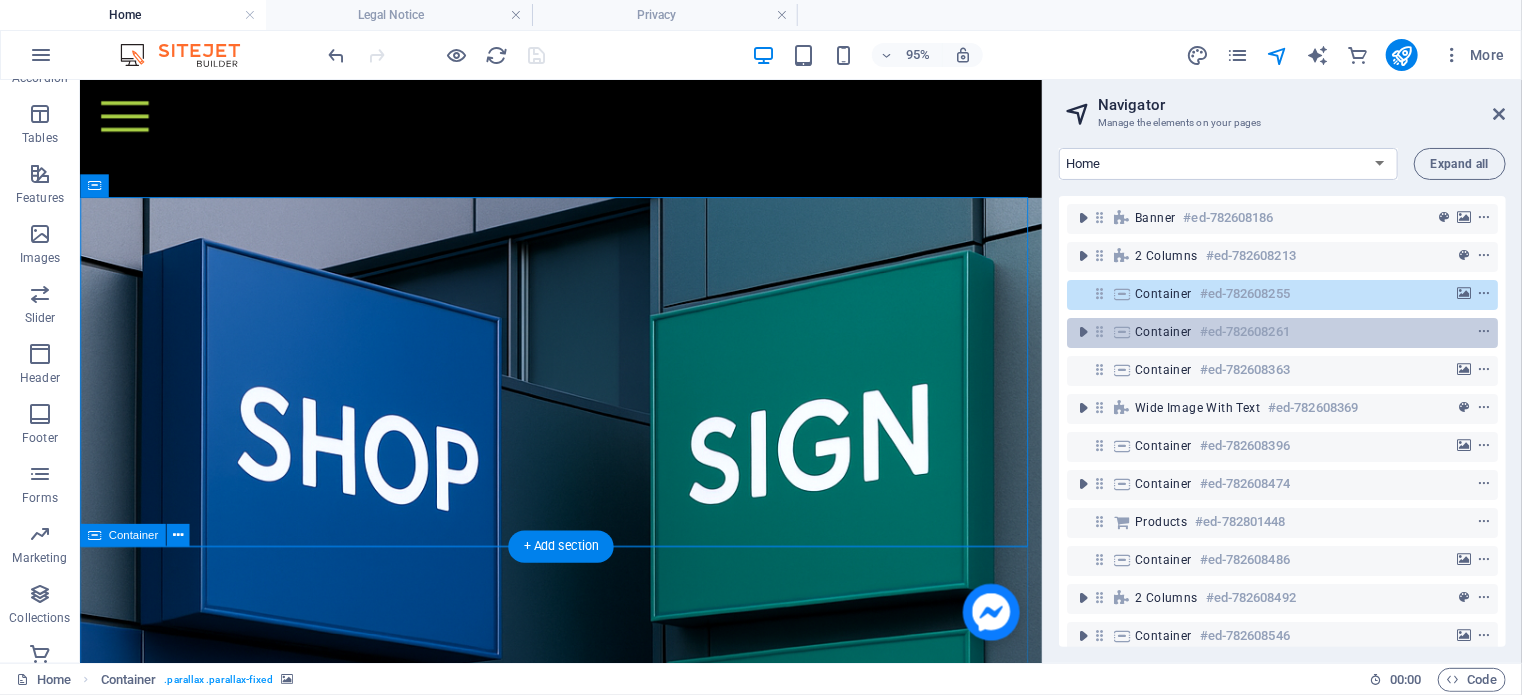 click on "Container" at bounding box center (1163, 332) 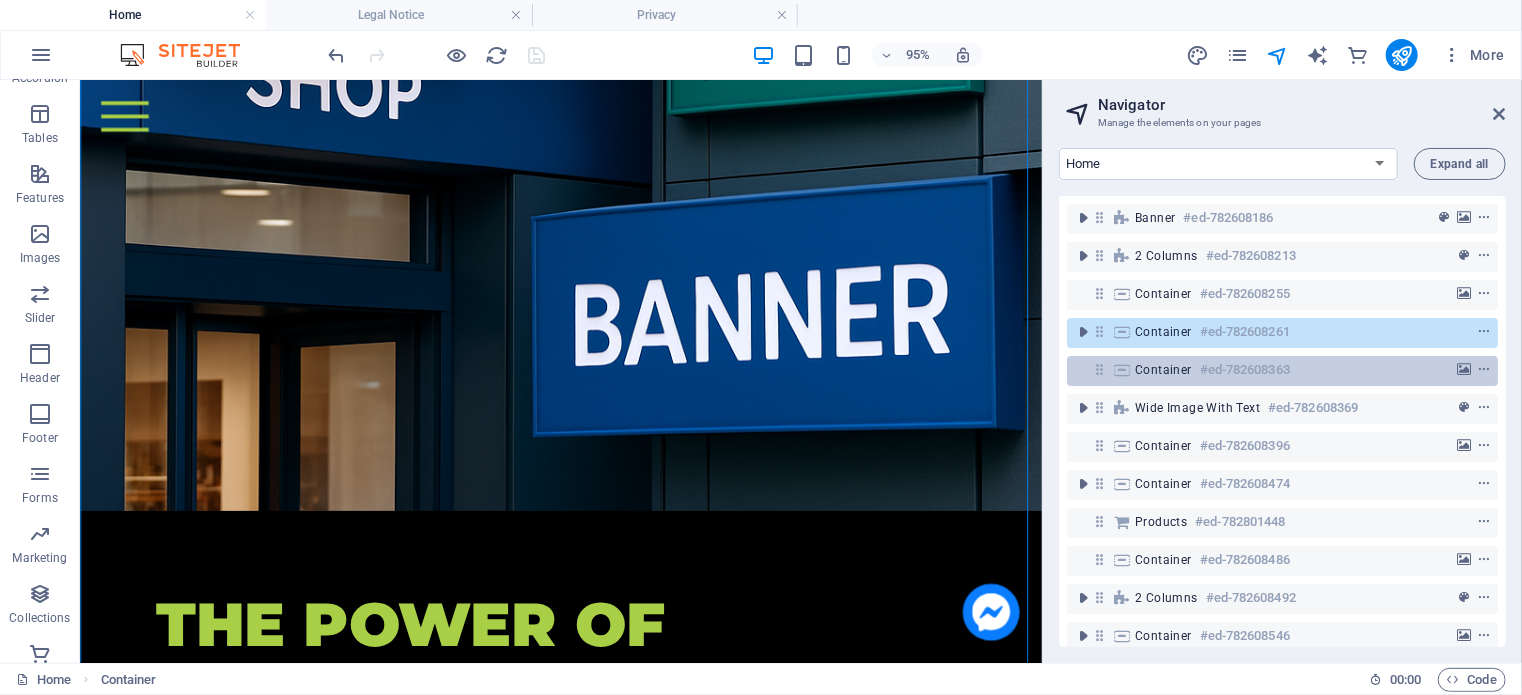click on "Container" at bounding box center [1163, 370] 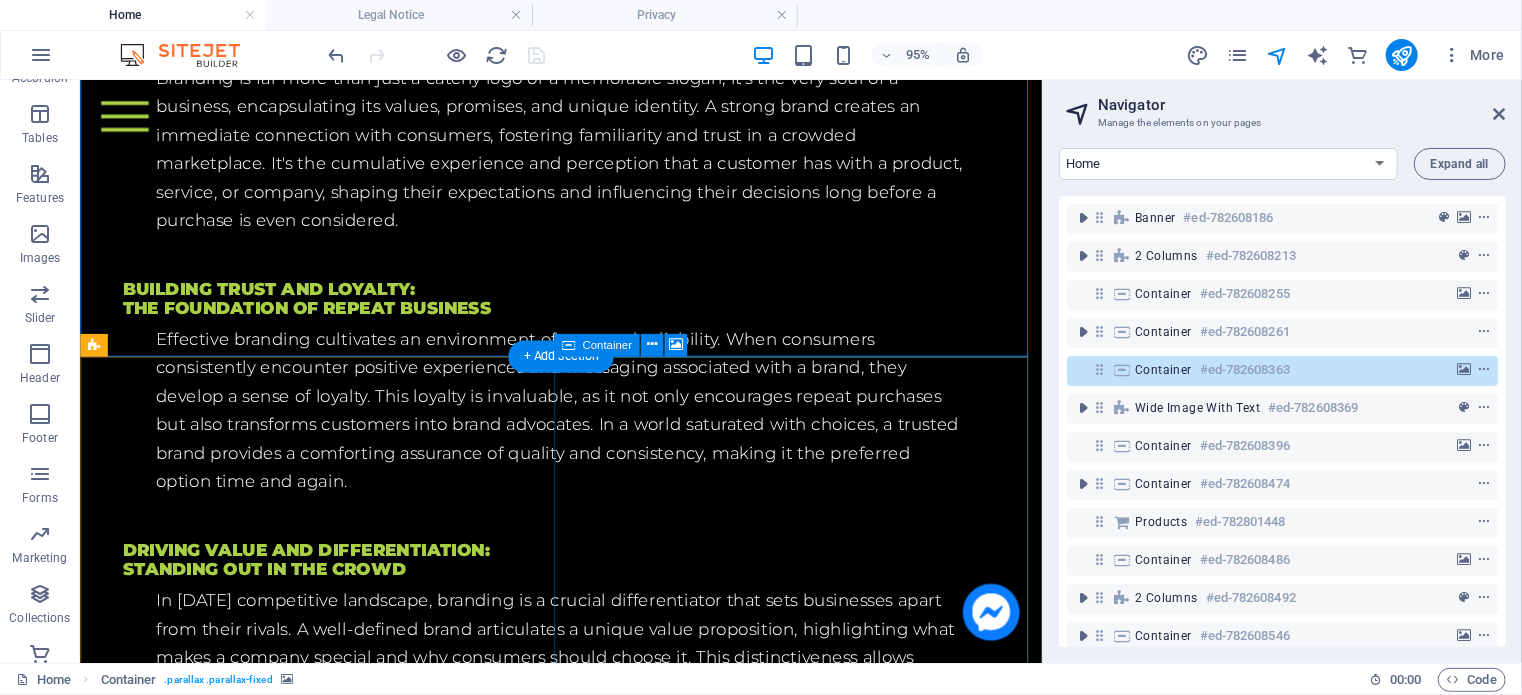 scroll, scrollTop: 4056, scrollLeft: 0, axis: vertical 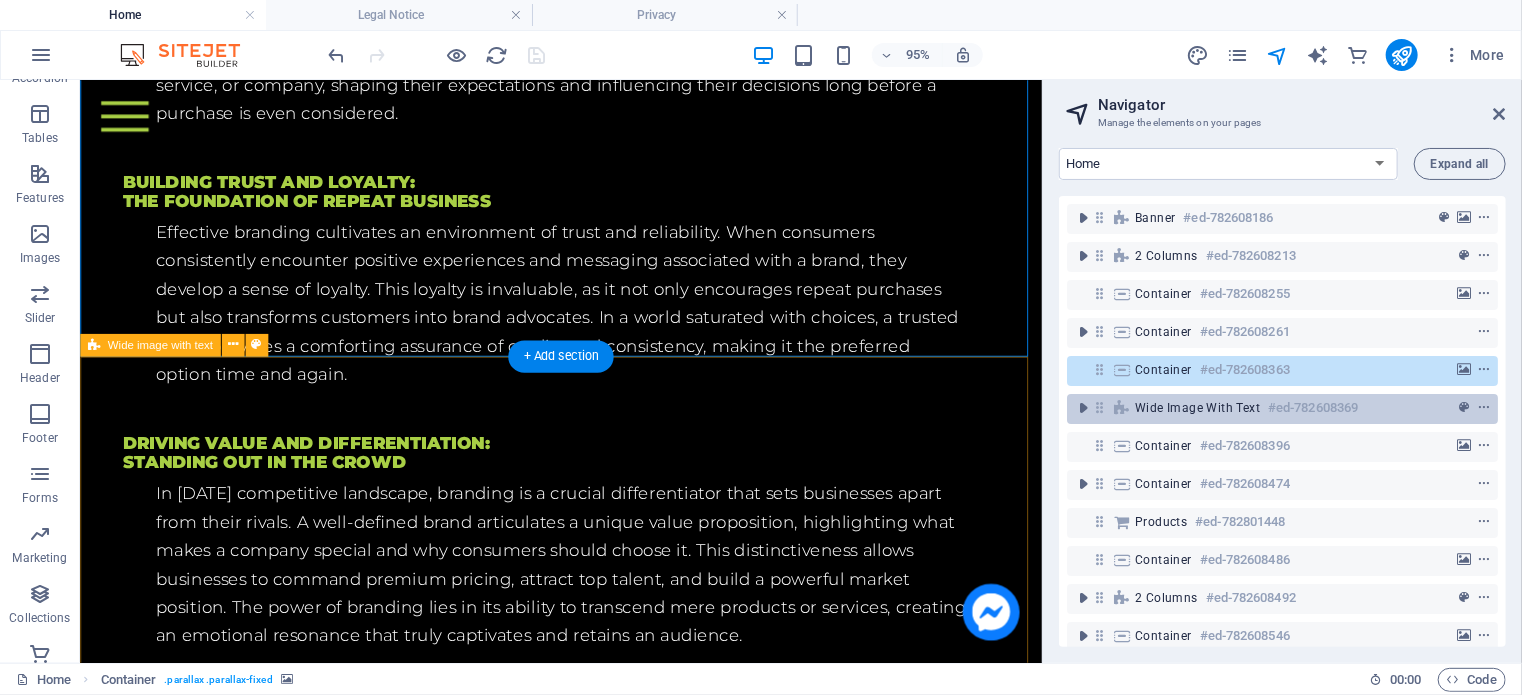 click on "Wide image with text" at bounding box center (1197, 408) 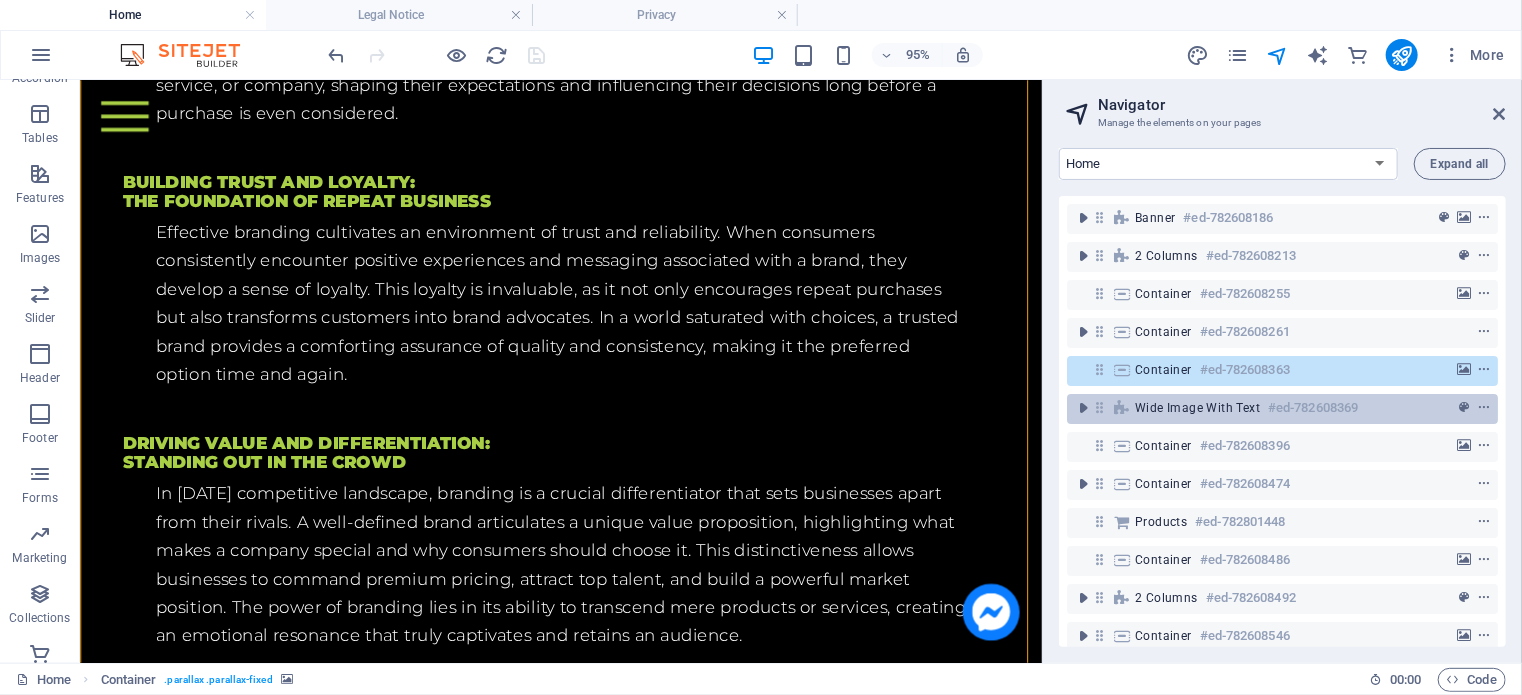scroll, scrollTop: 4687, scrollLeft: 0, axis: vertical 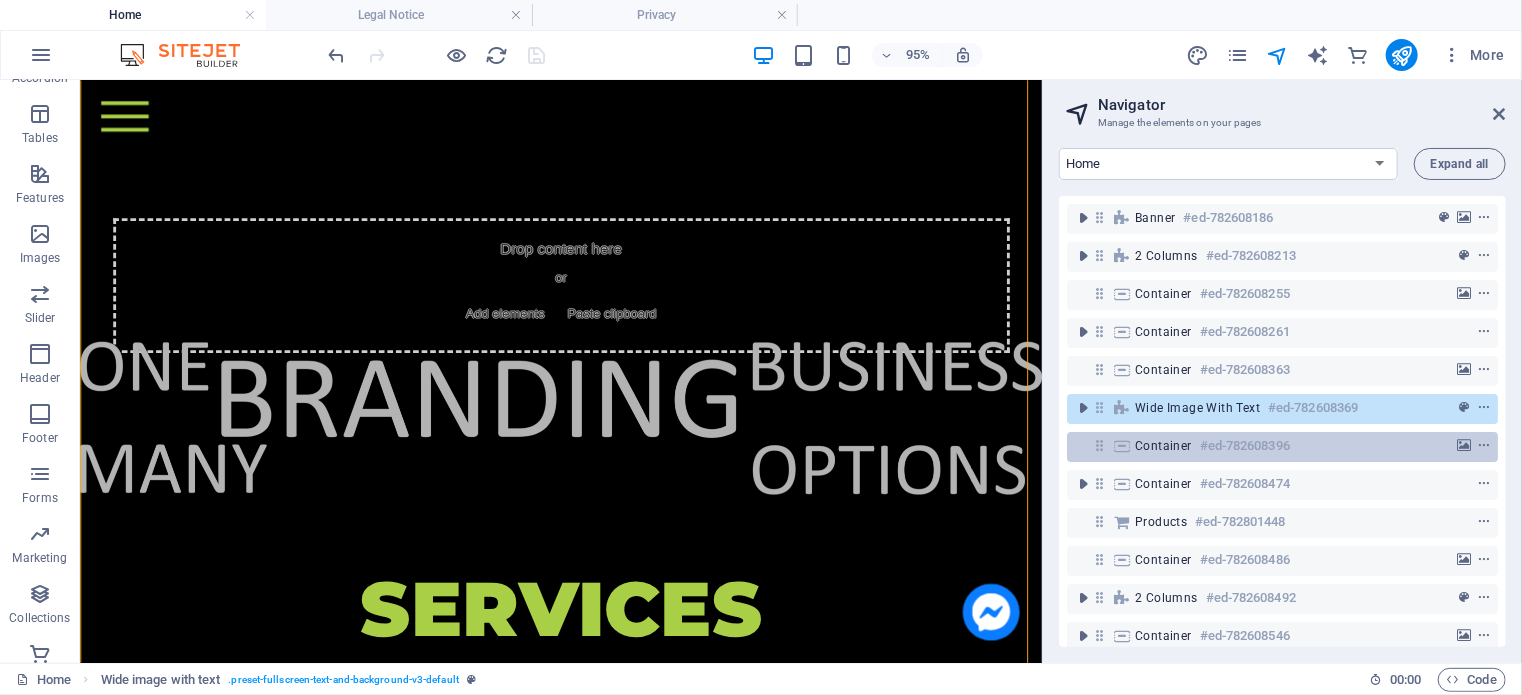 click on "Container" at bounding box center (1163, 446) 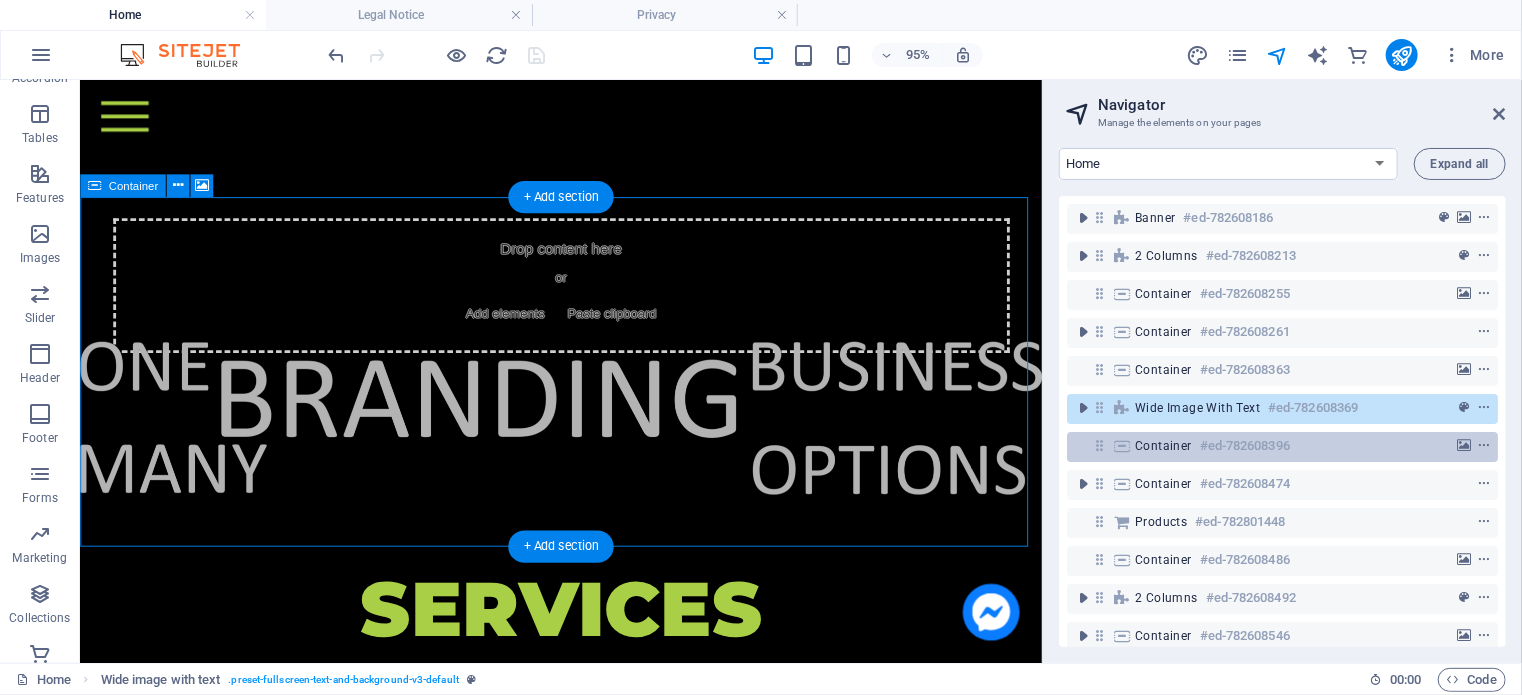 scroll, scrollTop: 5517, scrollLeft: 0, axis: vertical 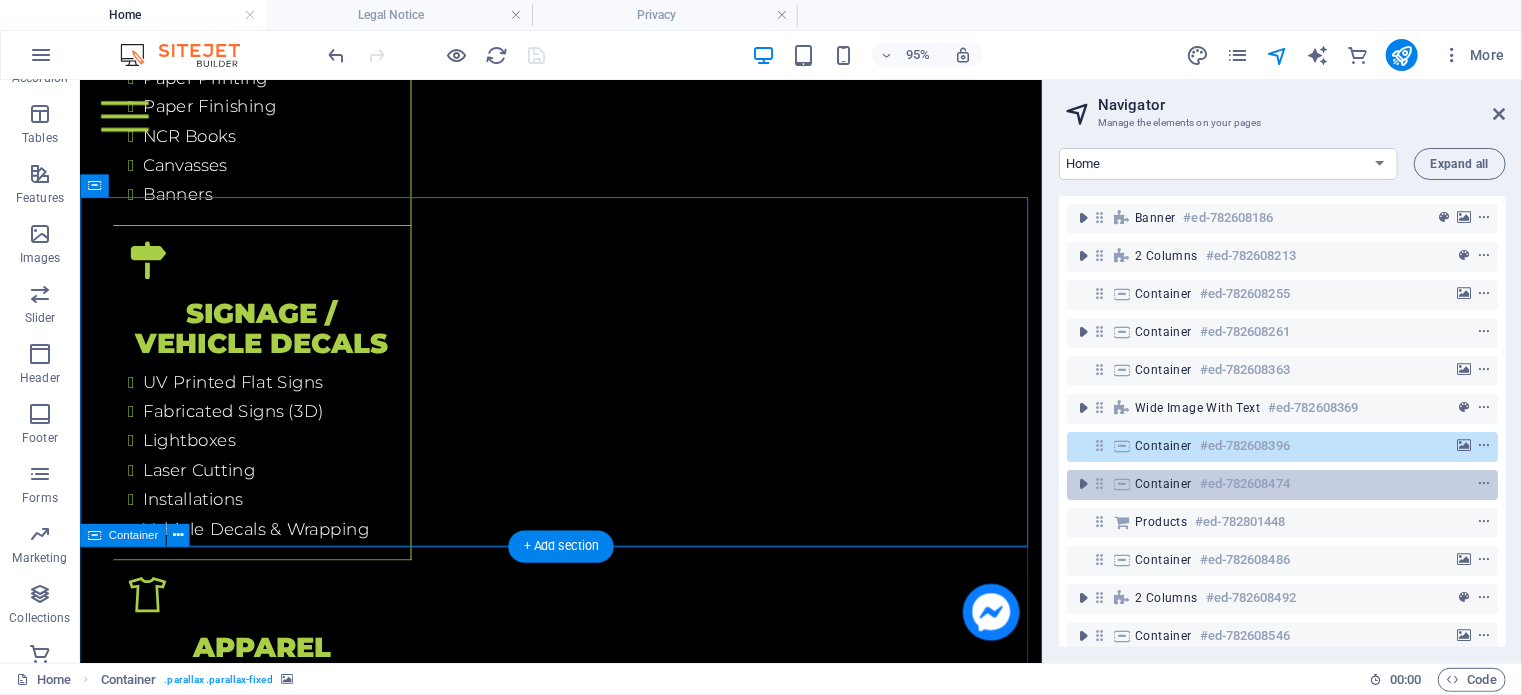 click on "Container" at bounding box center (1163, 484) 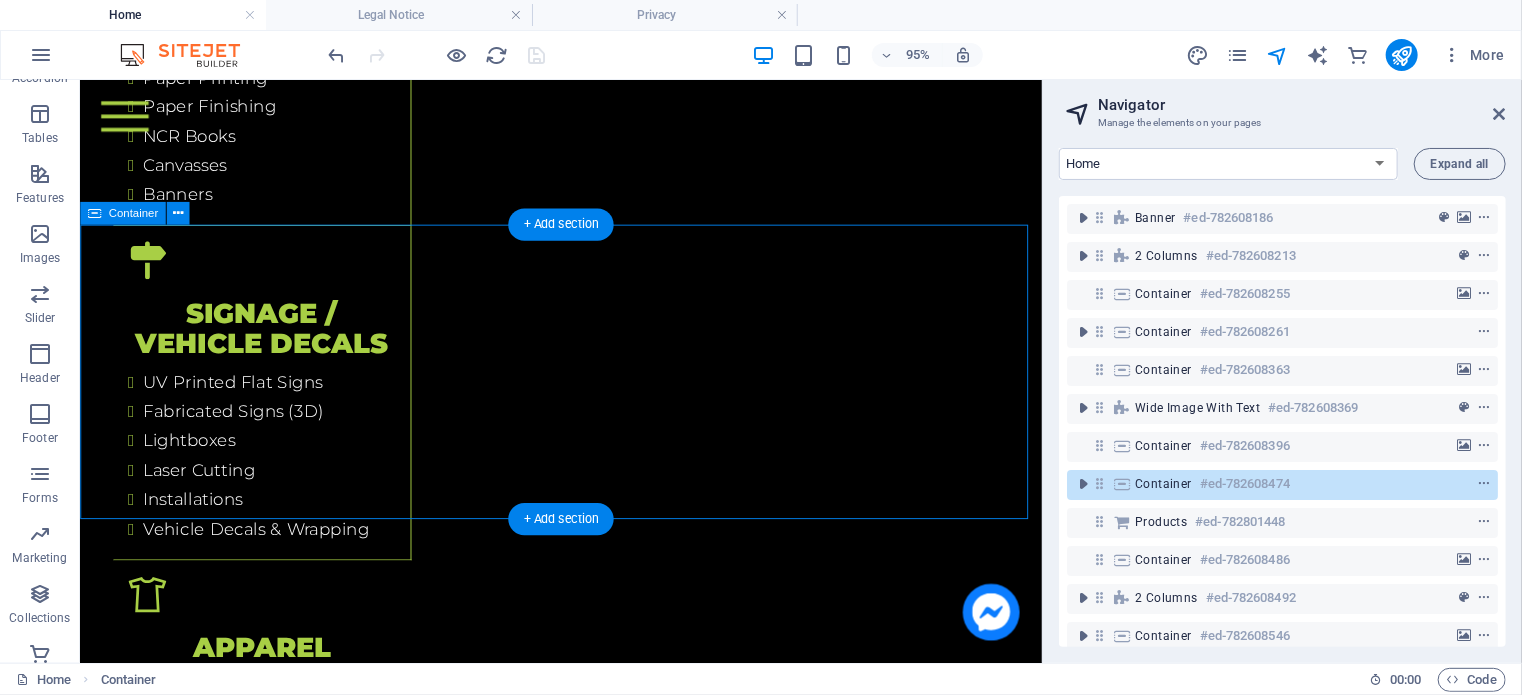 scroll, scrollTop: 5856, scrollLeft: 0, axis: vertical 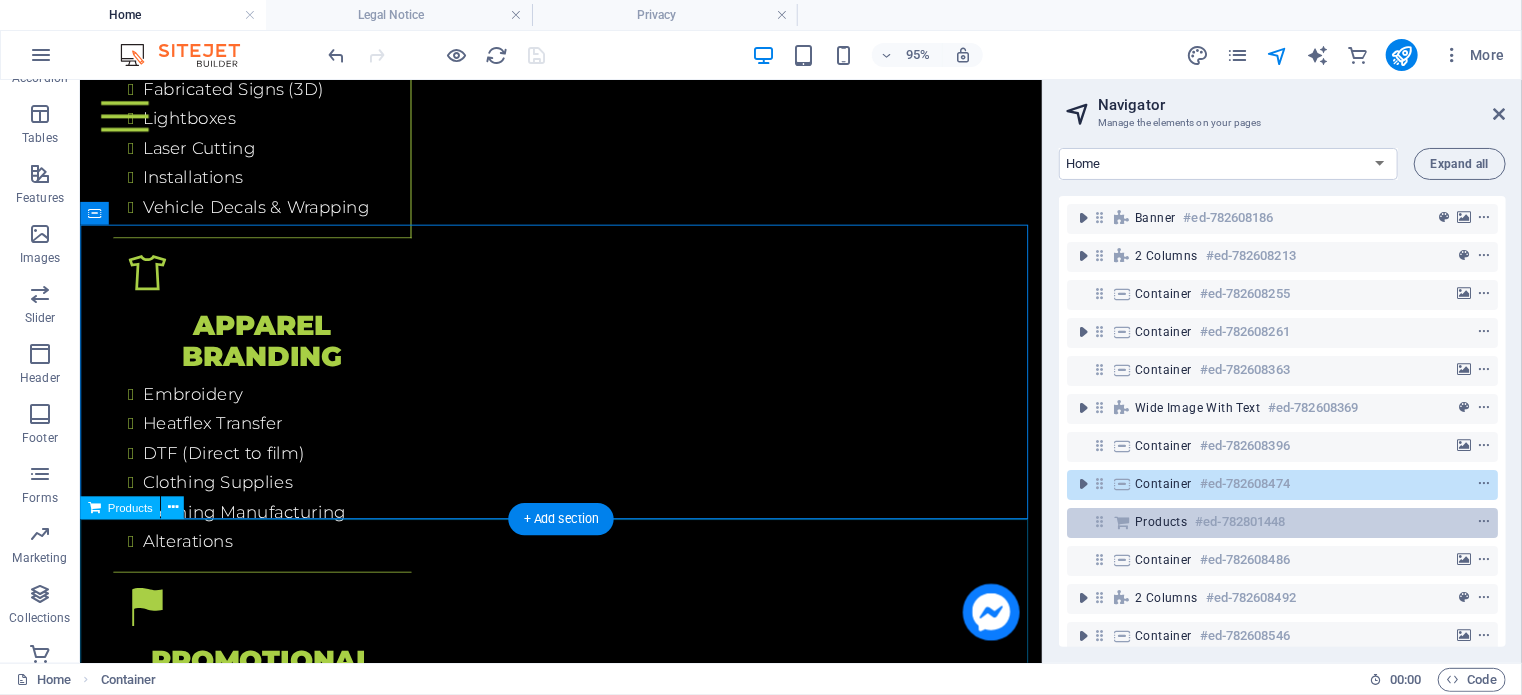 click on "#ed-782801448" at bounding box center [1240, 522] 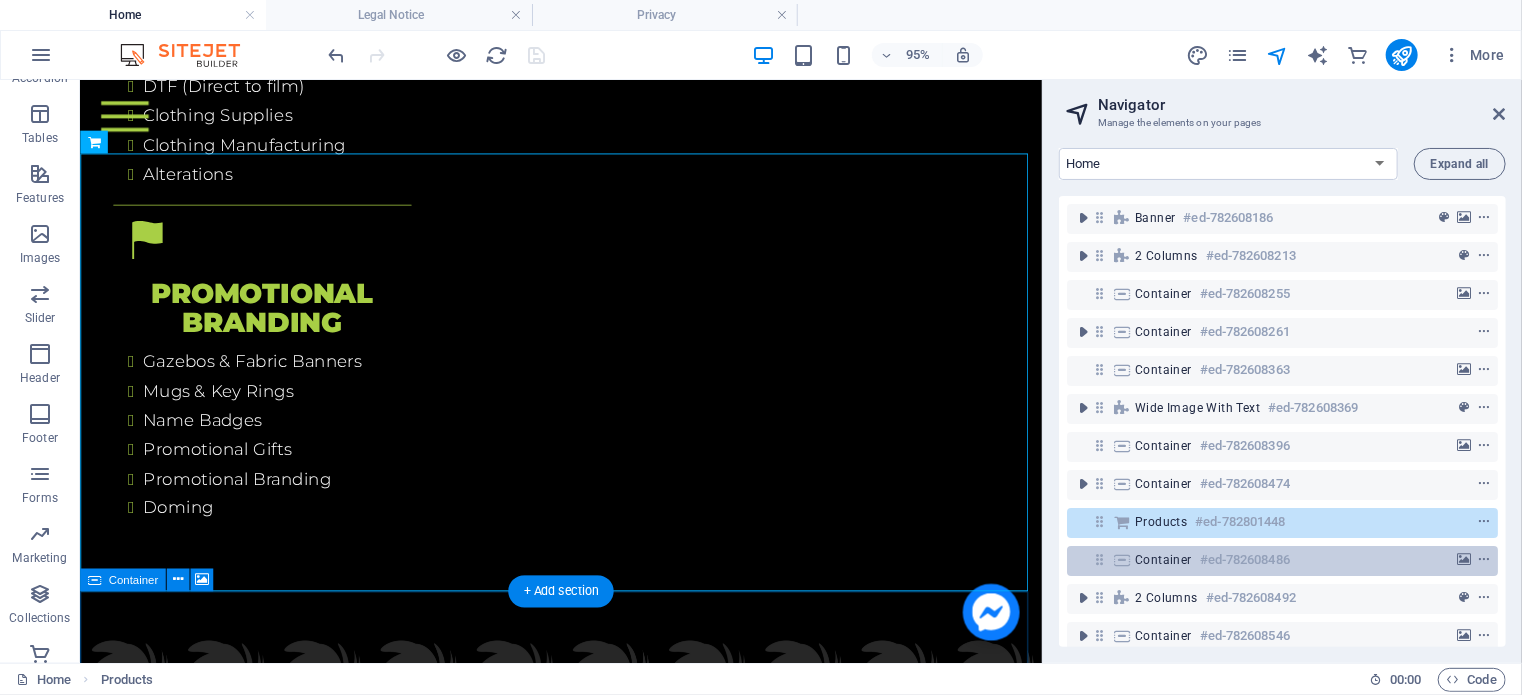 click on "Container" at bounding box center (1163, 560) 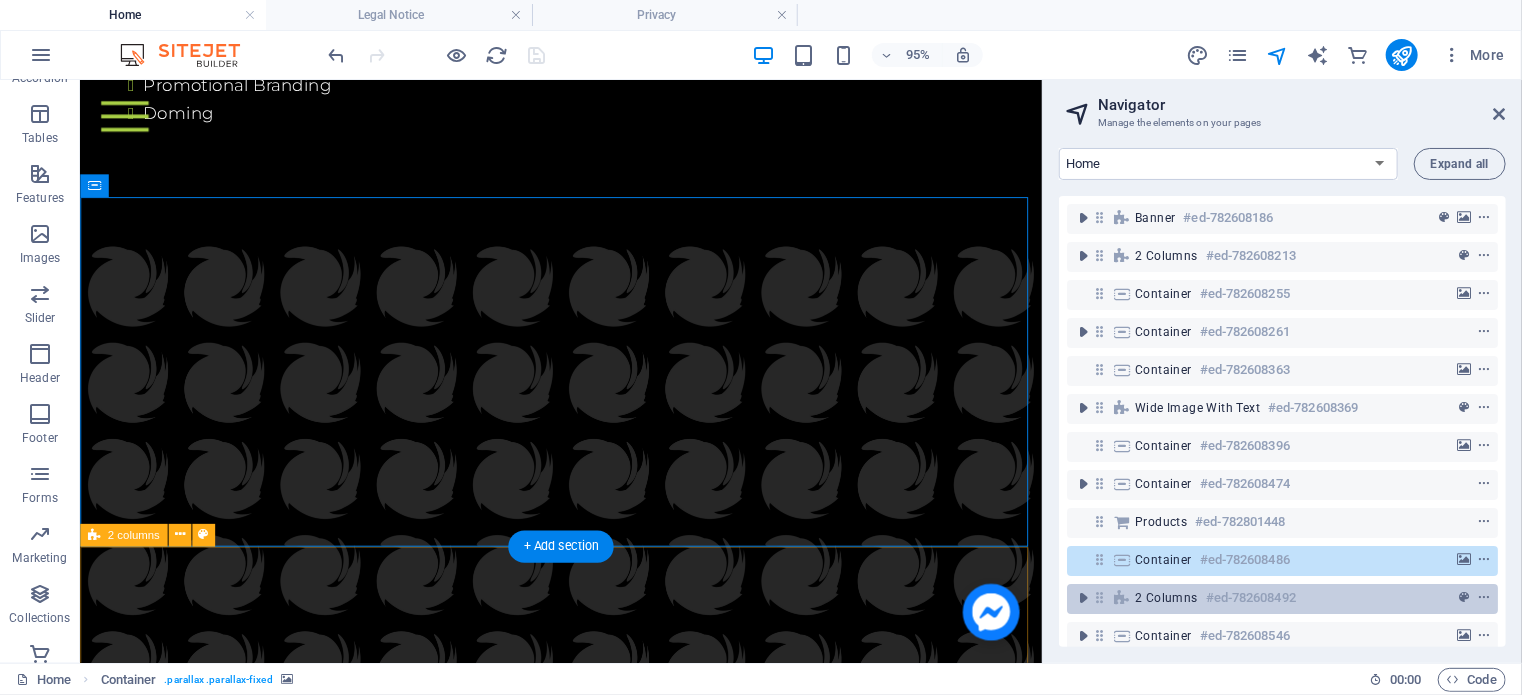 click on "2 columns" at bounding box center [1166, 598] 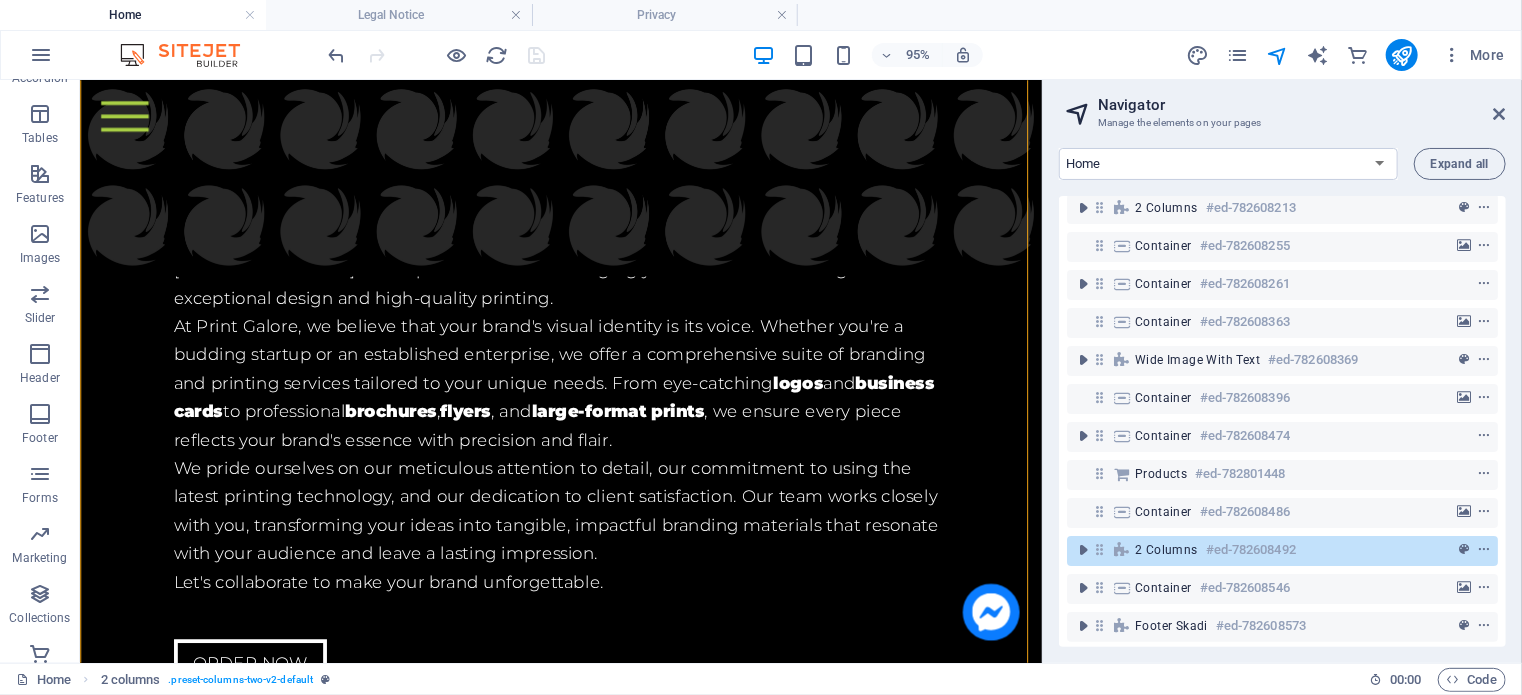 scroll, scrollTop: 66, scrollLeft: 0, axis: vertical 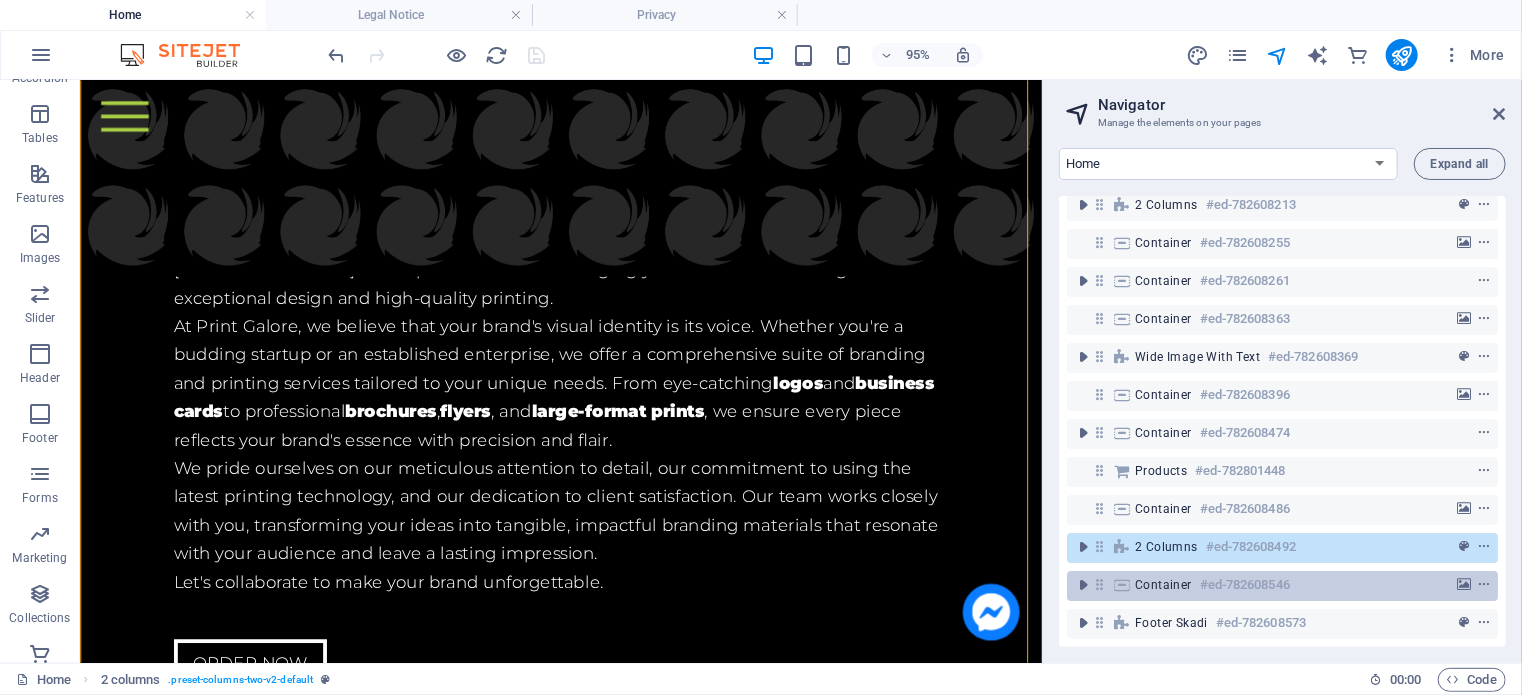 click on "Container" at bounding box center (1163, 585) 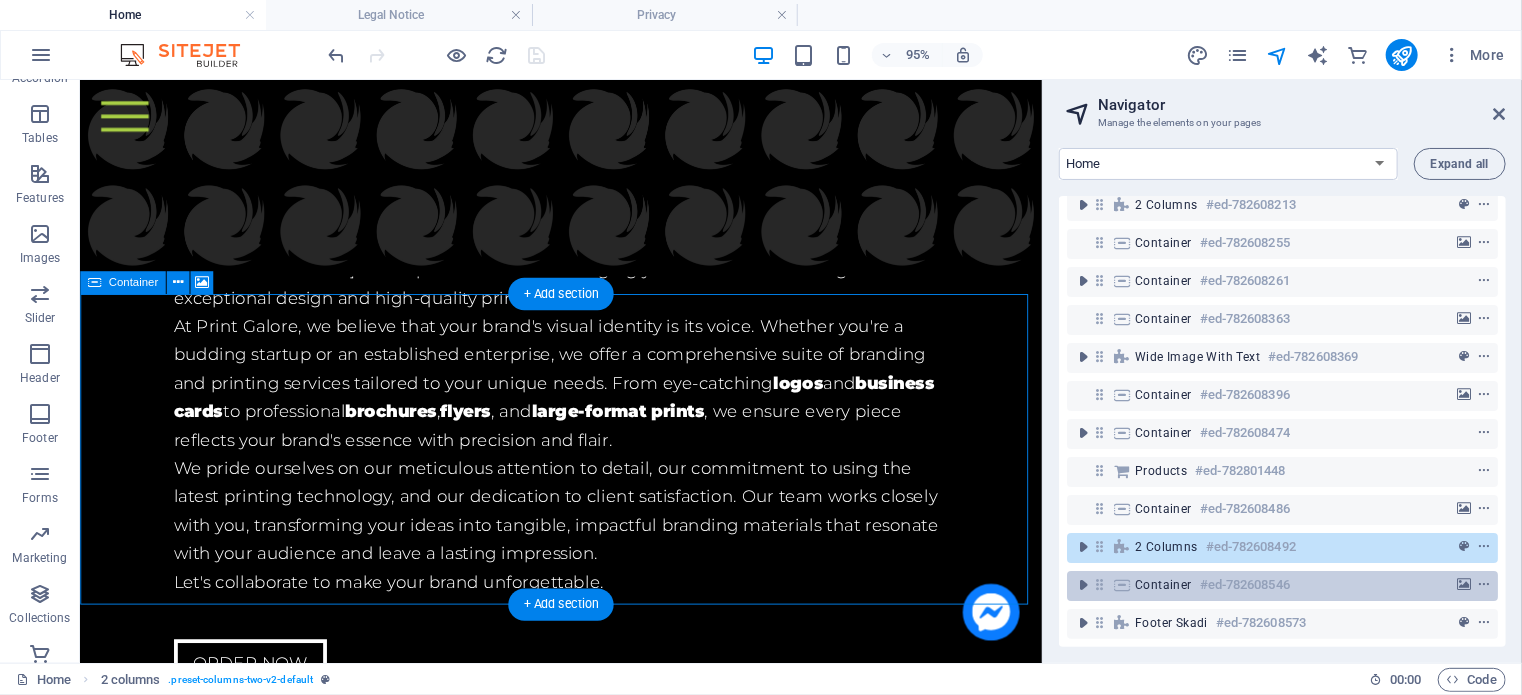scroll, scrollTop: 7696, scrollLeft: 0, axis: vertical 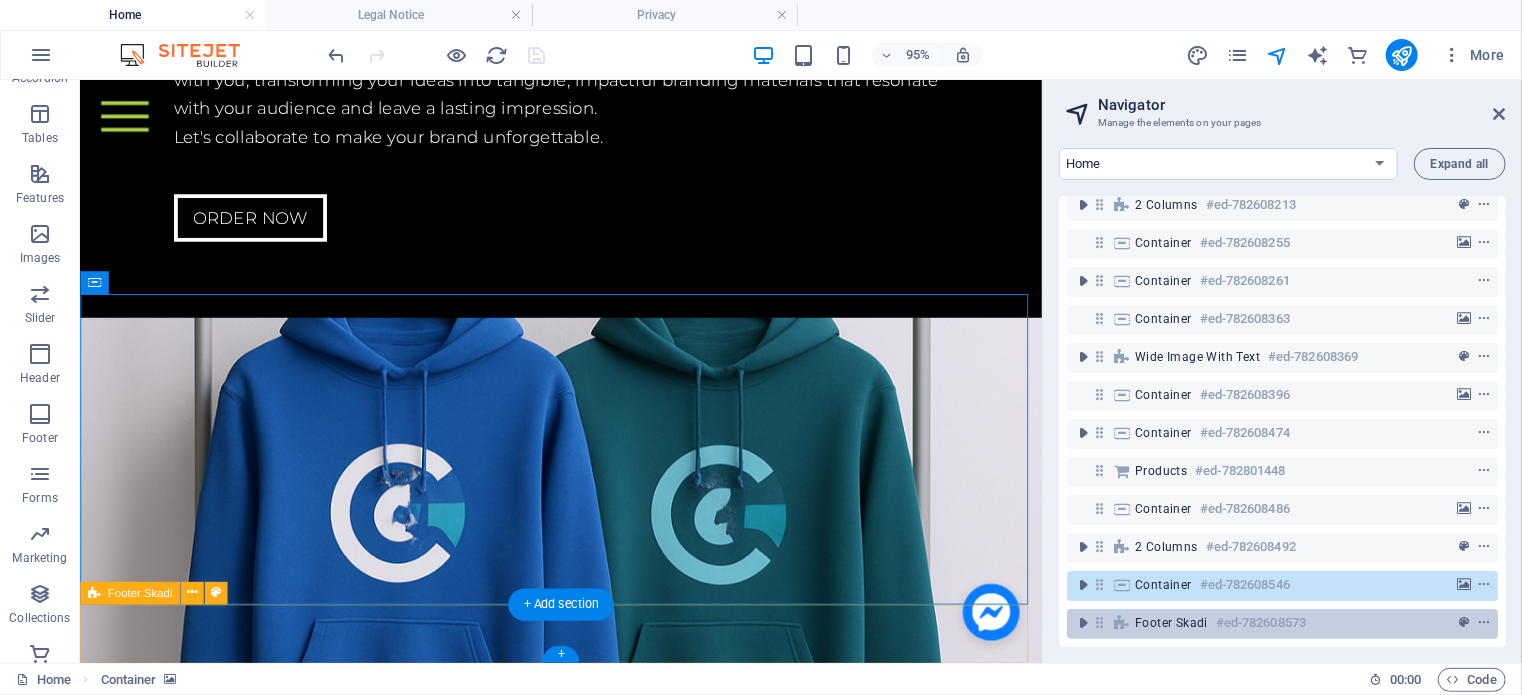 click on "Footer Skadi" at bounding box center (1171, 623) 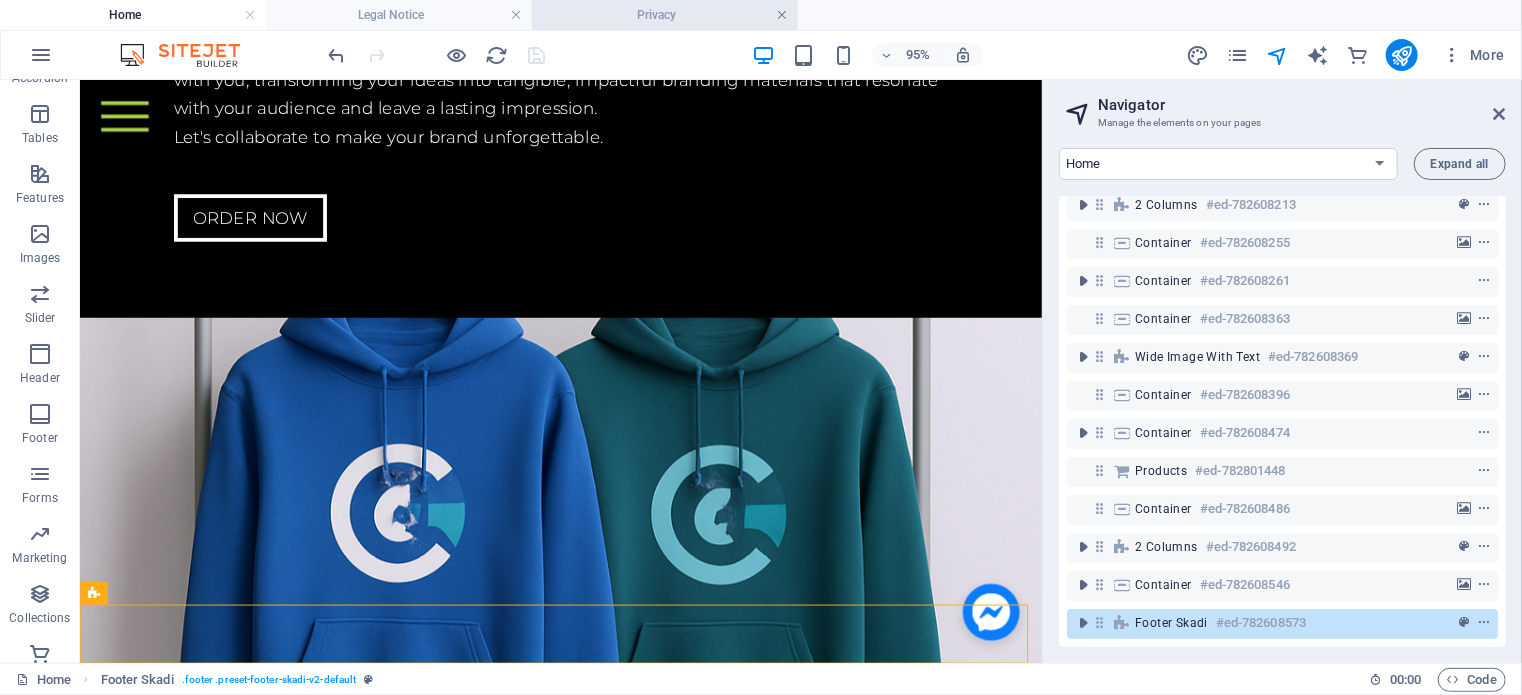 click at bounding box center (782, 15) 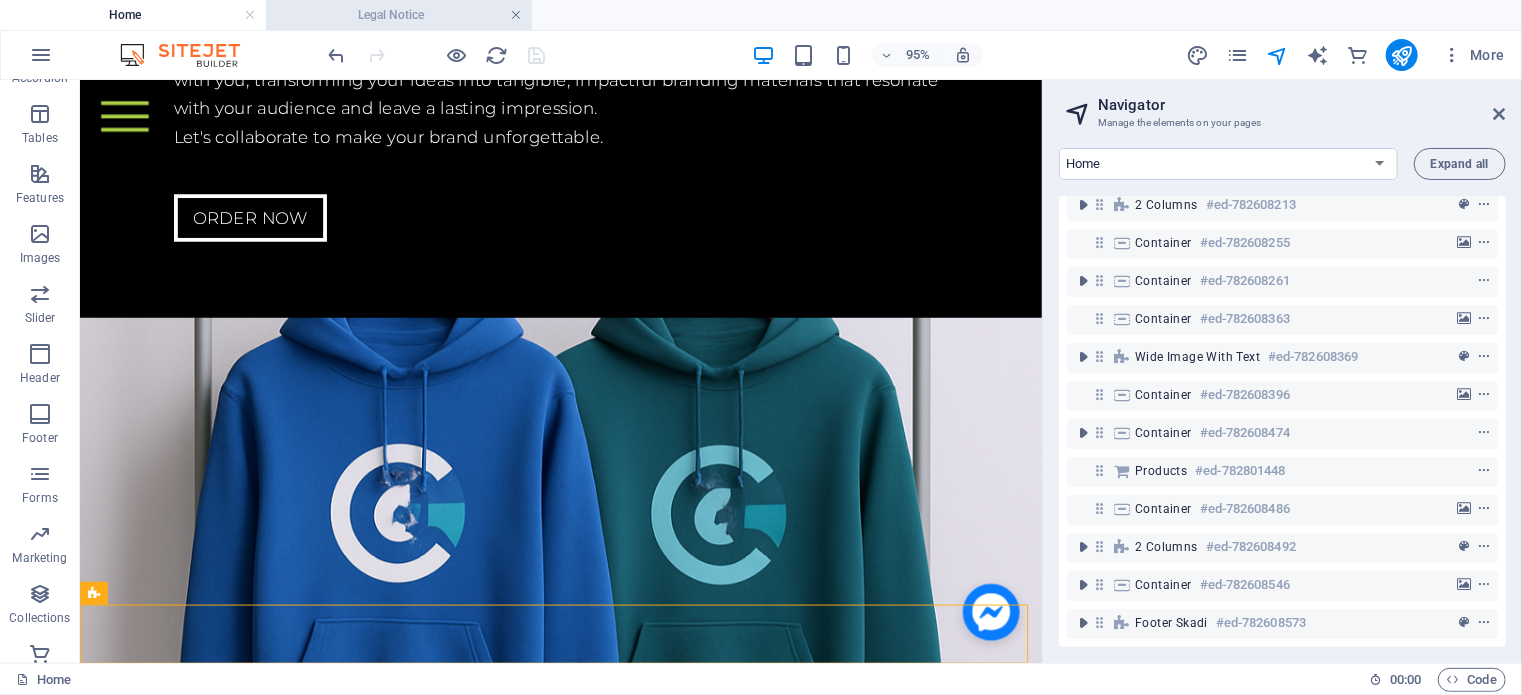 click at bounding box center [516, 15] 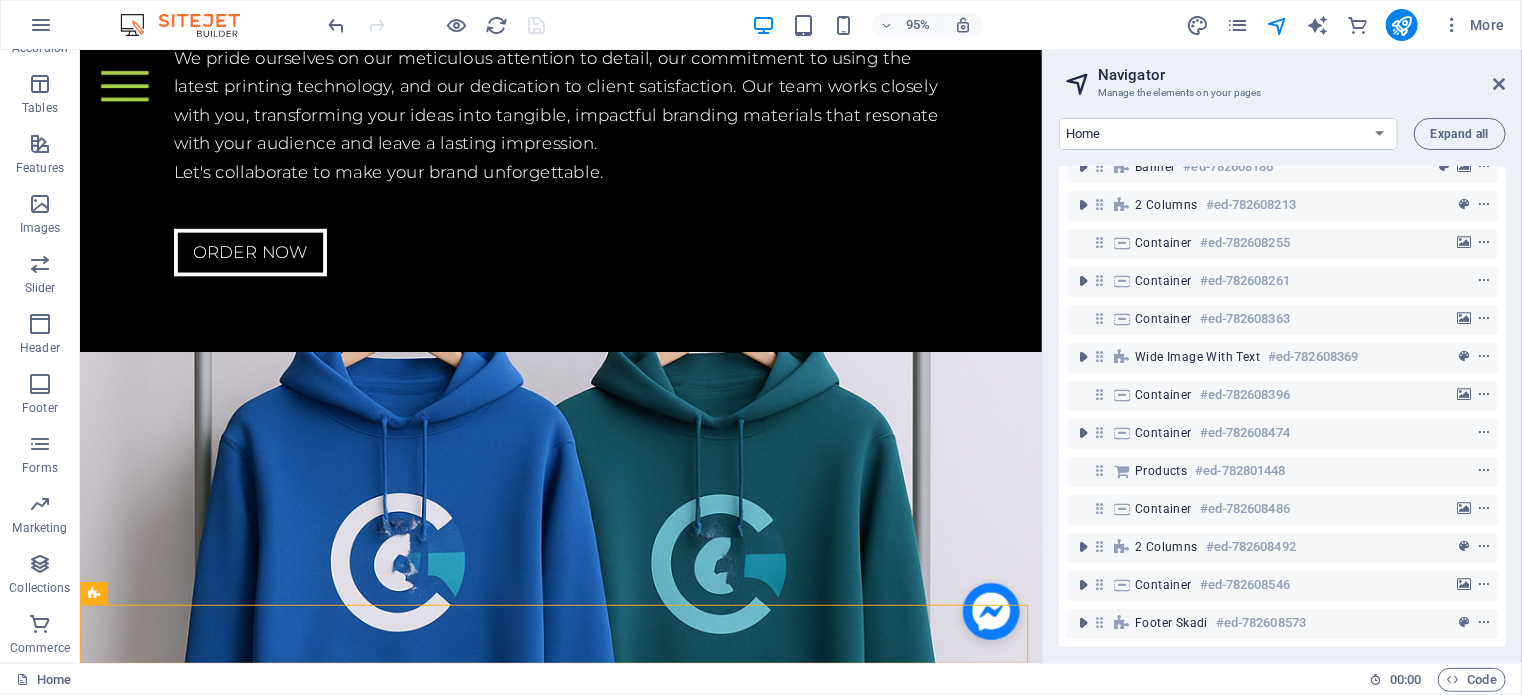 scroll, scrollTop: 36, scrollLeft: 0, axis: vertical 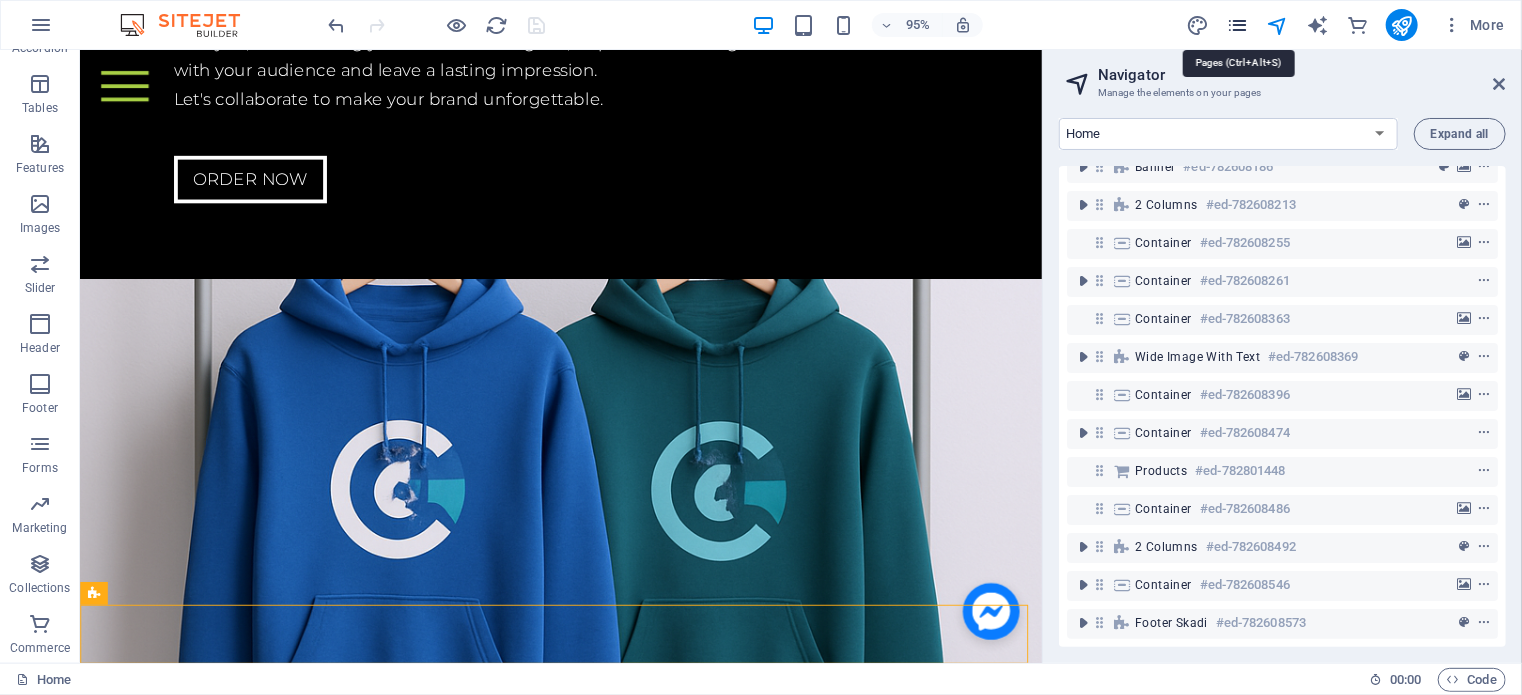 click at bounding box center (1237, 25) 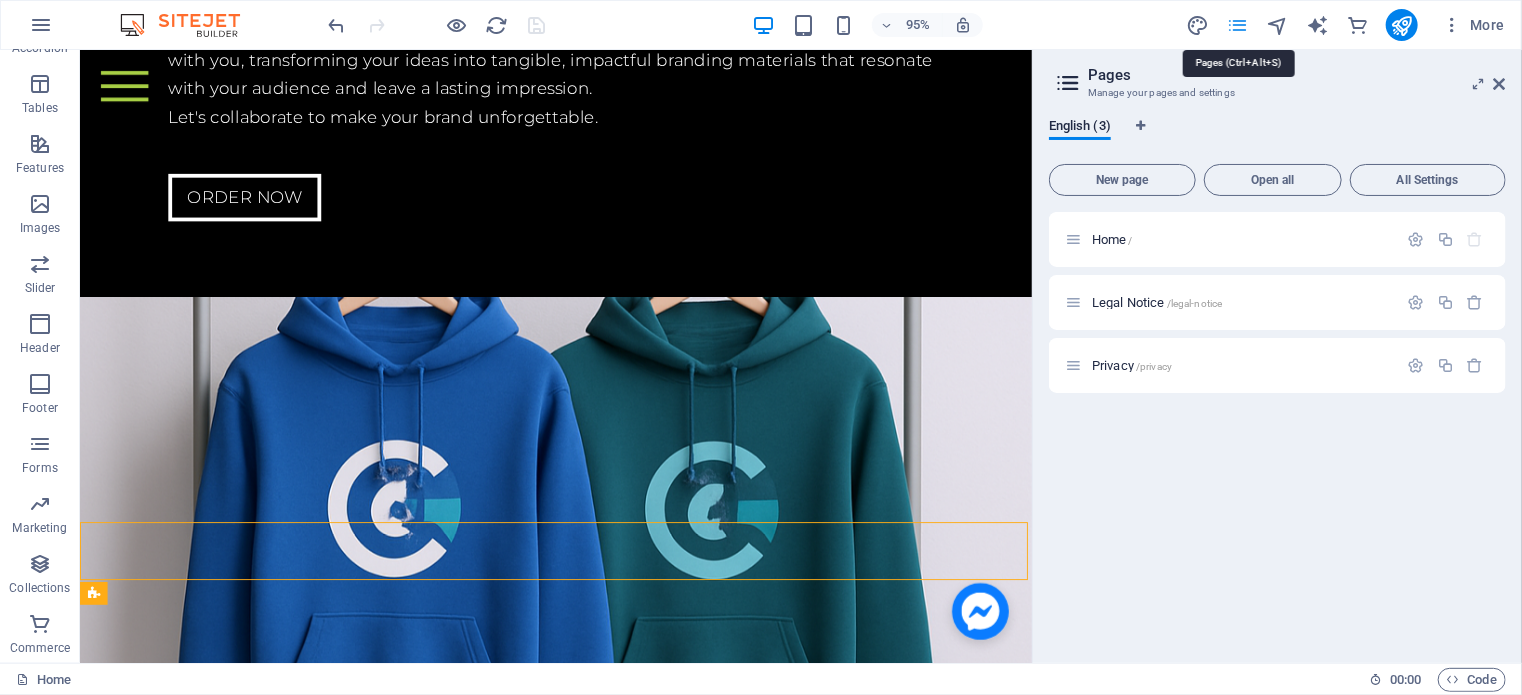 scroll, scrollTop: 7860, scrollLeft: 0, axis: vertical 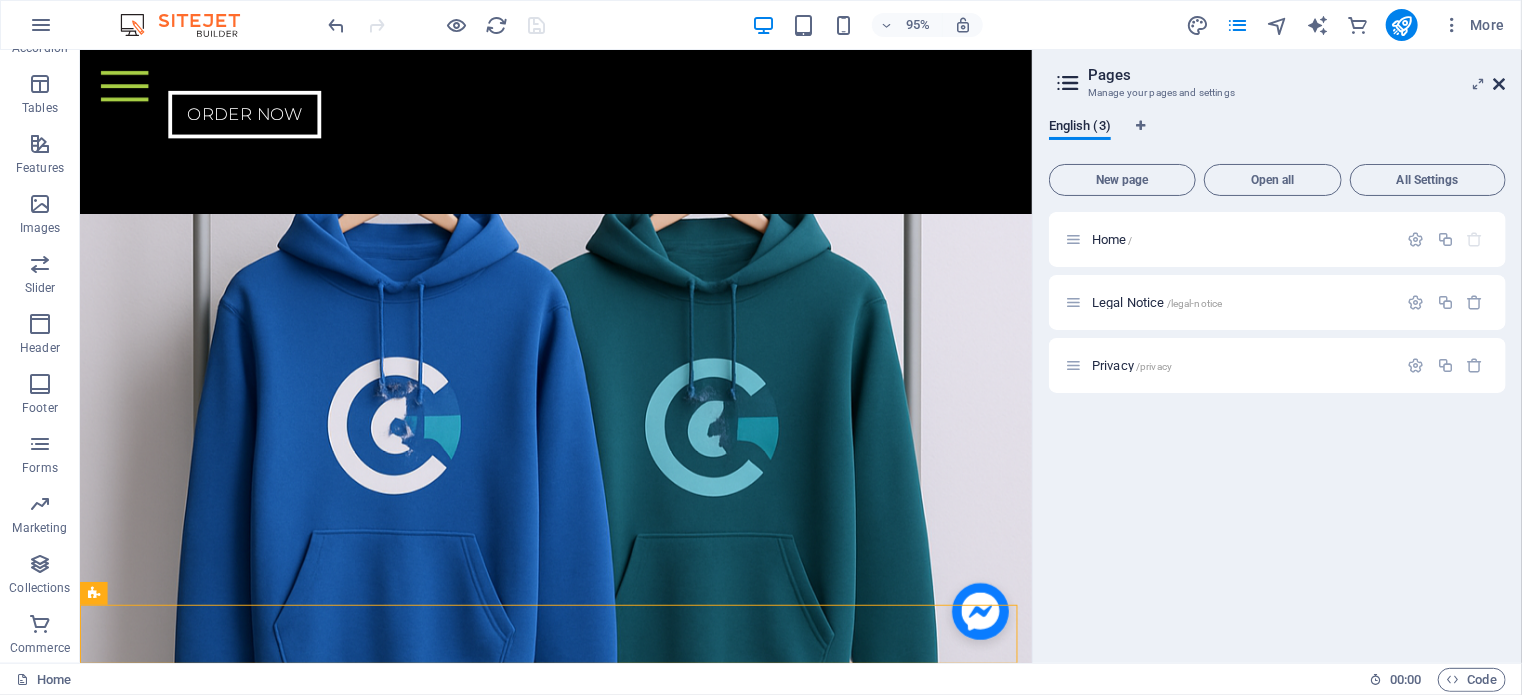 click at bounding box center [1500, 84] 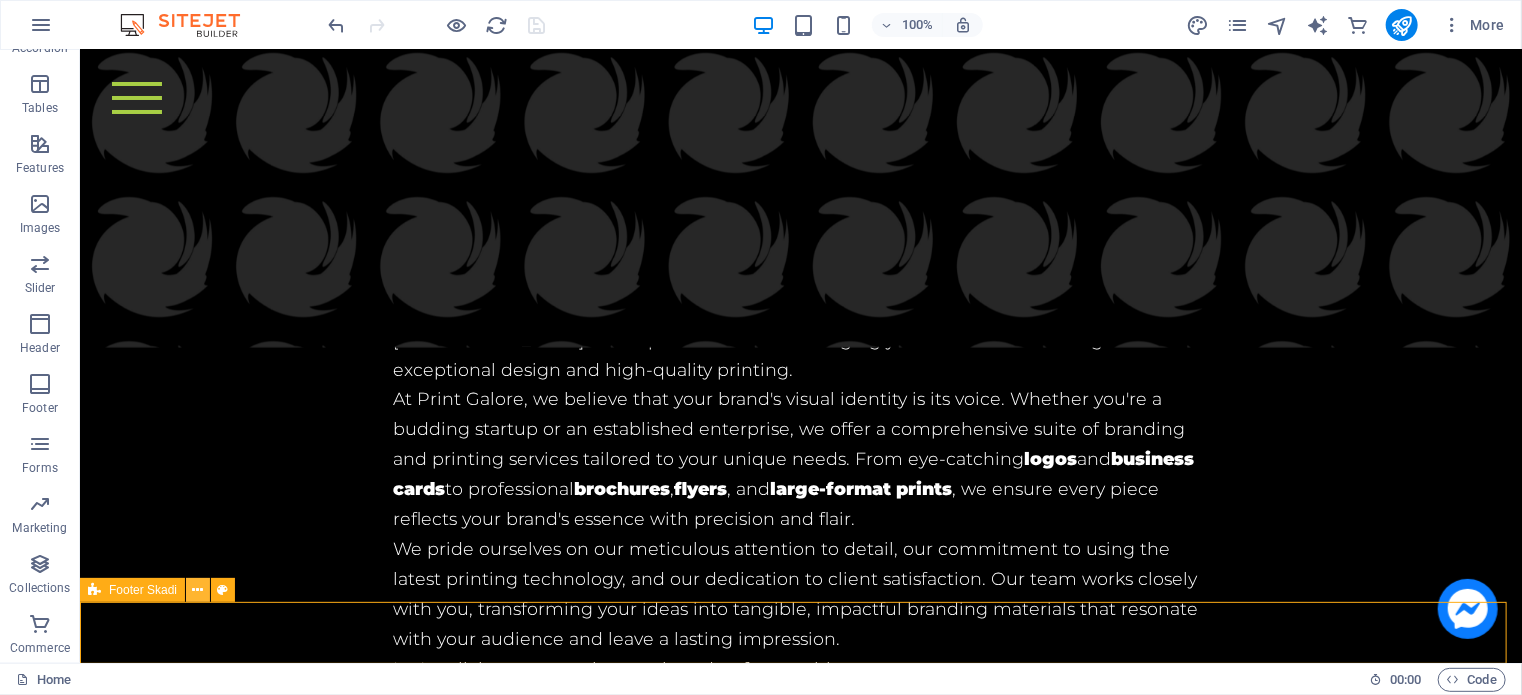 click at bounding box center [198, 590] 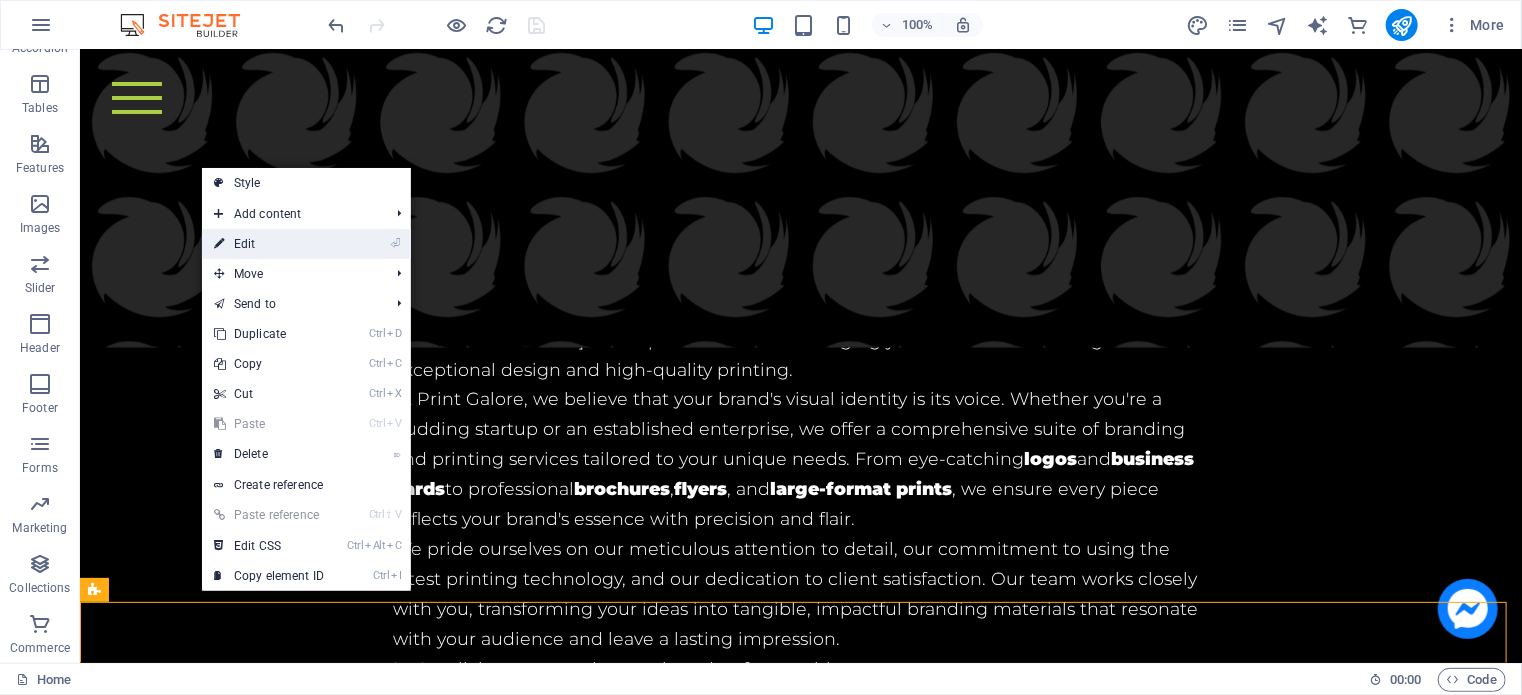 click on "⏎  Edit" at bounding box center (269, 244) 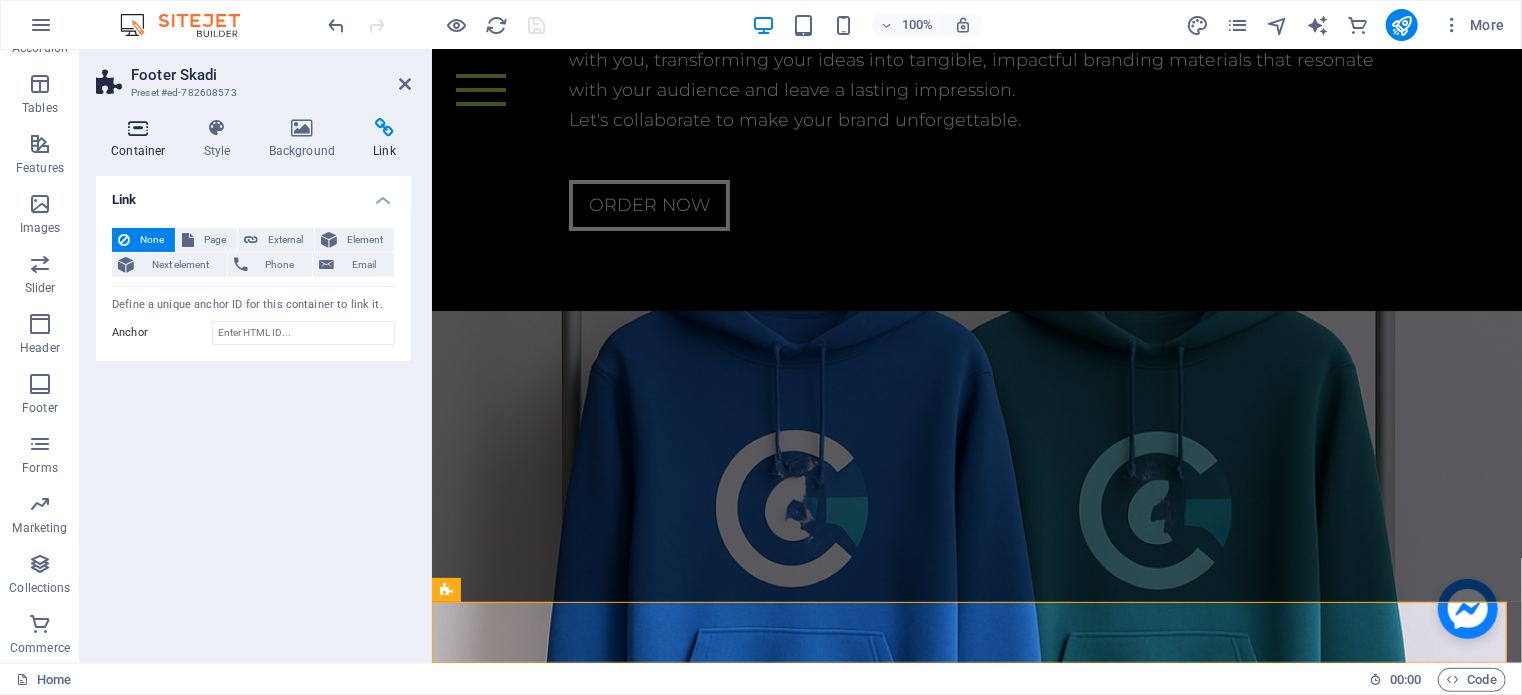 click on "Container" at bounding box center (142, 139) 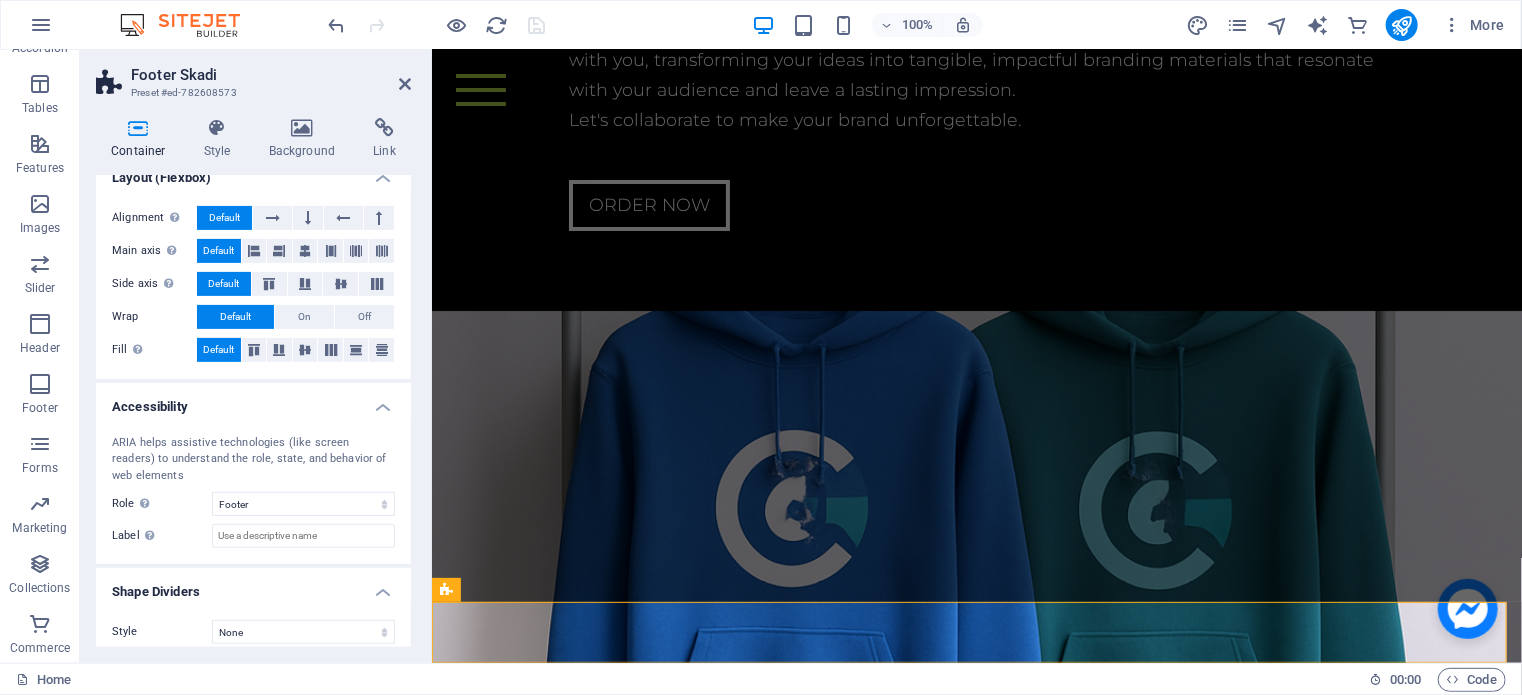 scroll, scrollTop: 336, scrollLeft: 0, axis: vertical 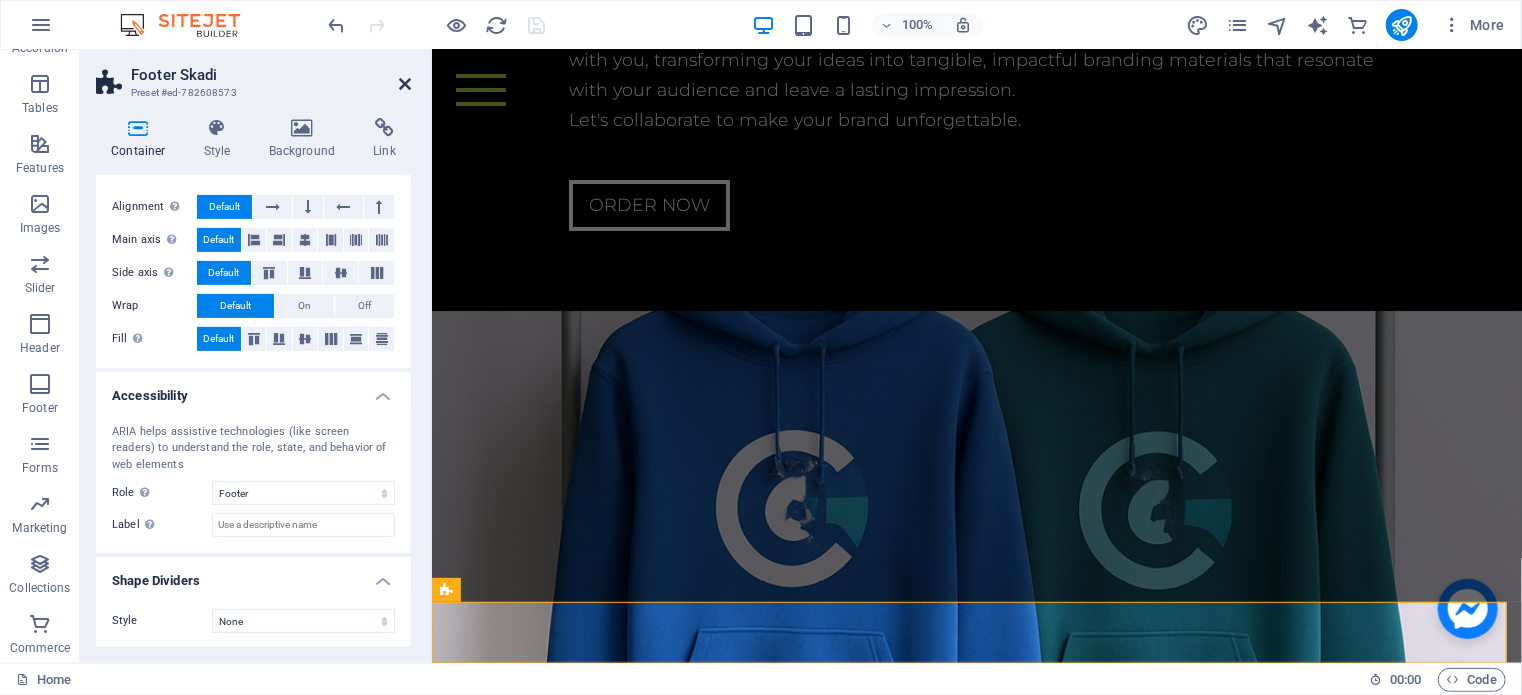 click at bounding box center [405, 84] 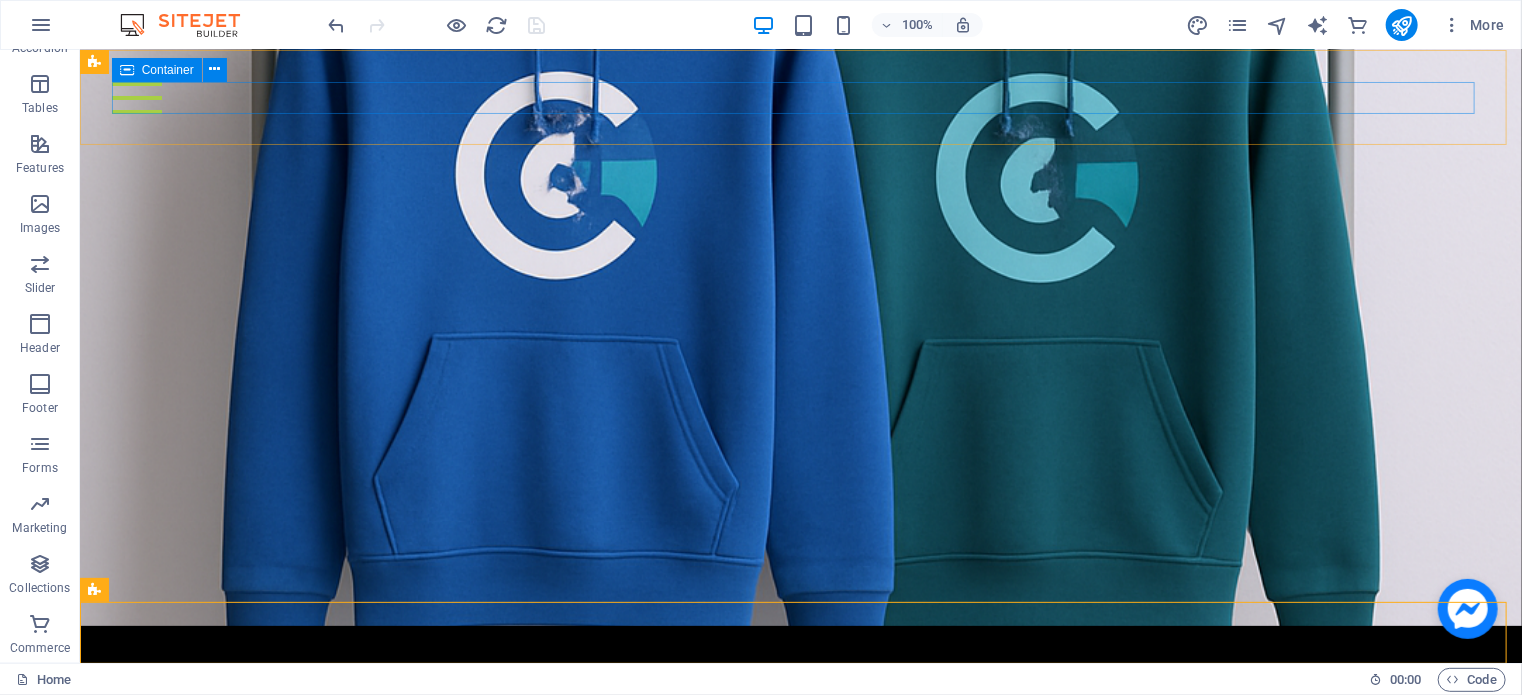 scroll, scrollTop: 6694, scrollLeft: 0, axis: vertical 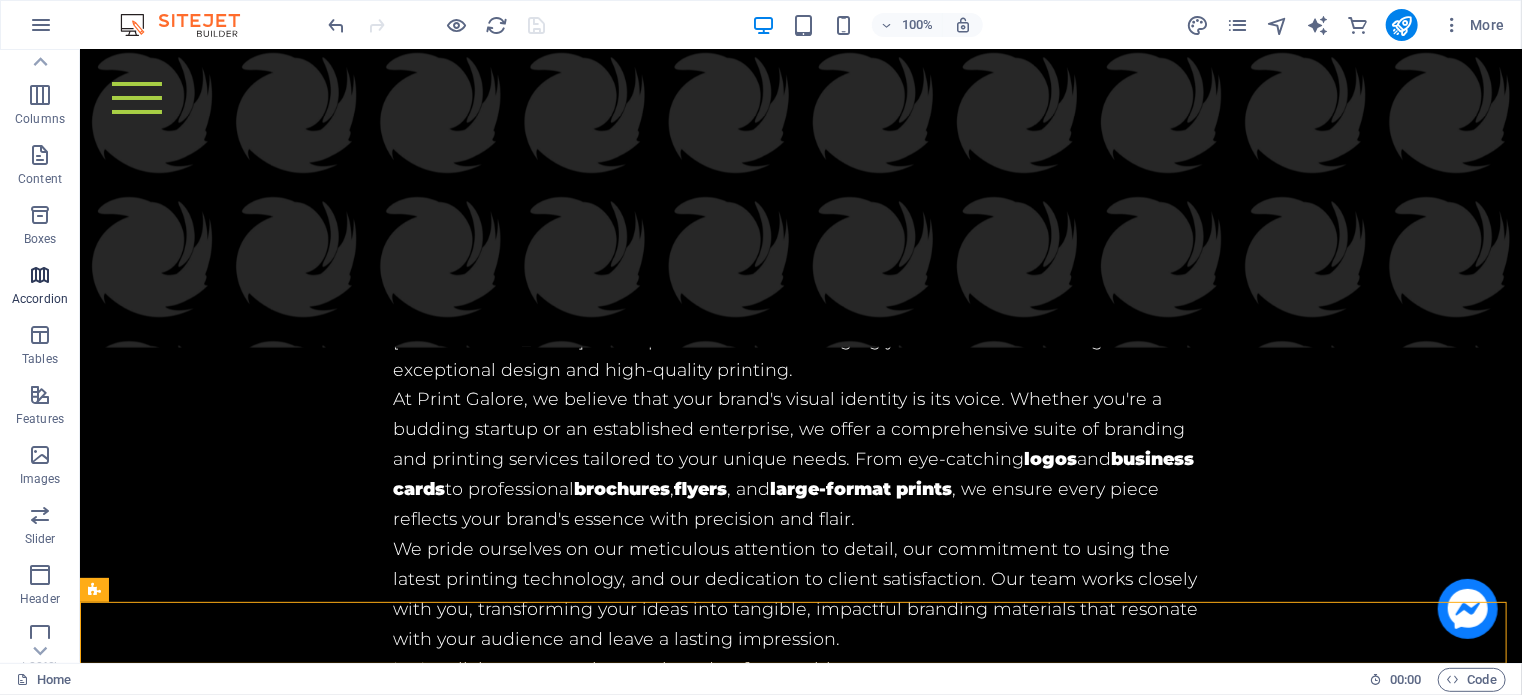 click at bounding box center [40, 275] 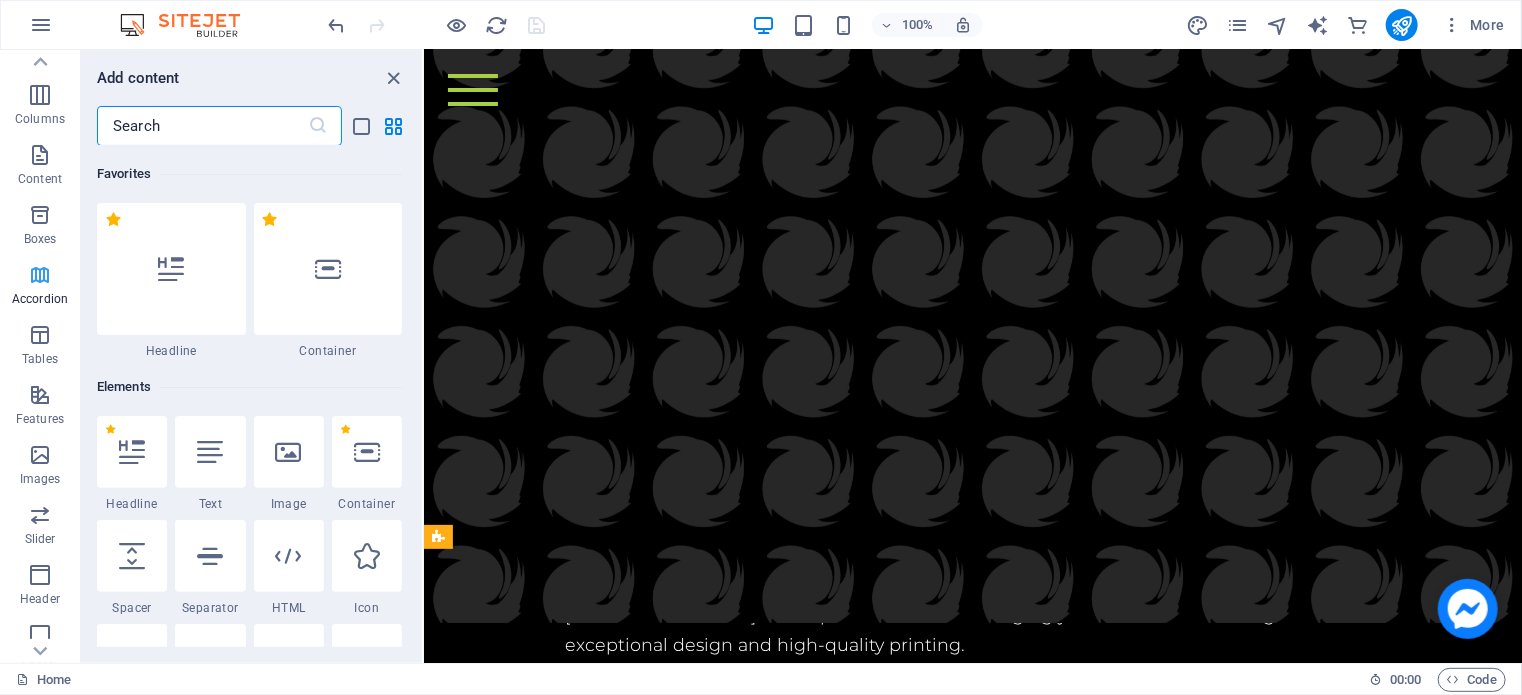 scroll, scrollTop: 7512, scrollLeft: 0, axis: vertical 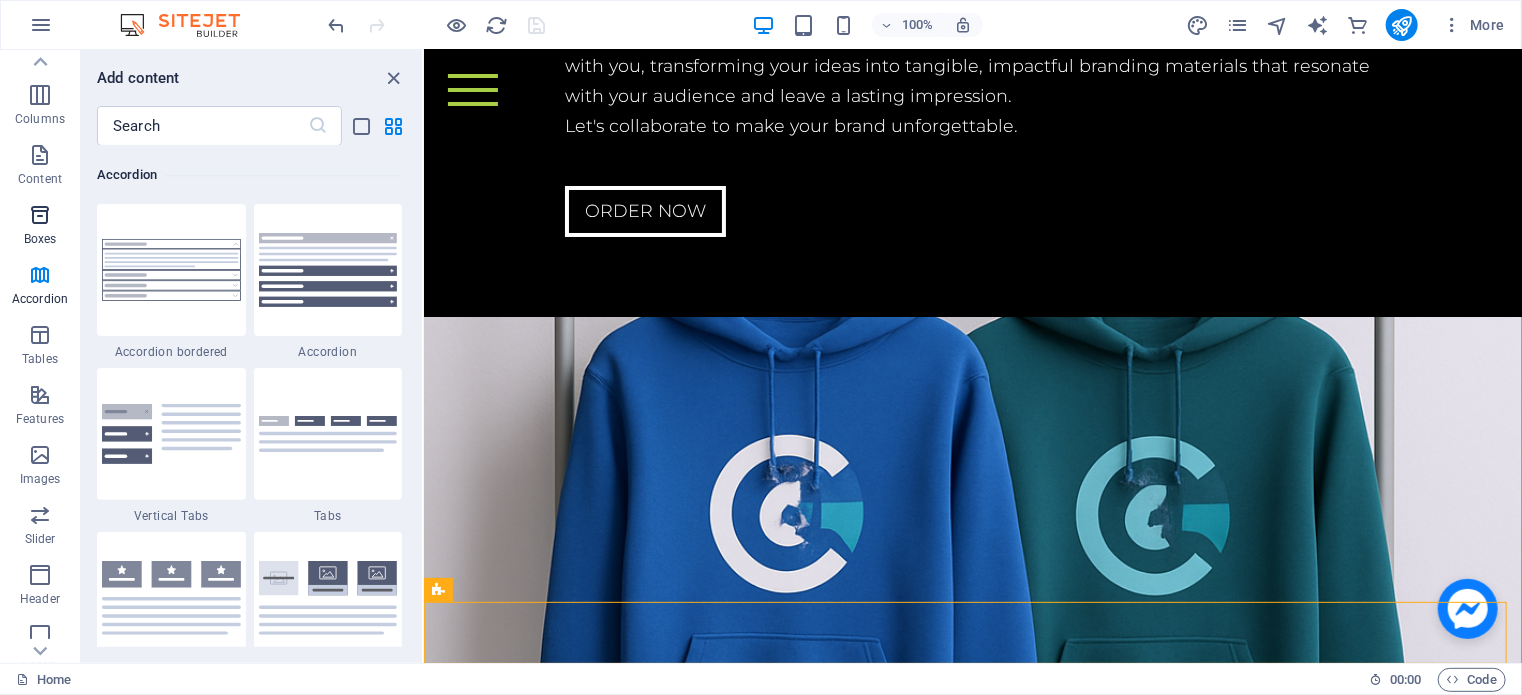 click at bounding box center (40, 215) 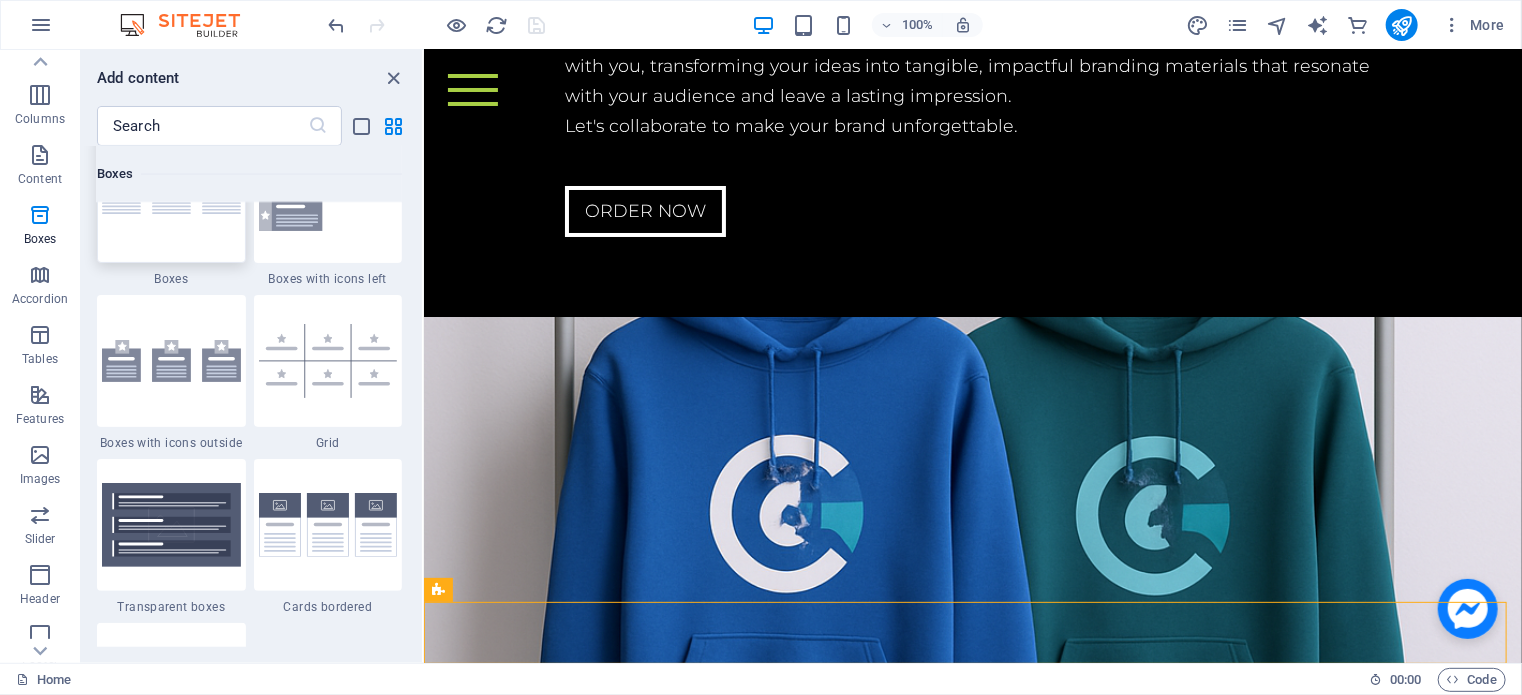 scroll, scrollTop: 5652, scrollLeft: 0, axis: vertical 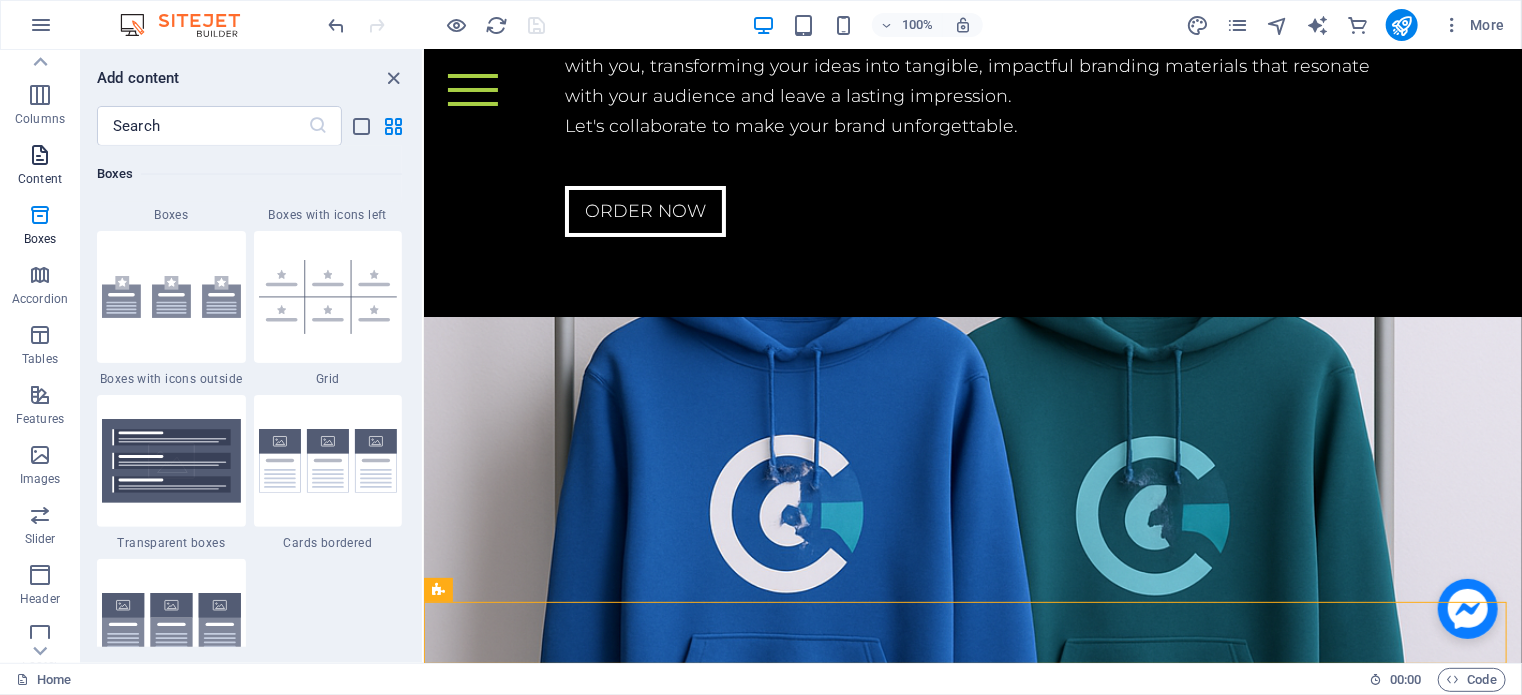 click at bounding box center (40, 155) 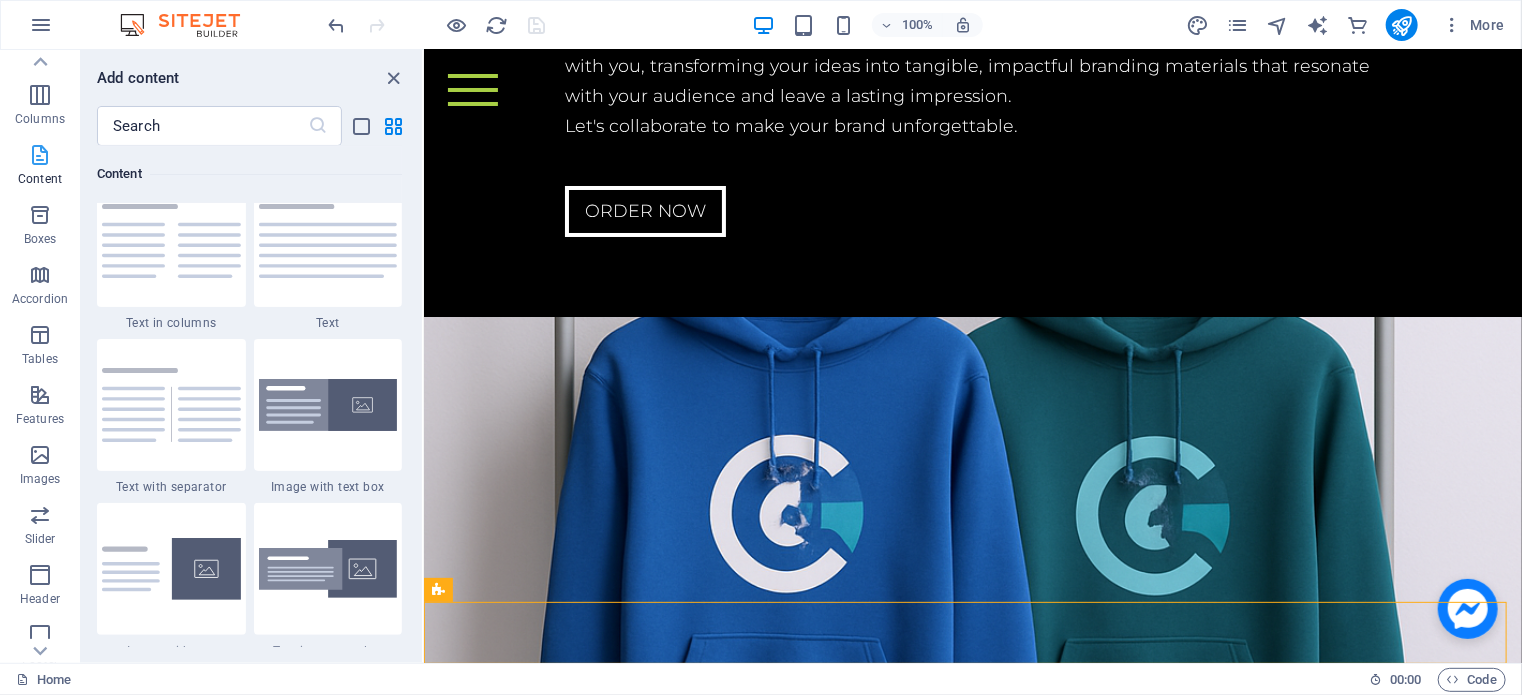 scroll, scrollTop: 3499, scrollLeft: 0, axis: vertical 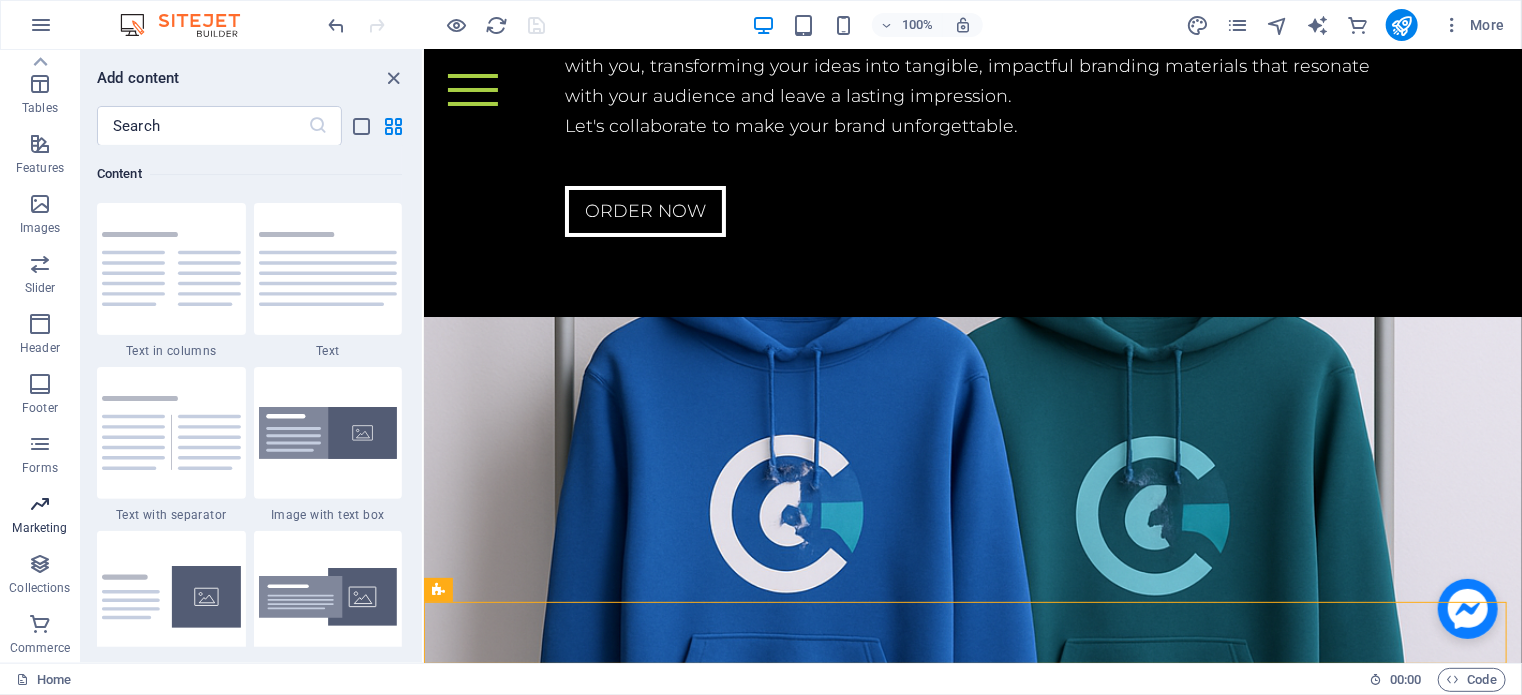 click at bounding box center [40, 504] 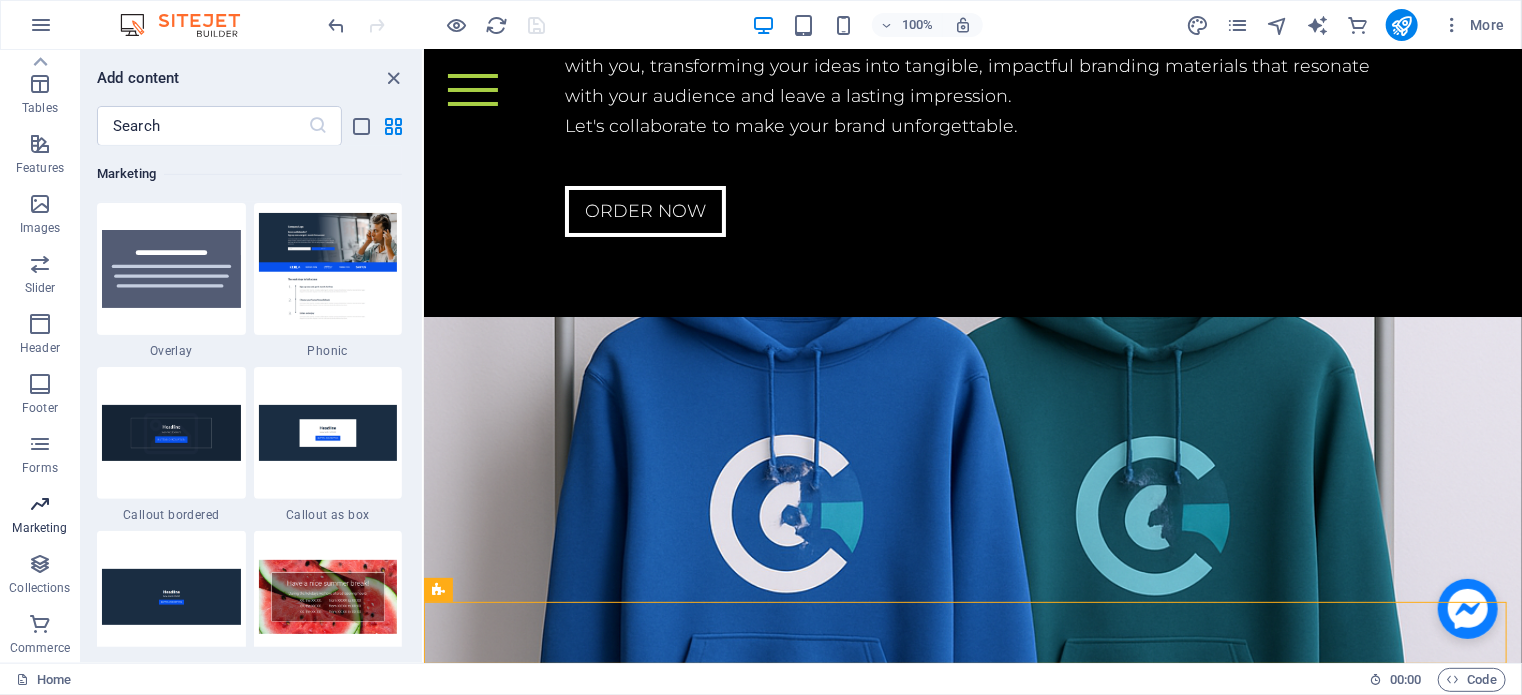 scroll, scrollTop: 16125, scrollLeft: 0, axis: vertical 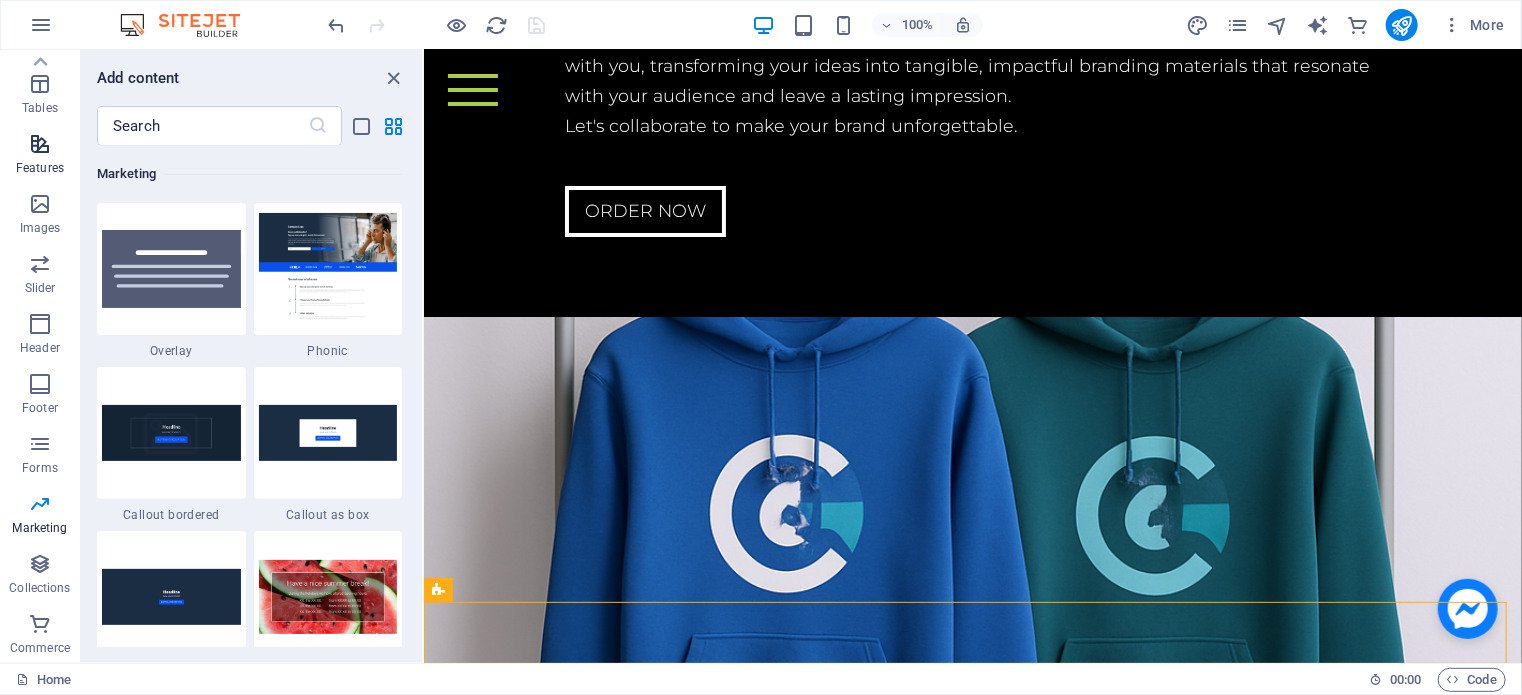 click at bounding box center [40, 144] 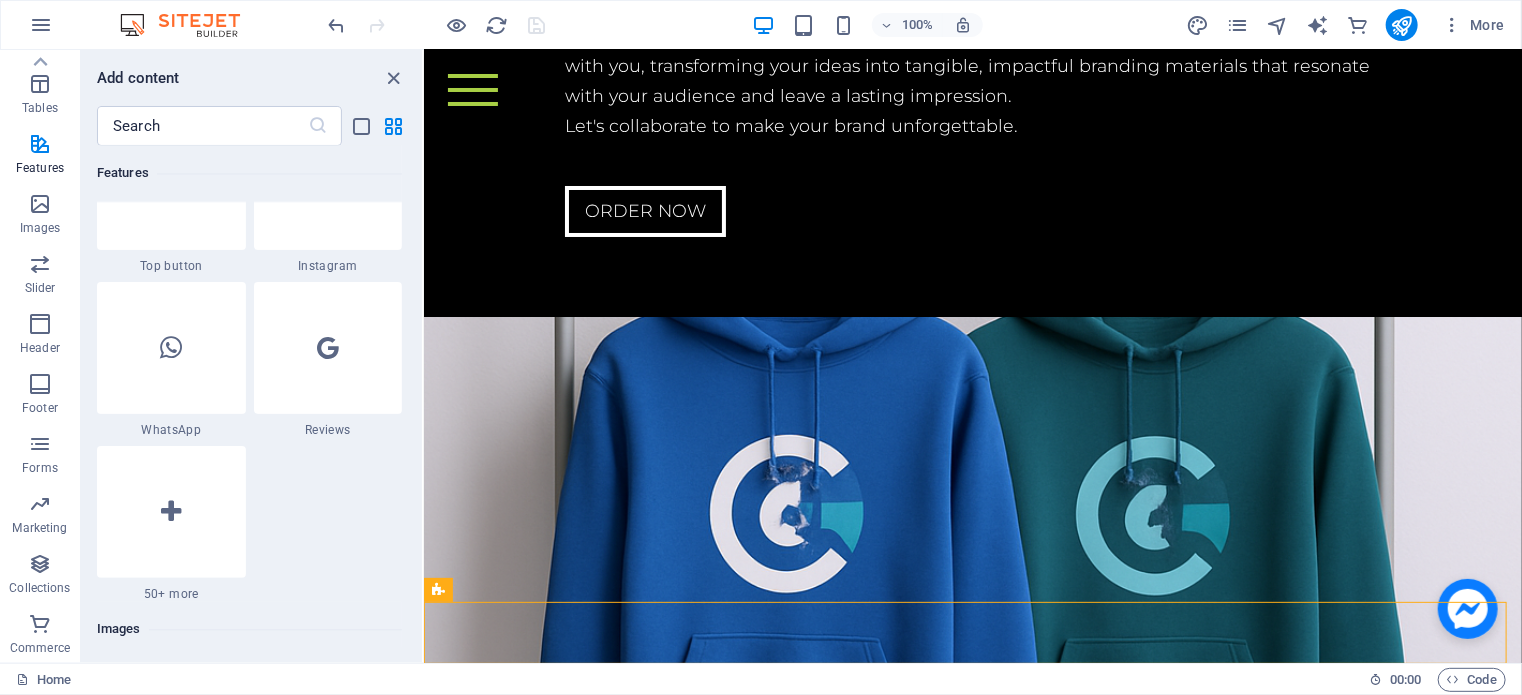 scroll, scrollTop: 9530, scrollLeft: 0, axis: vertical 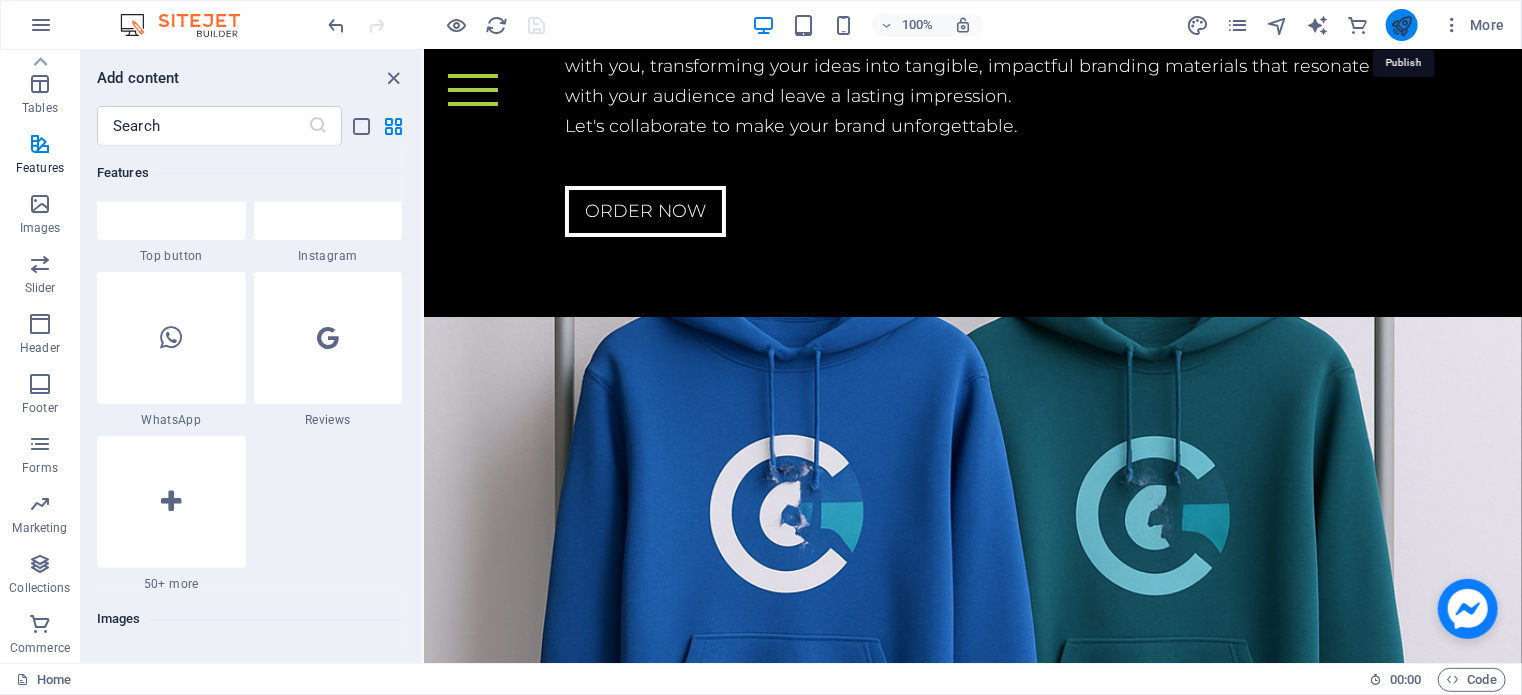 click at bounding box center (1401, 25) 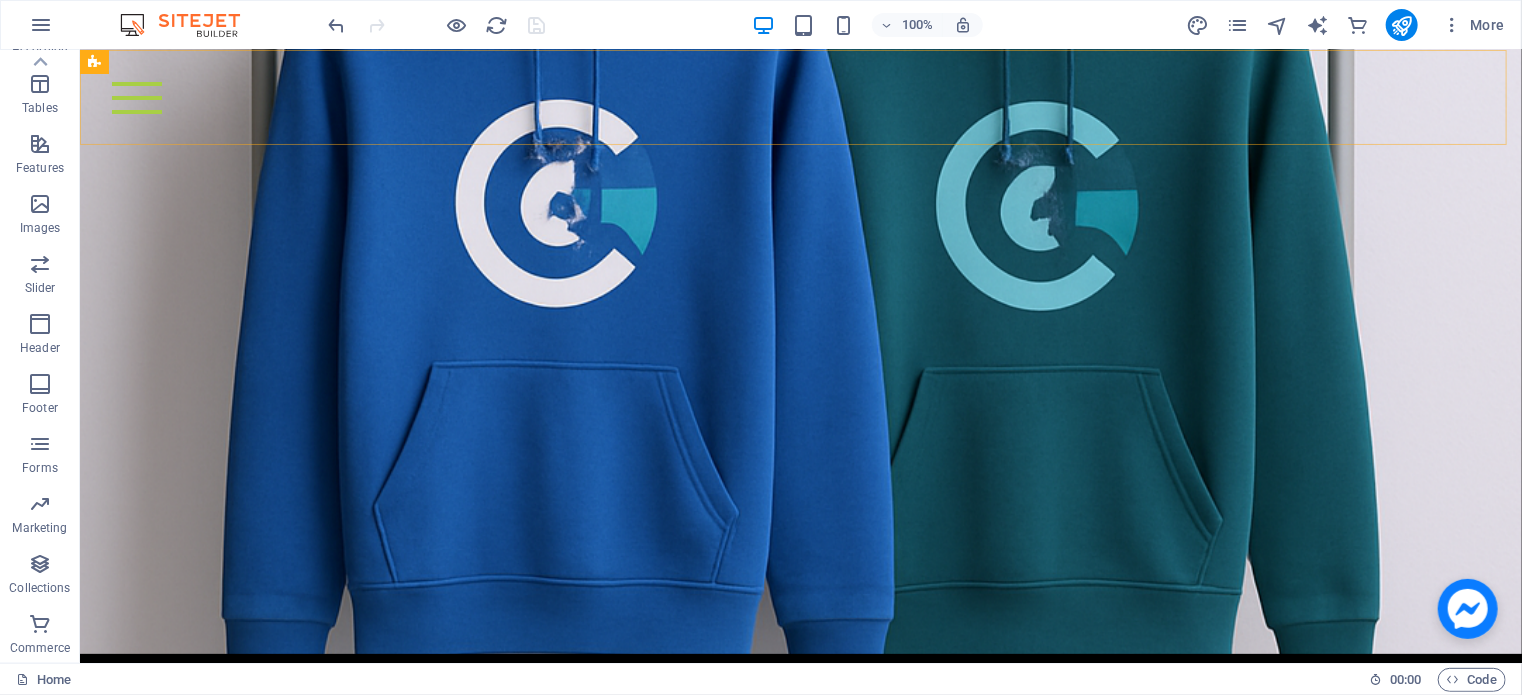 scroll, scrollTop: 6694, scrollLeft: 0, axis: vertical 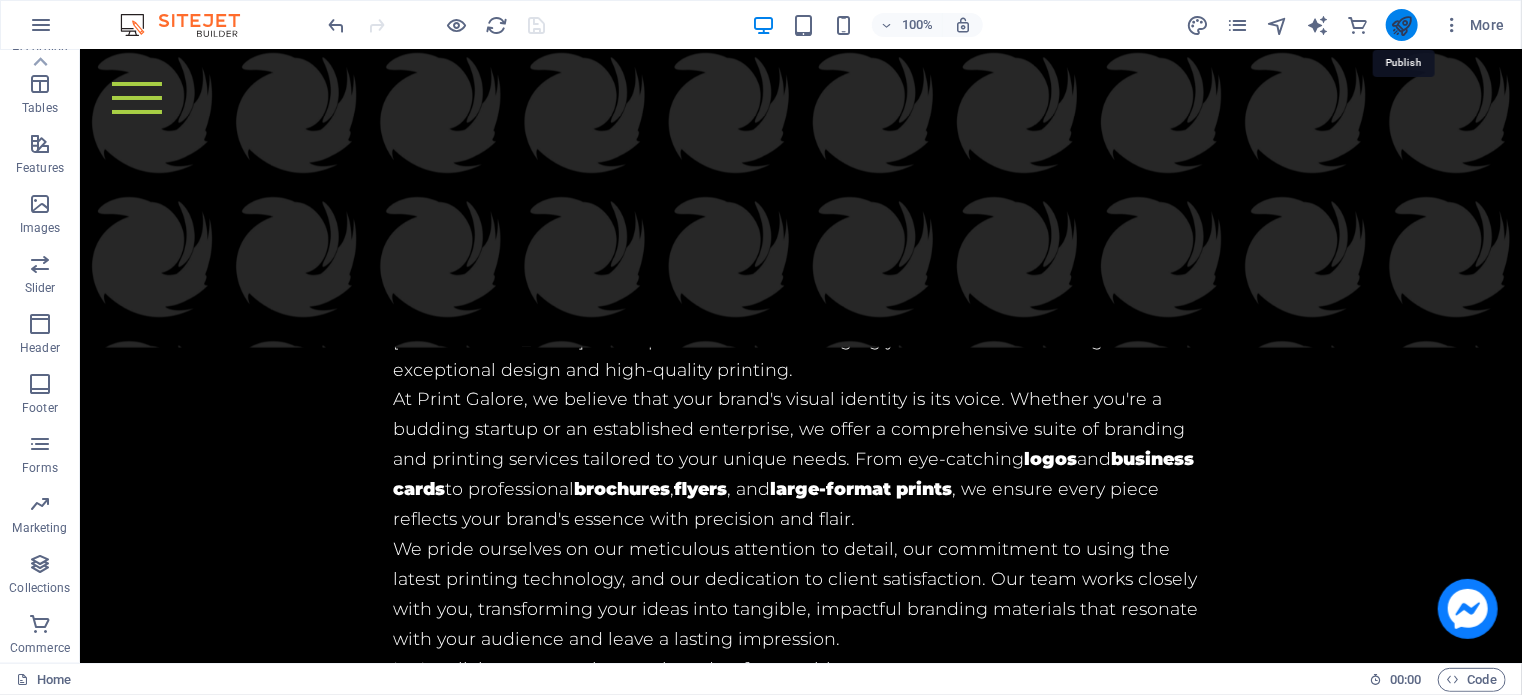 click at bounding box center (1401, 25) 